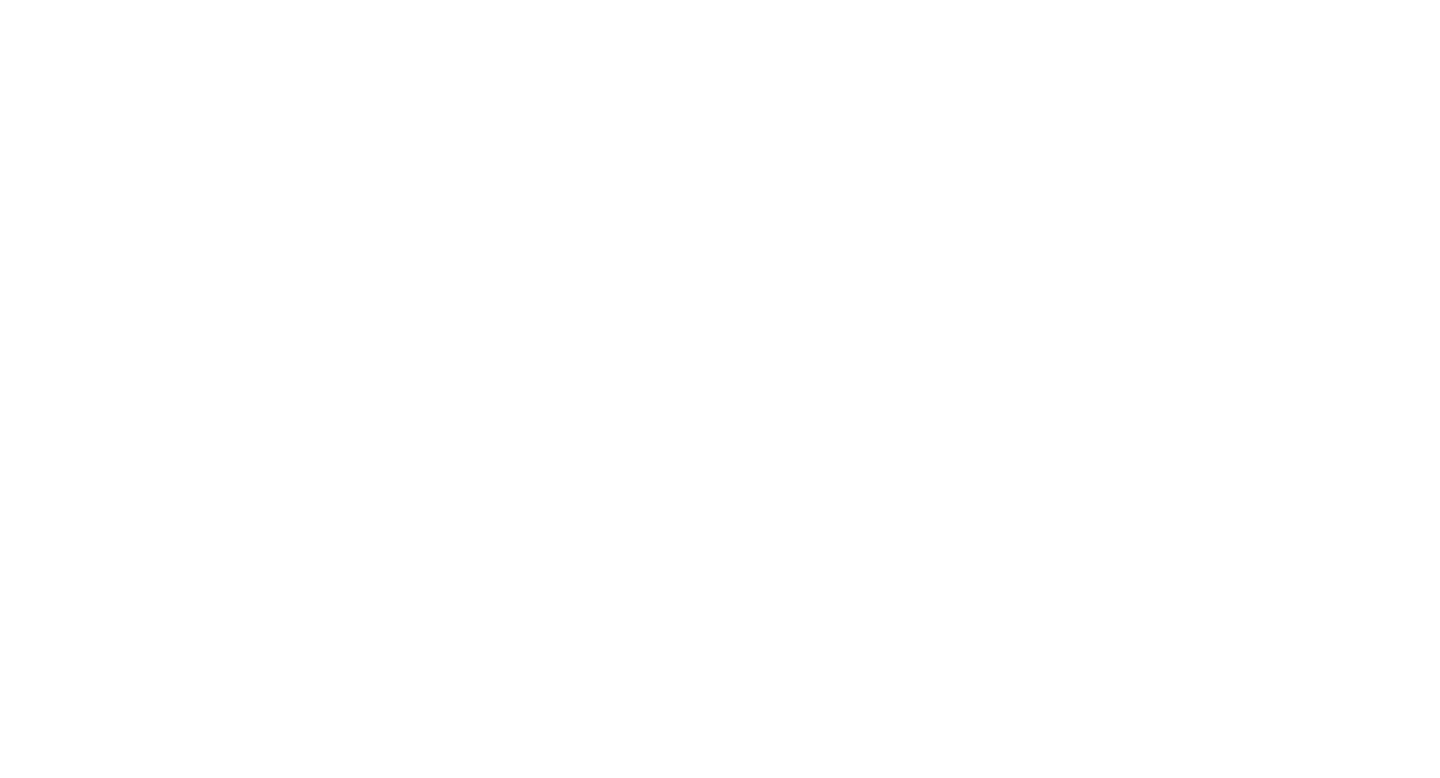 scroll, scrollTop: 0, scrollLeft: 0, axis: both 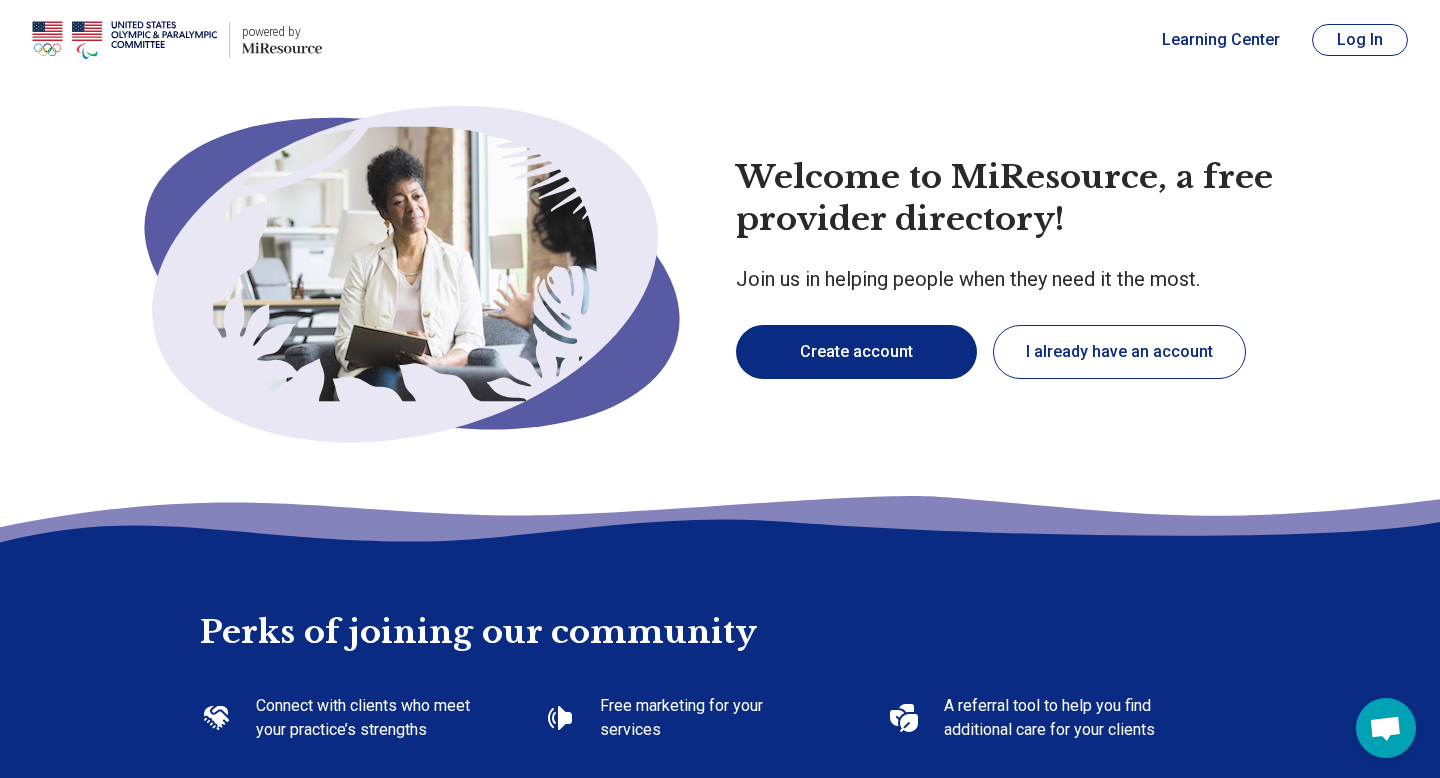 click on "Create account" at bounding box center [856, 352] 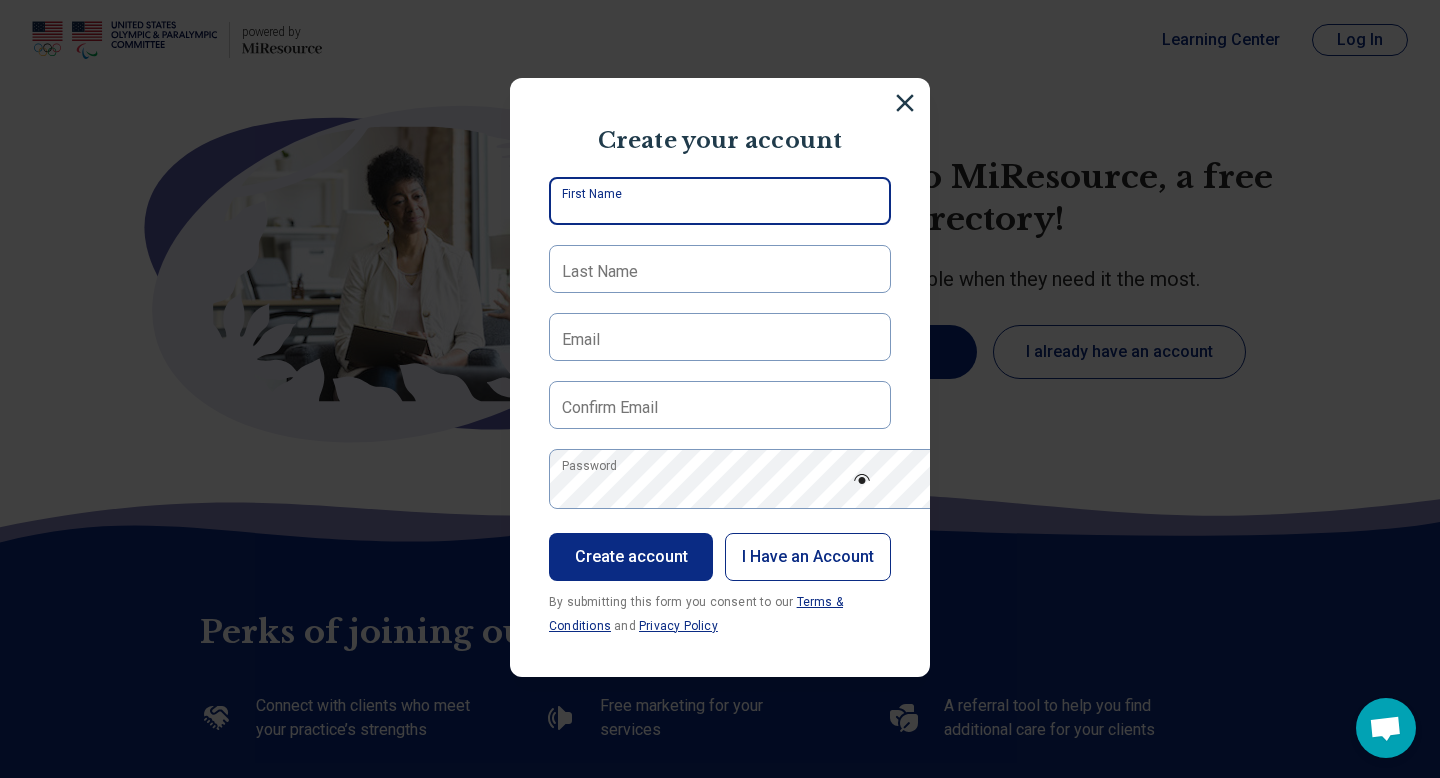 click on "First Name" at bounding box center [720, 201] 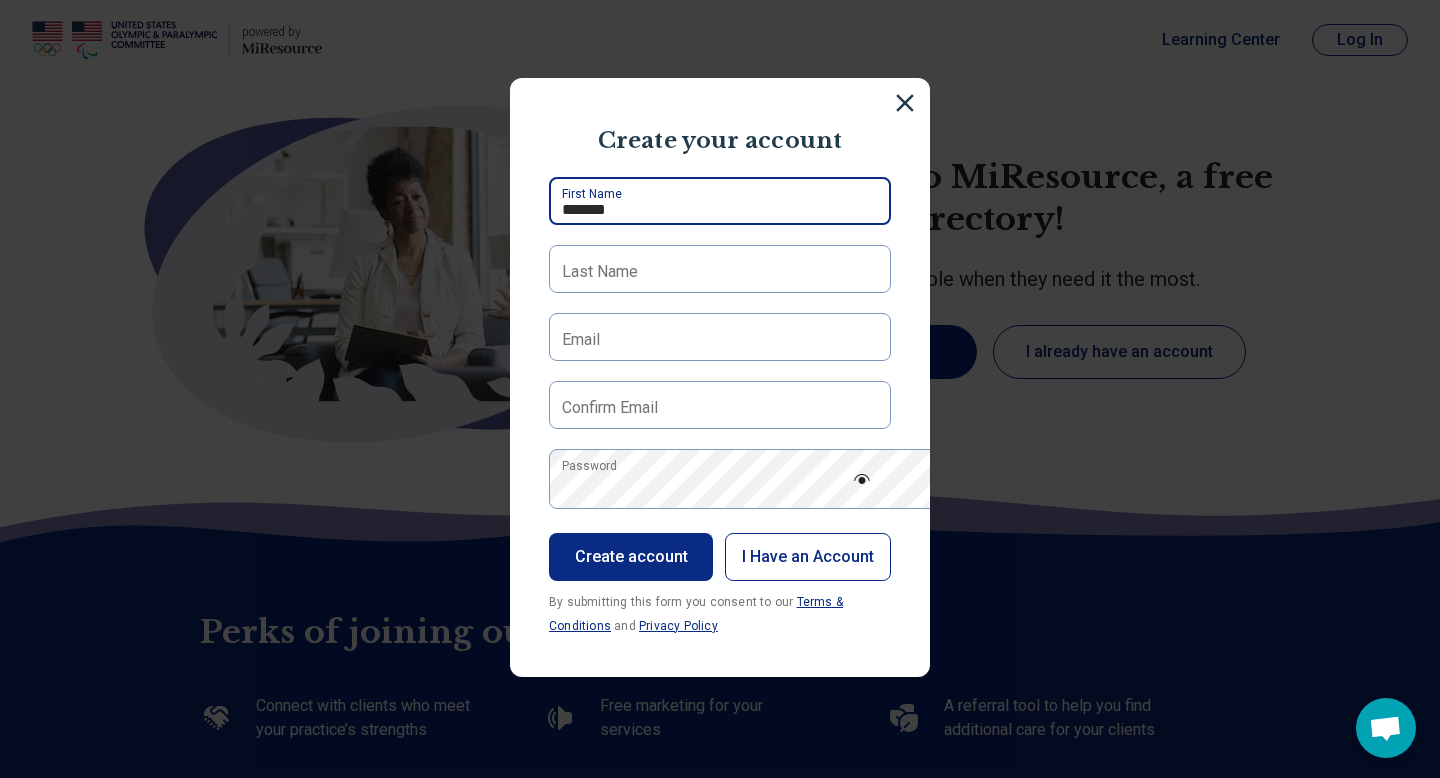 type on "*******" 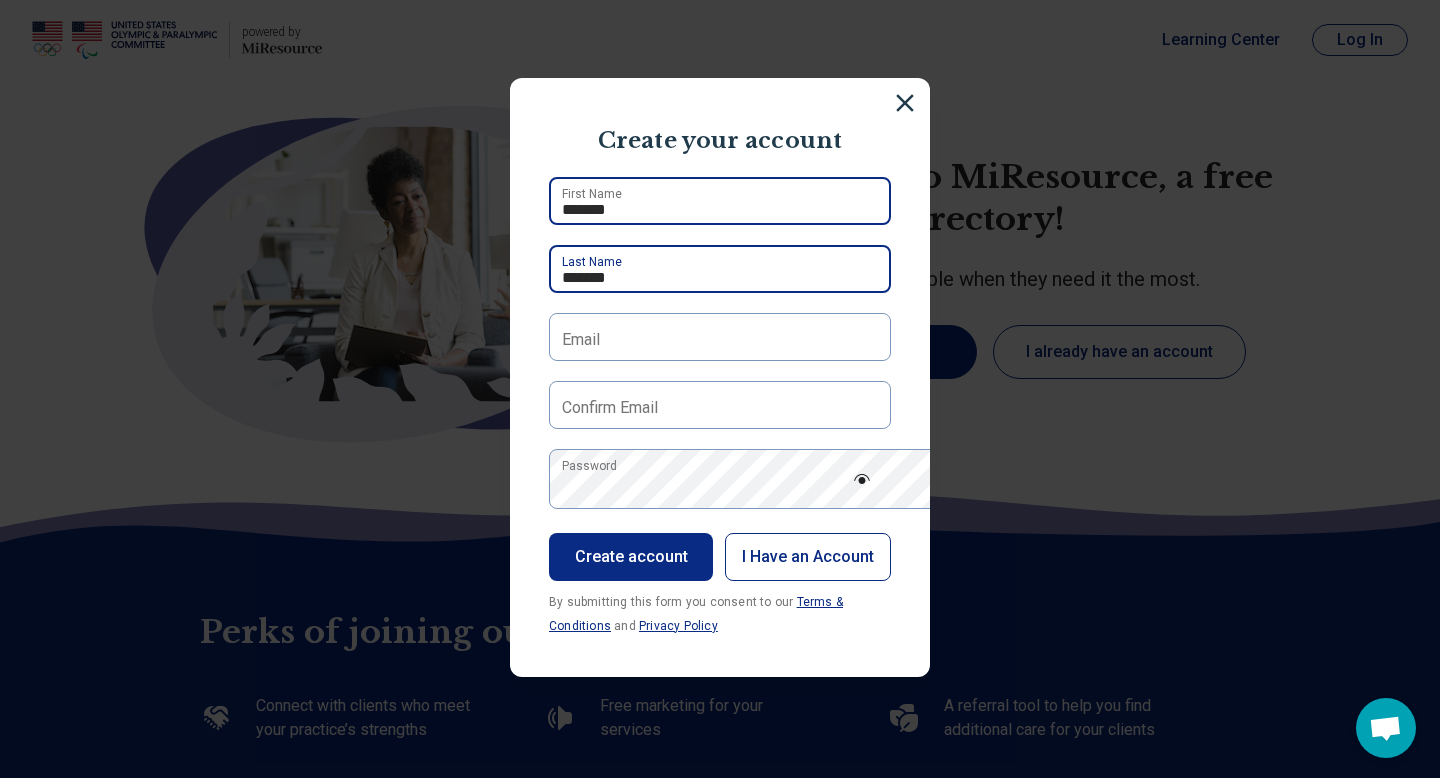 type on "*******" 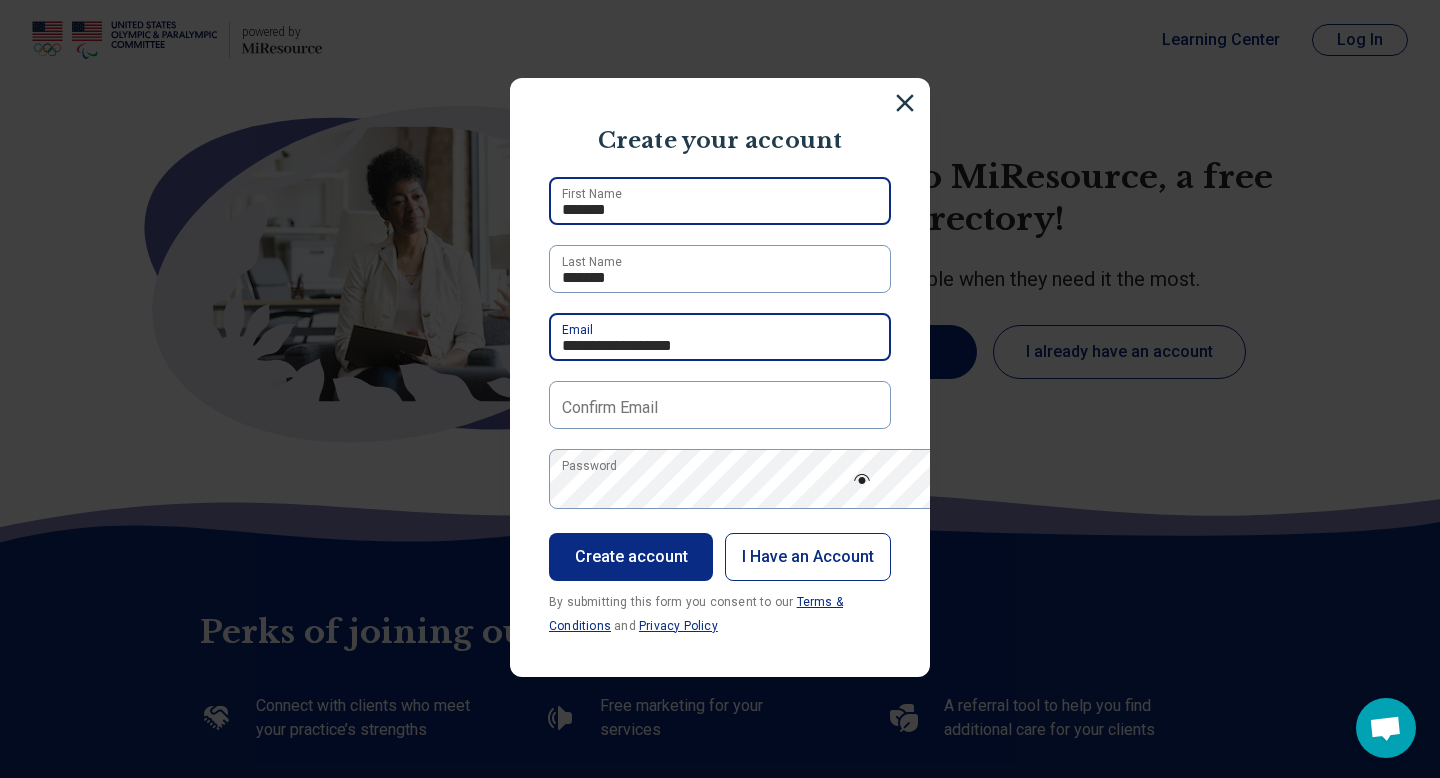 type on "**********" 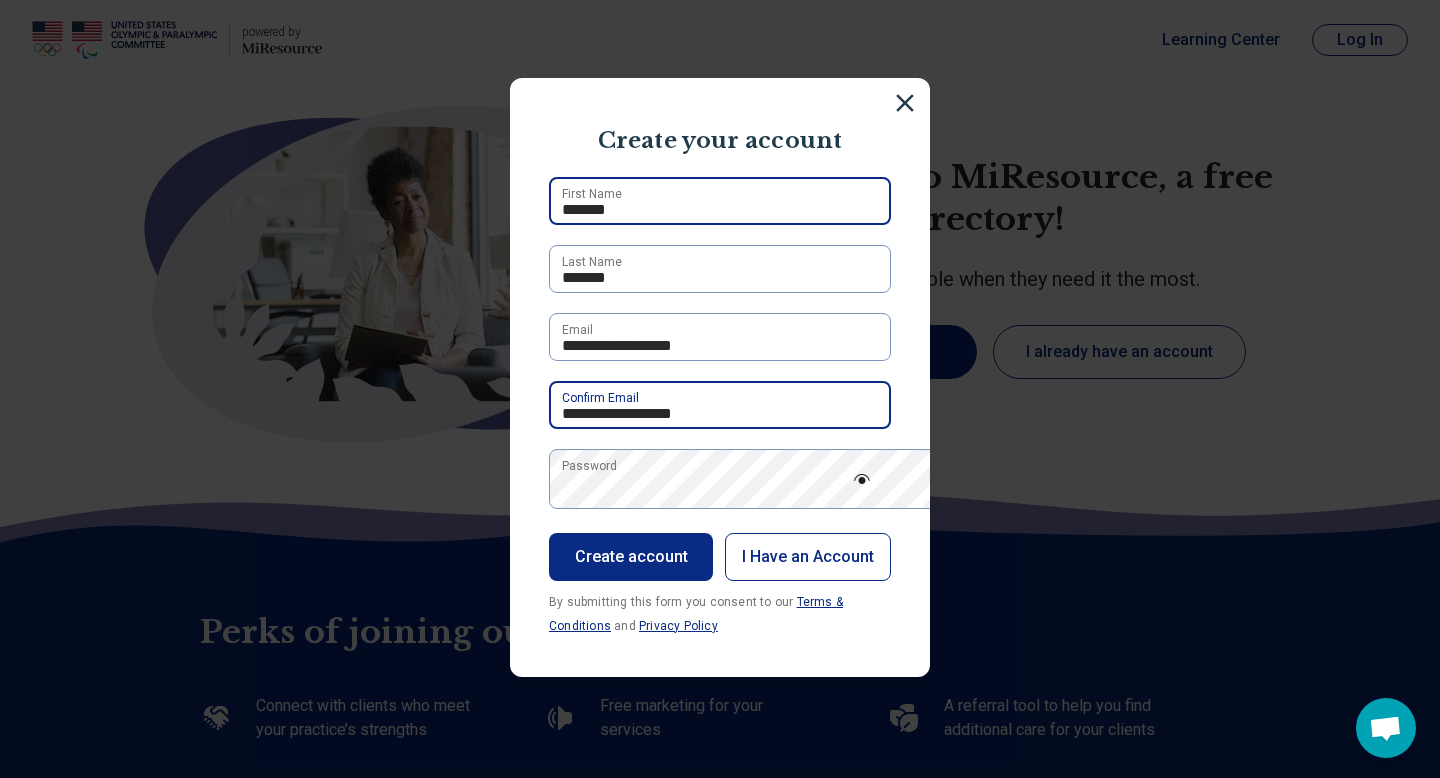 scroll, scrollTop: 111, scrollLeft: 0, axis: vertical 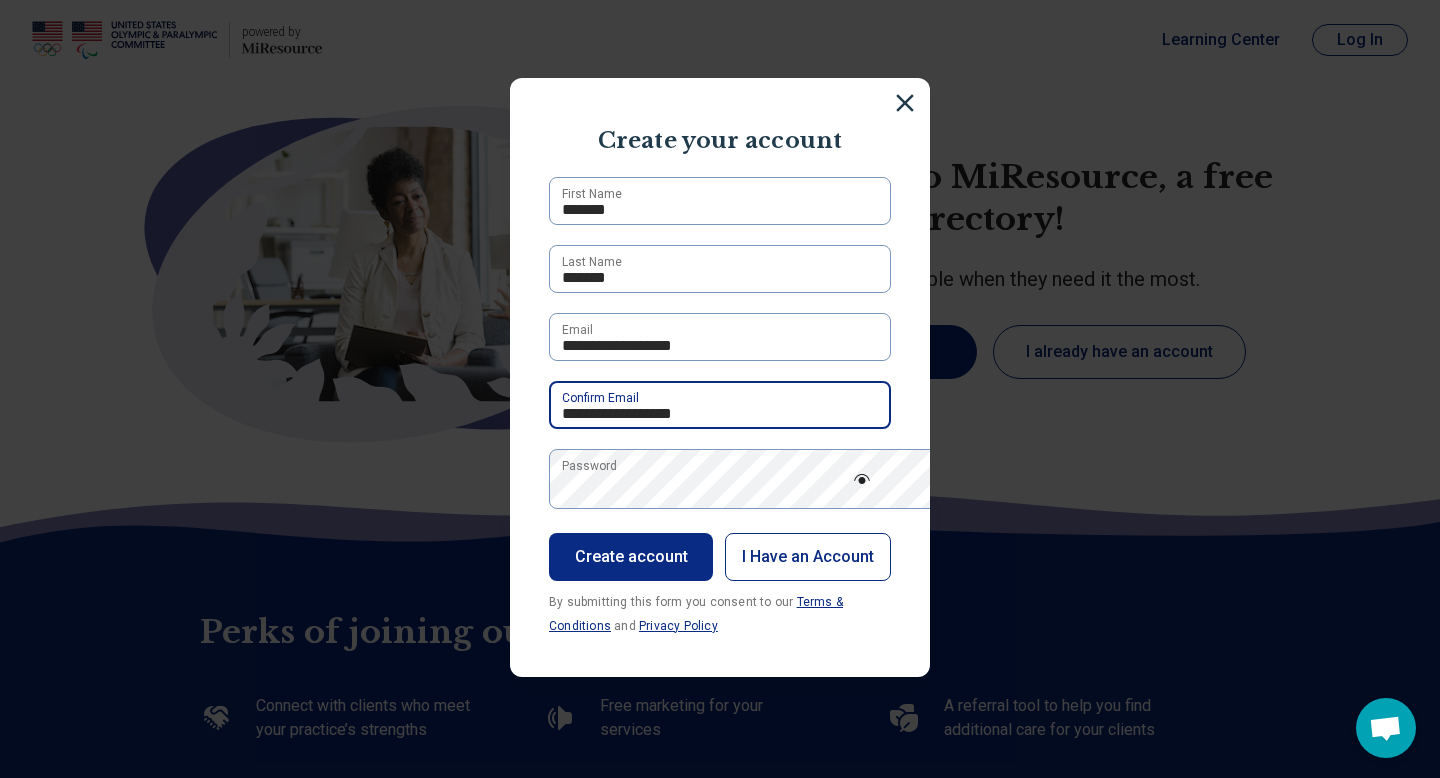 type on "**********" 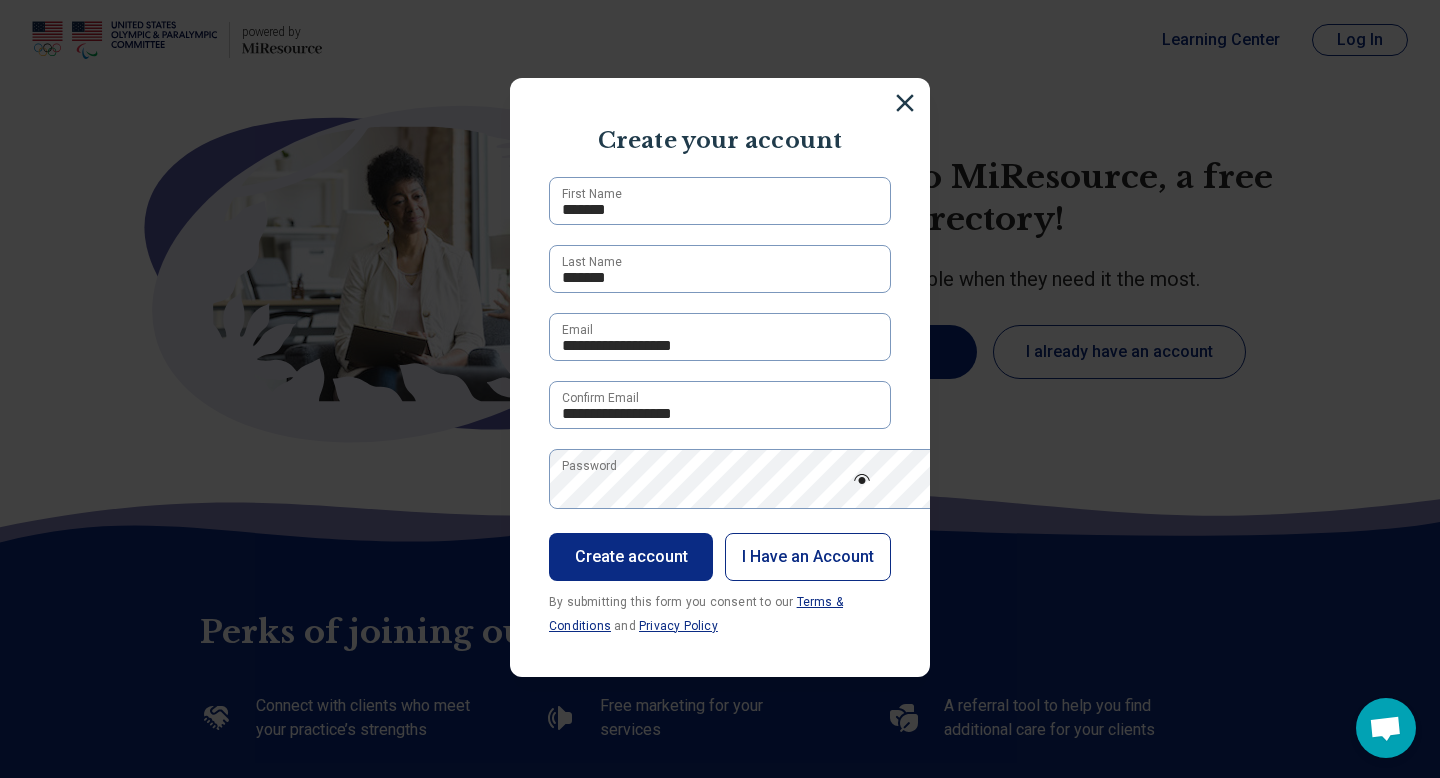 click on "**********" at bounding box center [720, 407] 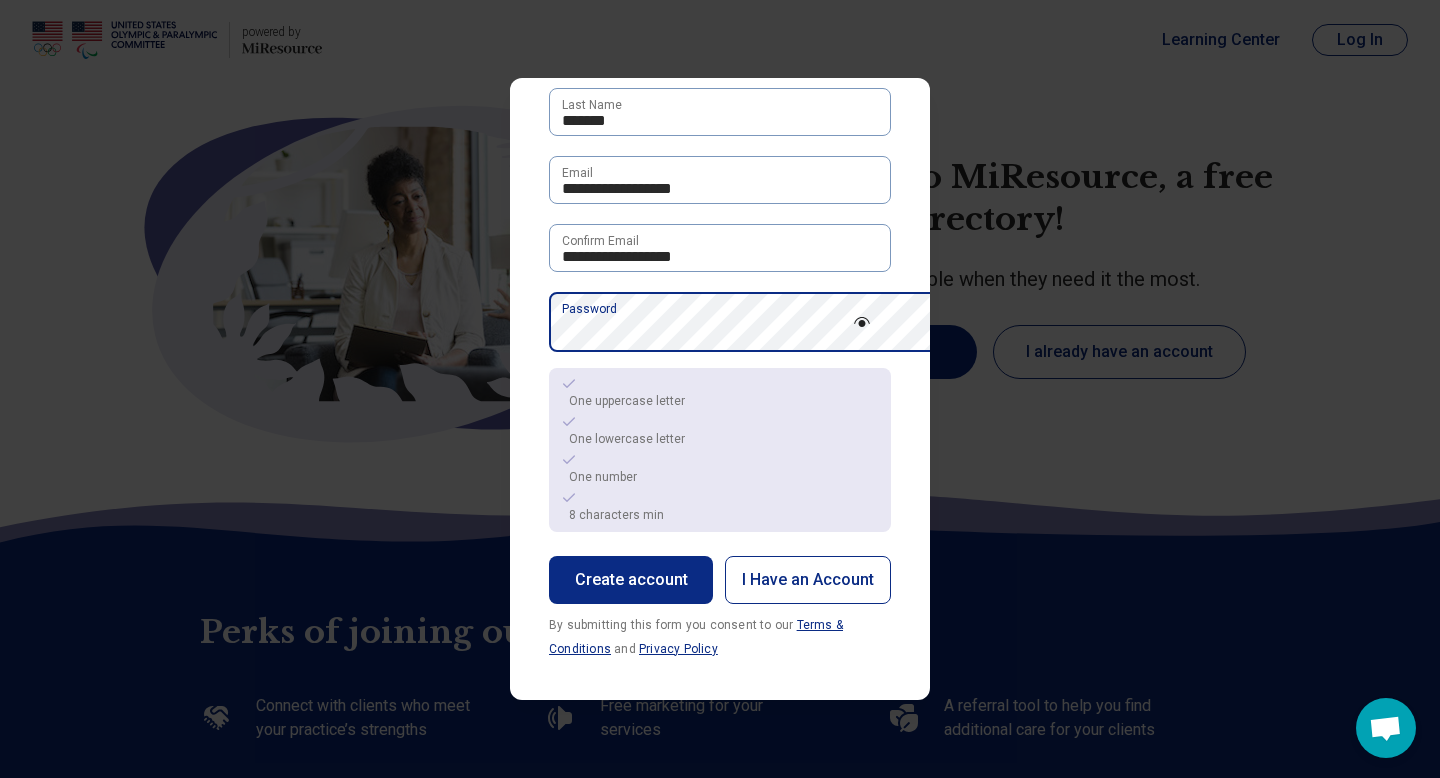 scroll, scrollTop: 221, scrollLeft: 0, axis: vertical 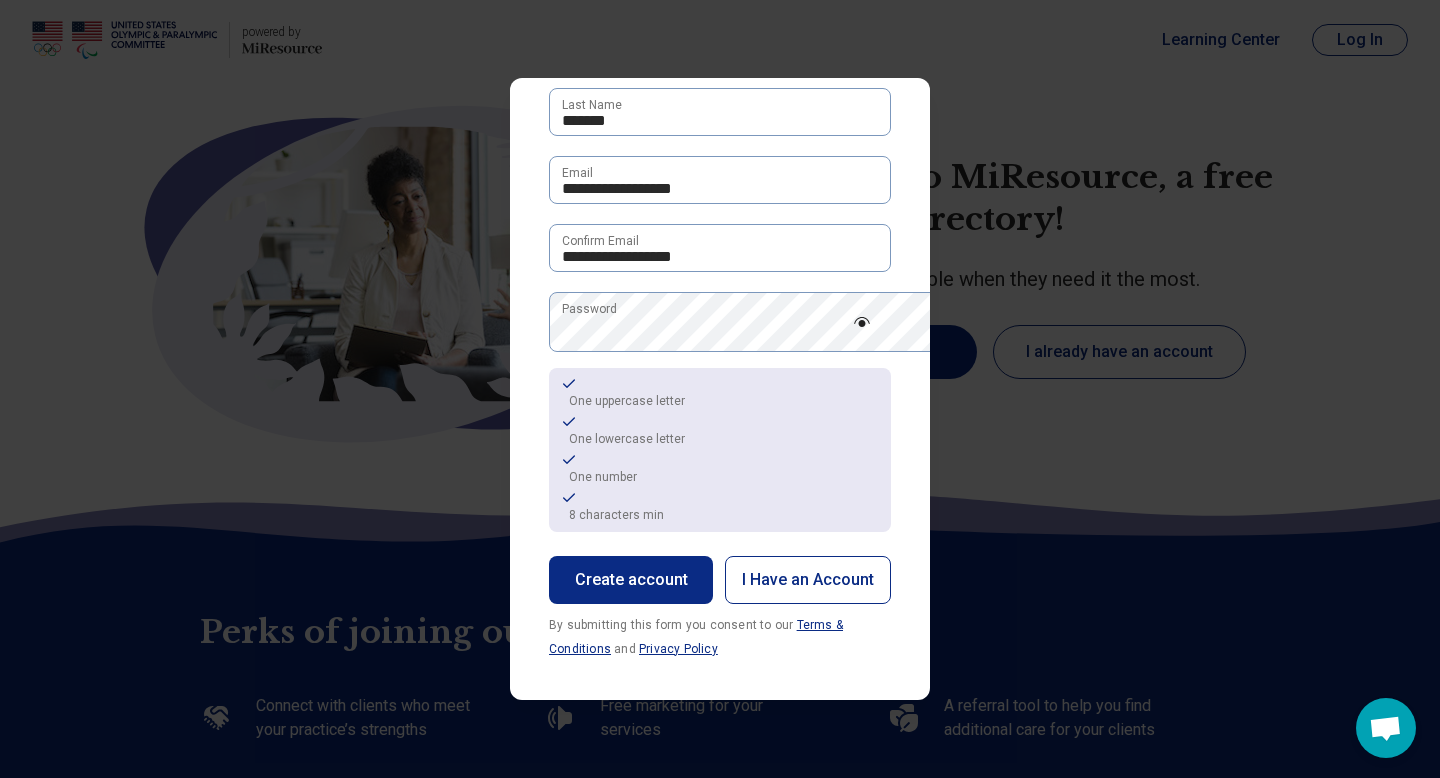 click on "**********" at bounding box center (720, 389) 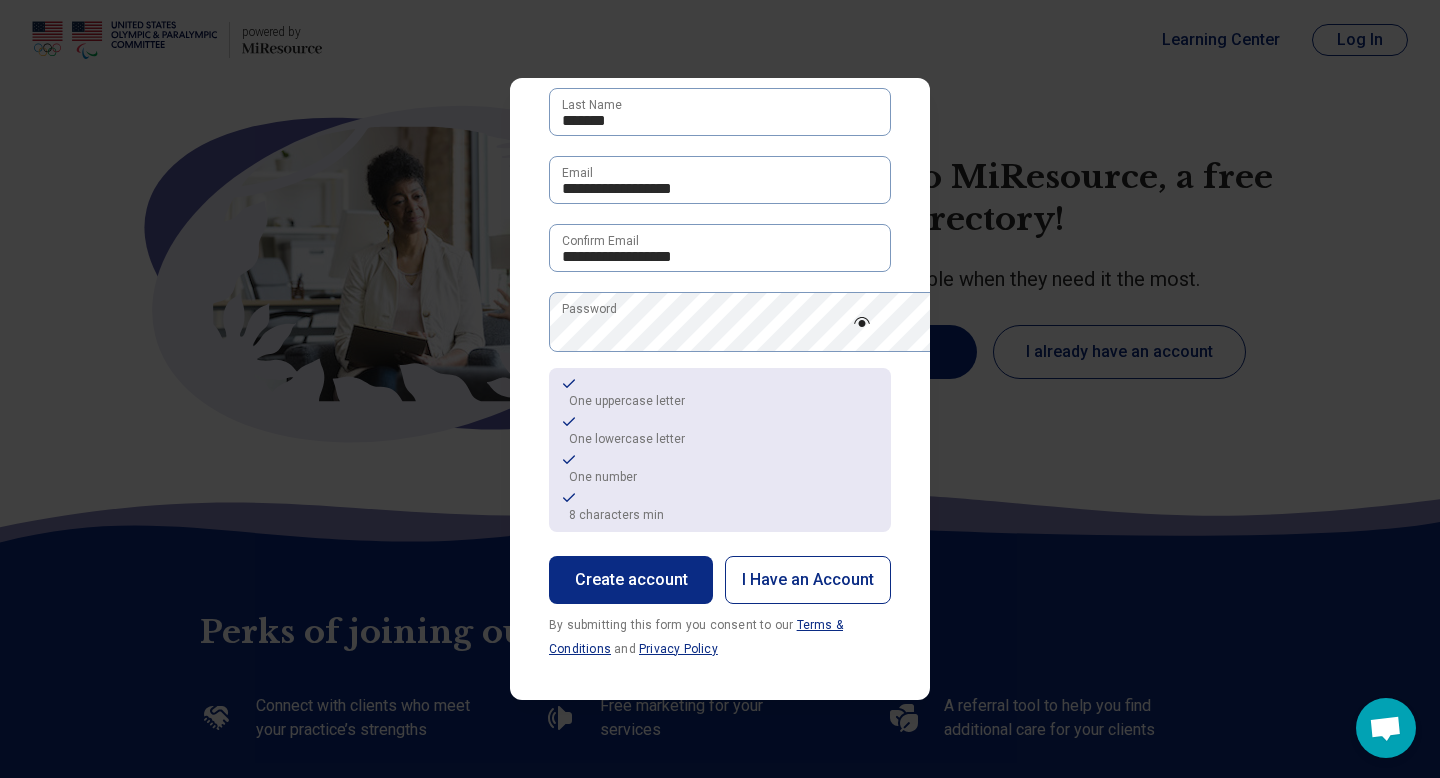 click on "Create account" at bounding box center [631, 580] 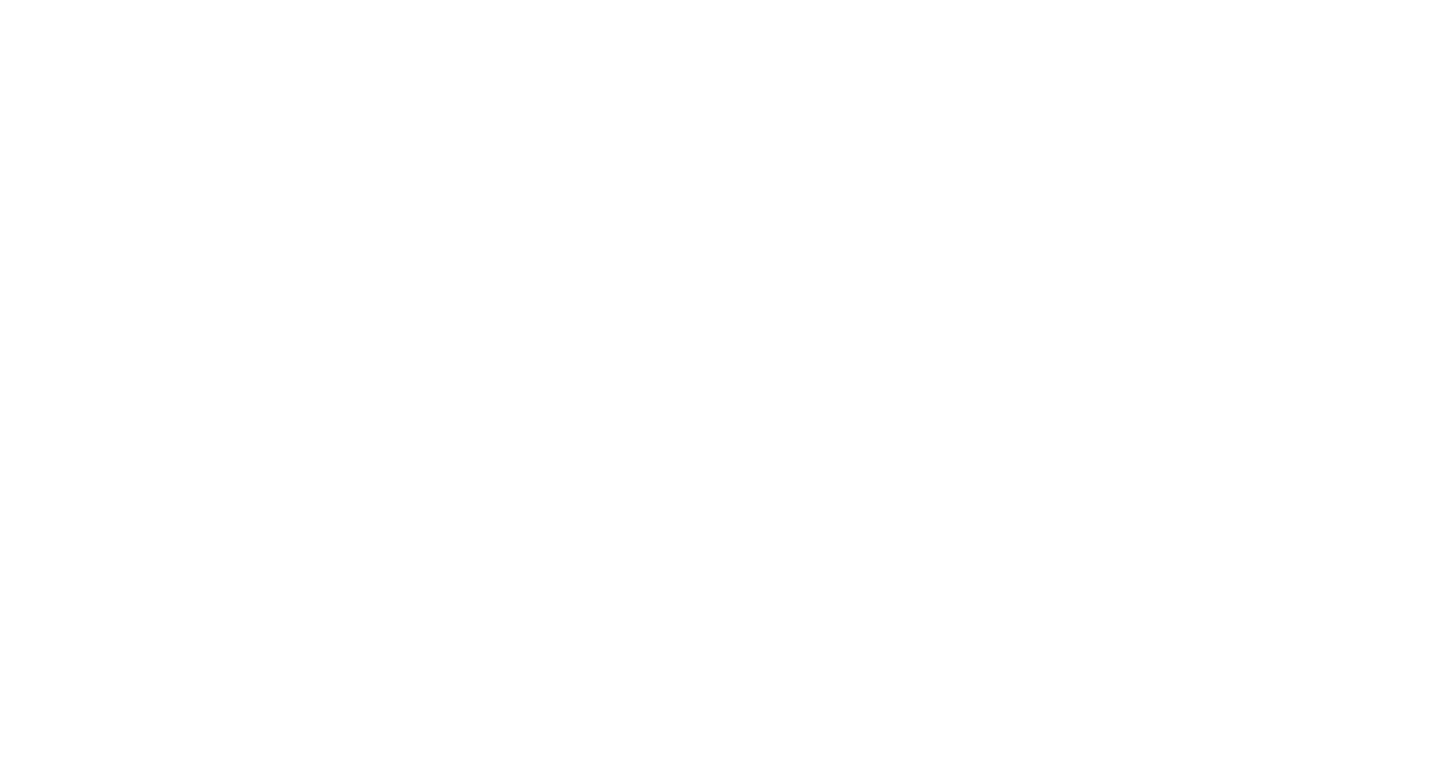scroll, scrollTop: 0, scrollLeft: 0, axis: both 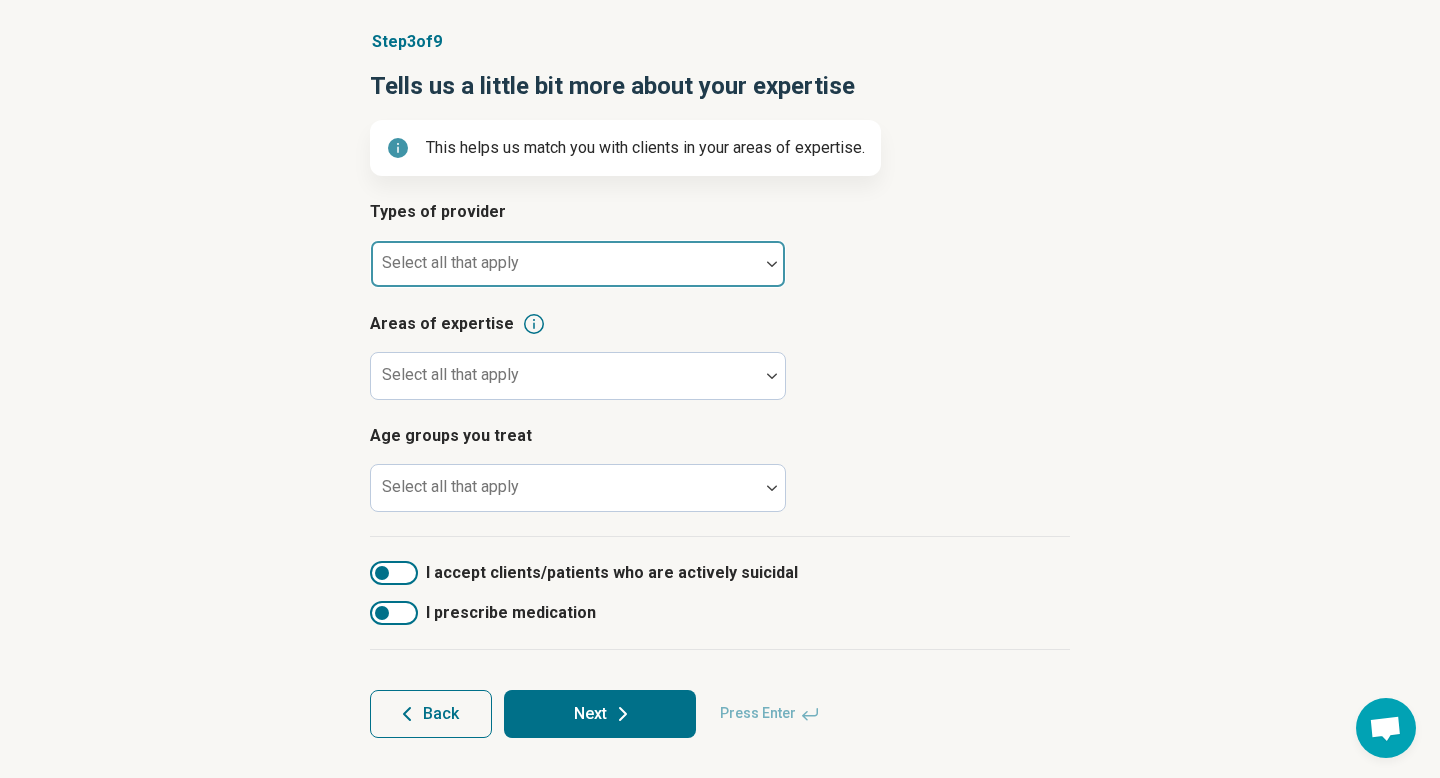 click at bounding box center (565, 272) 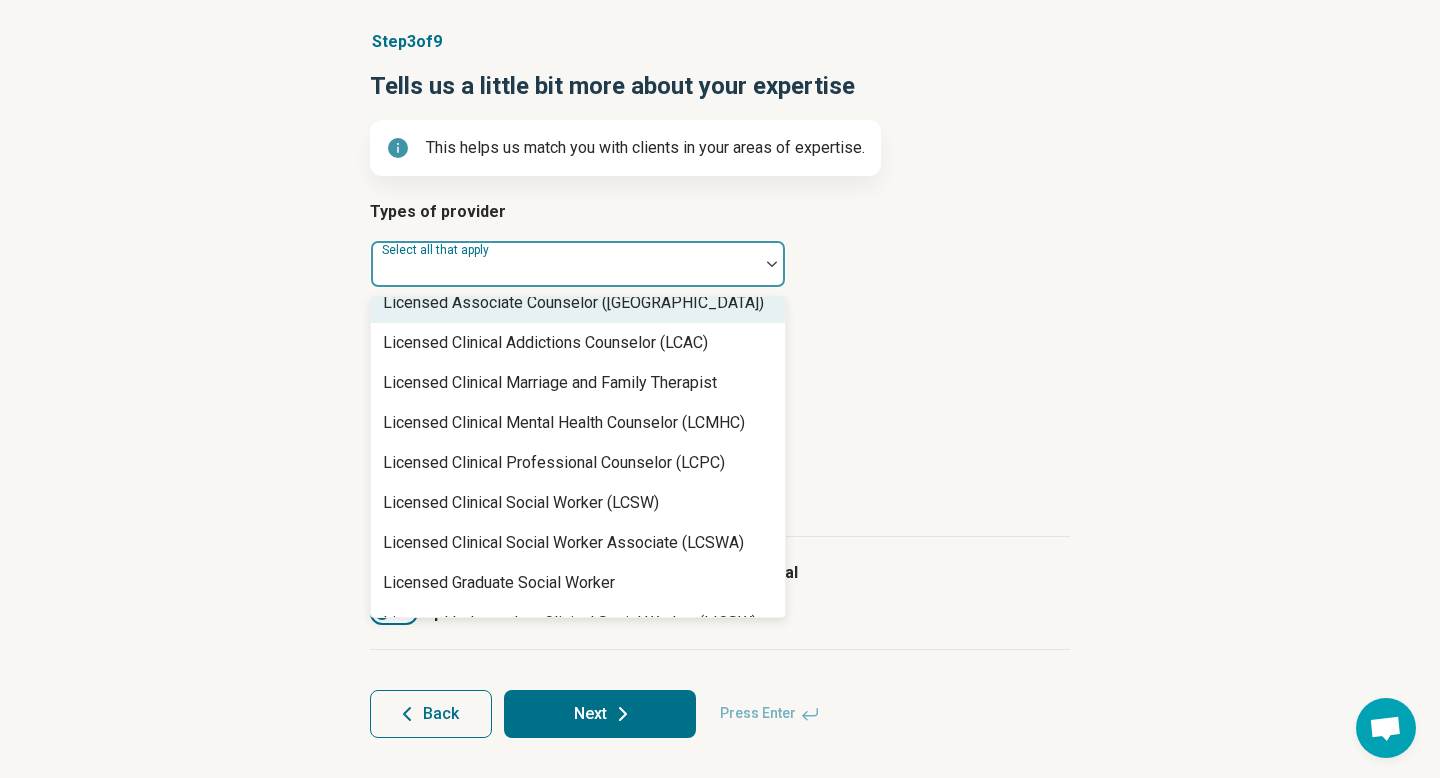 scroll, scrollTop: 867, scrollLeft: 0, axis: vertical 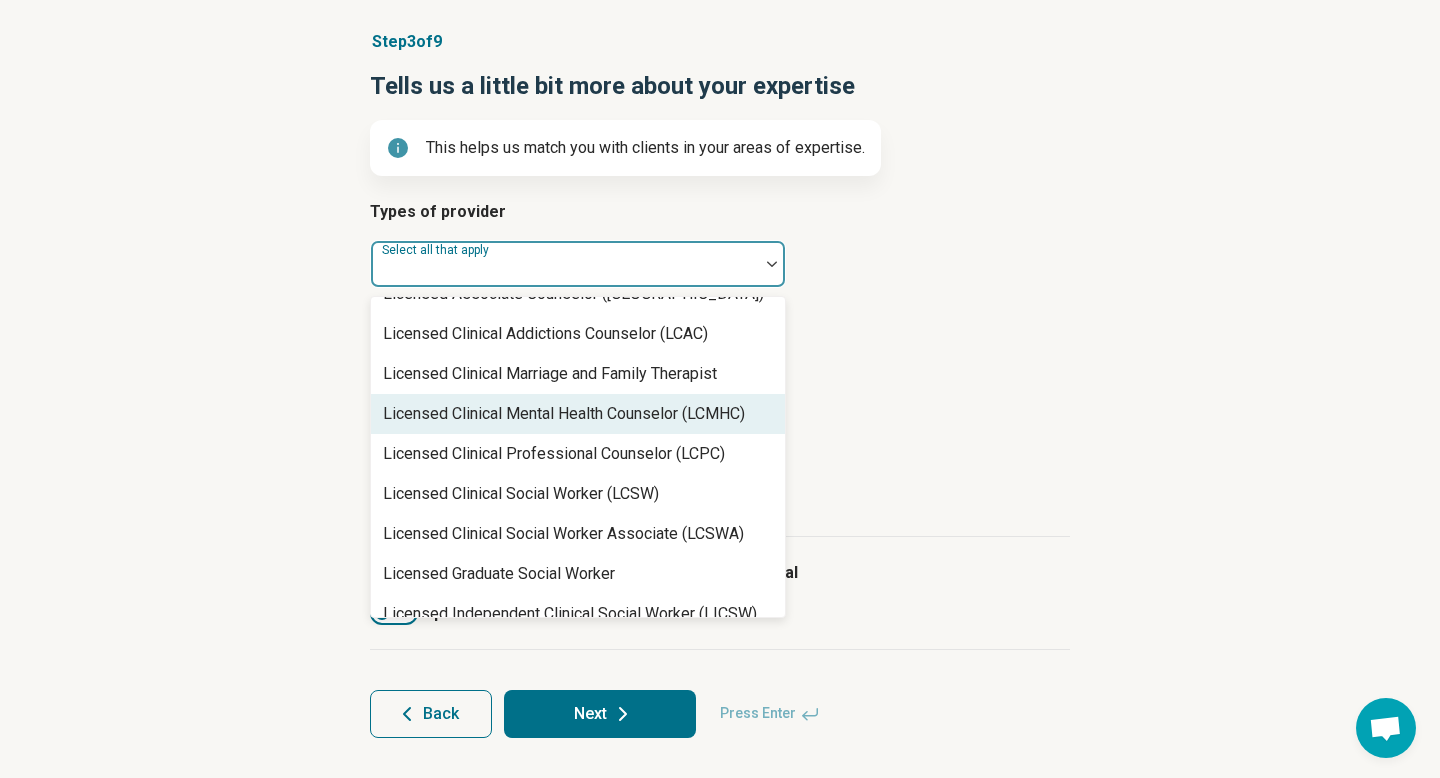 click on "Licensed Clinical Mental Health Counselor (LCMHC)" at bounding box center [564, 414] 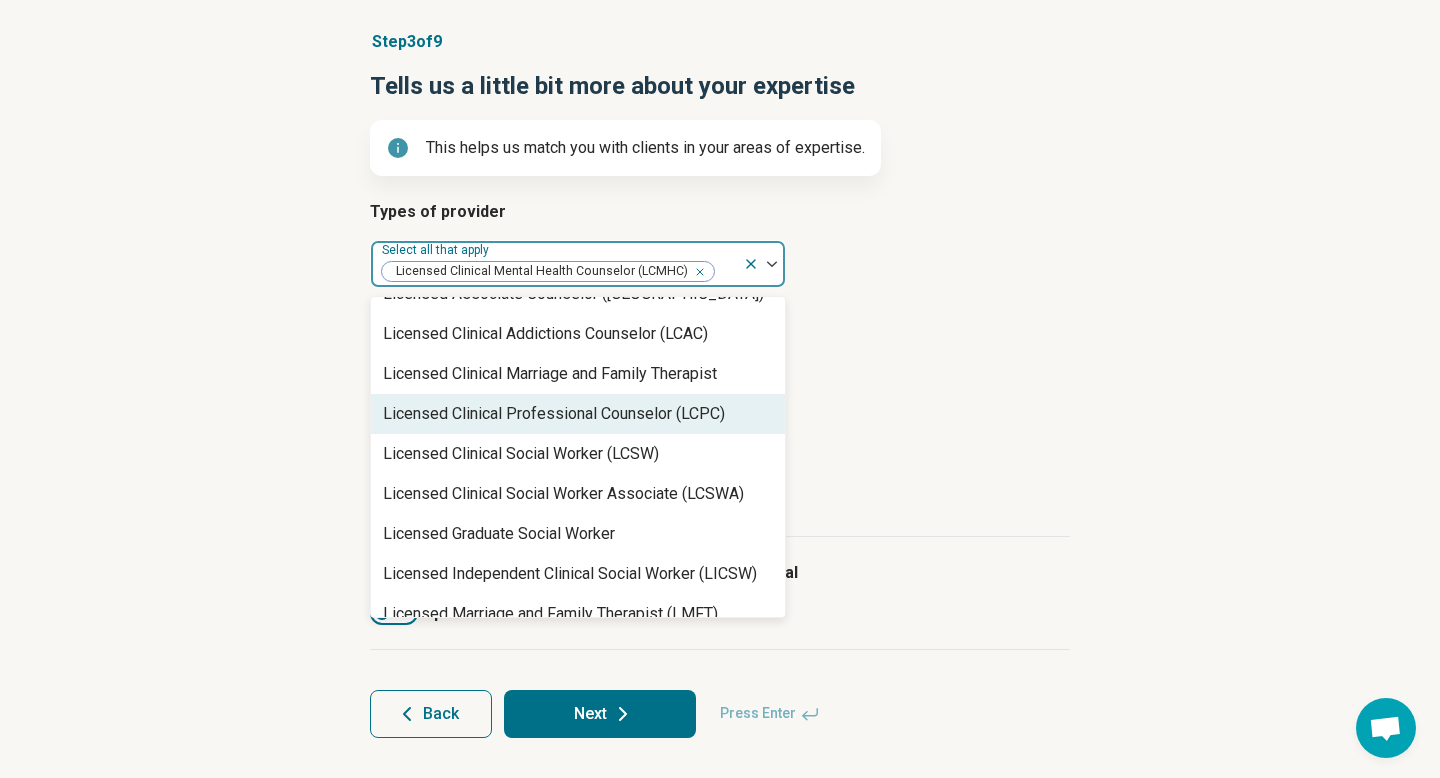 click on "Licensed Clinical Professional Counselor (LCPC)" at bounding box center [554, 414] 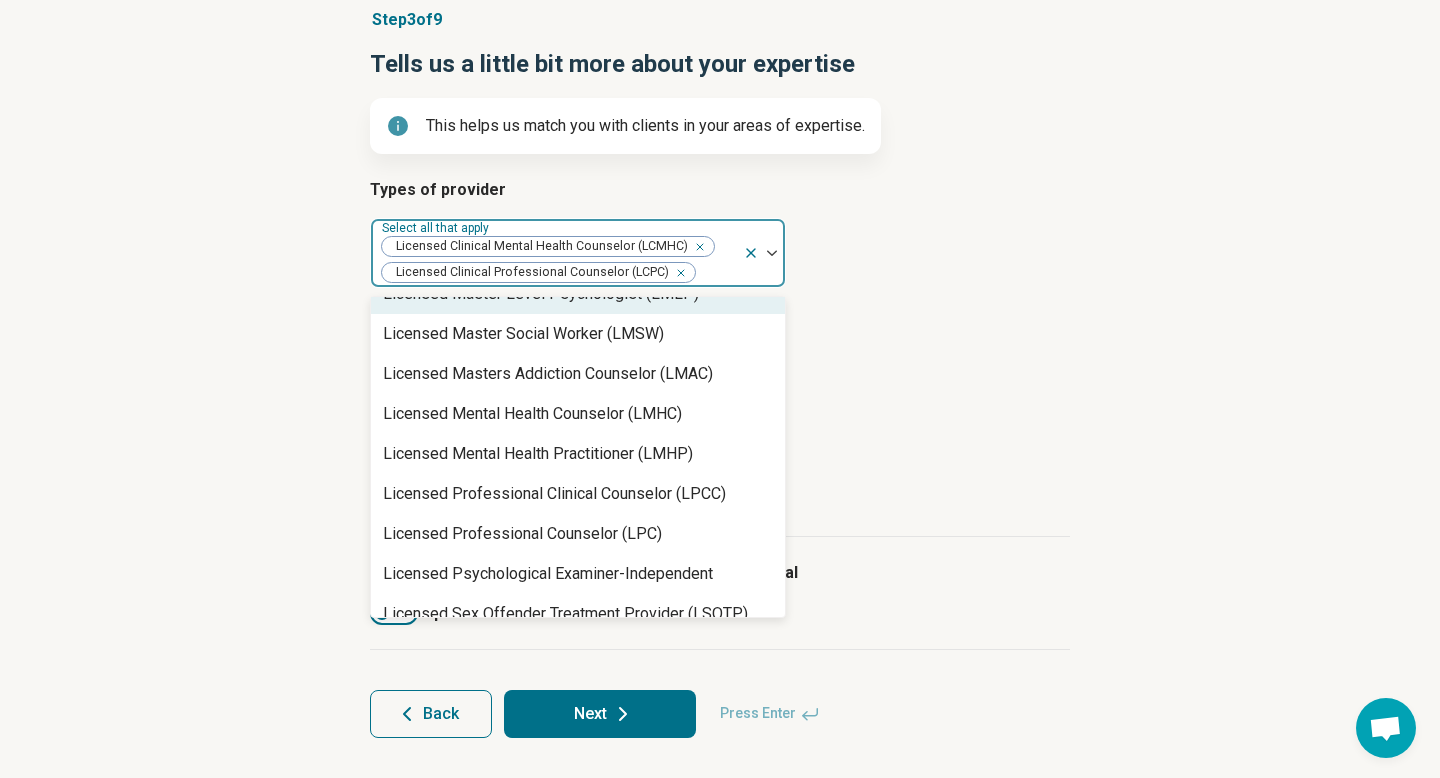 scroll, scrollTop: 1198, scrollLeft: 0, axis: vertical 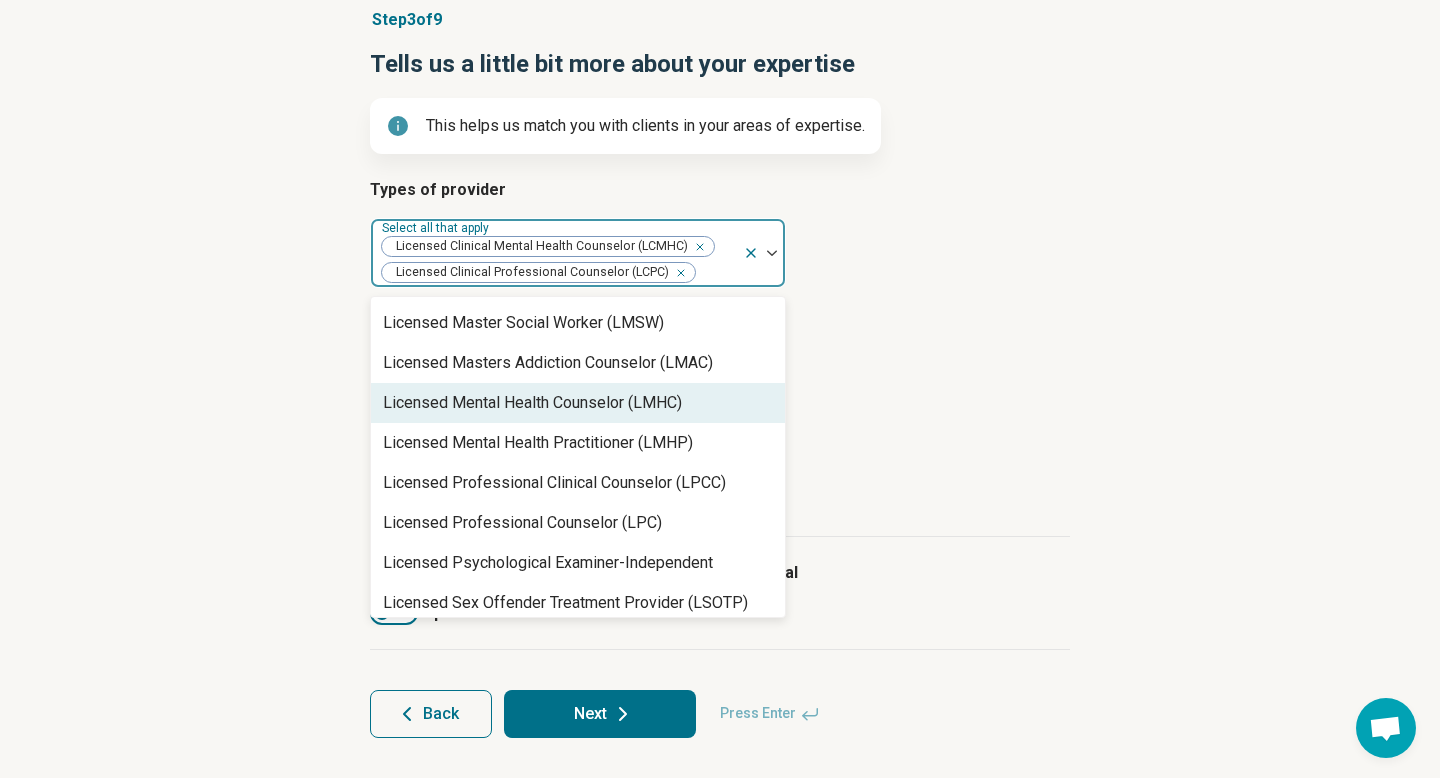 click on "Licensed Mental Health Counselor (LMHC)" at bounding box center (532, 403) 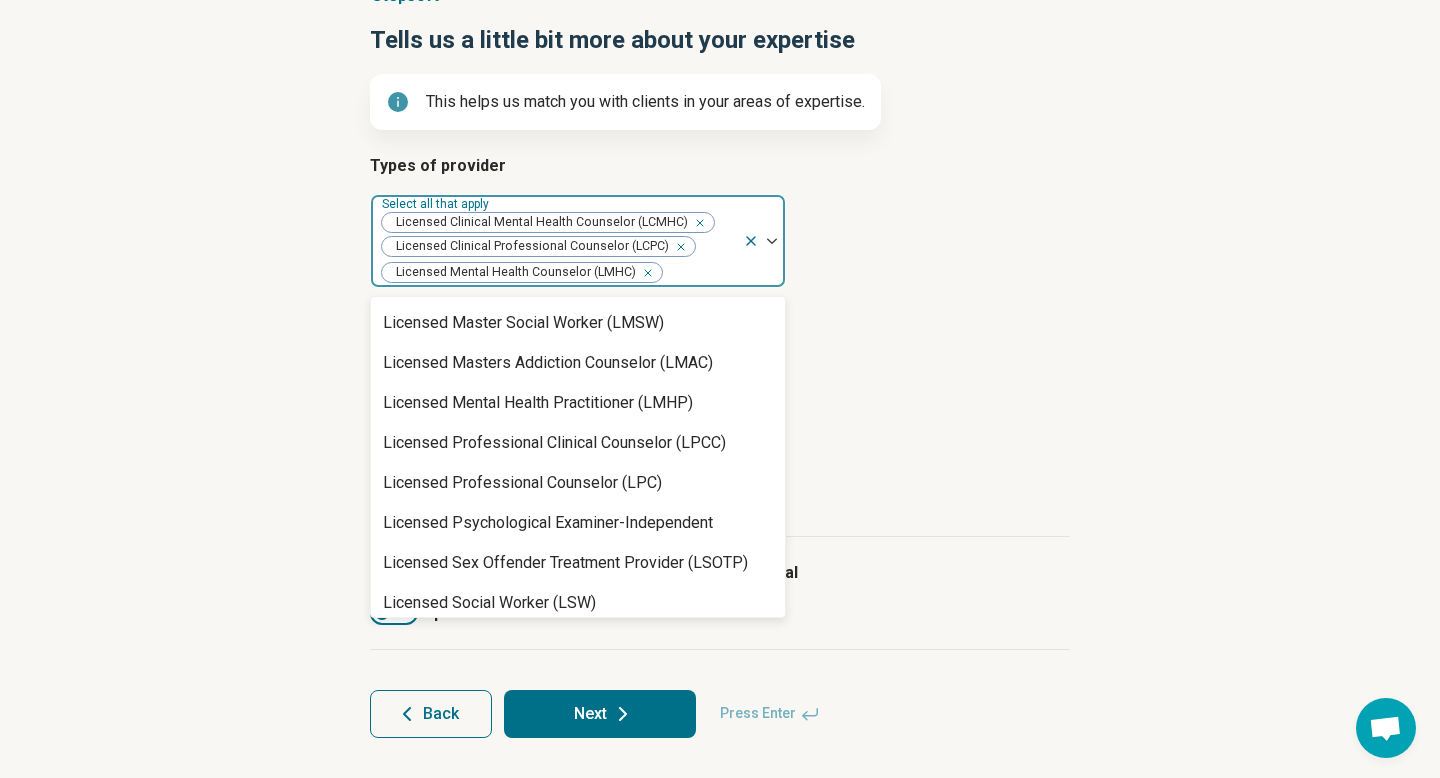 click at bounding box center (696, 223) 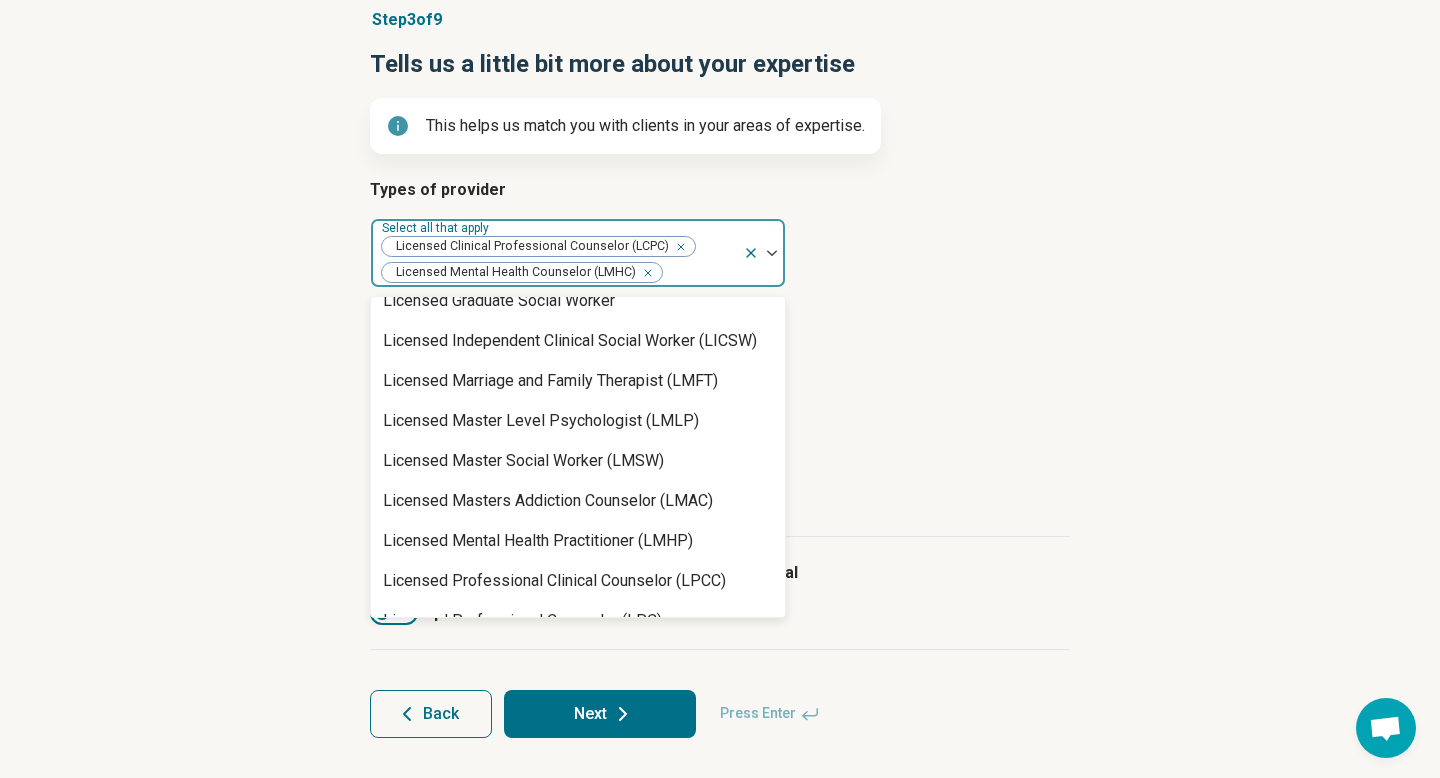 scroll, scrollTop: 1095, scrollLeft: 0, axis: vertical 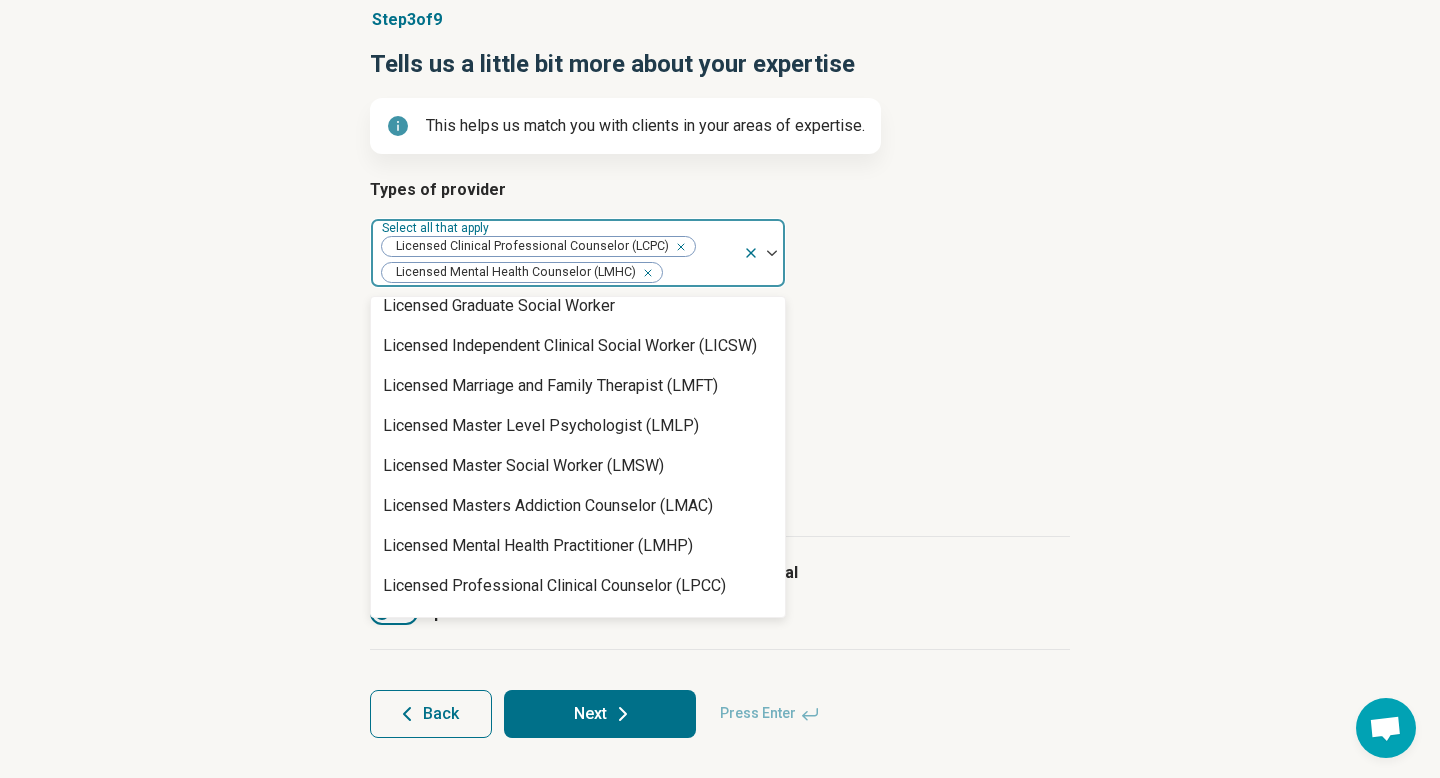 click on "Licensed Clinical Mental Health Counselor (LCMHC)" at bounding box center (564, 186) 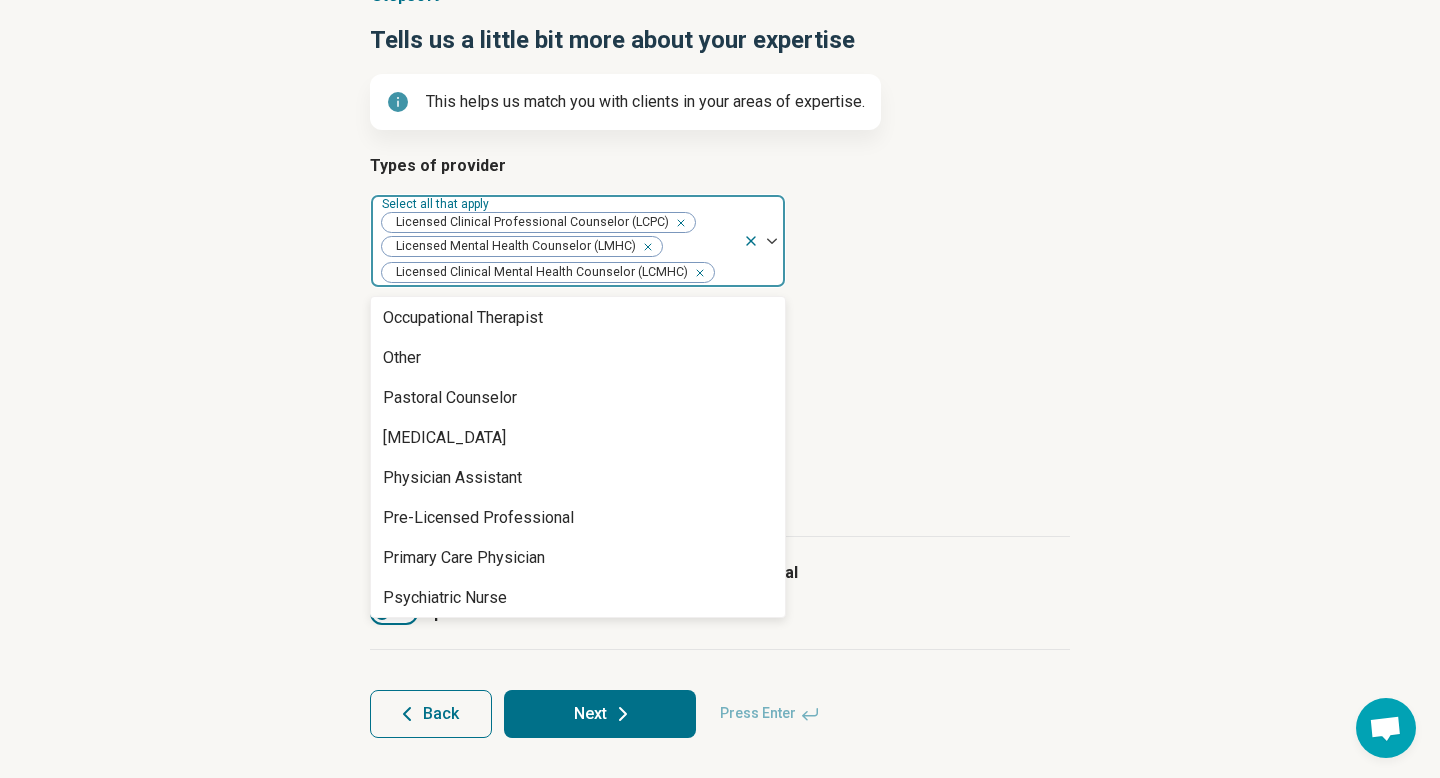 scroll, scrollTop: 1968, scrollLeft: 0, axis: vertical 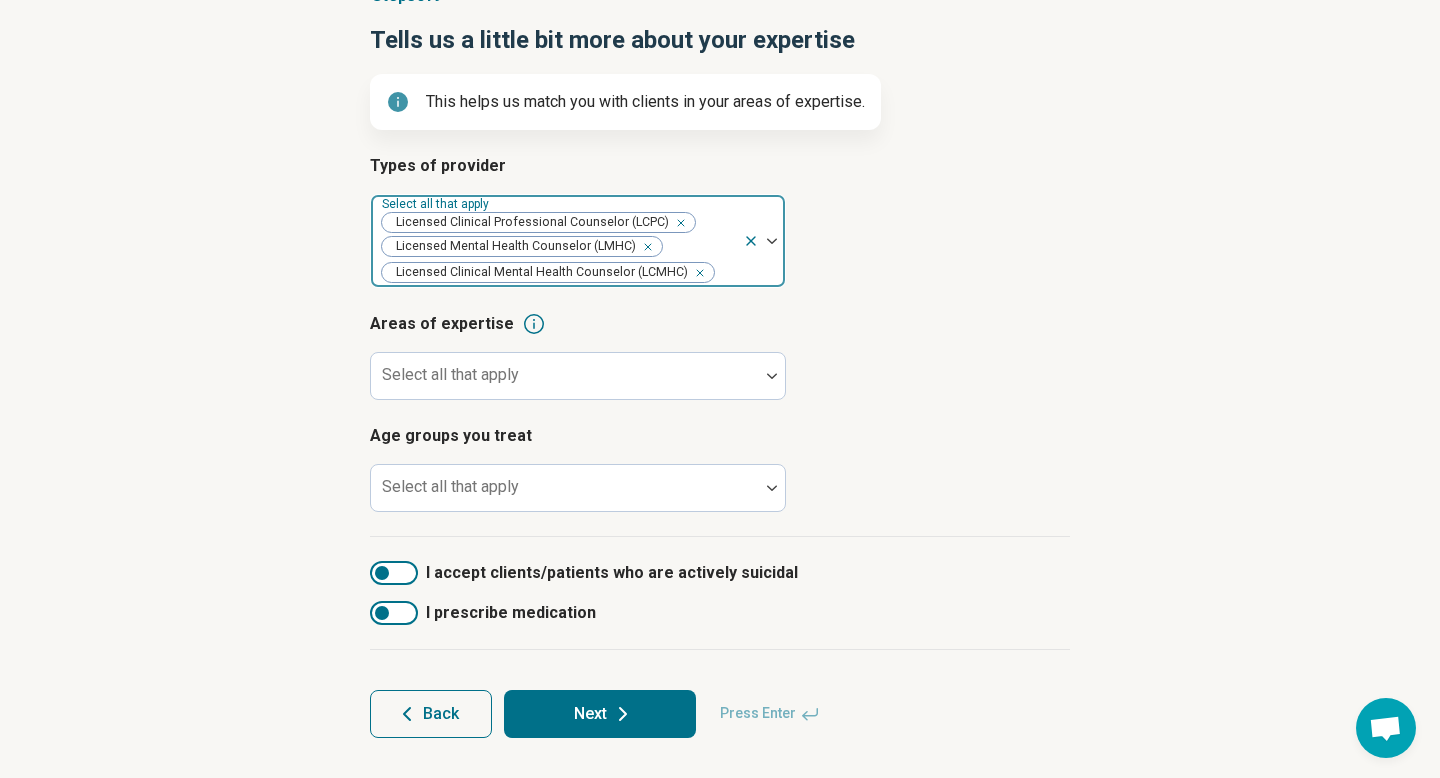 click at bounding box center (772, 241) 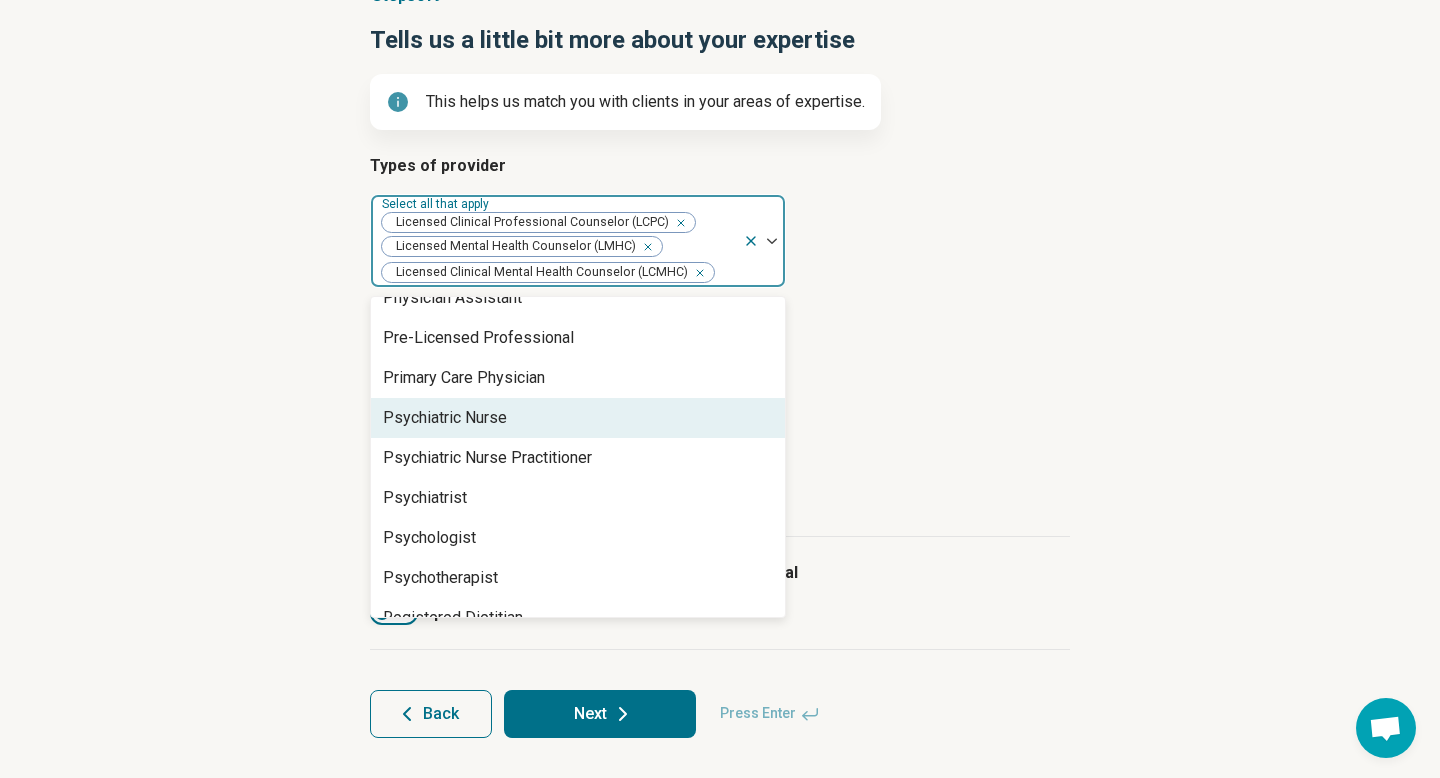 scroll, scrollTop: 2141, scrollLeft: 0, axis: vertical 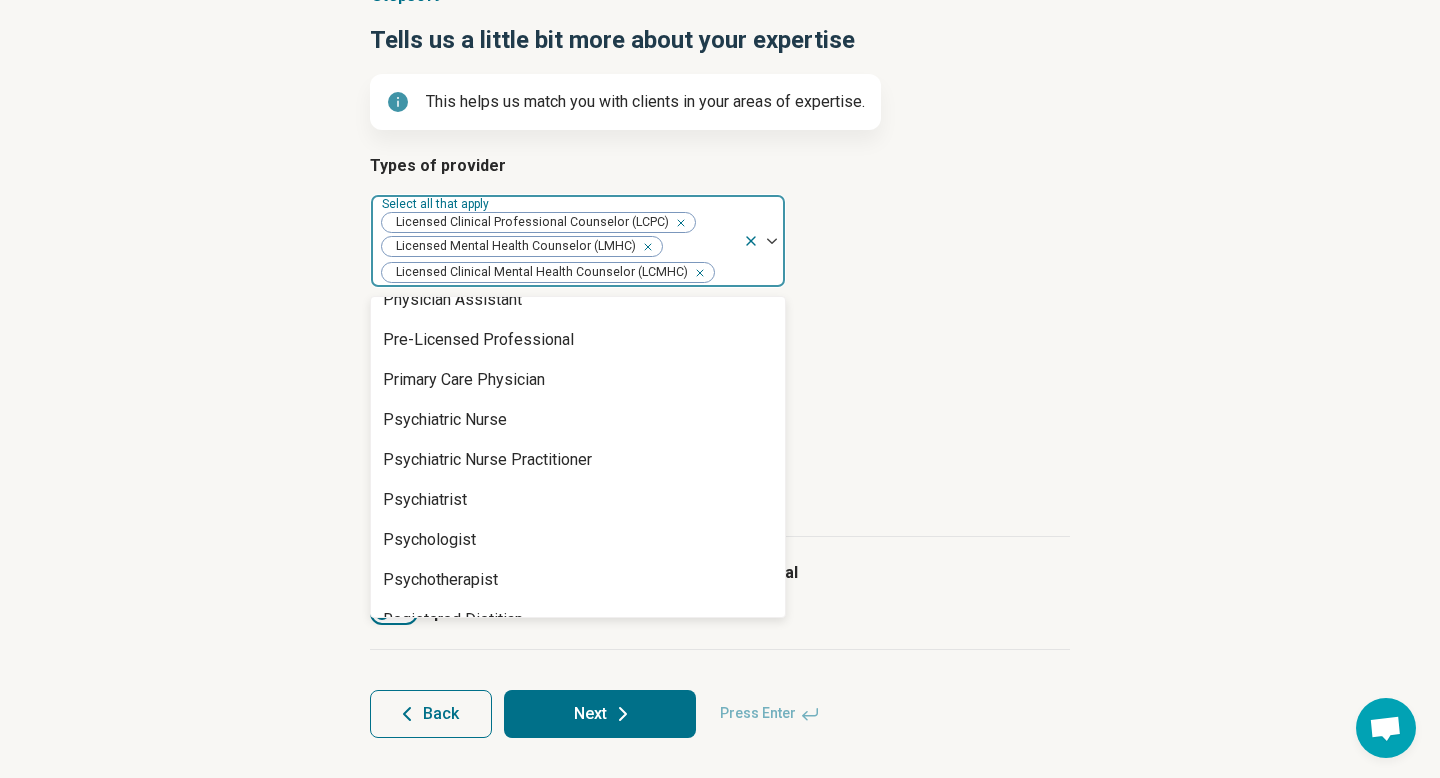 click on "Other" at bounding box center [578, 180] 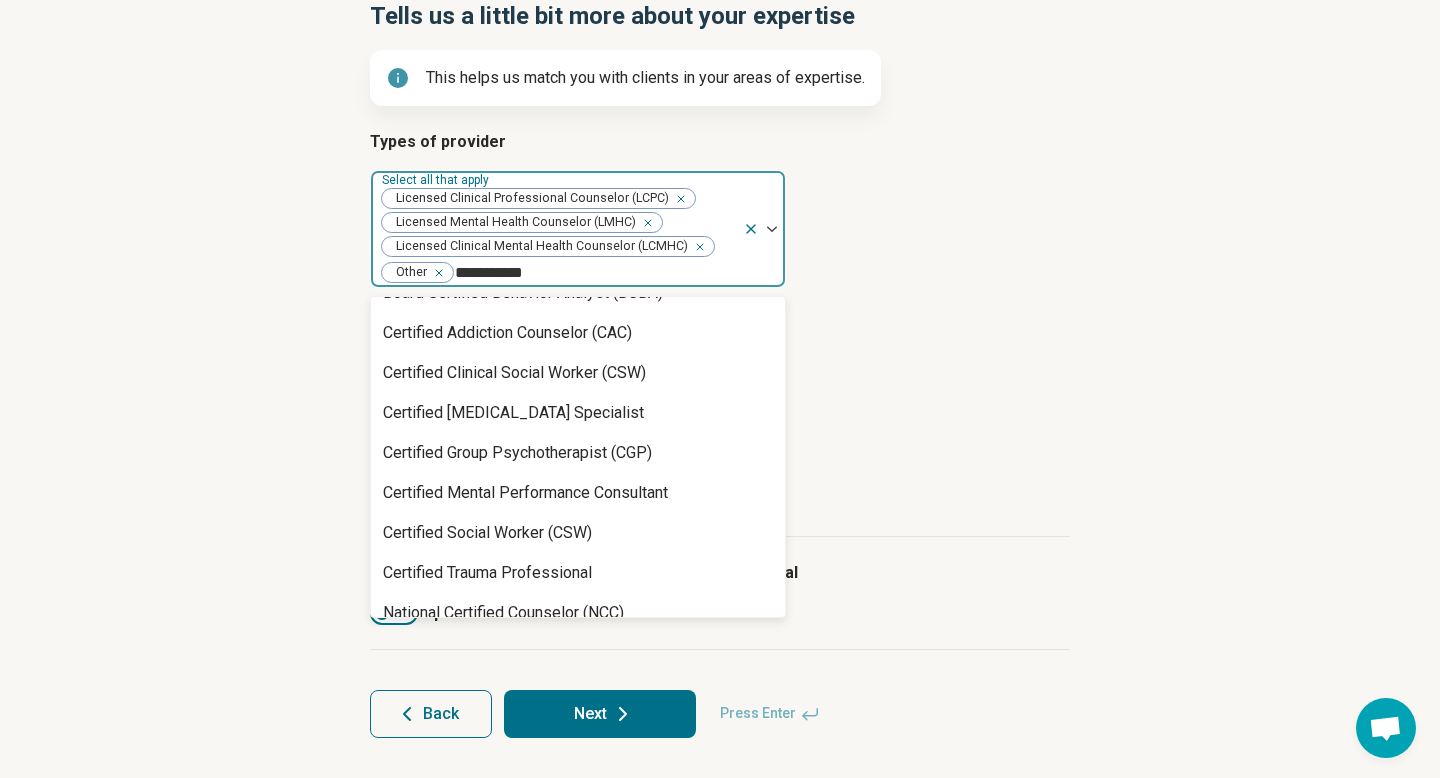 scroll, scrollTop: 0, scrollLeft: 0, axis: both 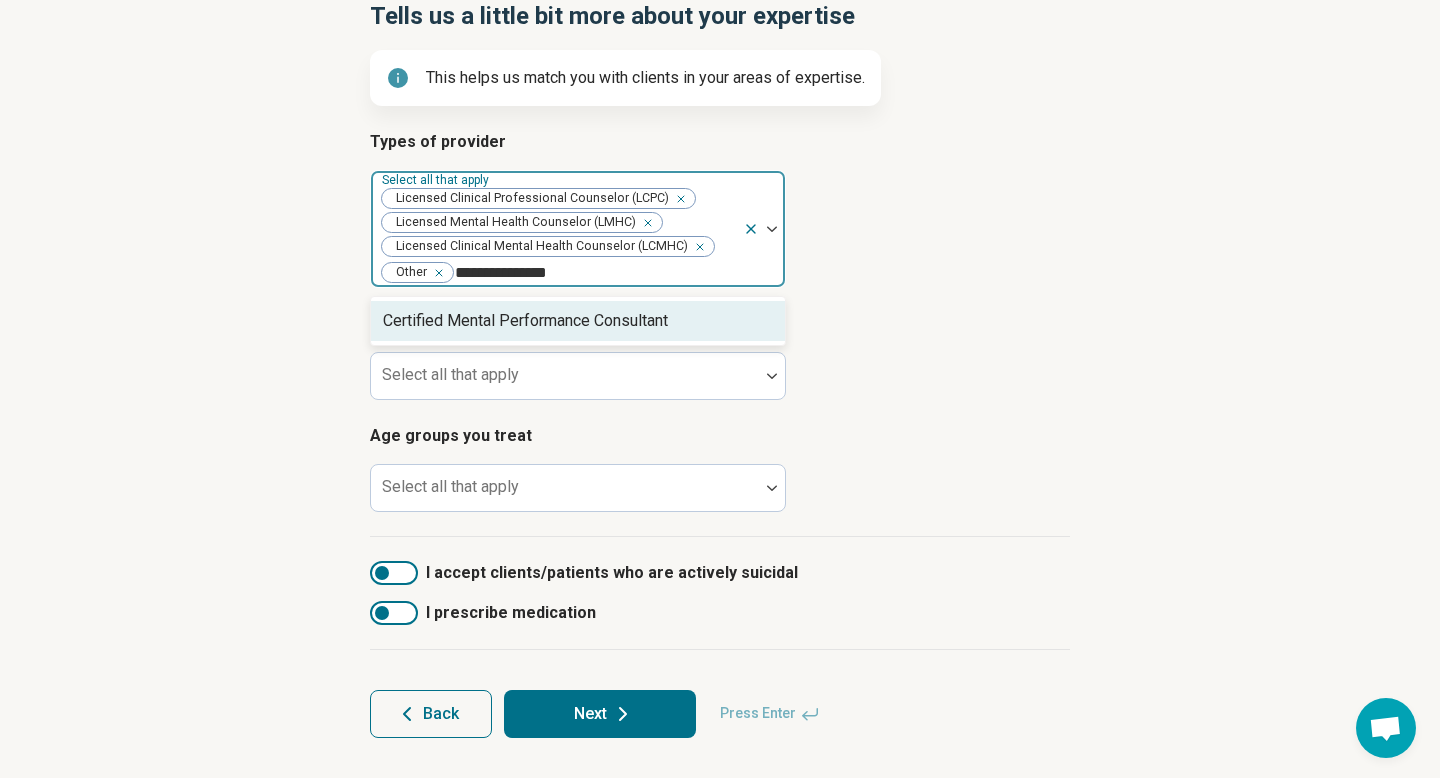 type on "**********" 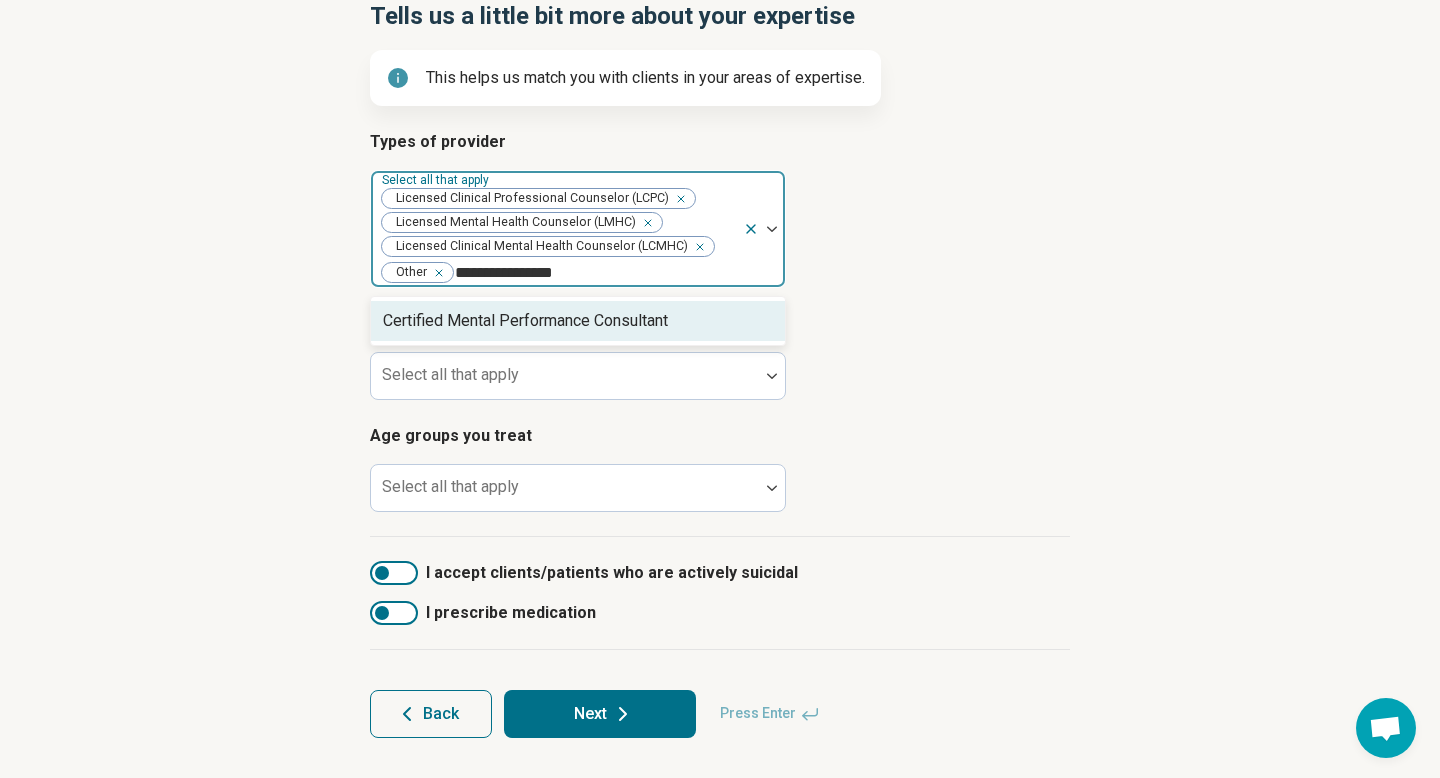 click on "Certified Mental Performance Consultant" at bounding box center [525, 321] 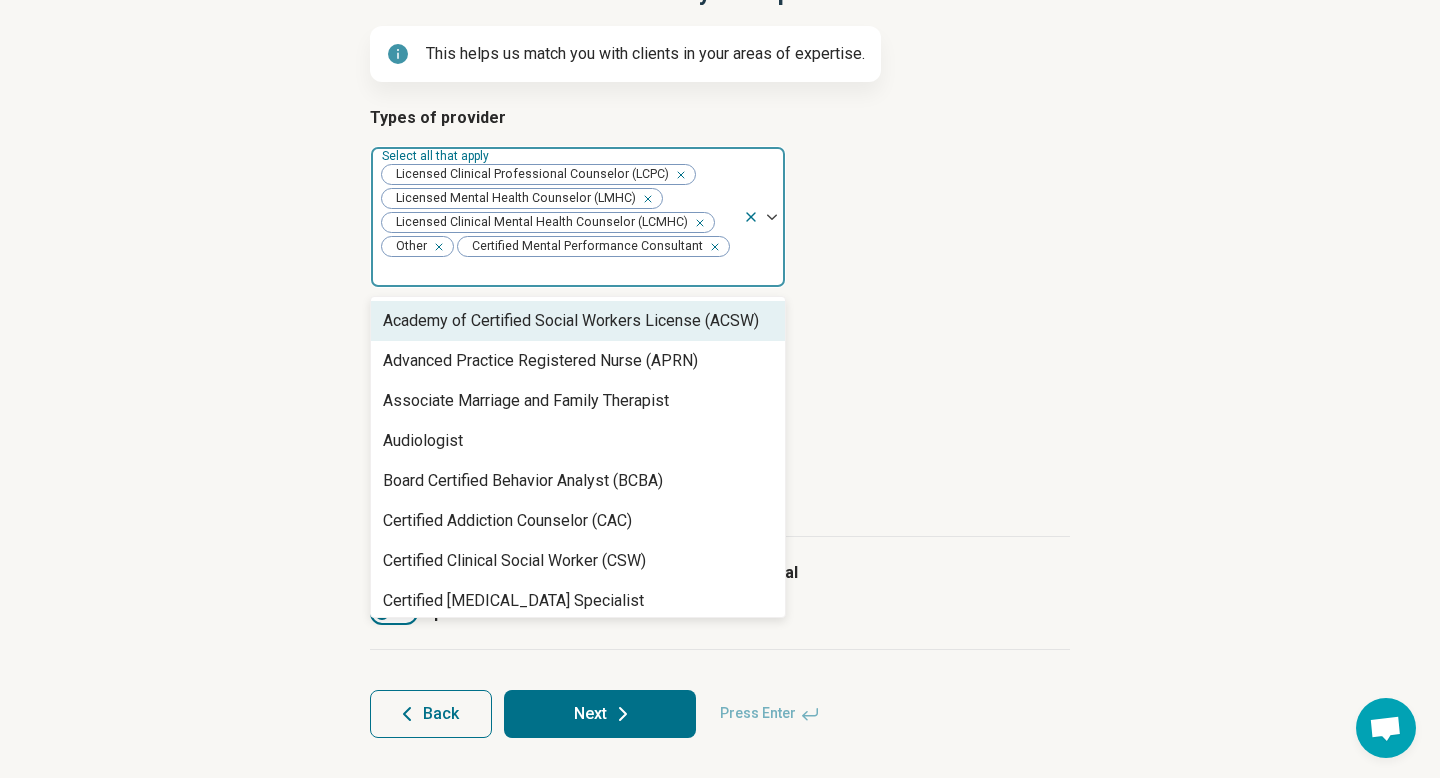 click at bounding box center (435, 247) 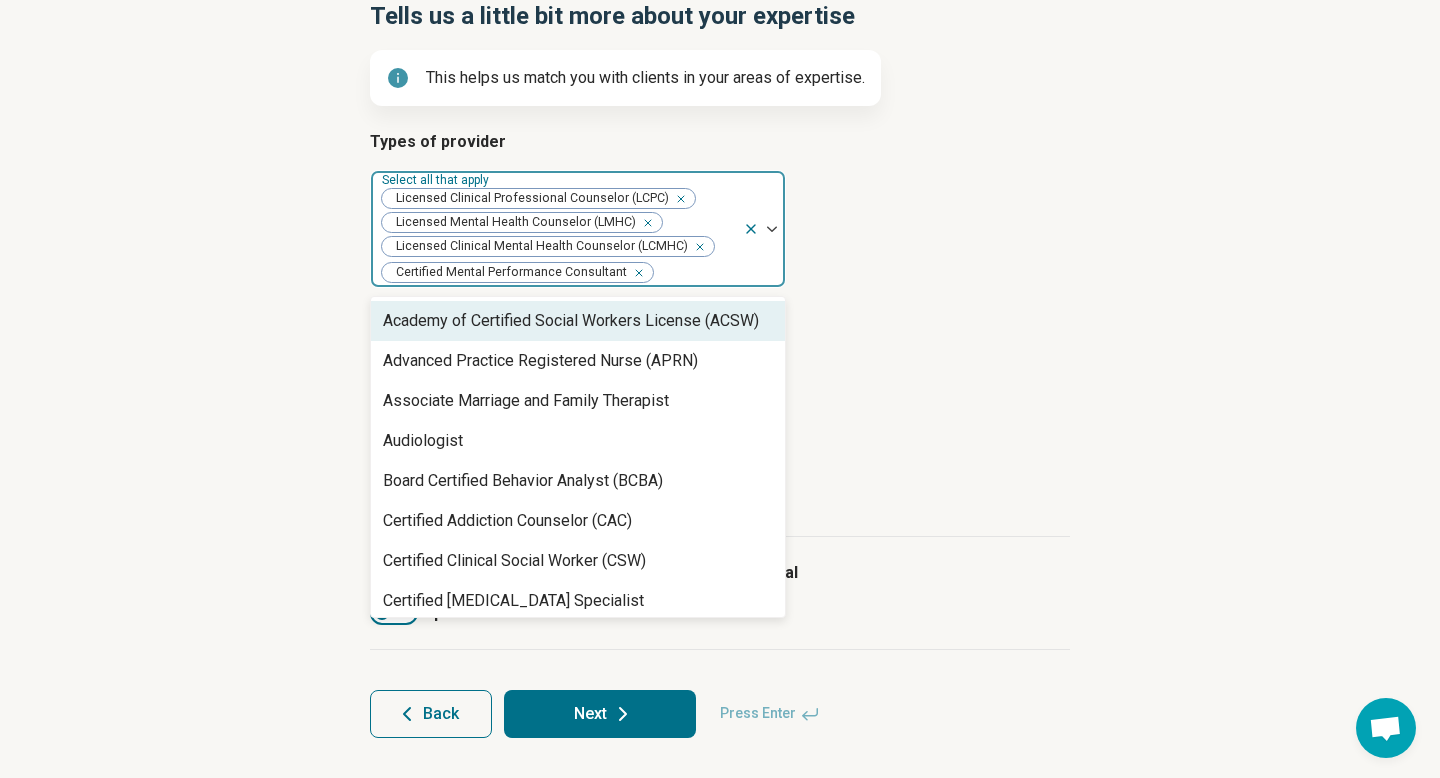 scroll, scrollTop: 461, scrollLeft: 0, axis: vertical 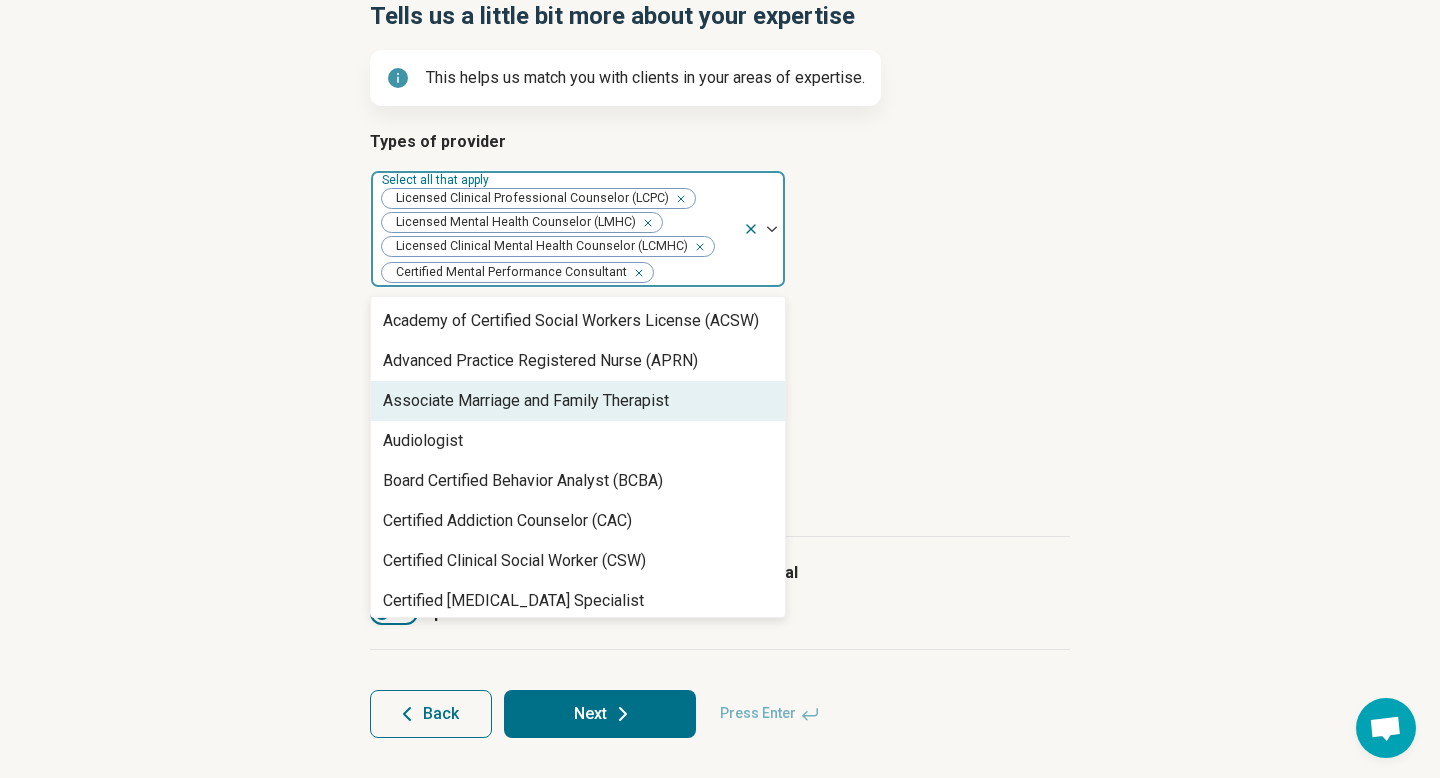 click on "Step  3  of  9 Tells us a little bit more about your expertise This helps us match you with clients in your areas of expertise. Types of provider option Other, deselected. Associate Marriage and Family Therapist, 3 of 64. 64 results available. Use Up and Down to choose options, press Enter to select the currently focused option, press Escape to exit the menu, press Tab to select the option and exit the menu. Select all that apply Licensed Clinical Professional Counselor (LCPC) Licensed Mental Health Counselor (LMHC) Licensed Clinical Mental Health Counselor (LCMHC) Certified Mental Performance Consultant Academy of Certified Social Workers License (ACSW) Advanced Practice Registered Nurse (APRN) Associate Marriage and Family Therapist Audiologist Board Certified Behavior Analyst (BCBA) Certified Addiction Counselor (CAC) Certified Clinical Social Worker (CSW) Certified [MEDICAL_DATA] Specialist Certified Group Psychotherapist (CGP) Certified Social Worker (CSW) Certified Trauma Professional Counselor Other" at bounding box center [720, 349] 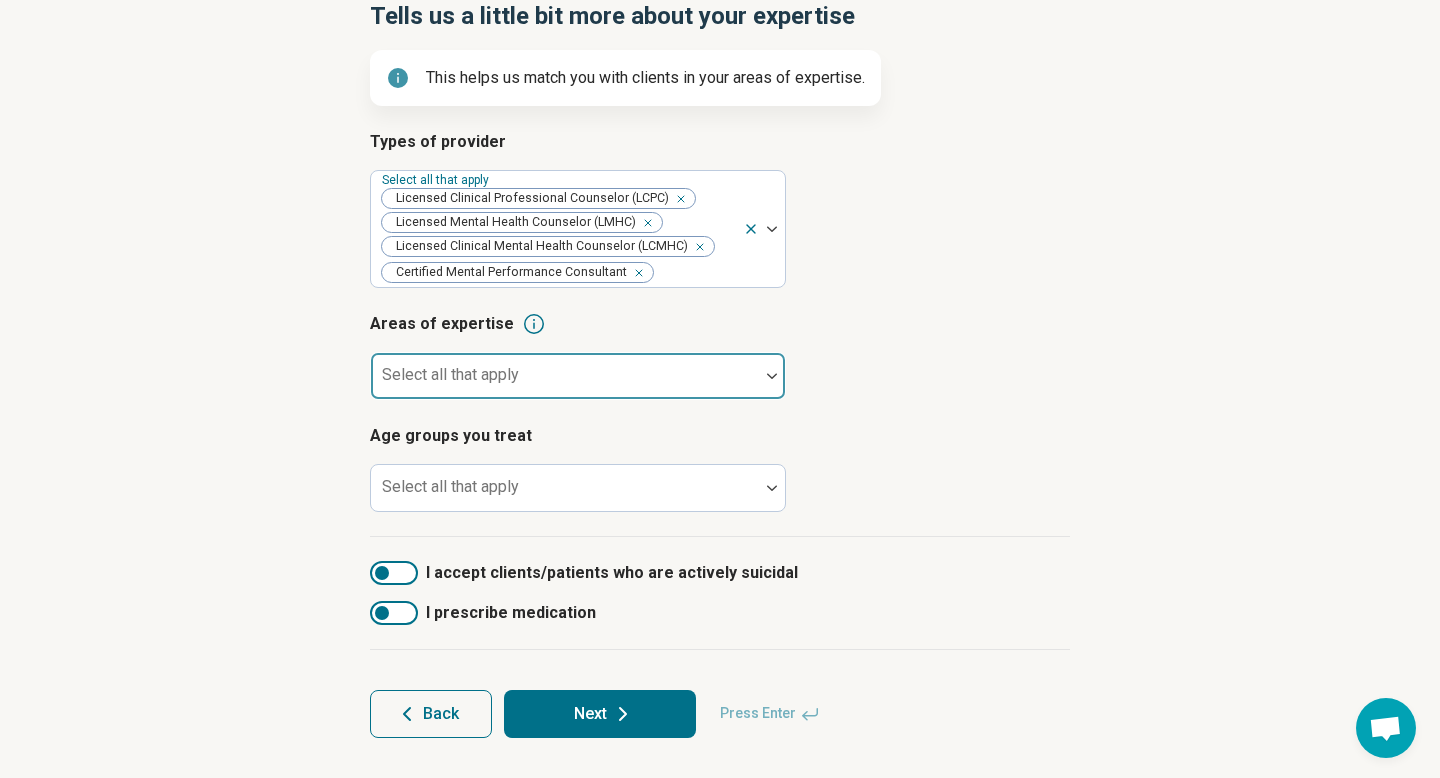 click at bounding box center (565, 376) 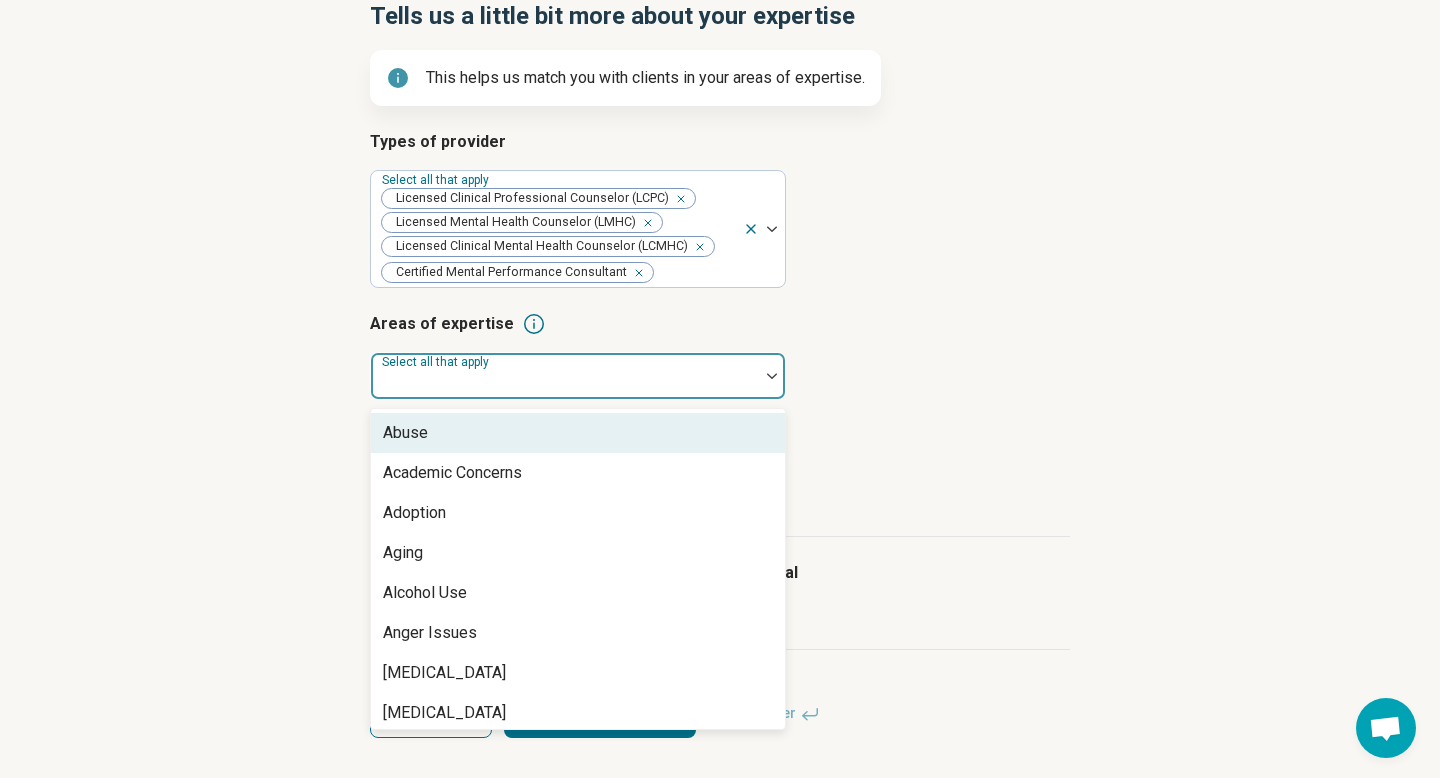 click on "Abuse" at bounding box center [578, 433] 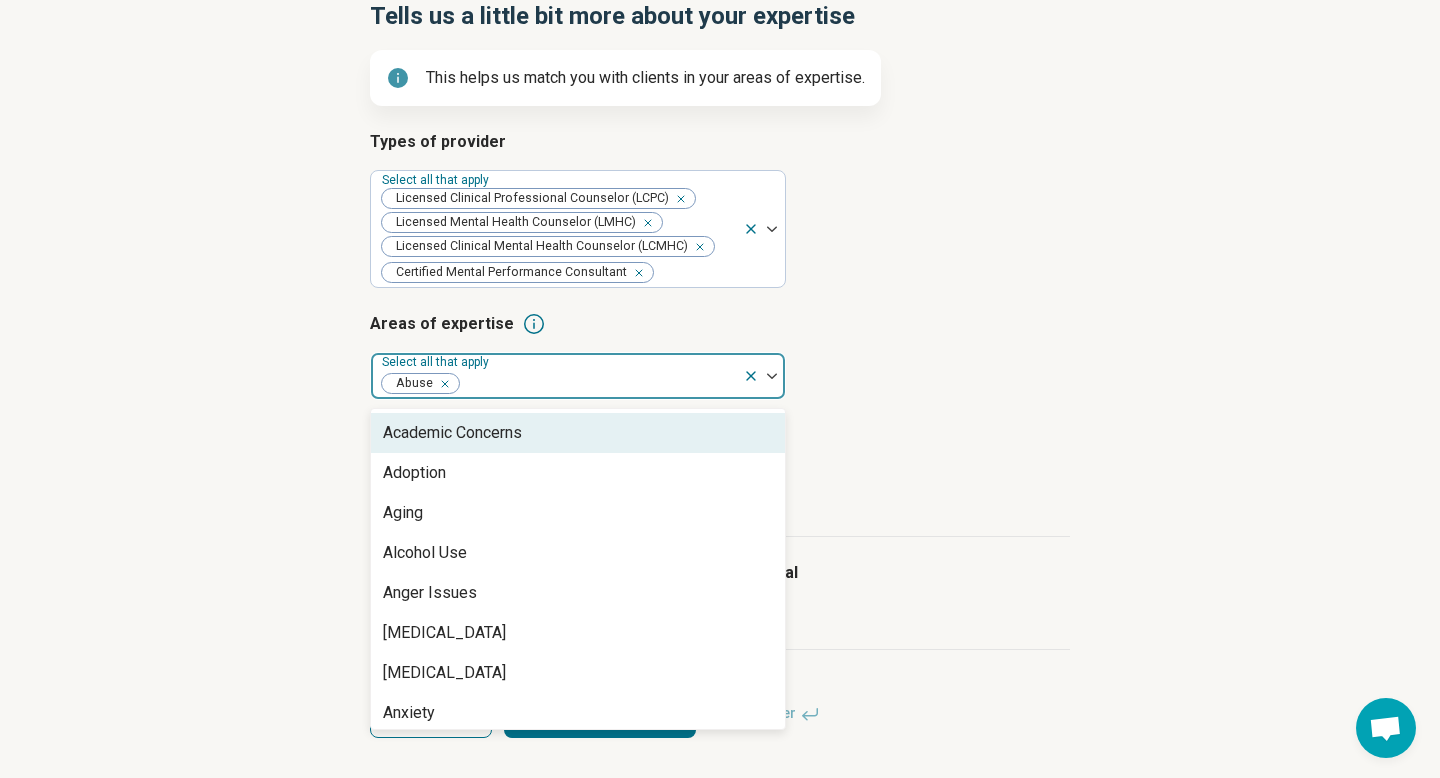 click on "Academic Concerns" at bounding box center (452, 433) 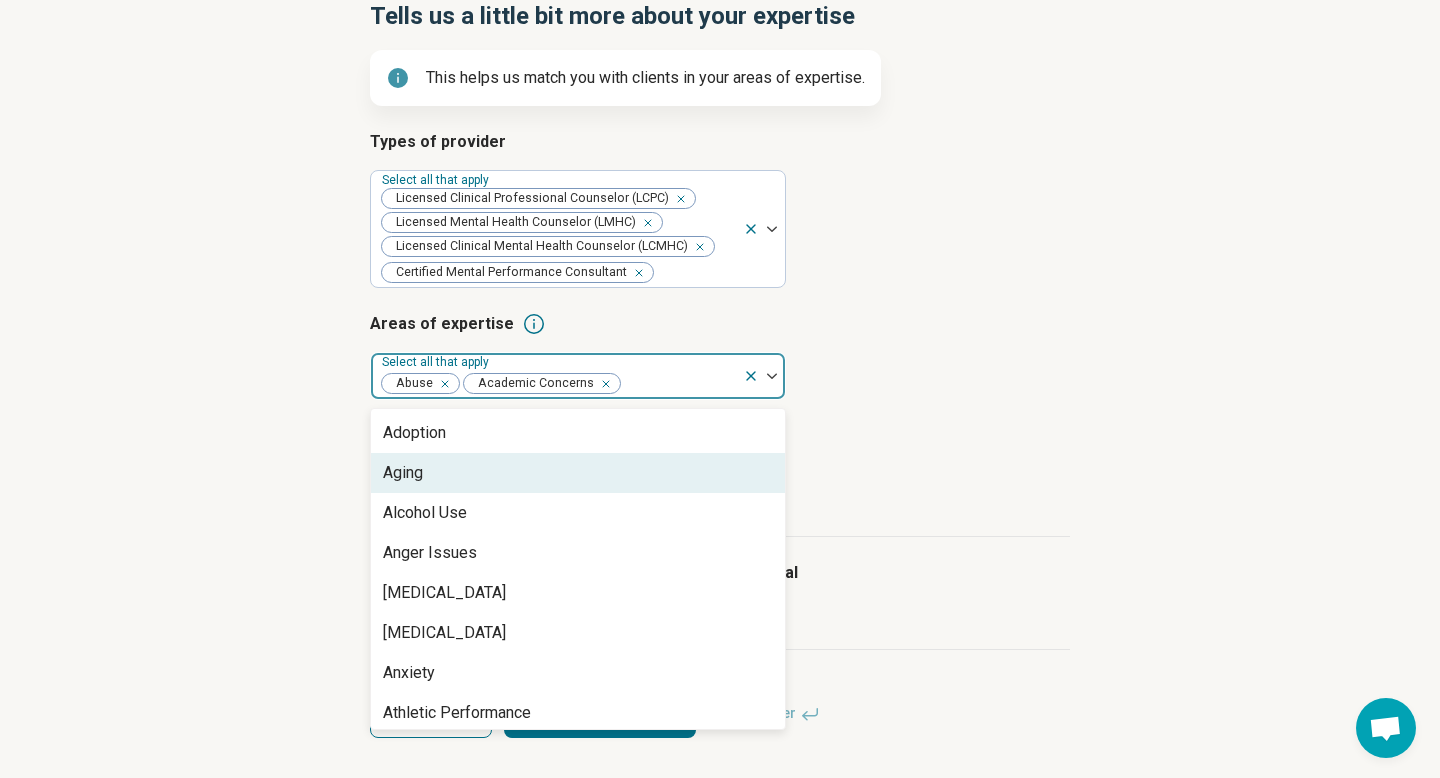 click on "Aging" at bounding box center [578, 473] 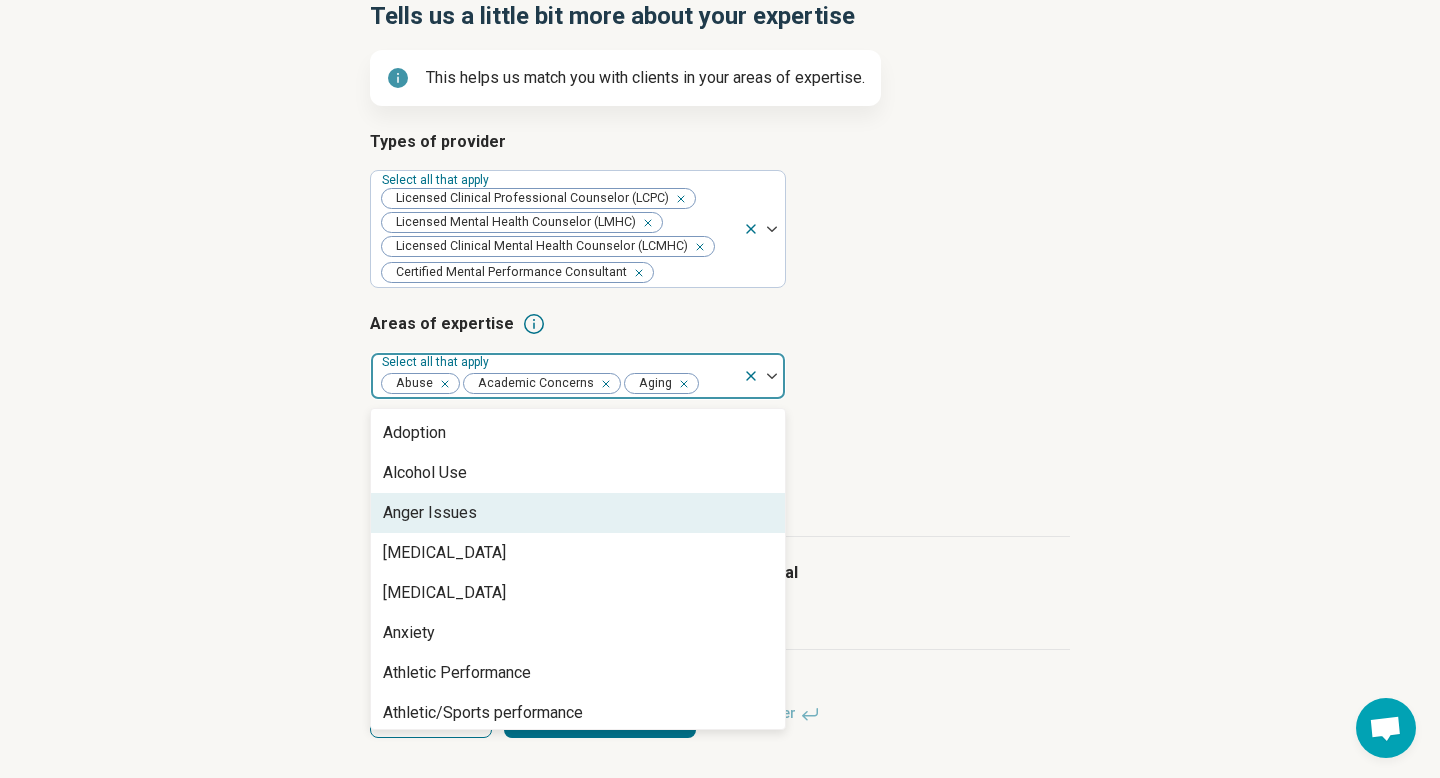 click on "Anger Issues" at bounding box center [578, 513] 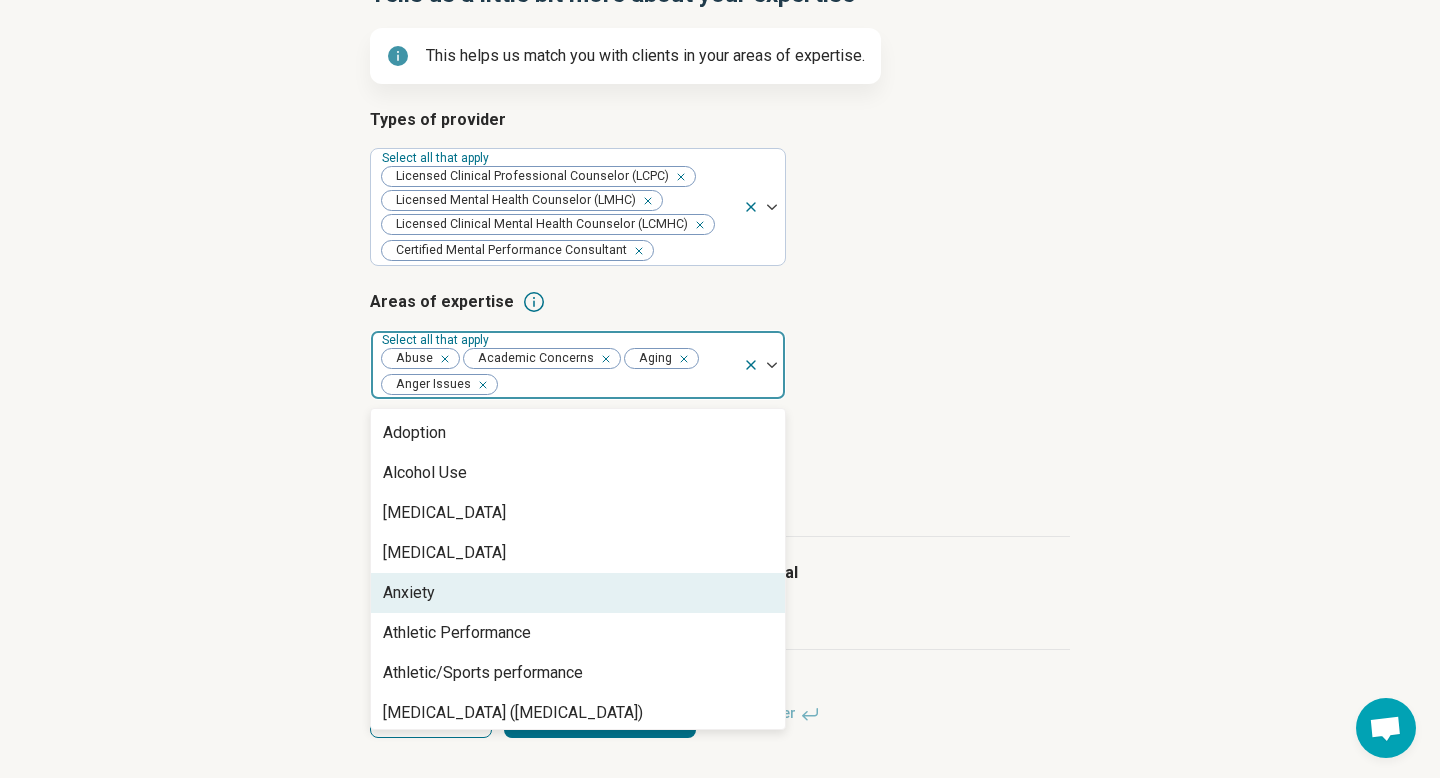 click on "Anxiety" at bounding box center (578, 593) 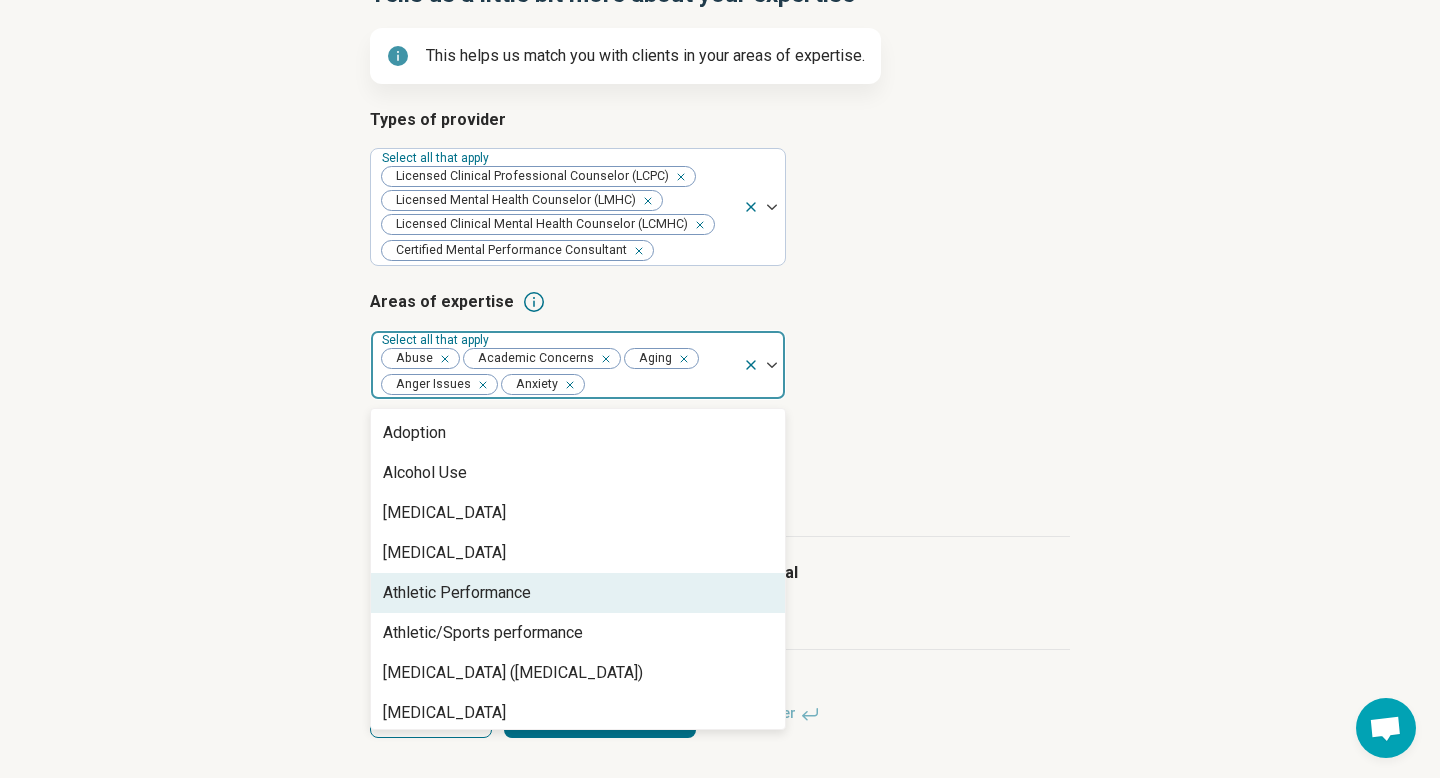 click on "Athletic Performance" at bounding box center [457, 593] 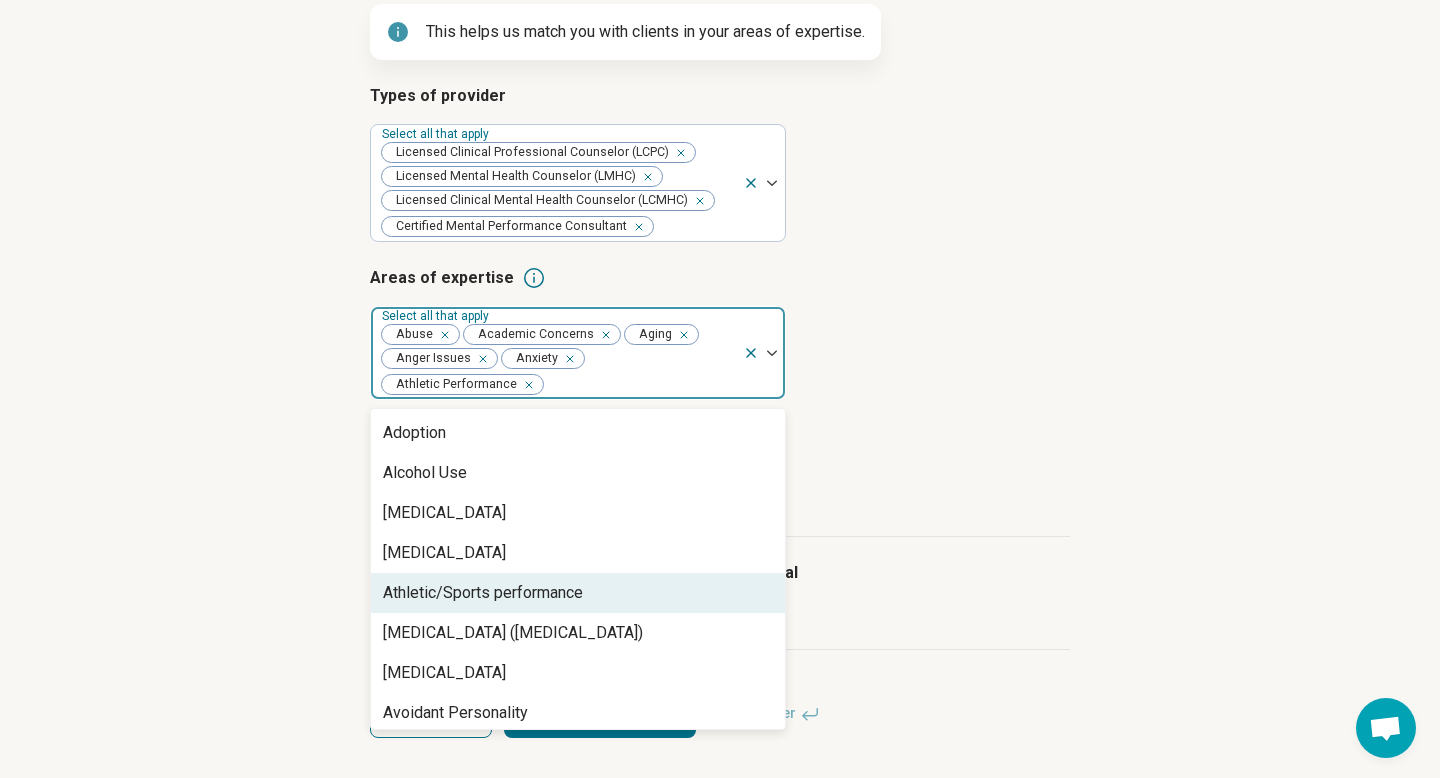 click on "Athletic/Sports performance" at bounding box center [483, 593] 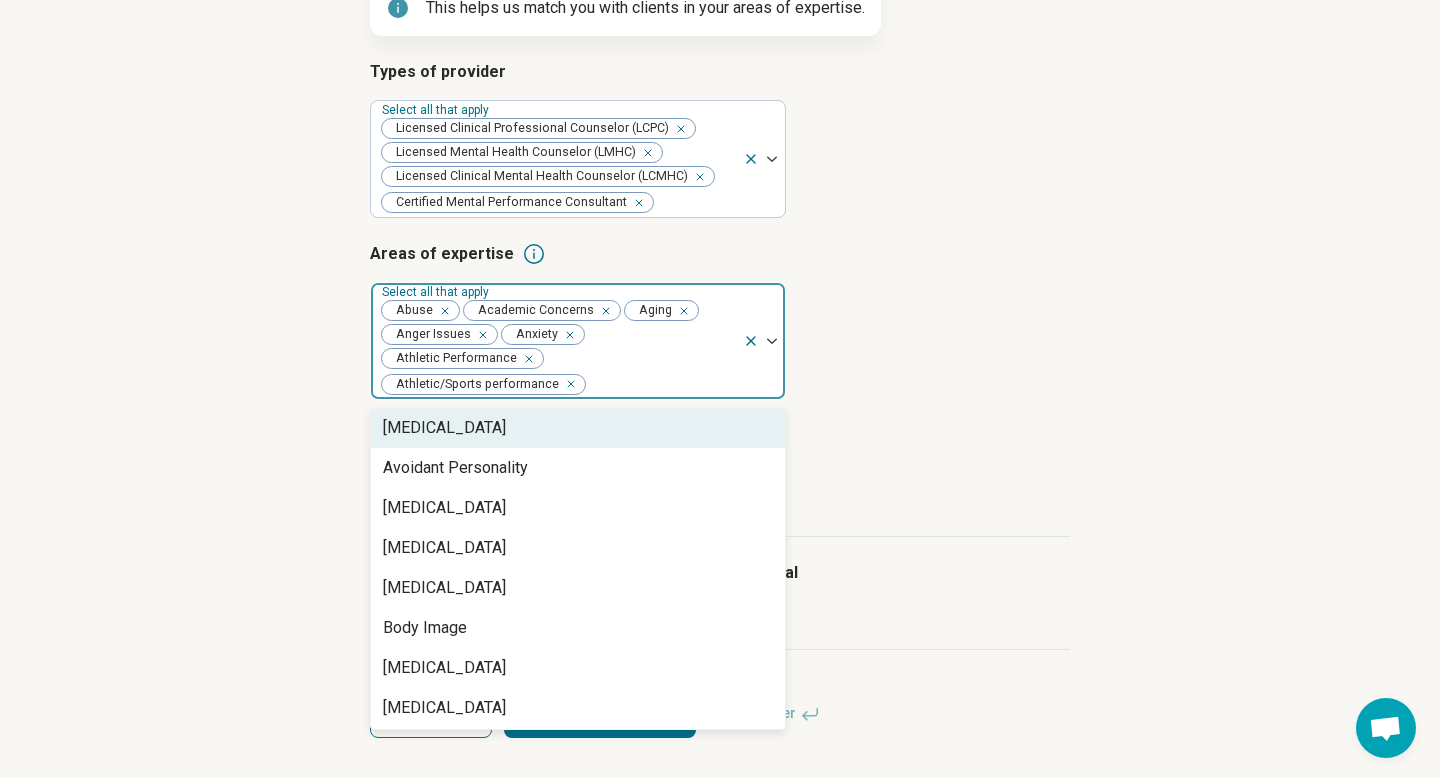 scroll, scrollTop: 209, scrollLeft: 0, axis: vertical 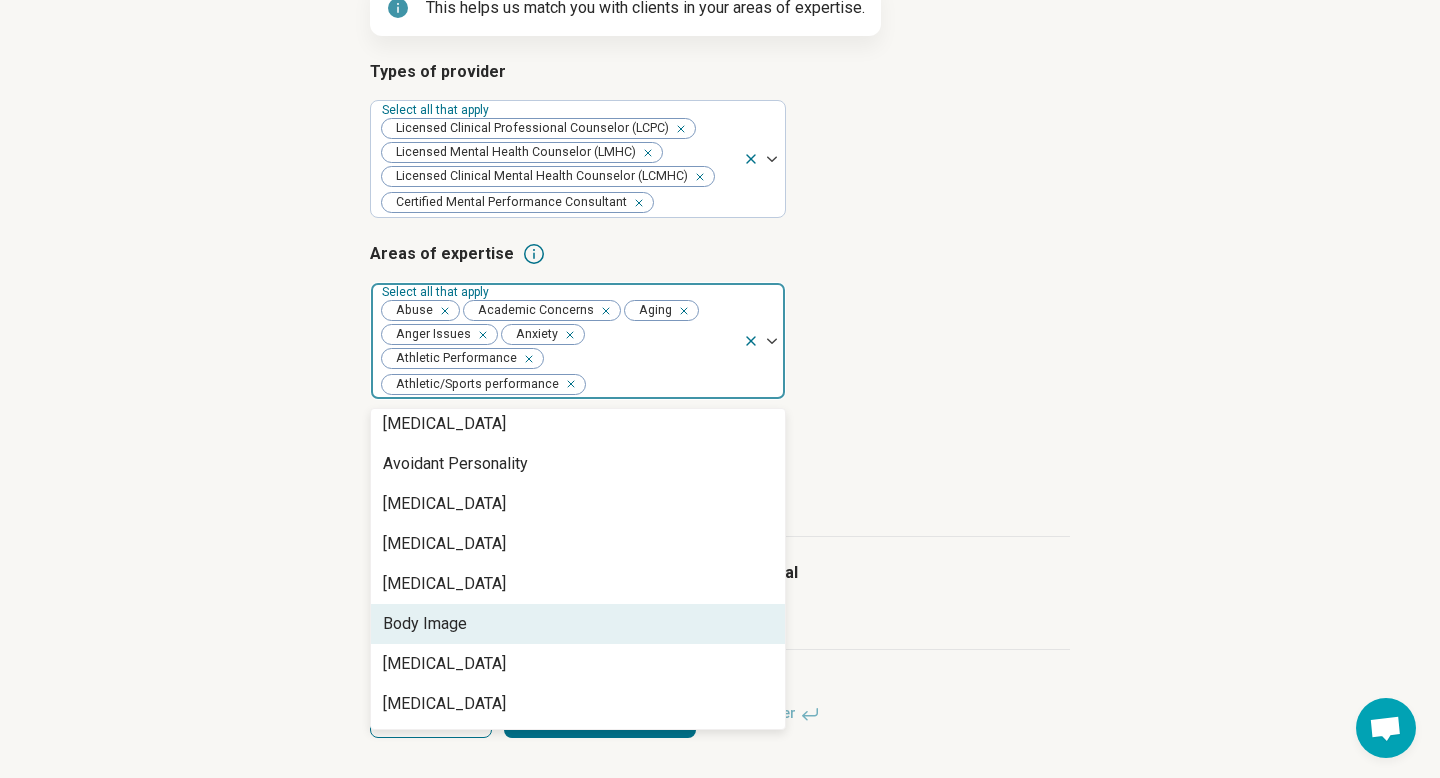 click on "Body Image" at bounding box center [578, 624] 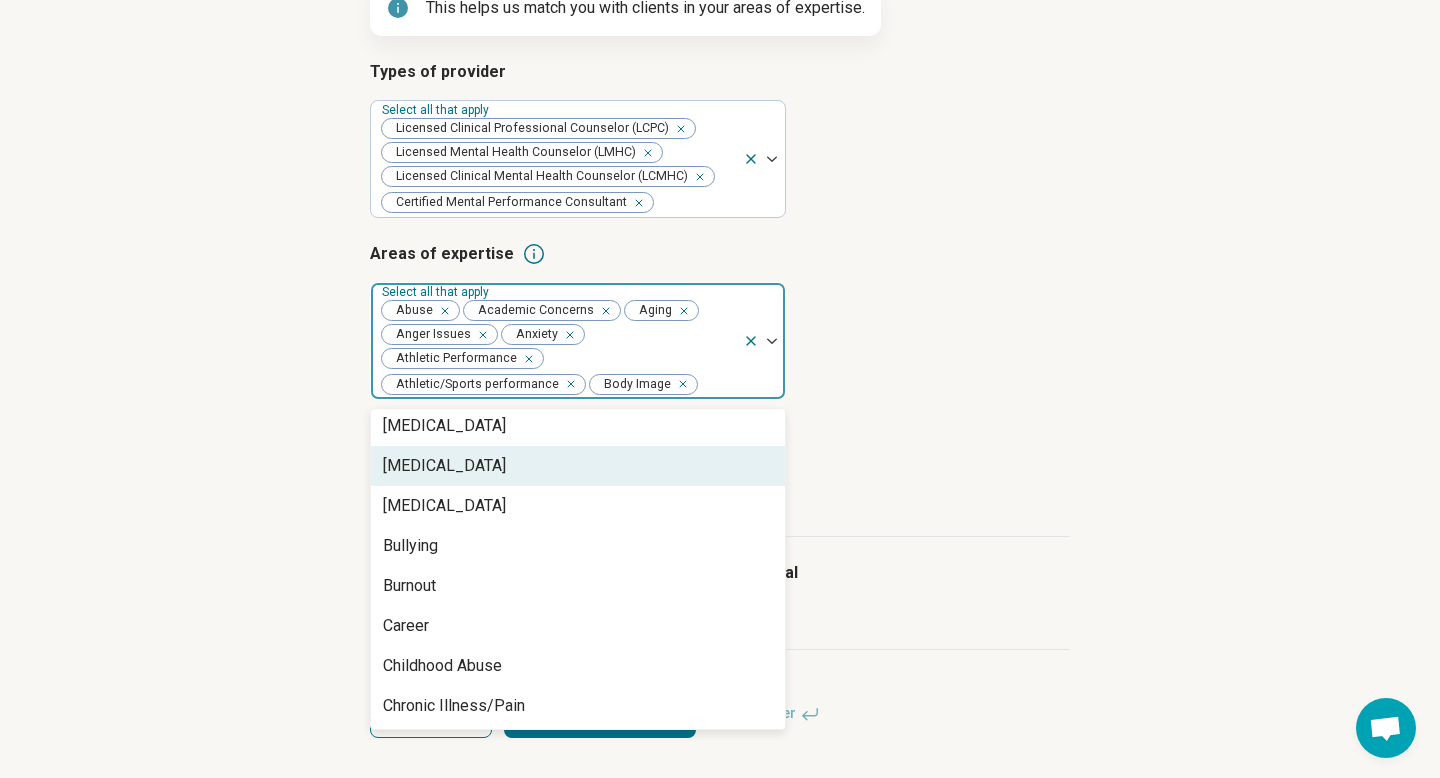 scroll, scrollTop: 387, scrollLeft: 0, axis: vertical 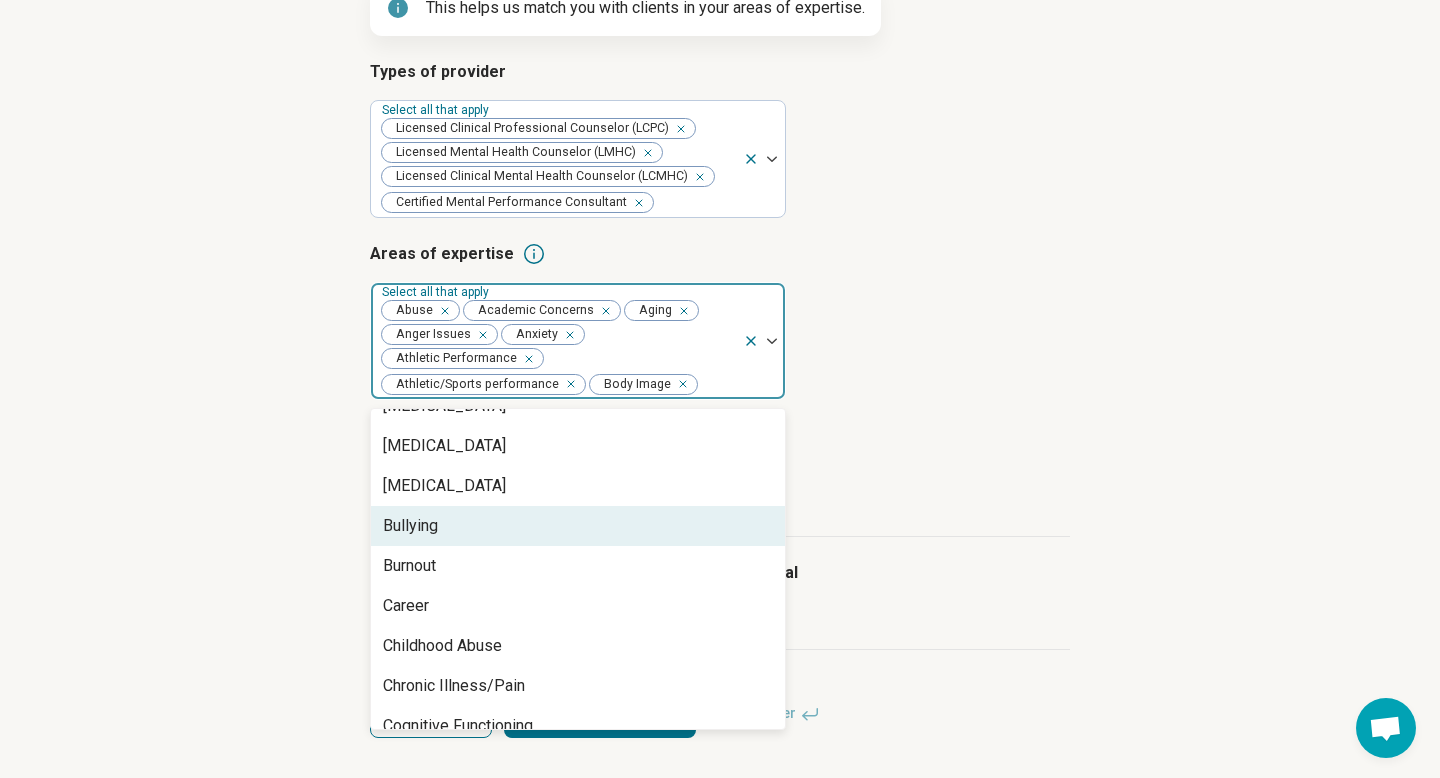 click on "Bullying" at bounding box center (578, 526) 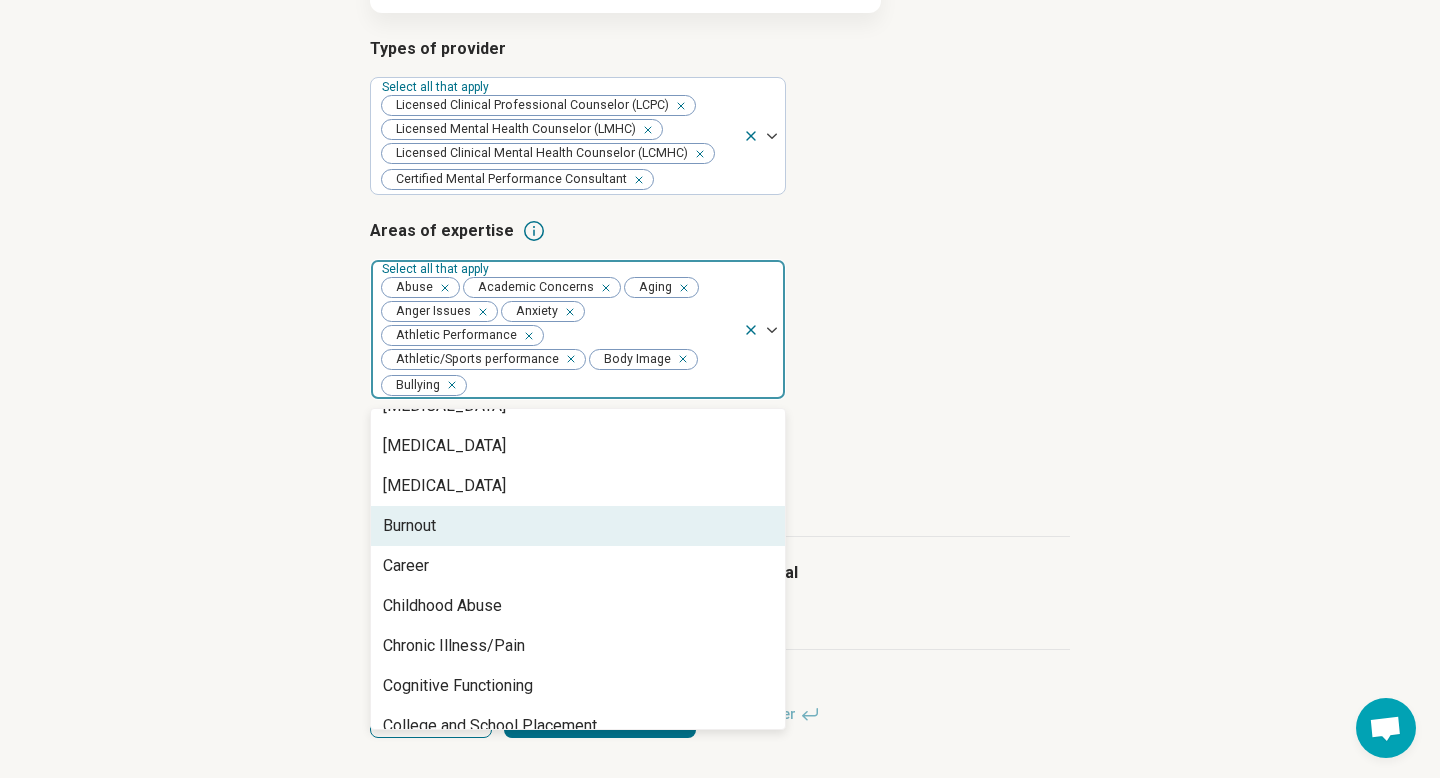 click on "Burnout" at bounding box center (578, 526) 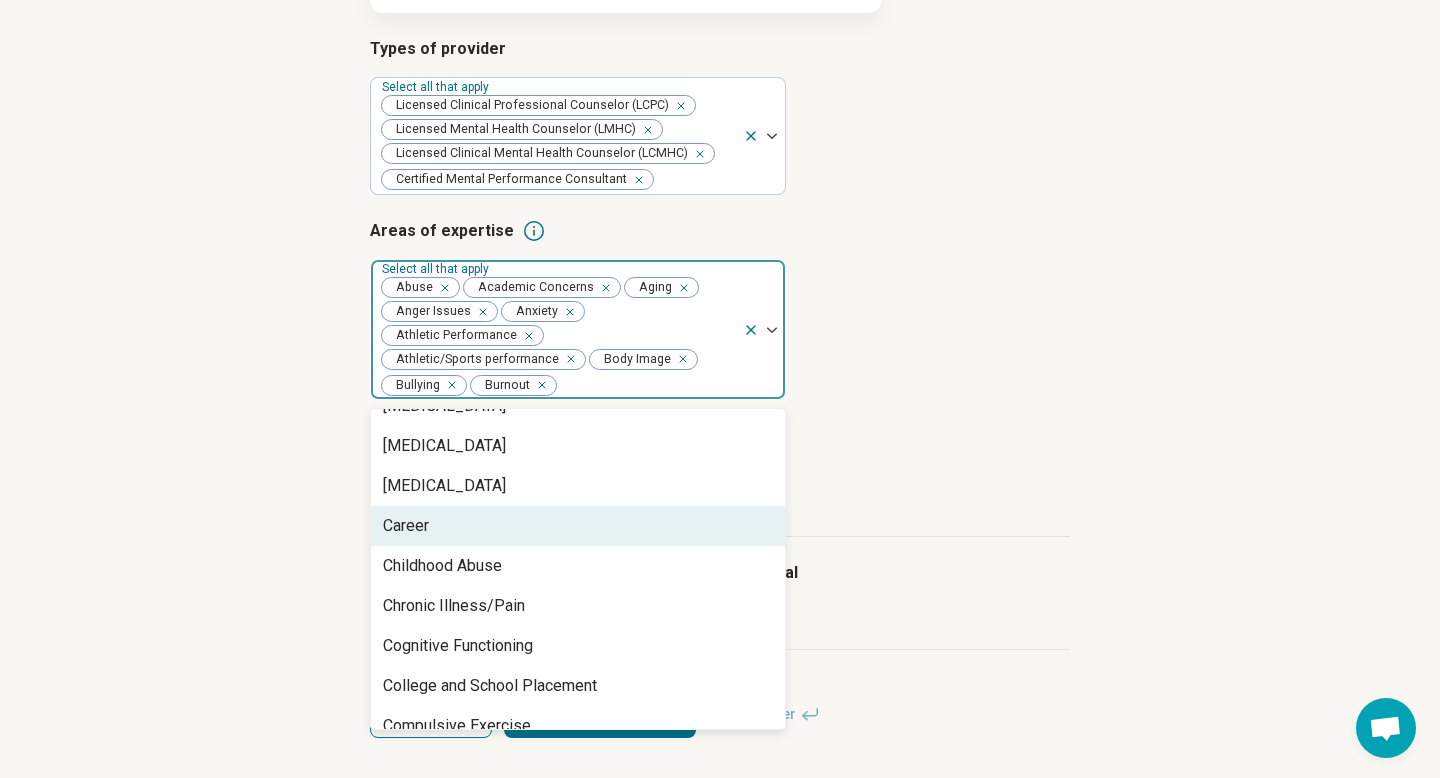 click on "Career" at bounding box center (578, 526) 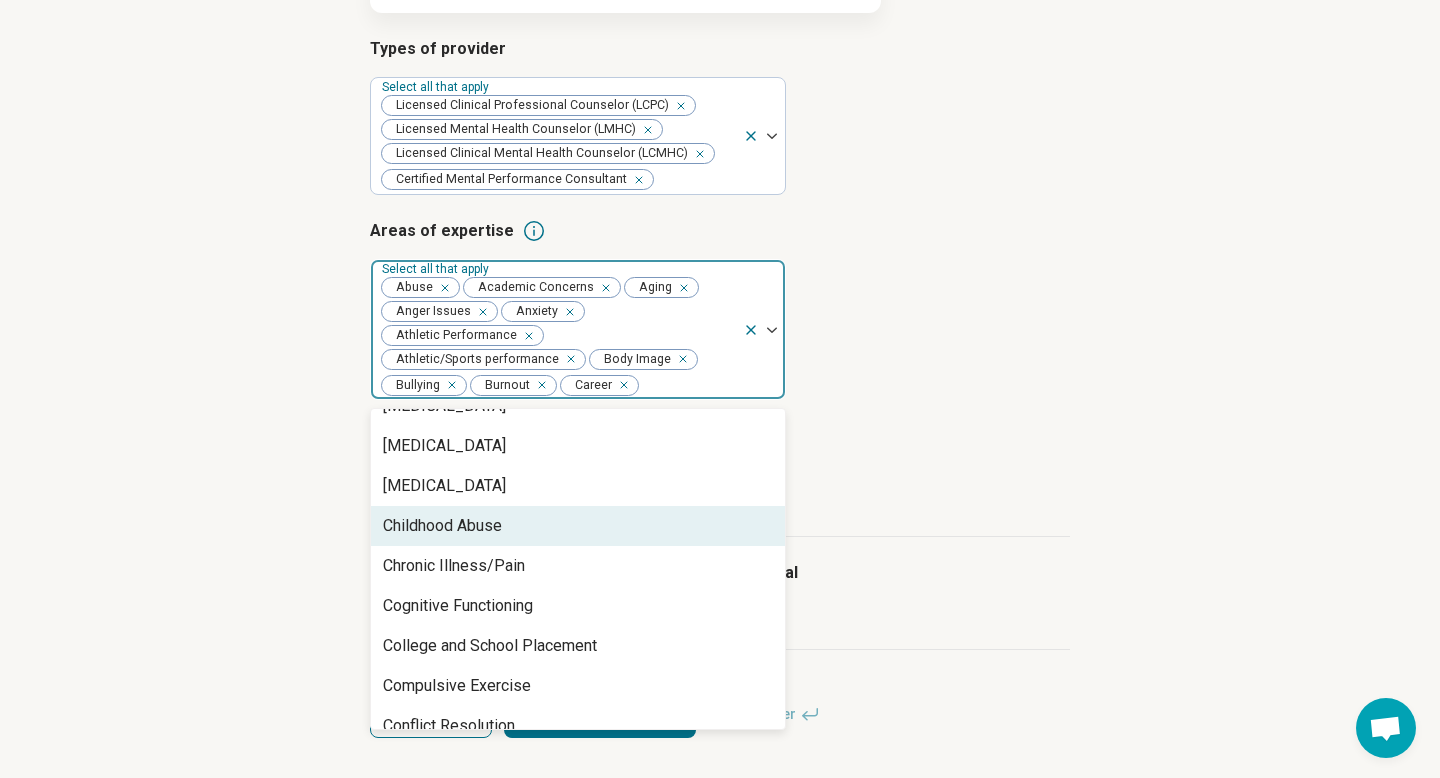 click on "Childhood Abuse" at bounding box center (578, 526) 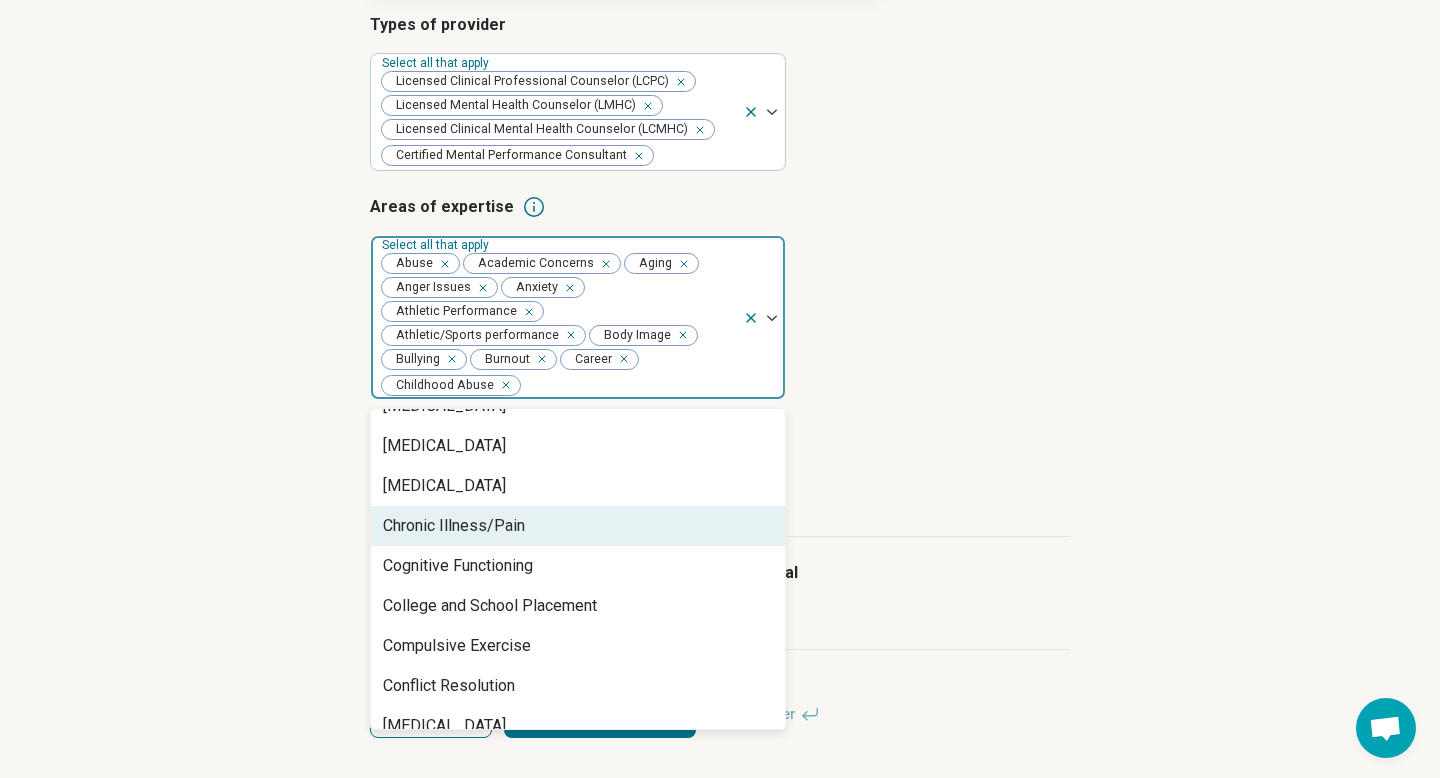 click on "Chronic Illness/Pain" at bounding box center [454, 526] 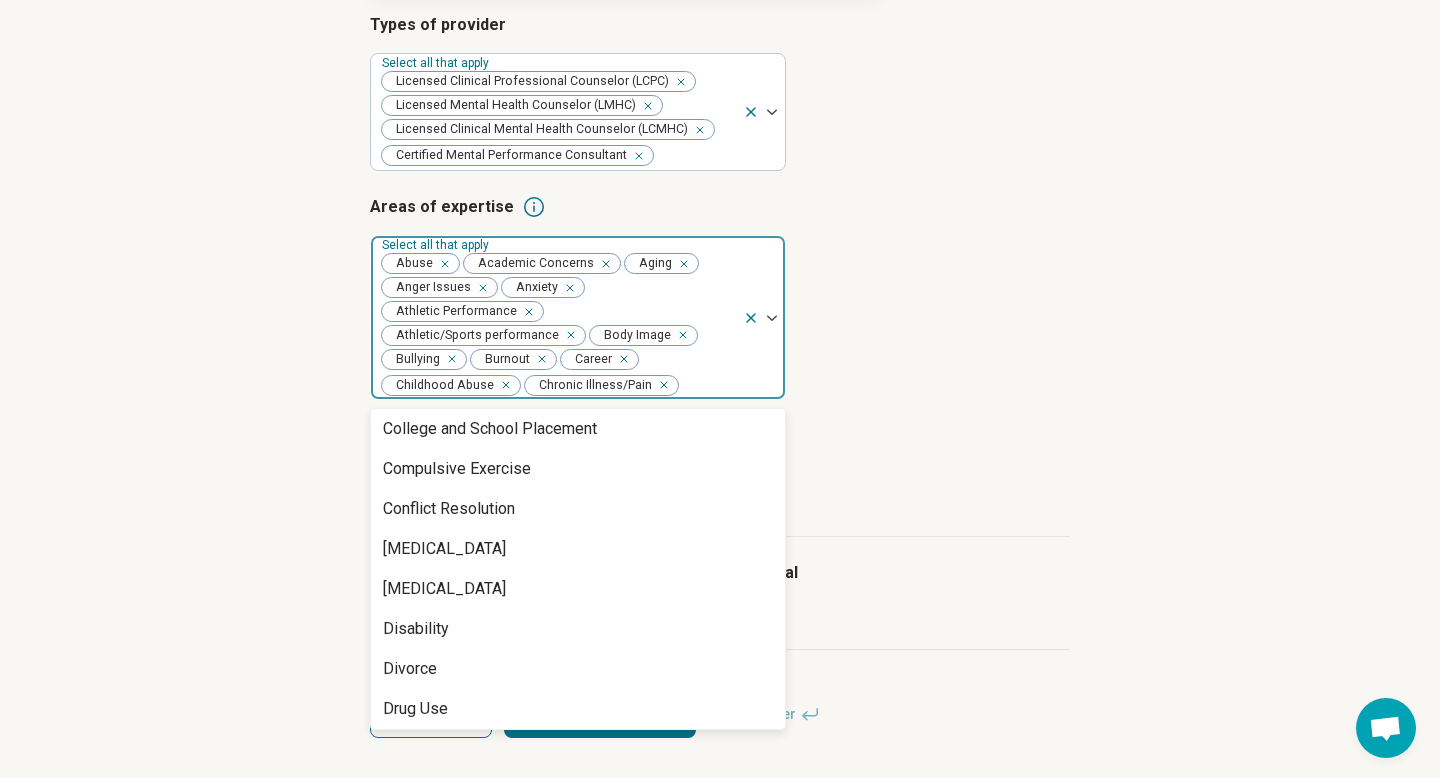 scroll, scrollTop: 526, scrollLeft: 0, axis: vertical 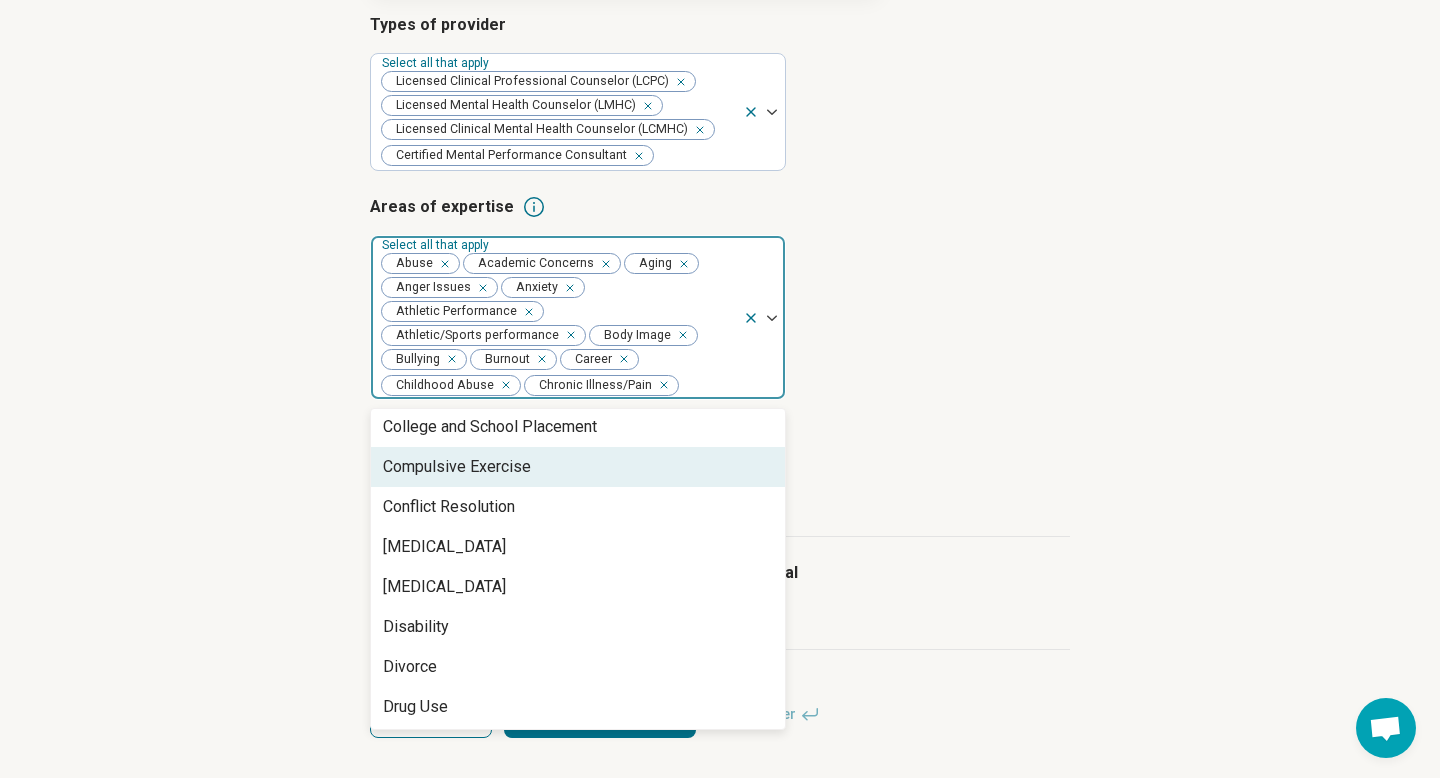 click on "Compulsive Exercise" at bounding box center (457, 467) 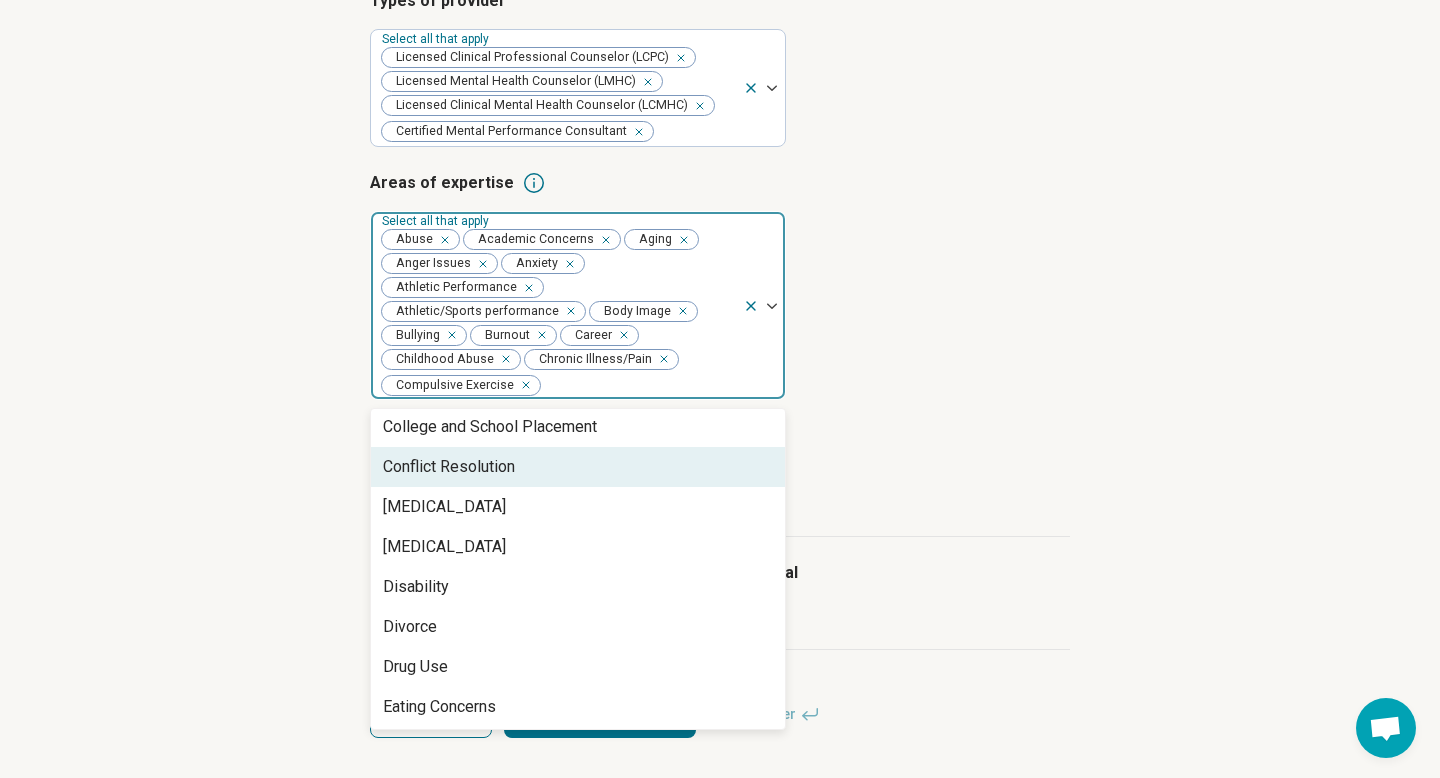 click on "Conflict Resolution" at bounding box center [578, 467] 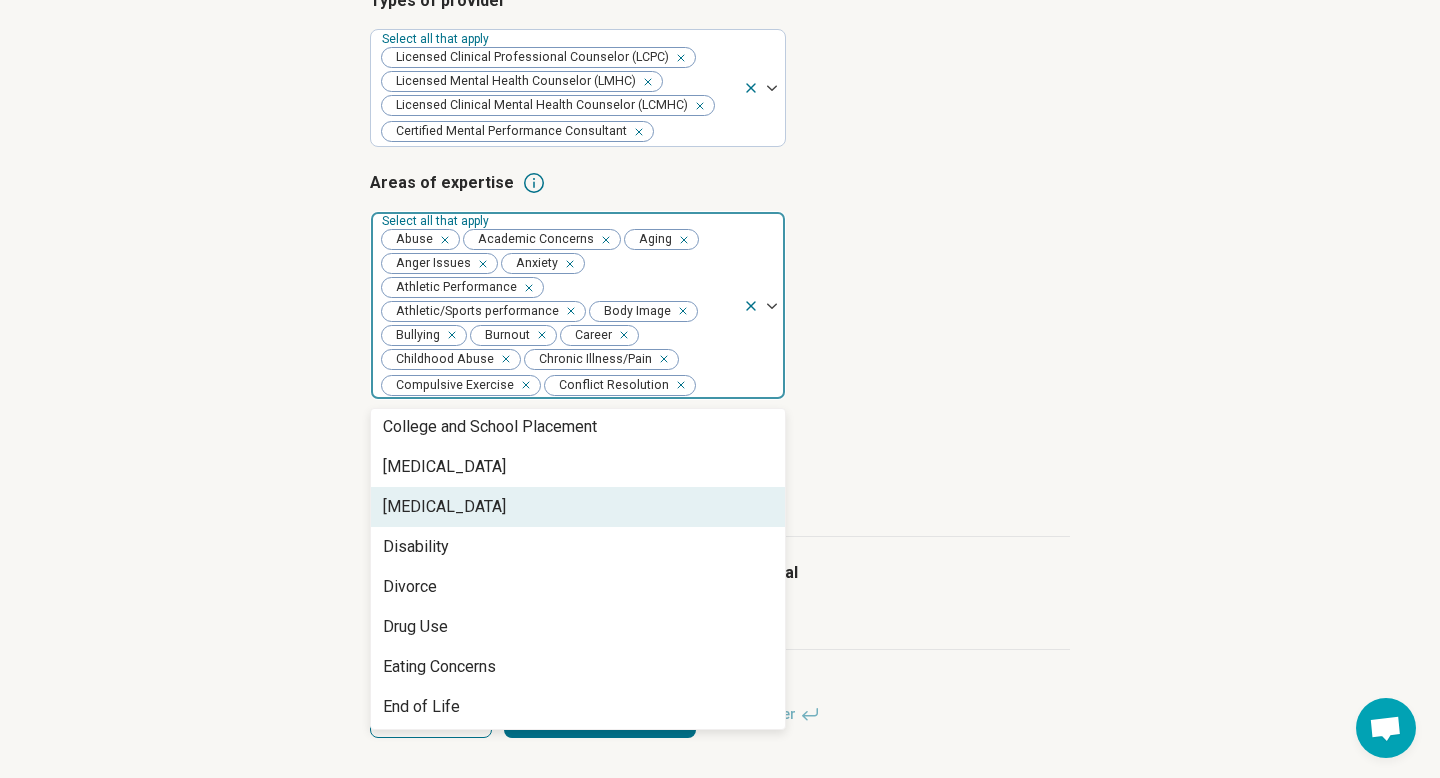 click on "[MEDICAL_DATA]" at bounding box center (578, 507) 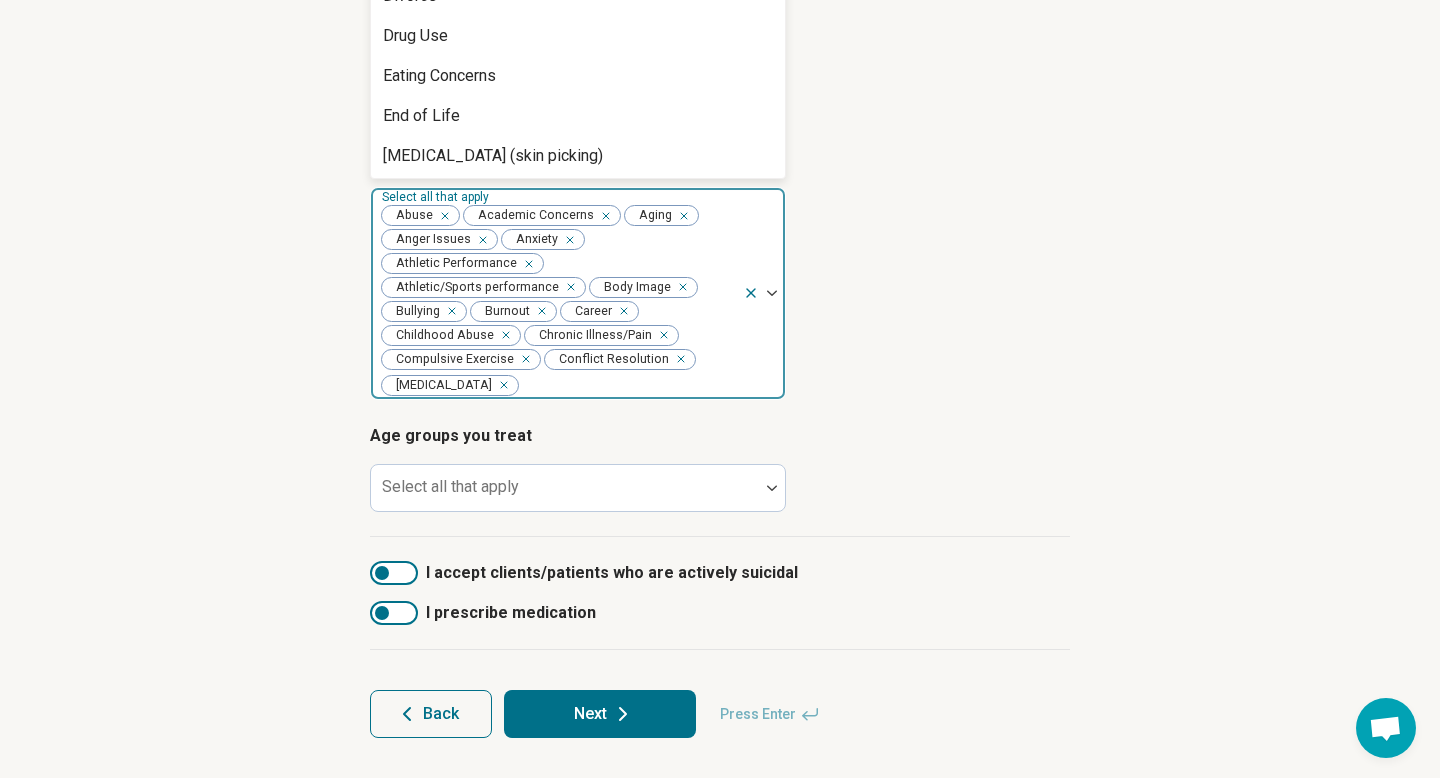 scroll, scrollTop: 659, scrollLeft: 0, axis: vertical 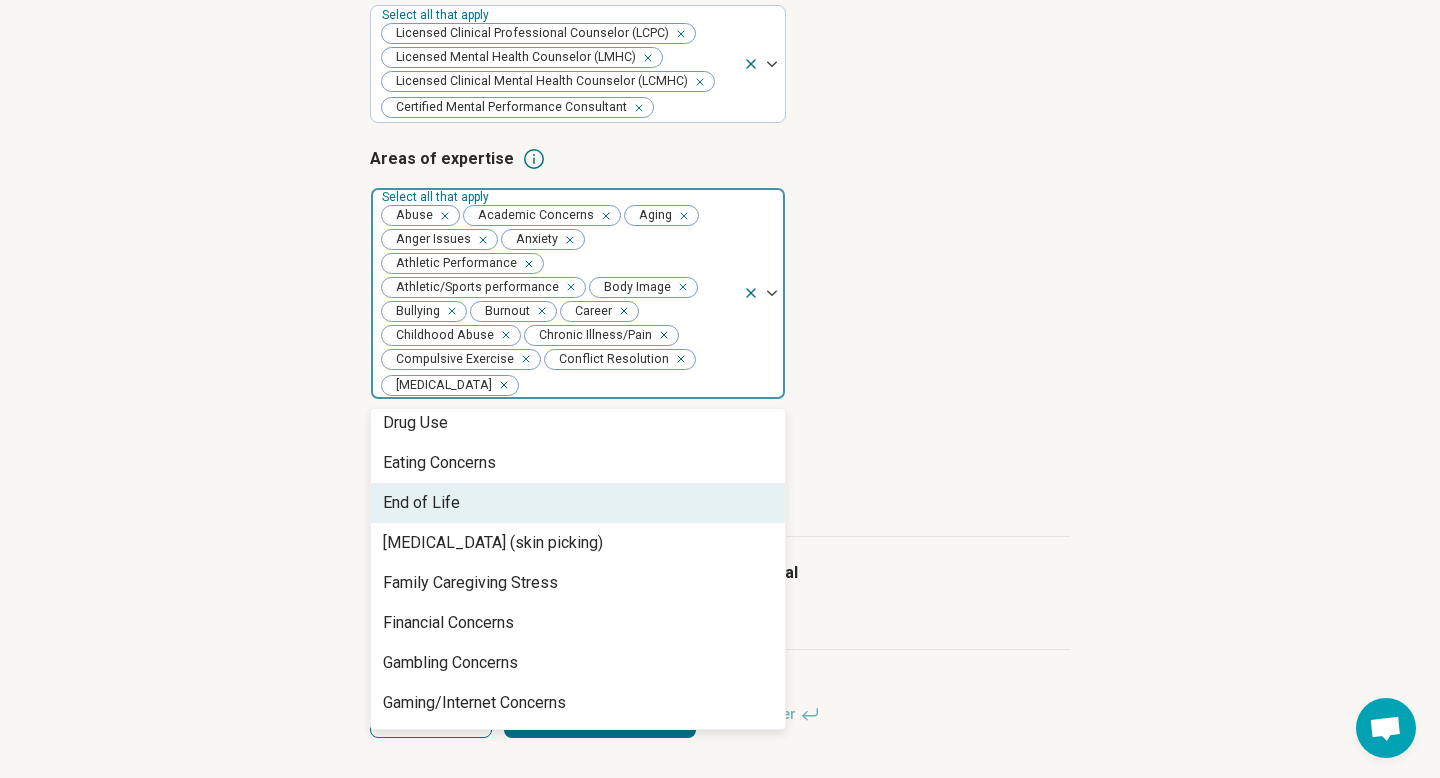 click on "End of Life" at bounding box center (578, 503) 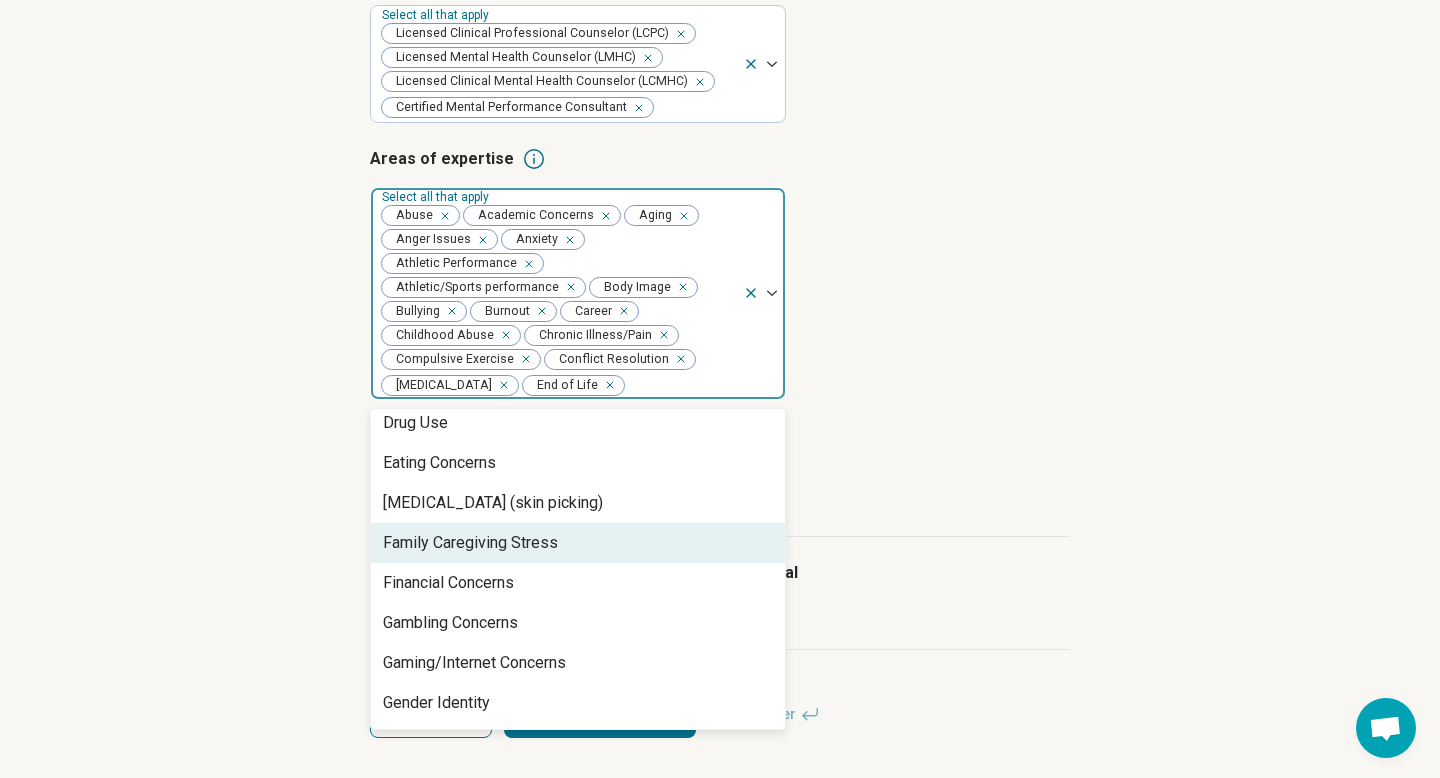 click on "Family Caregiving Stress" at bounding box center (470, 543) 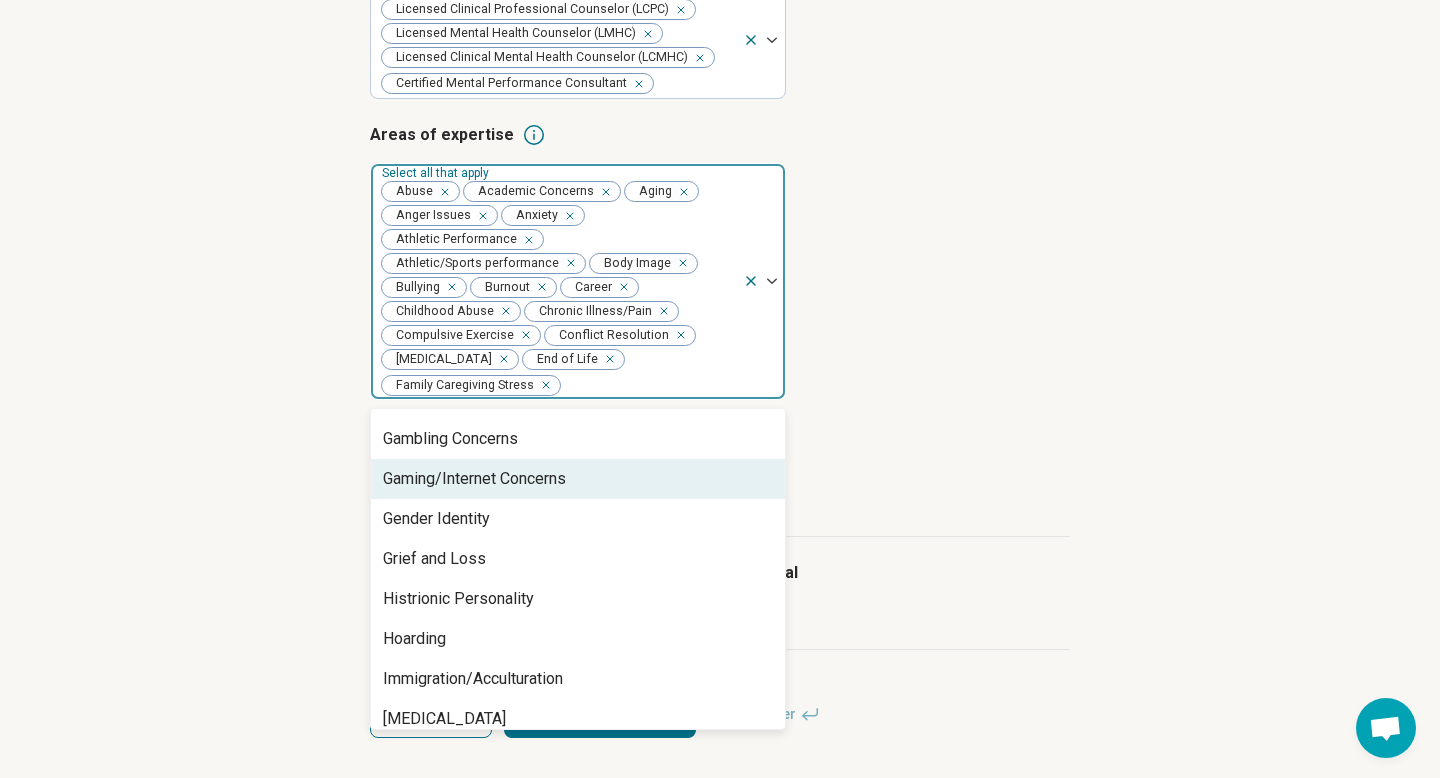 scroll, scrollTop: 838, scrollLeft: 0, axis: vertical 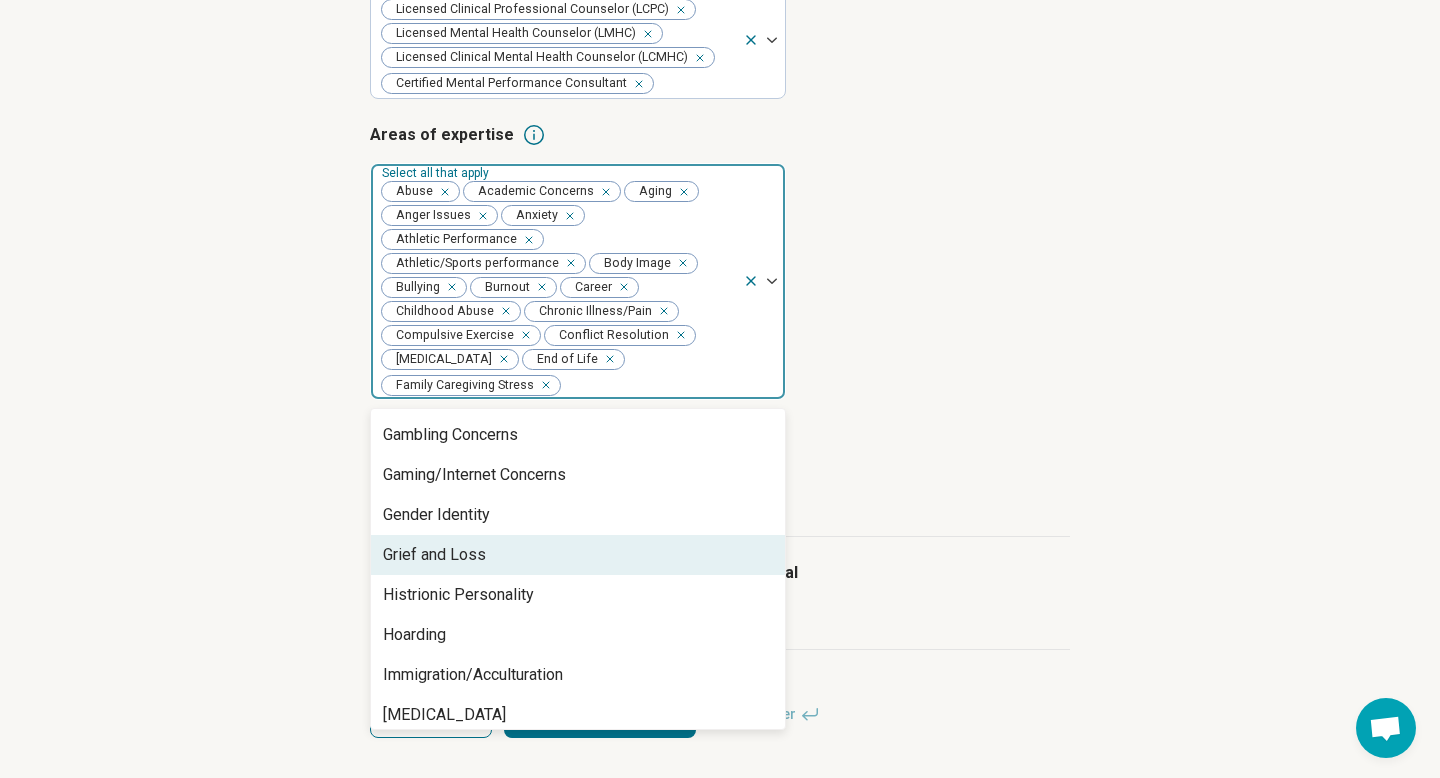 click on "Grief and Loss" at bounding box center [578, 555] 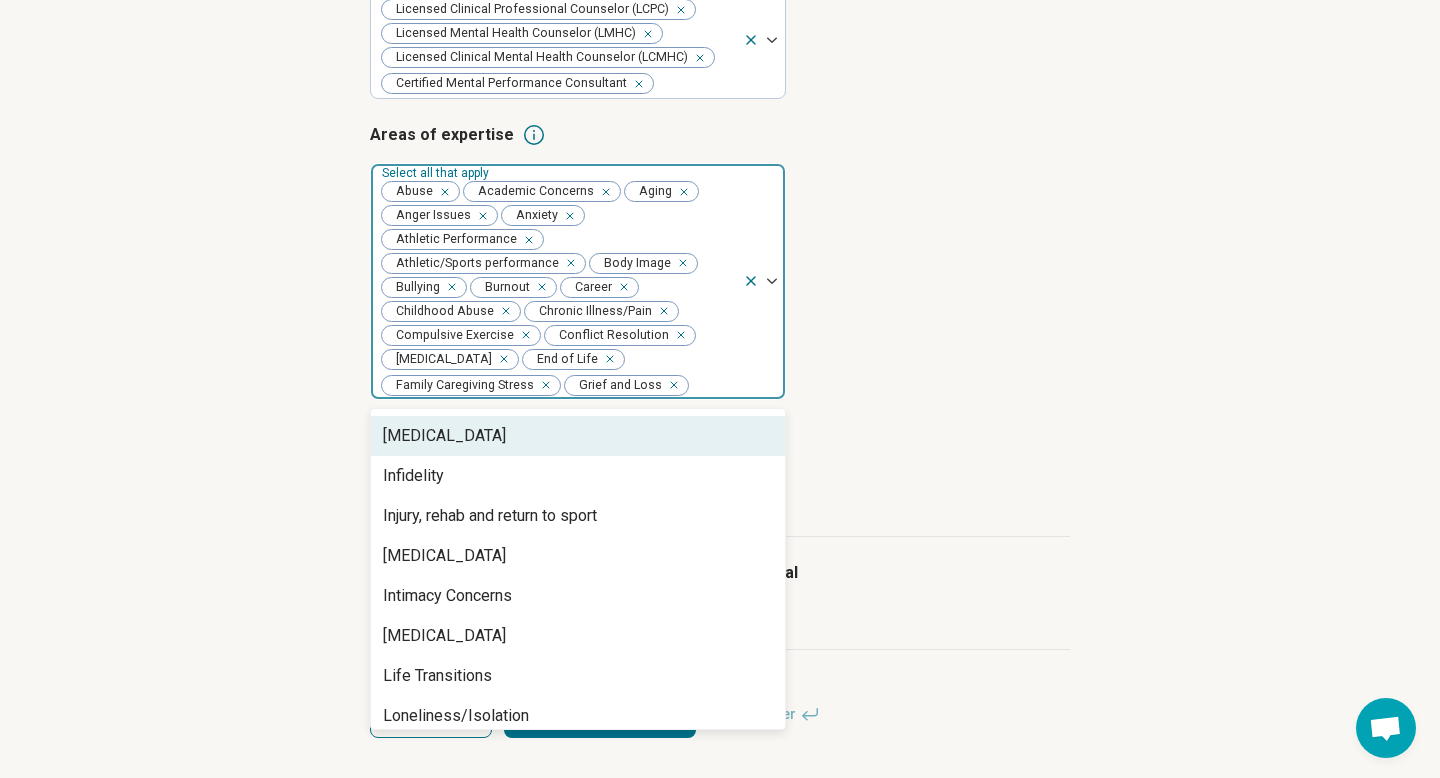 scroll, scrollTop: 1078, scrollLeft: 0, axis: vertical 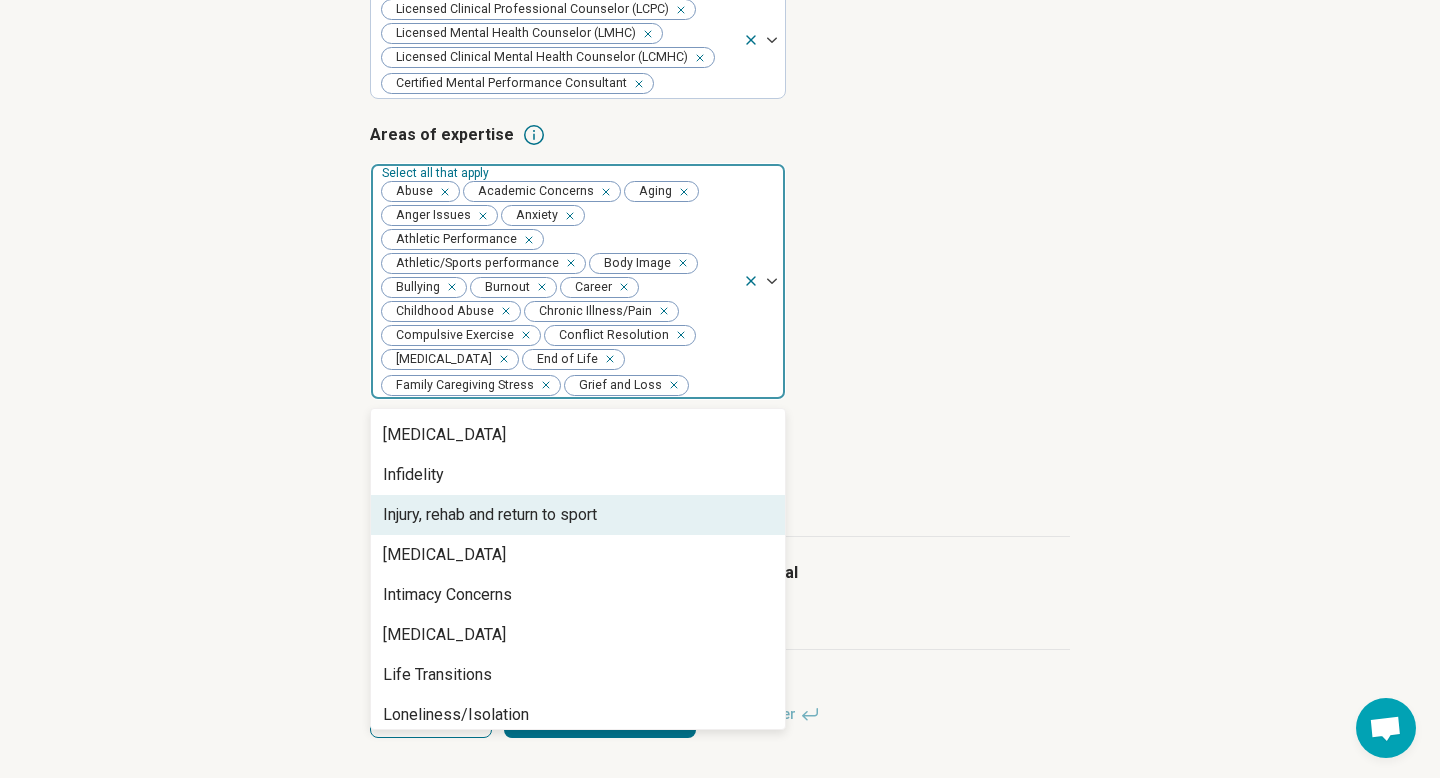 click on "Injury, rehab and return to sport" at bounding box center (490, 515) 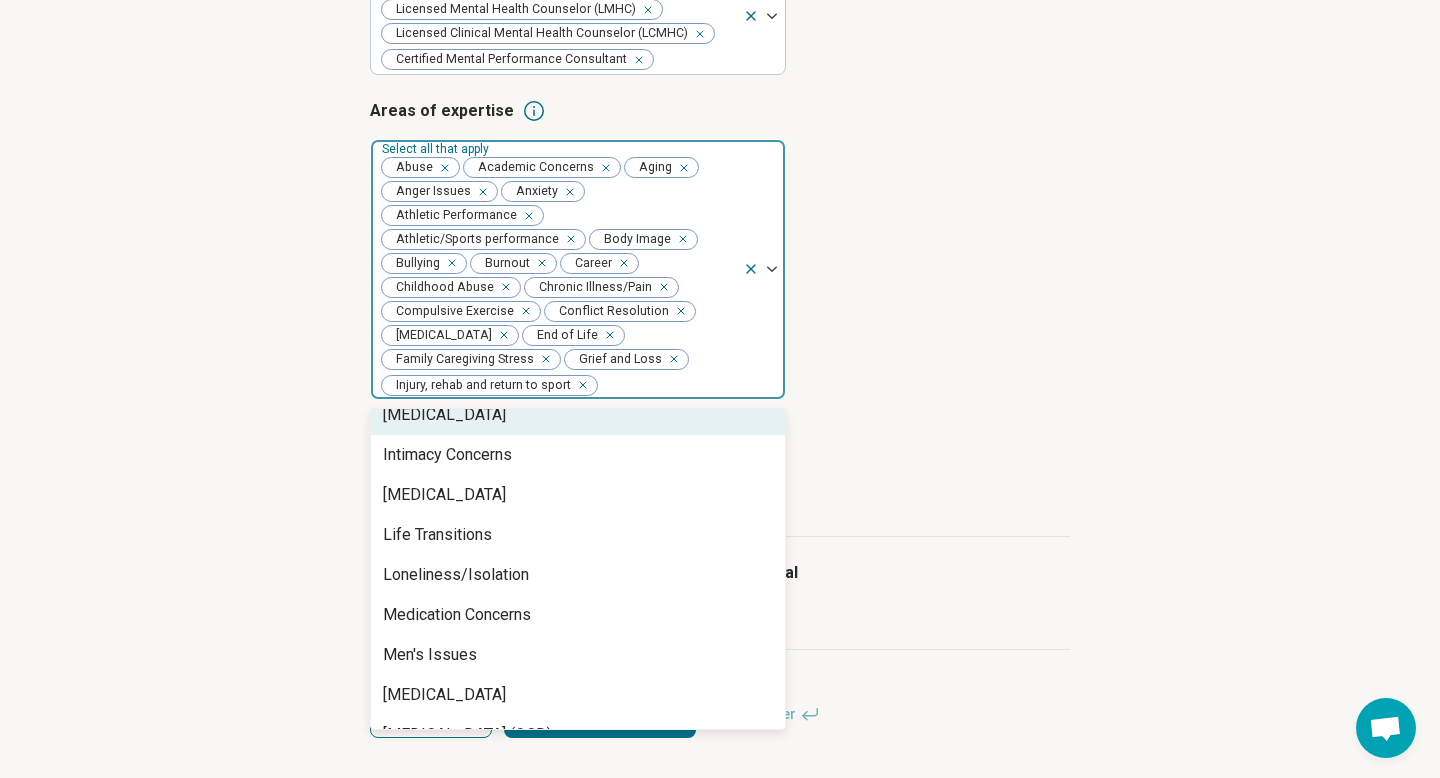 scroll, scrollTop: 1179, scrollLeft: 0, axis: vertical 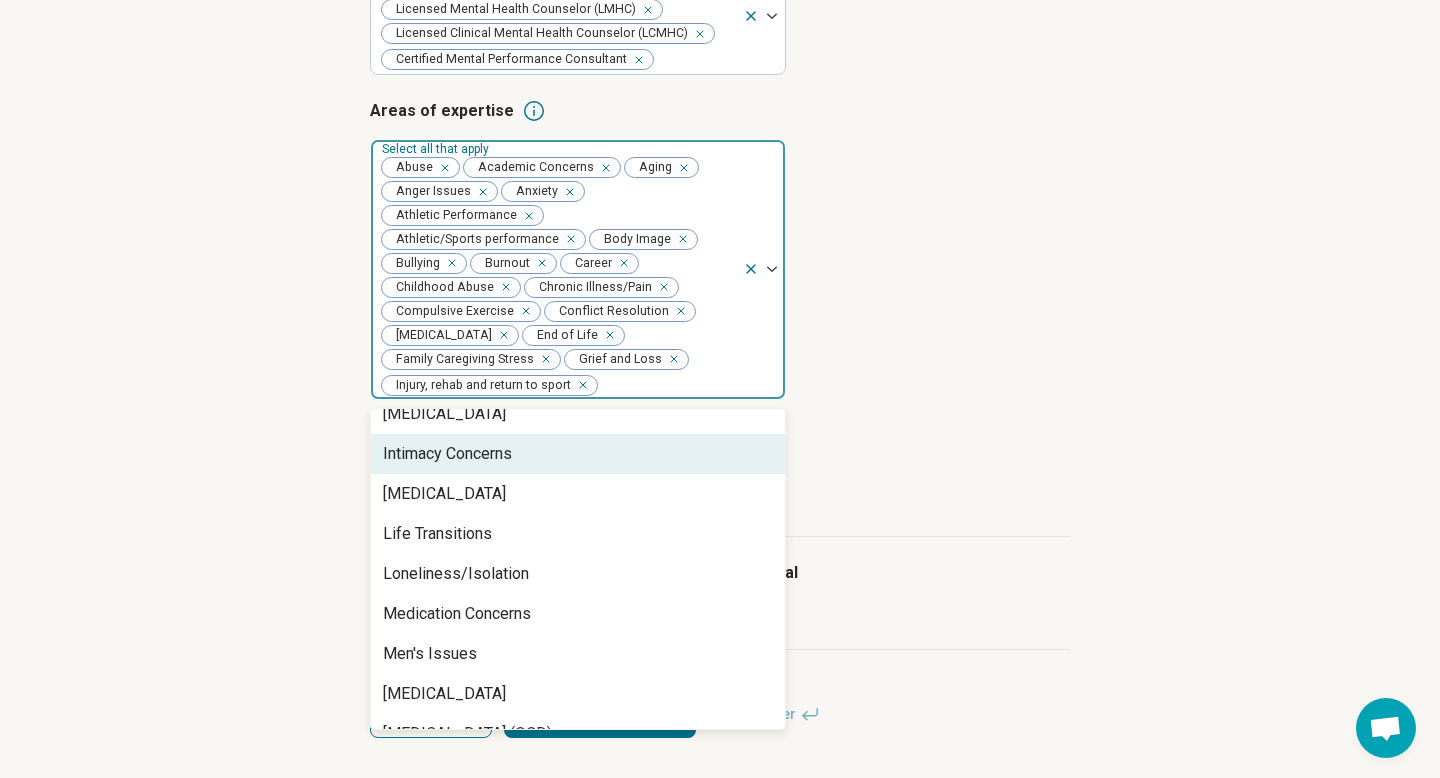 click on "Intimacy Concerns" at bounding box center (578, 454) 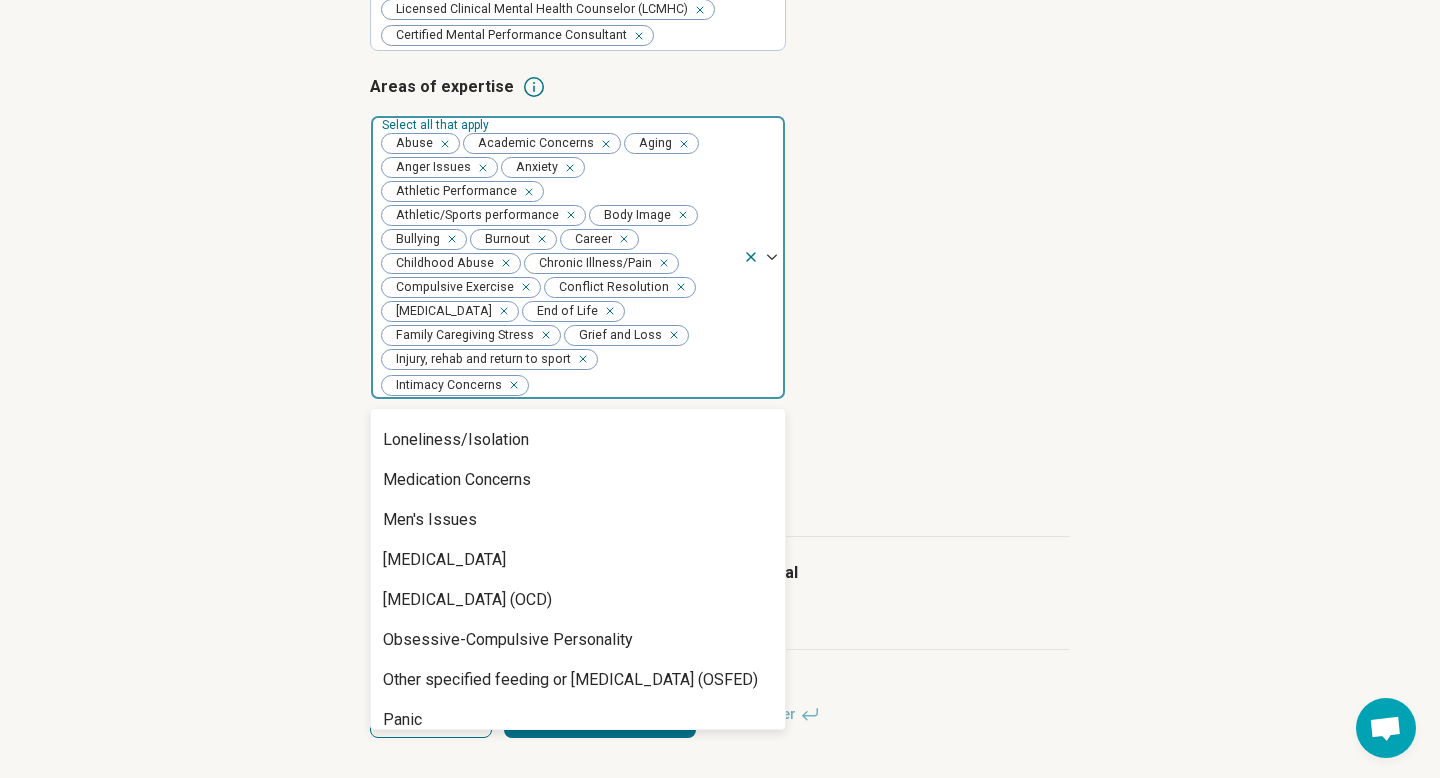 scroll, scrollTop: 1274, scrollLeft: 0, axis: vertical 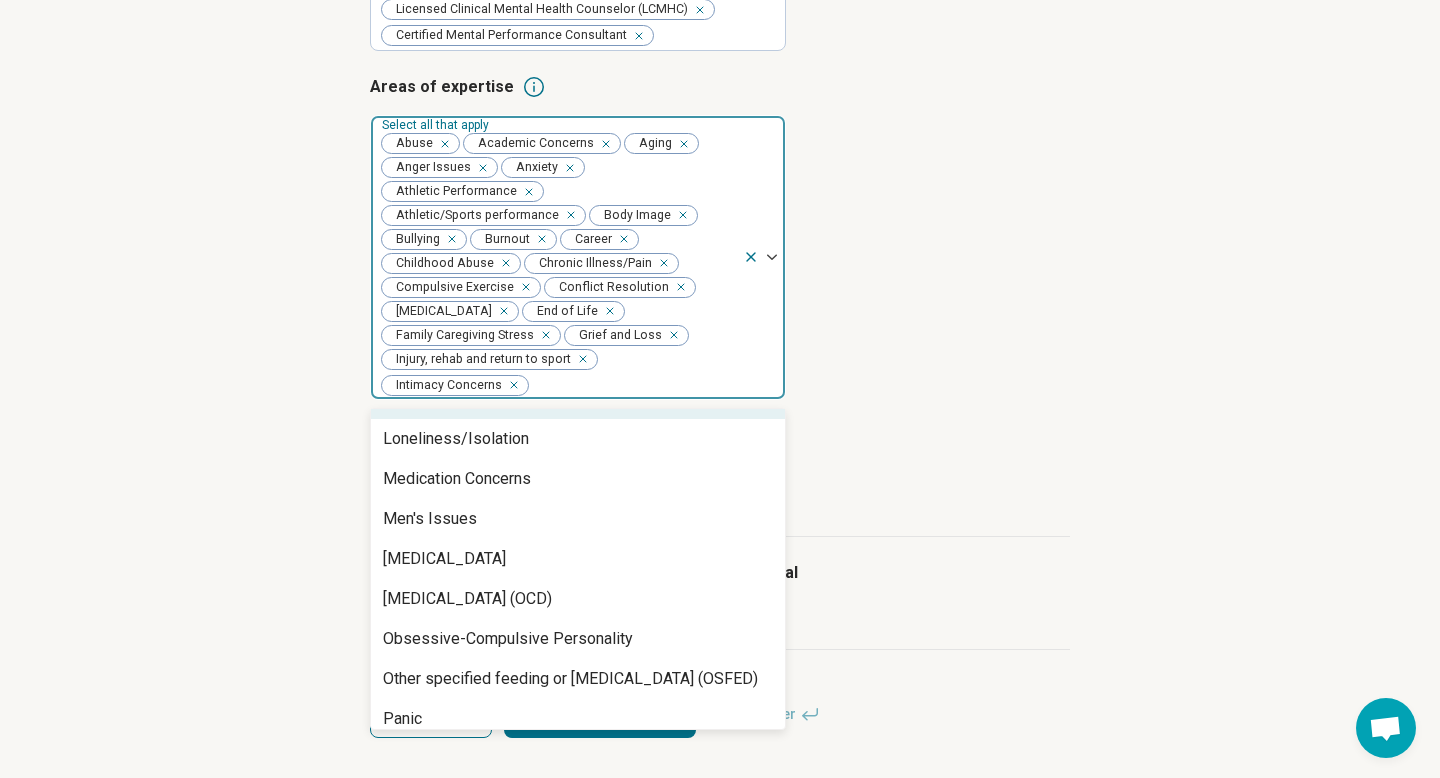 click on "Life Transitions" at bounding box center (578, 399) 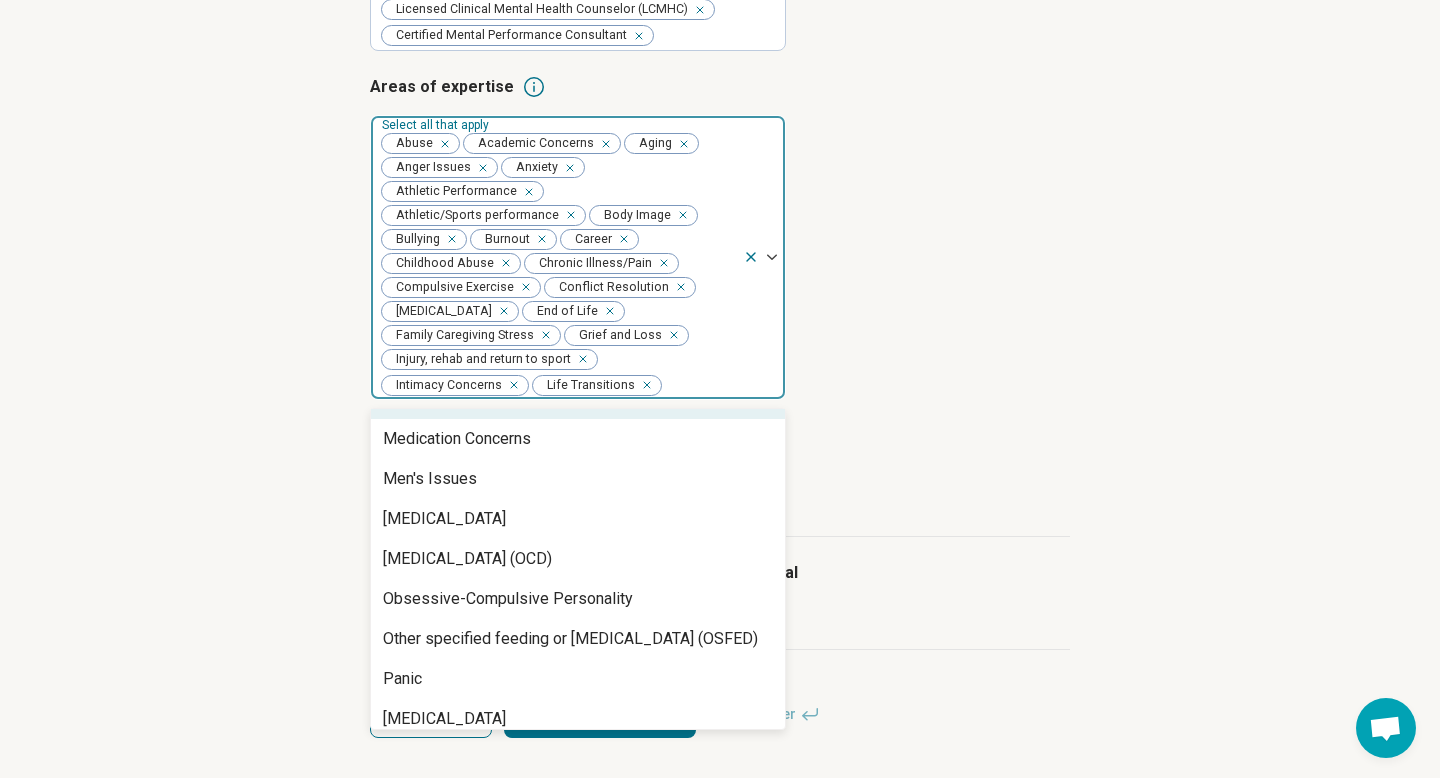 click on "Loneliness/Isolation" at bounding box center [456, 399] 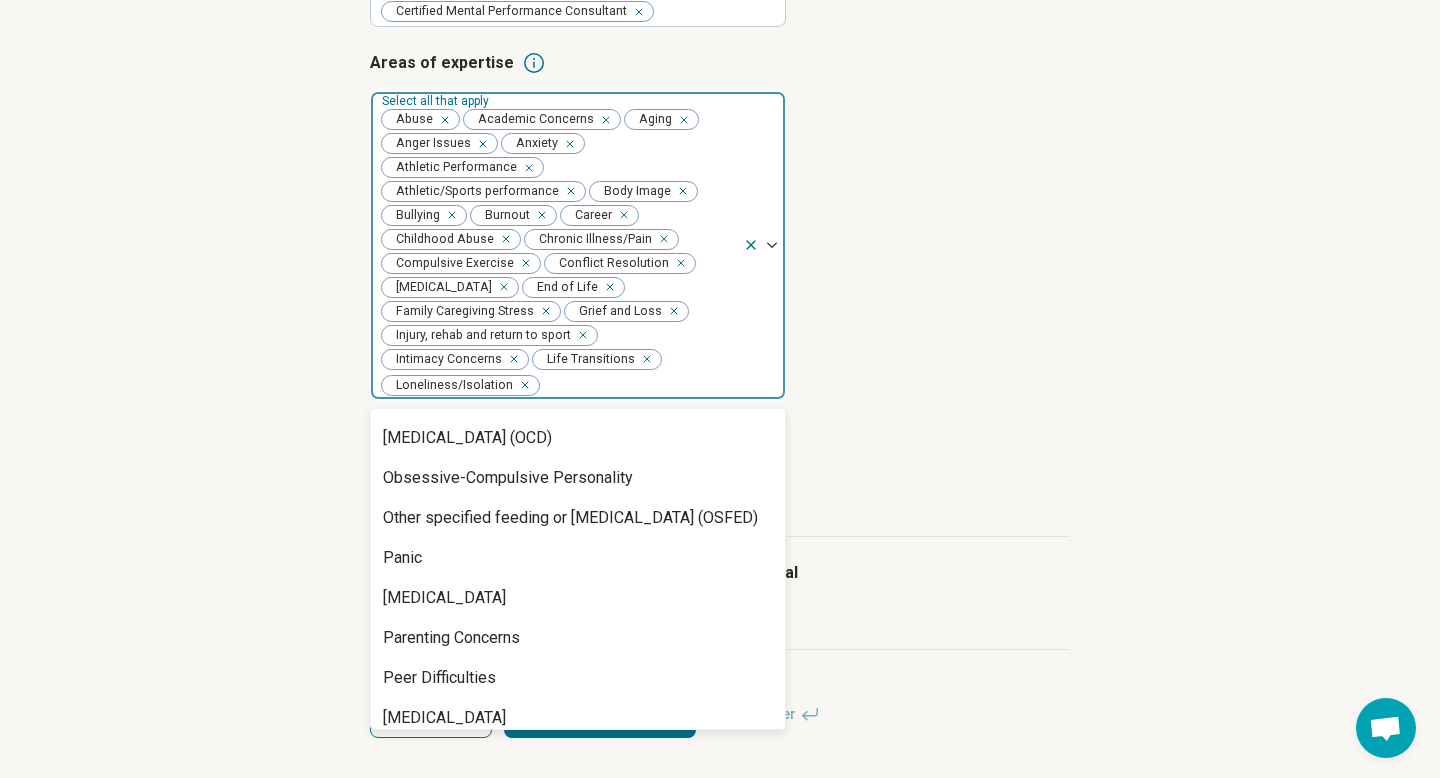 scroll, scrollTop: 1358, scrollLeft: 0, axis: vertical 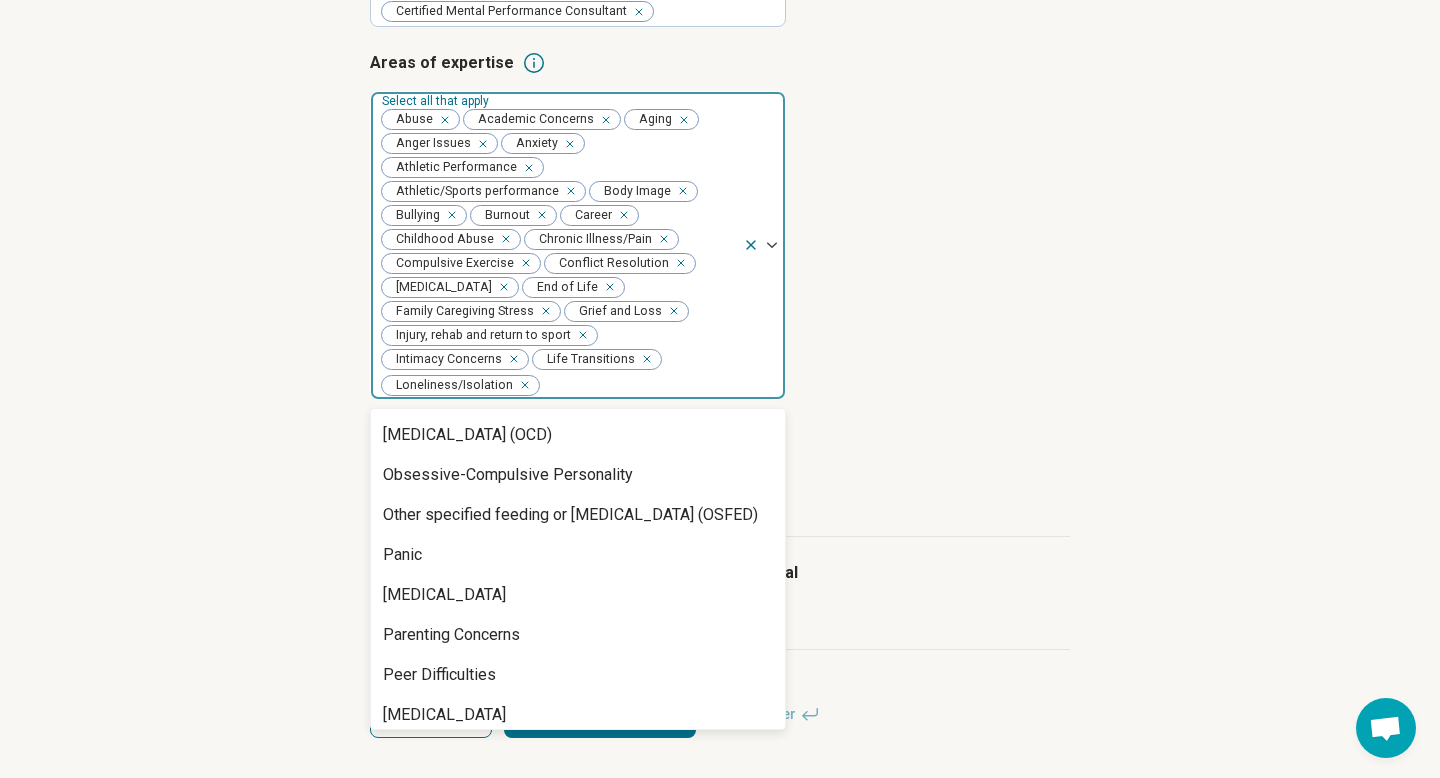 click on "Men's Issues" at bounding box center [578, 355] 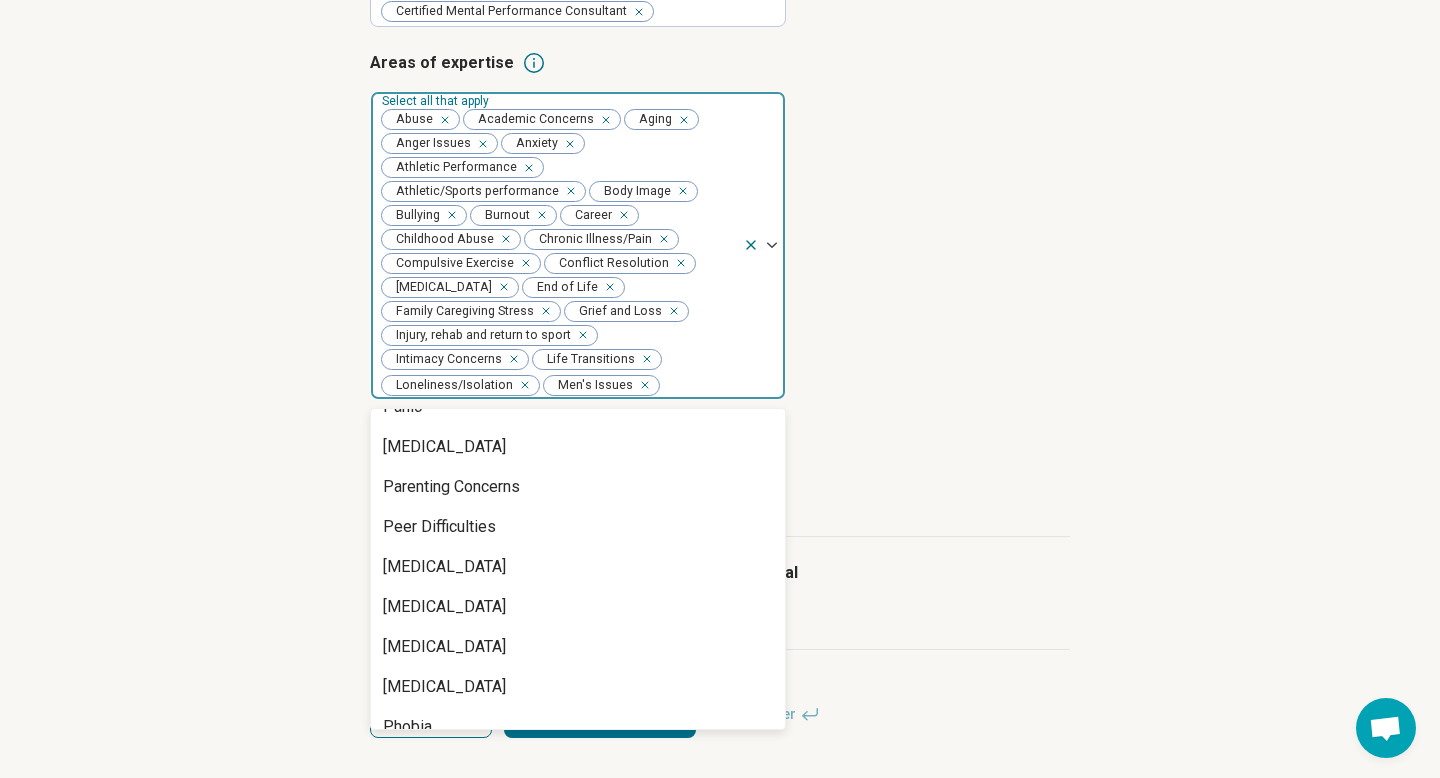 scroll, scrollTop: 1468, scrollLeft: 0, axis: vertical 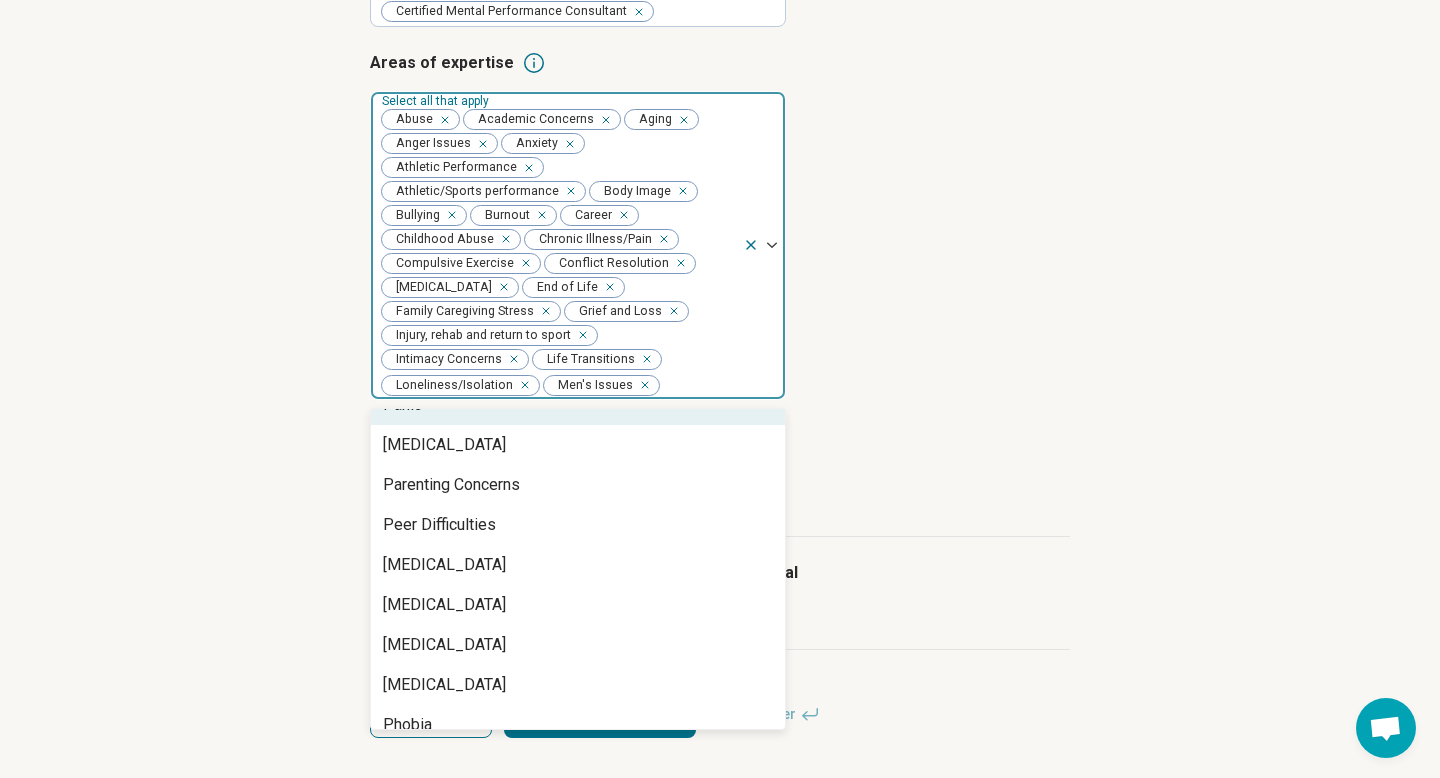 click on "Panic" at bounding box center (578, 405) 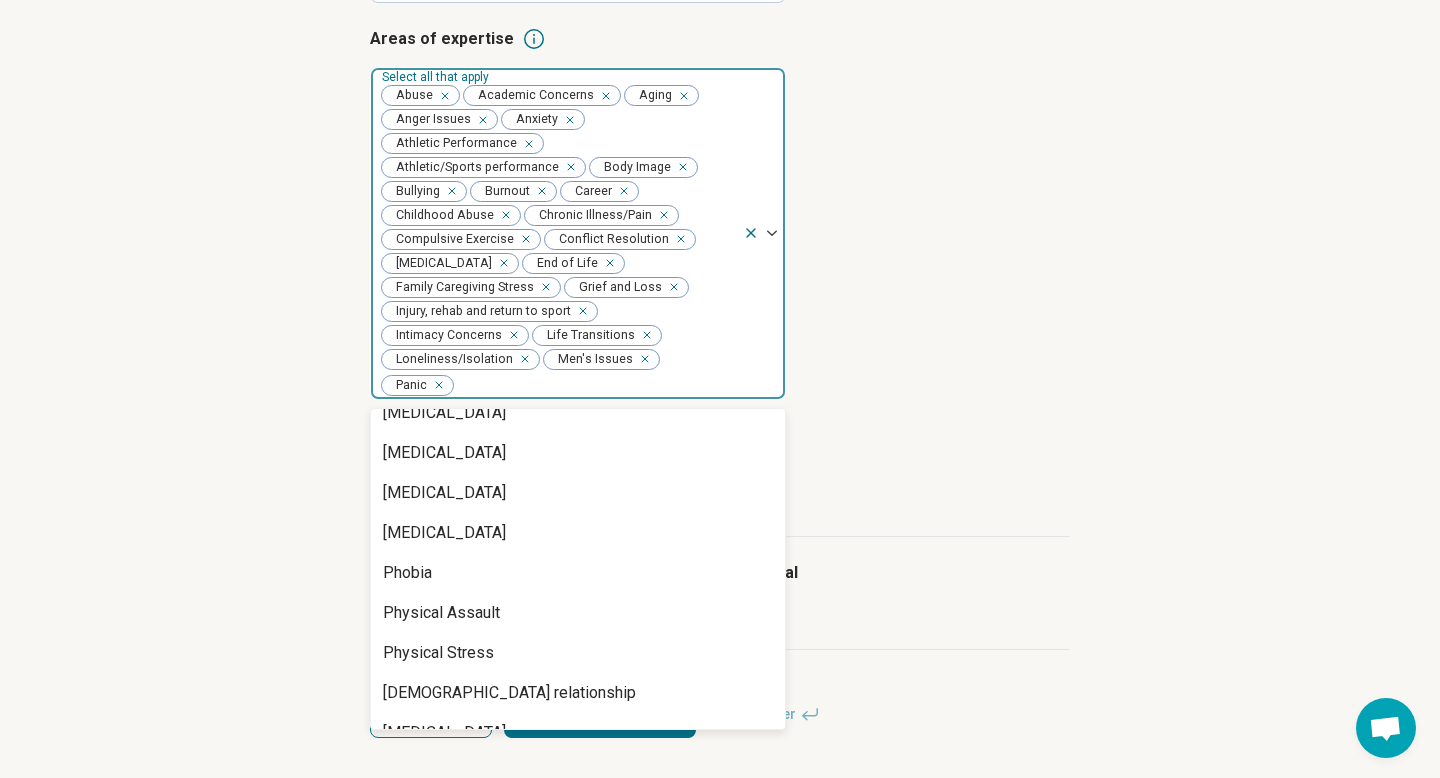 scroll, scrollTop: 1581, scrollLeft: 0, axis: vertical 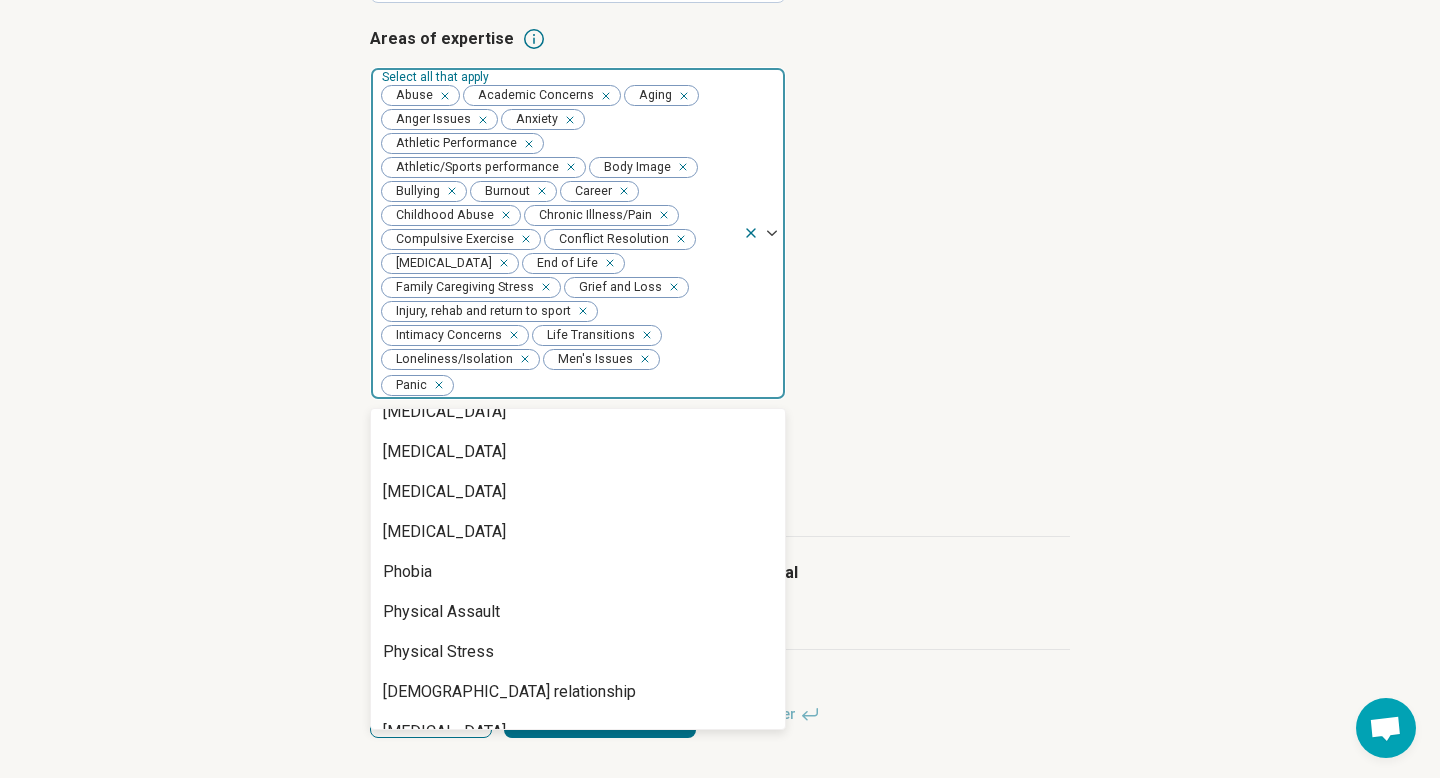 click on "Peer Difficulties" at bounding box center [578, 372] 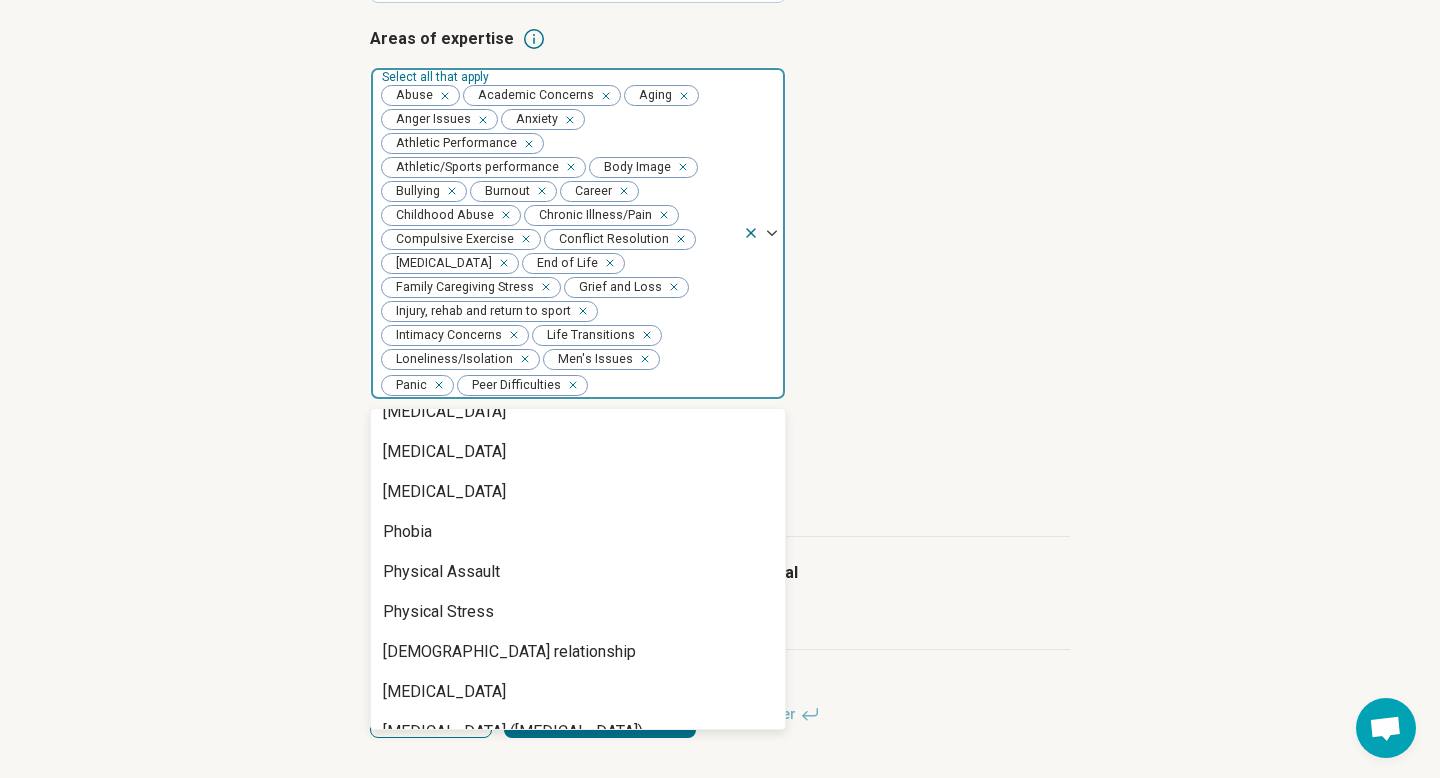 click on "[MEDICAL_DATA]" at bounding box center (578, 372) 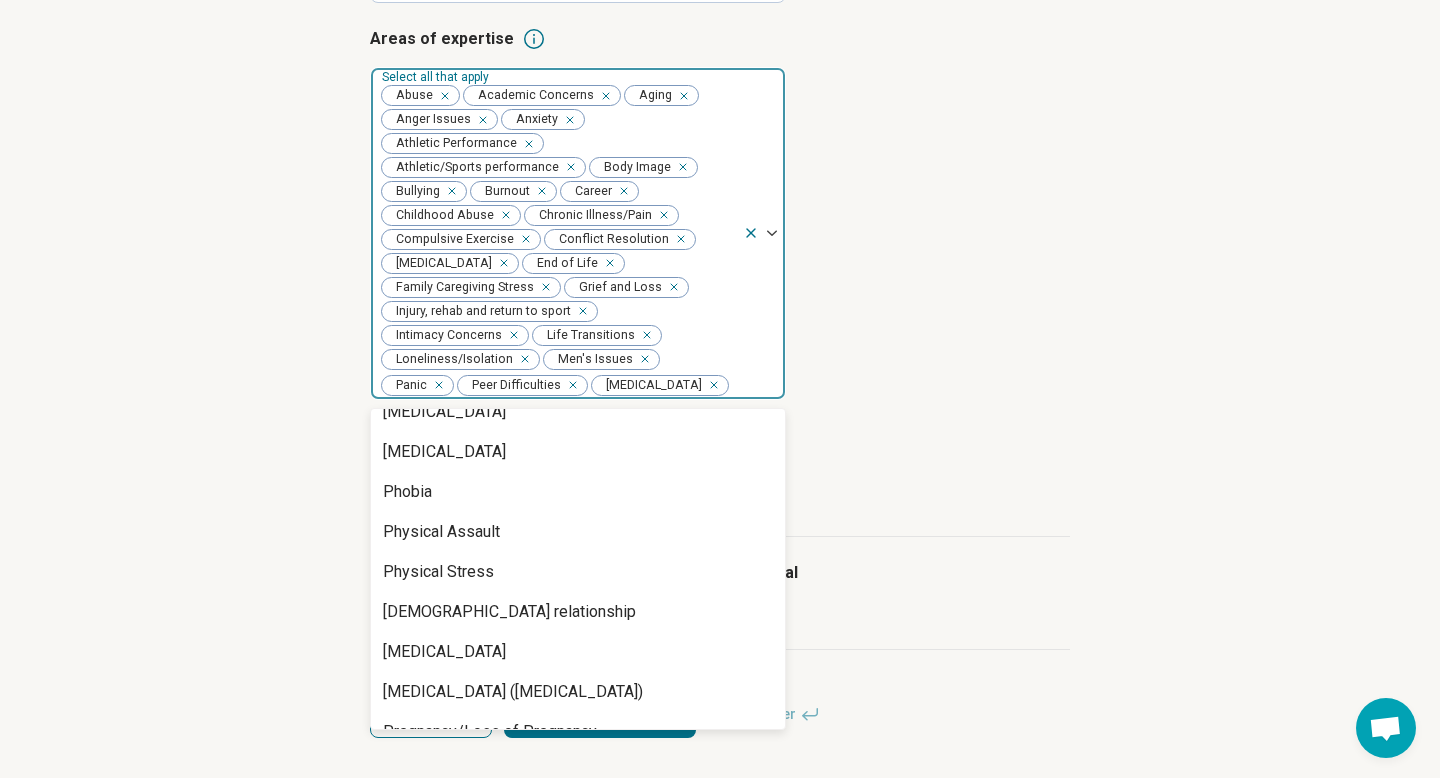 click on "[MEDICAL_DATA]" at bounding box center [444, 372] 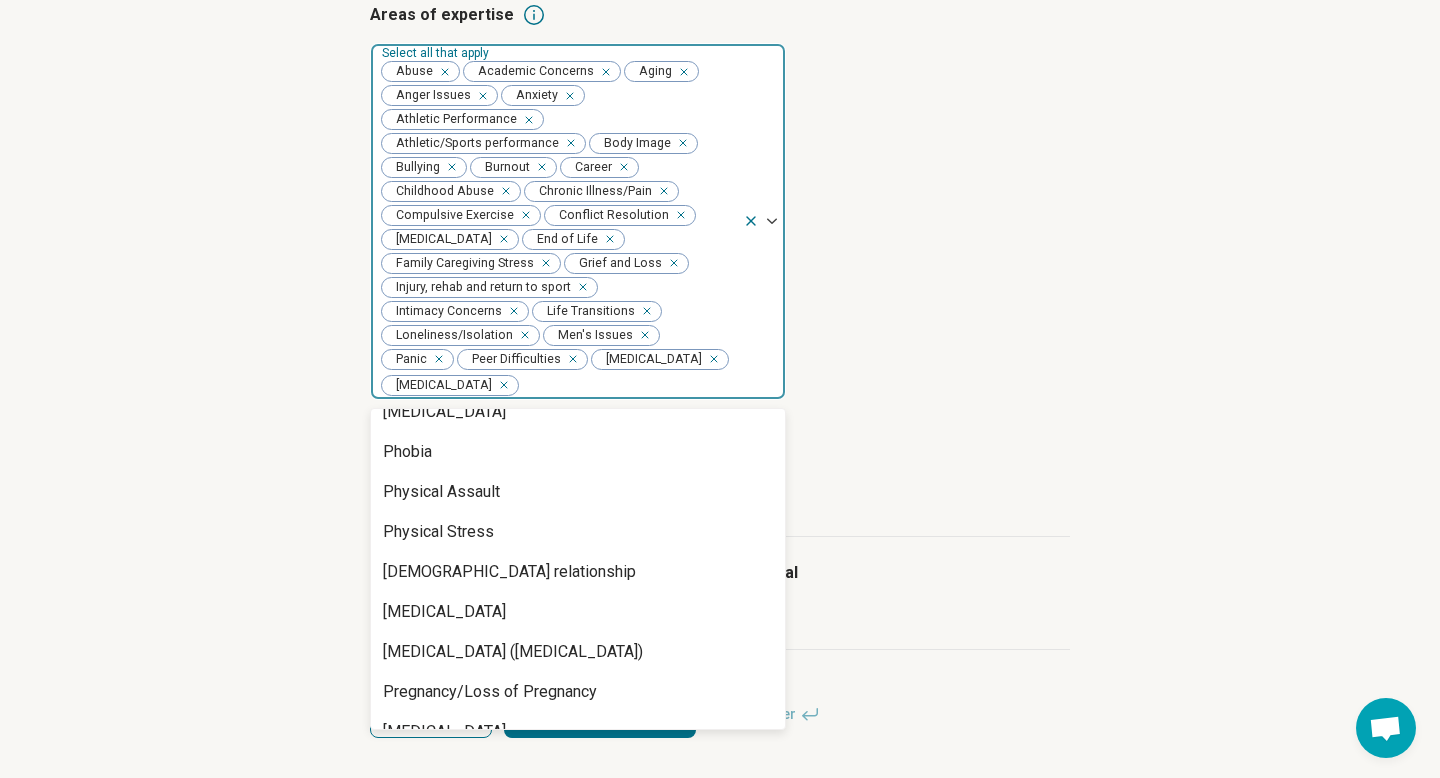 click on "[MEDICAL_DATA]" at bounding box center (578, 372) 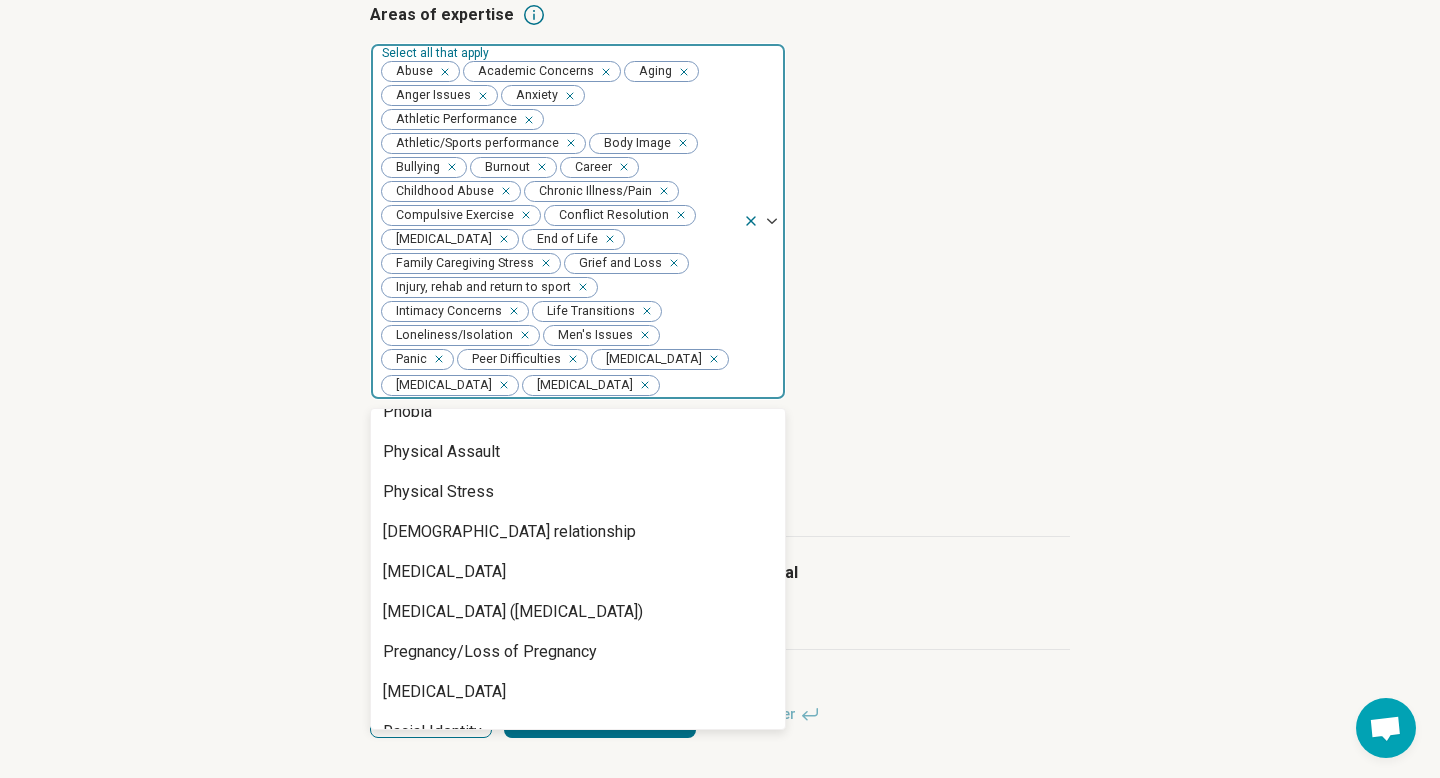 scroll, scrollTop: 1663, scrollLeft: 0, axis: vertical 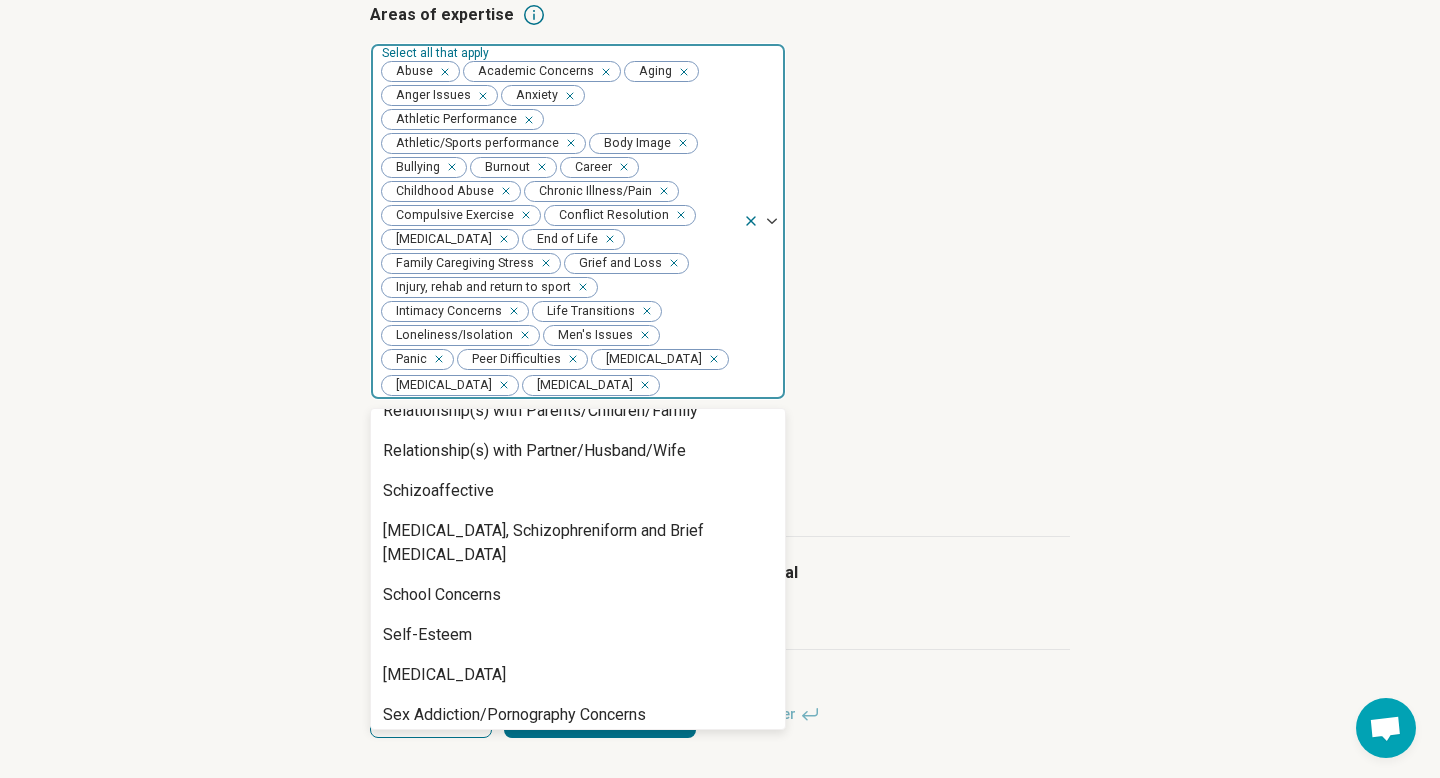 click on "Relationship(s) with Friends/Roommates" at bounding box center [527, 371] 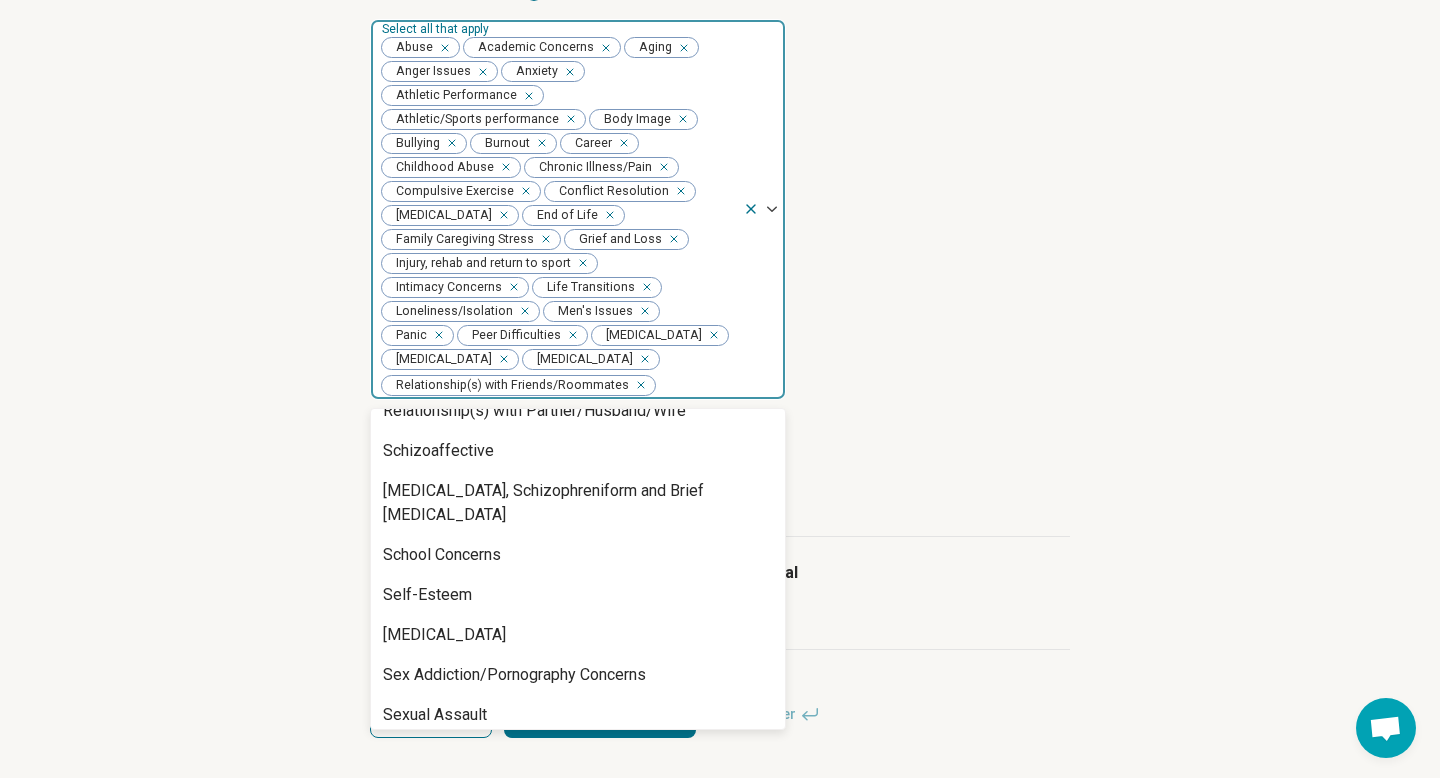 click on "Relationship(s) with Parents/Children/Family" at bounding box center (540, 371) 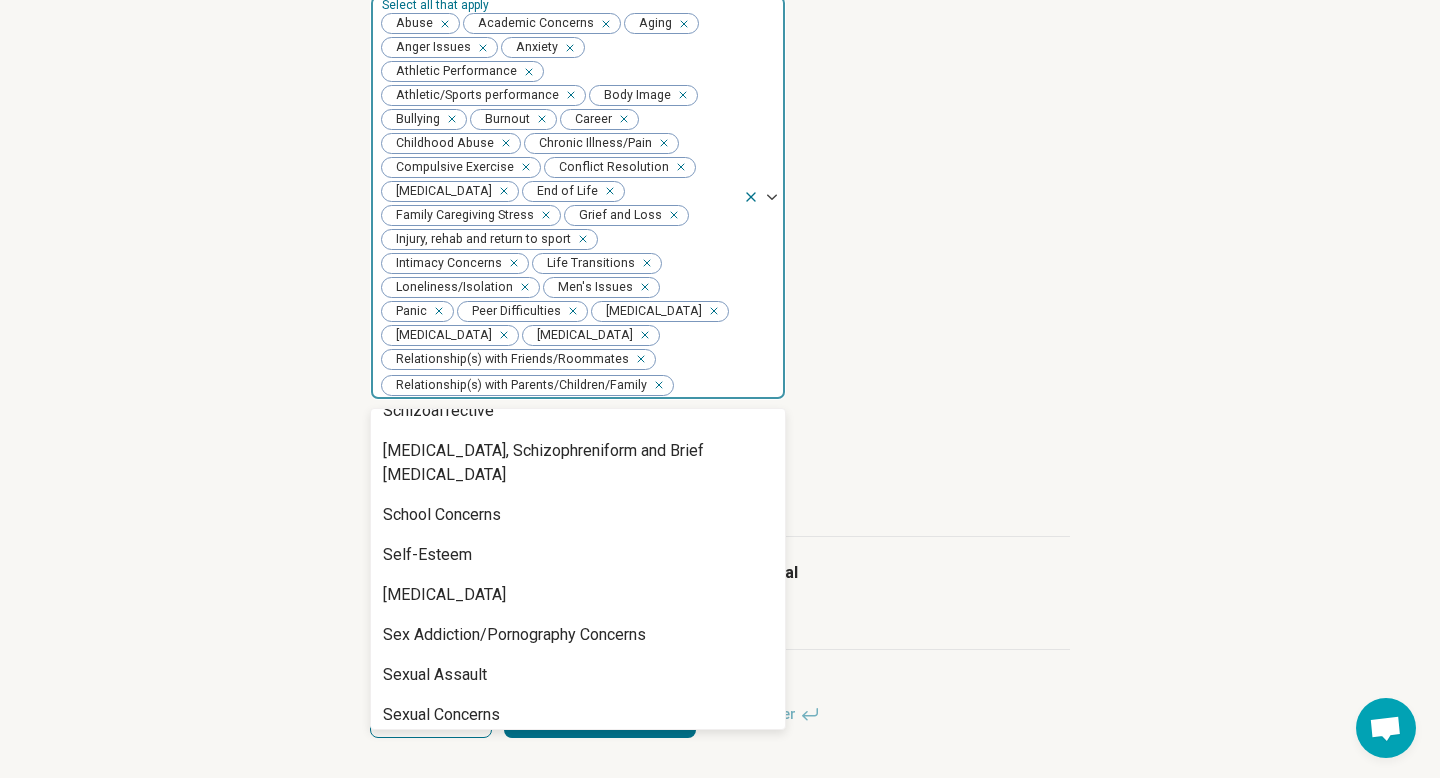 click on "Relationship(s) with Partner/Husband/Wife" at bounding box center [534, 371] 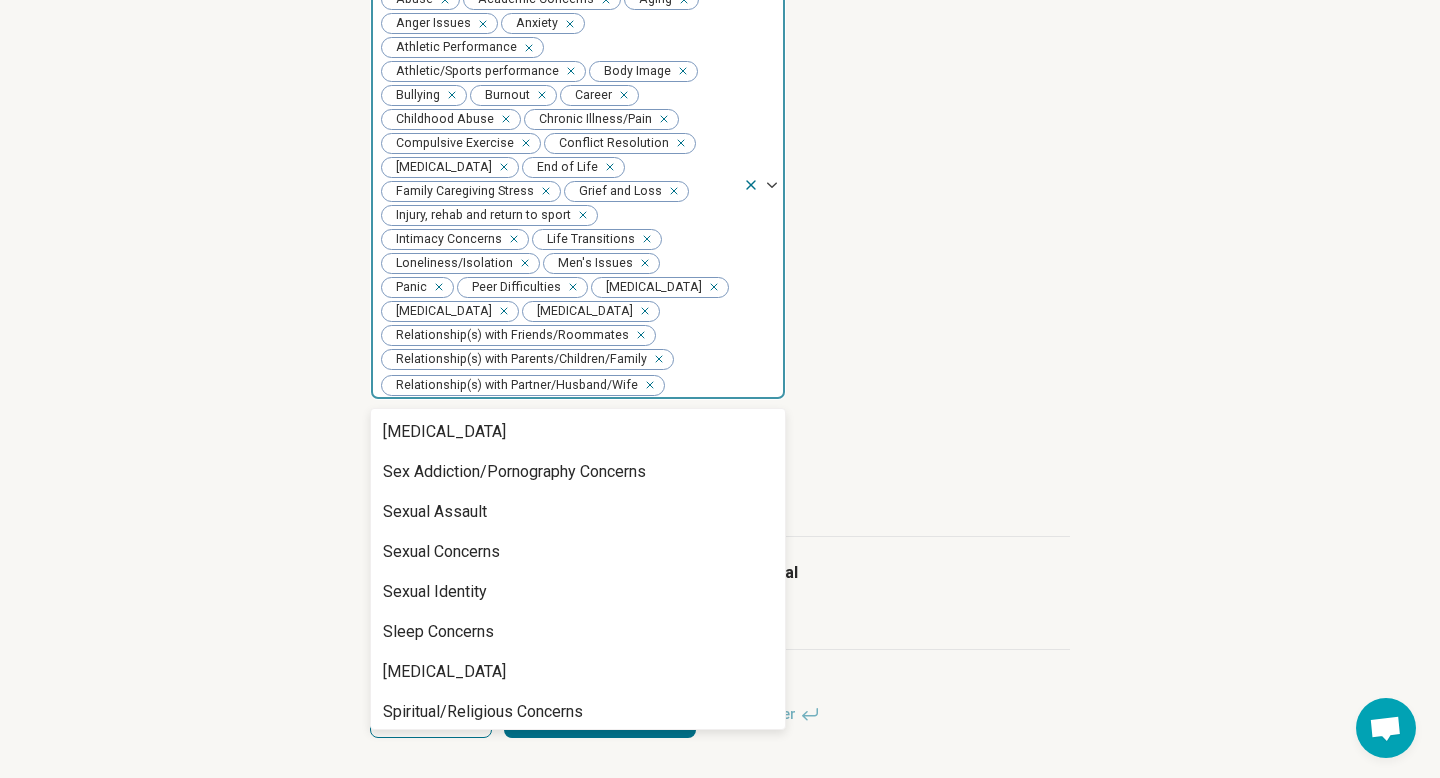 scroll, scrollTop: 2201, scrollLeft: 0, axis: vertical 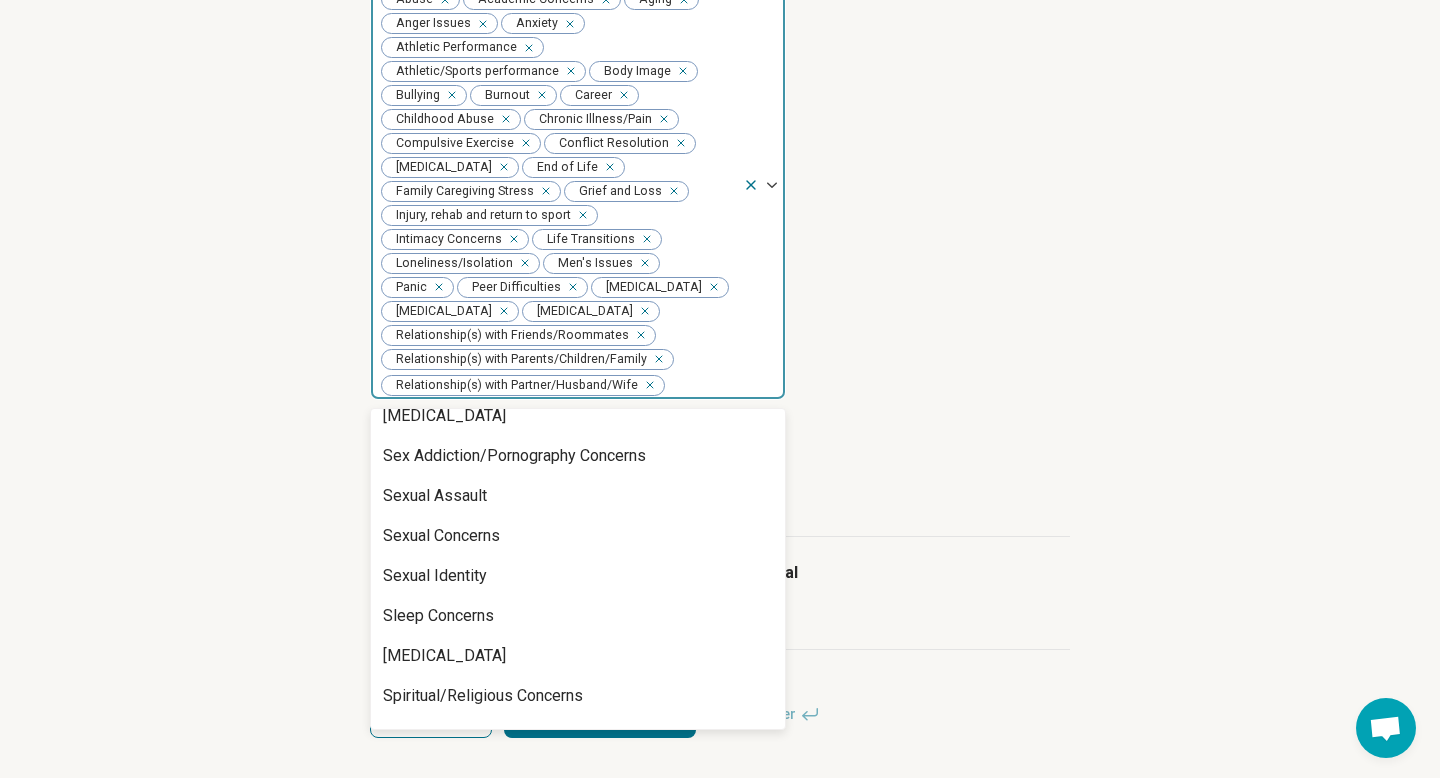 click on "School Concerns" at bounding box center (578, 336) 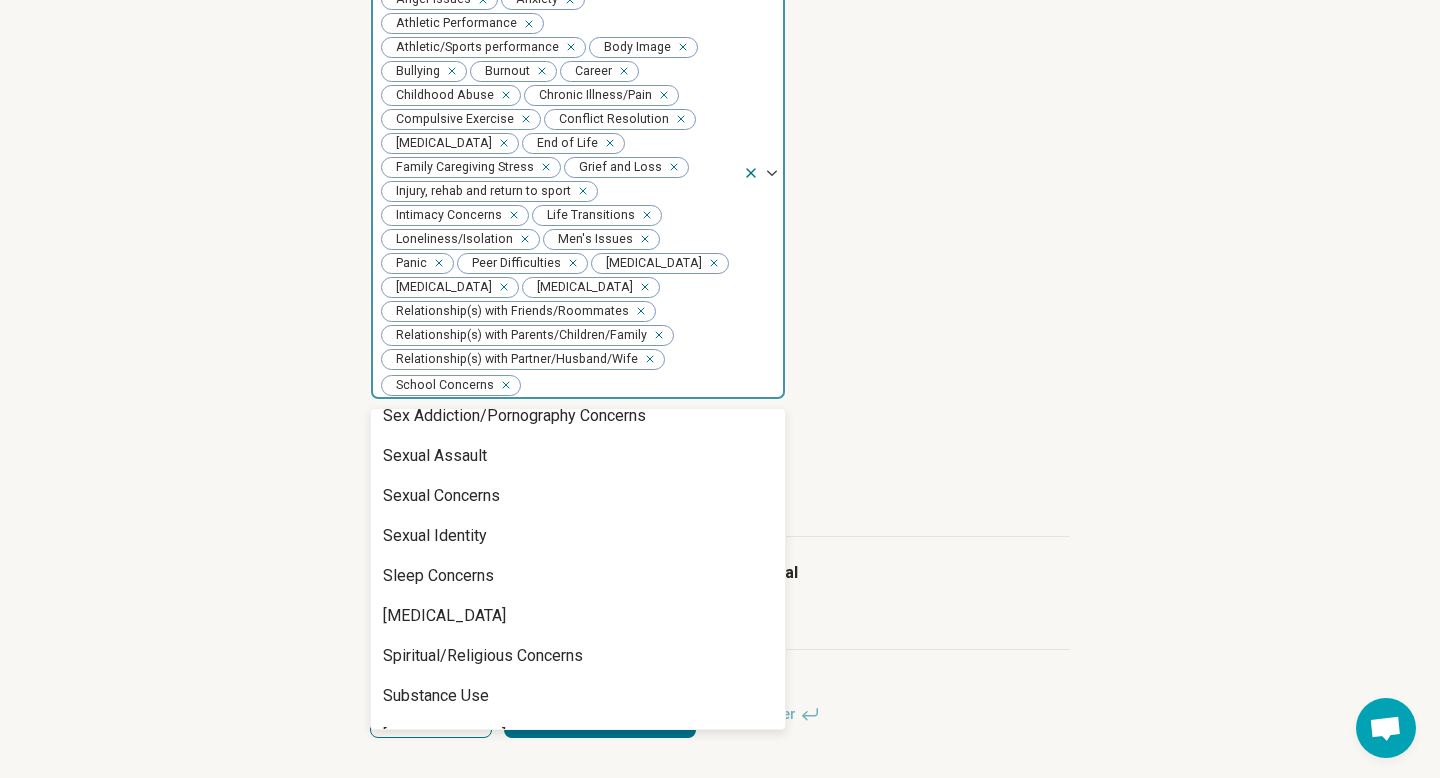 click on "Self-Esteem" at bounding box center [578, 336] 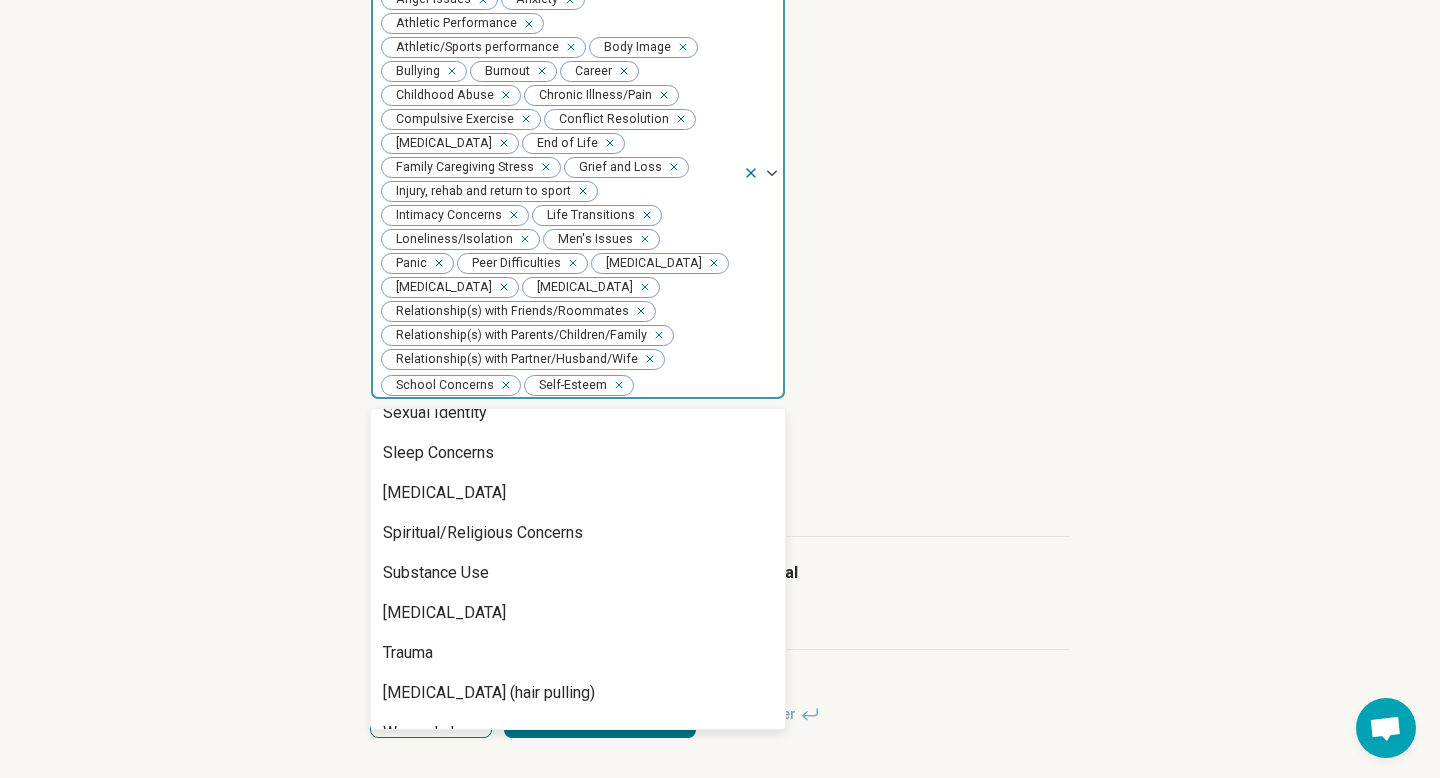 click on "Sexual Assault" at bounding box center [578, 333] 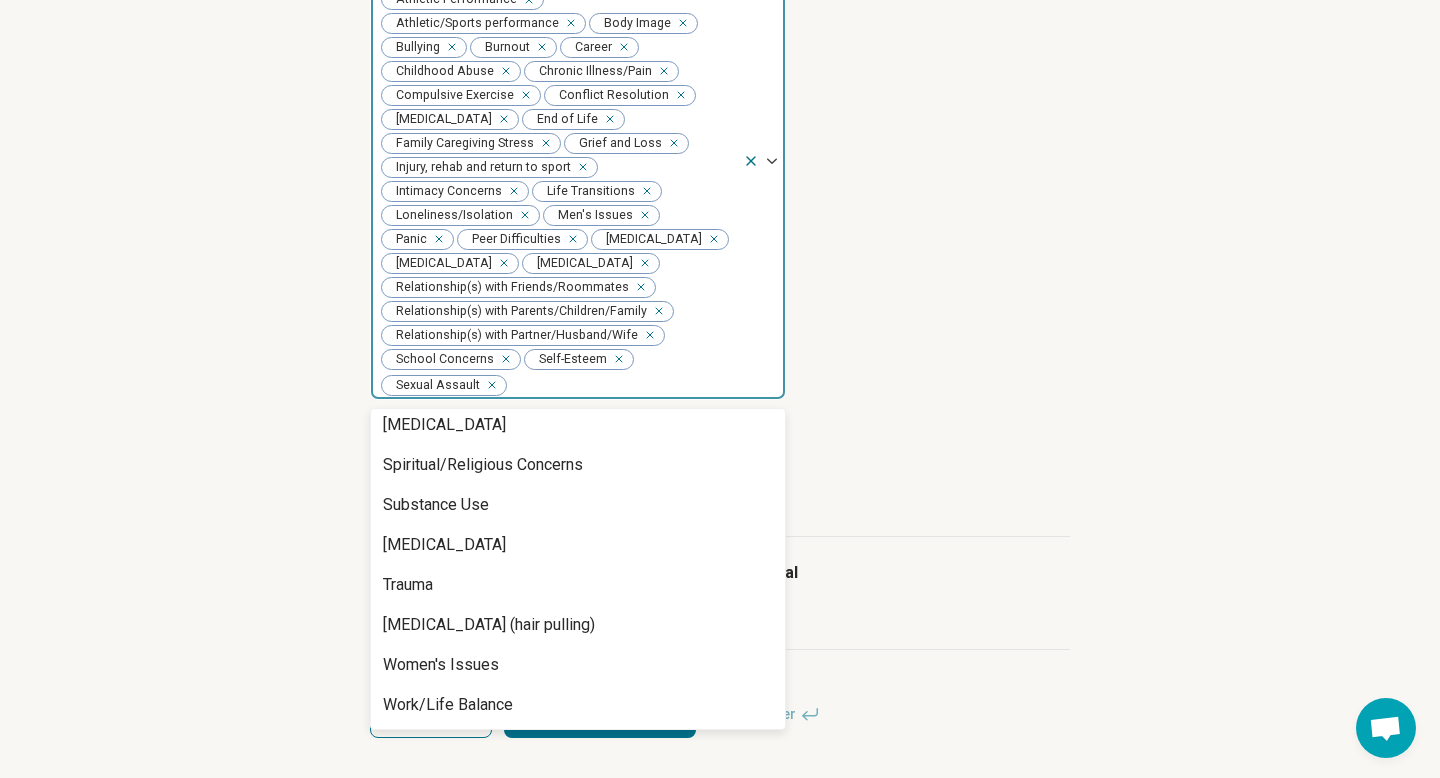 scroll, scrollTop: 2345, scrollLeft: 0, axis: vertical 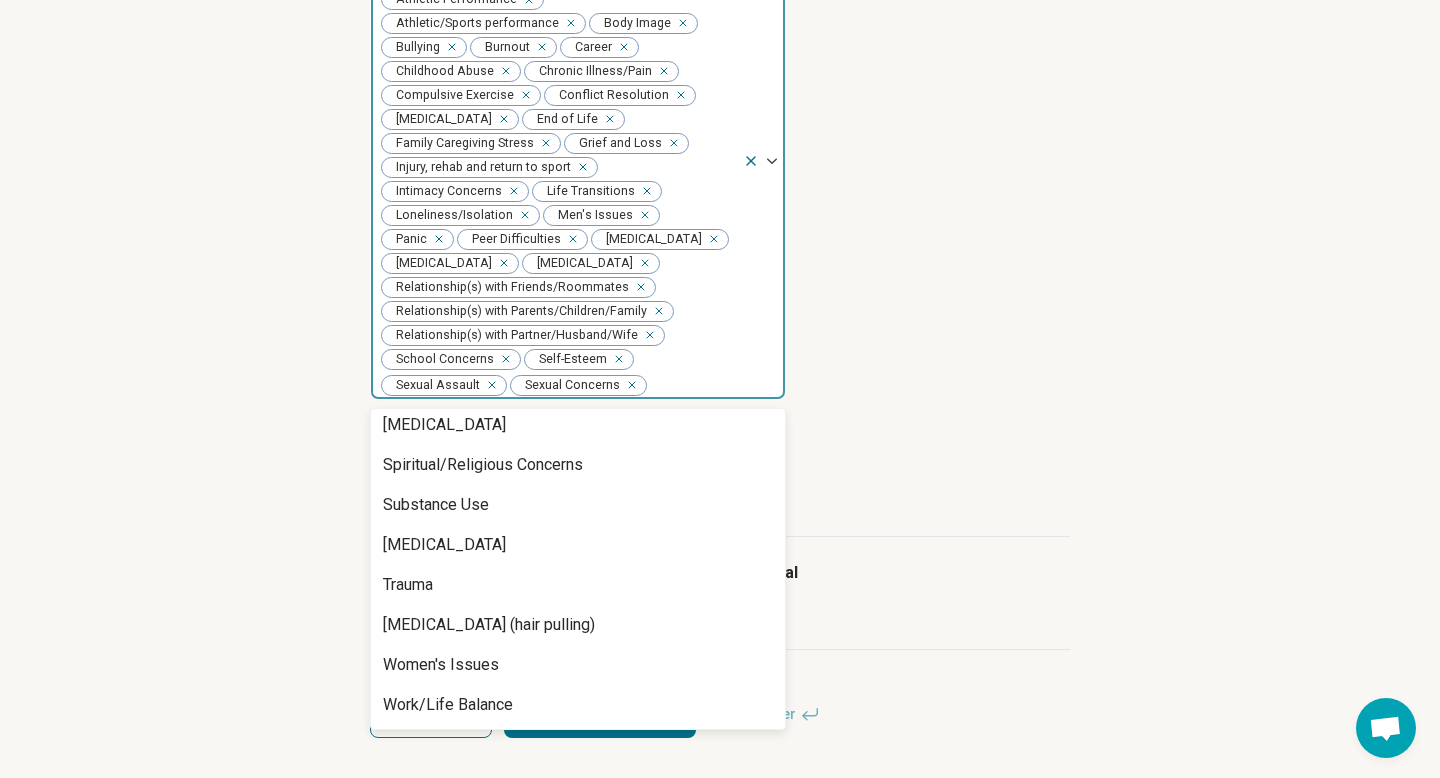 click on "Sexual Identity" at bounding box center (578, 345) 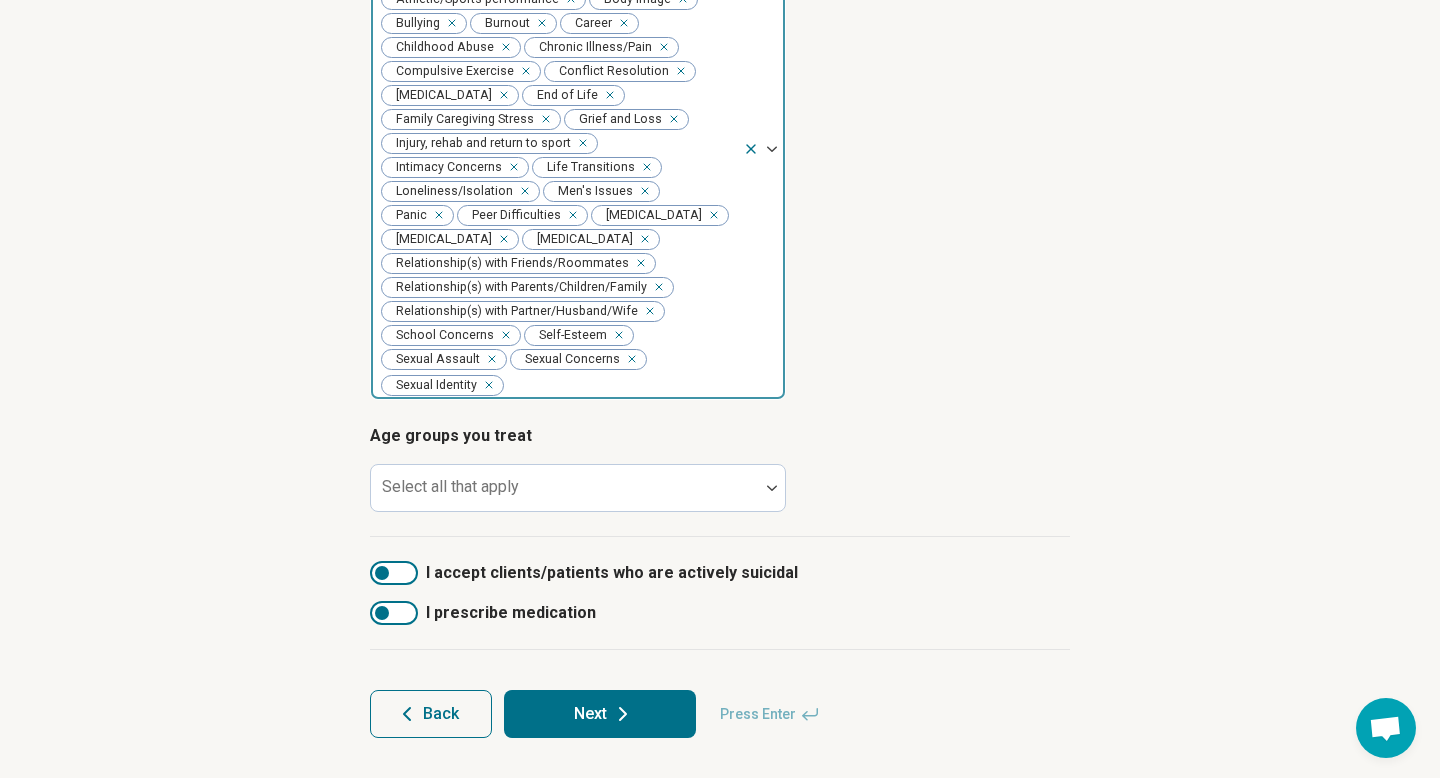scroll, scrollTop: 2394, scrollLeft: 0, axis: vertical 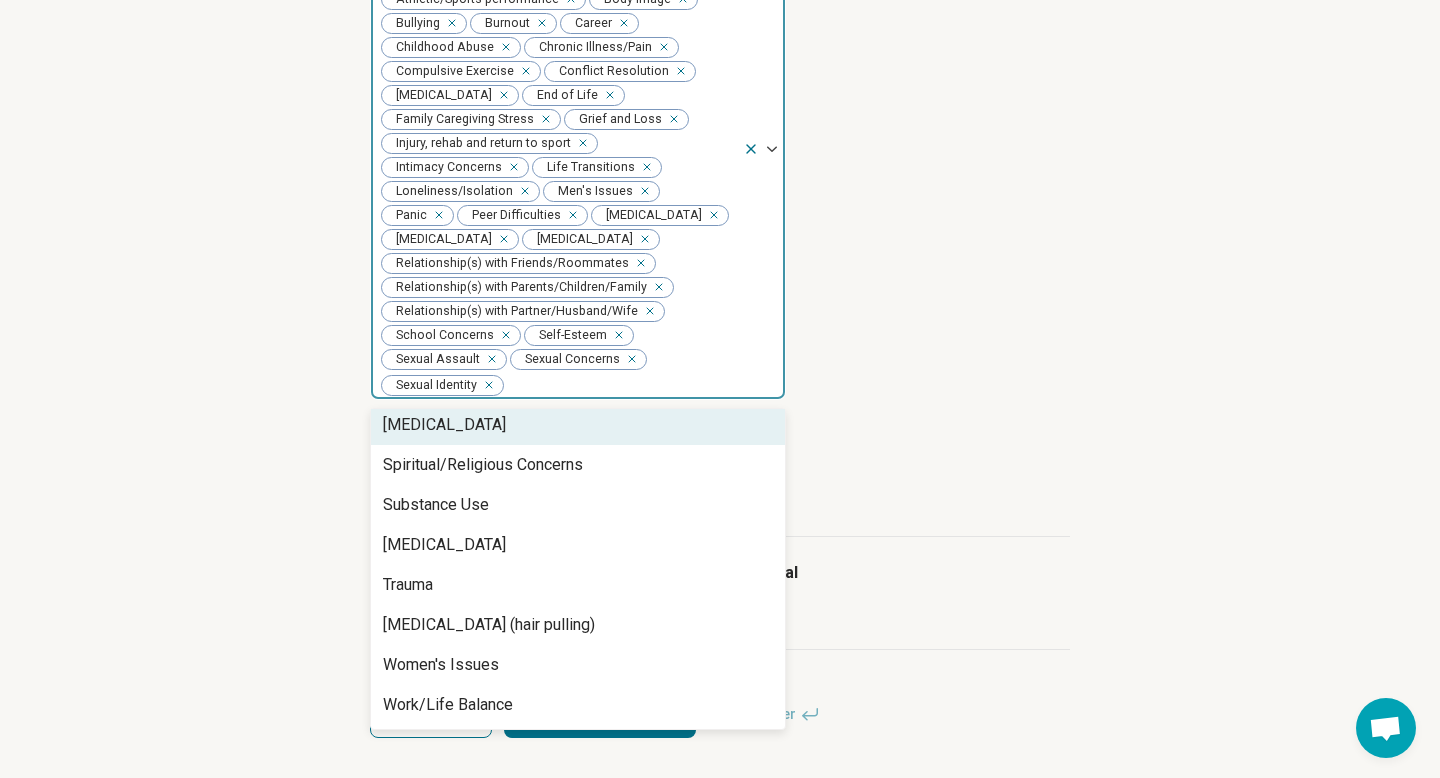 click on "[MEDICAL_DATA]" at bounding box center (578, 425) 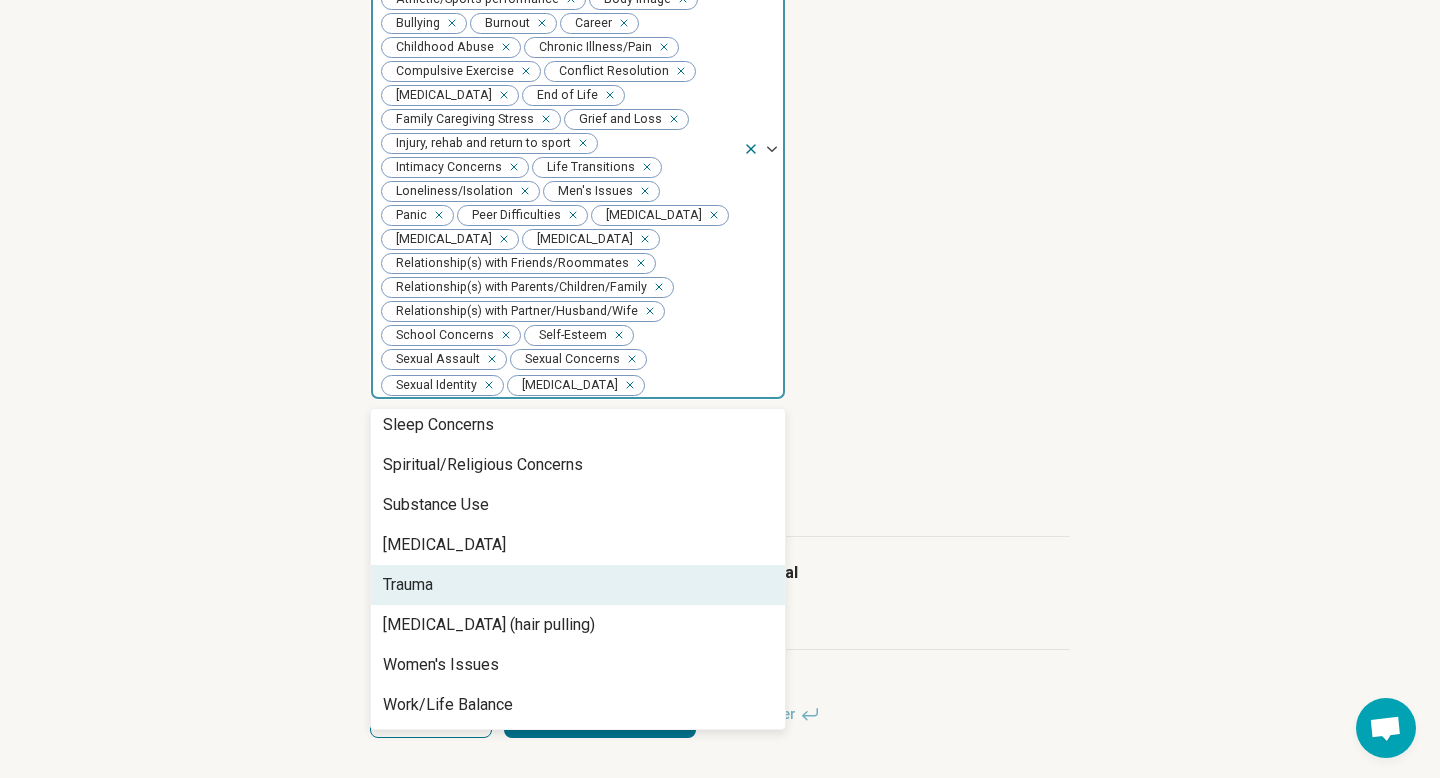 click on "Trauma" at bounding box center [578, 585] 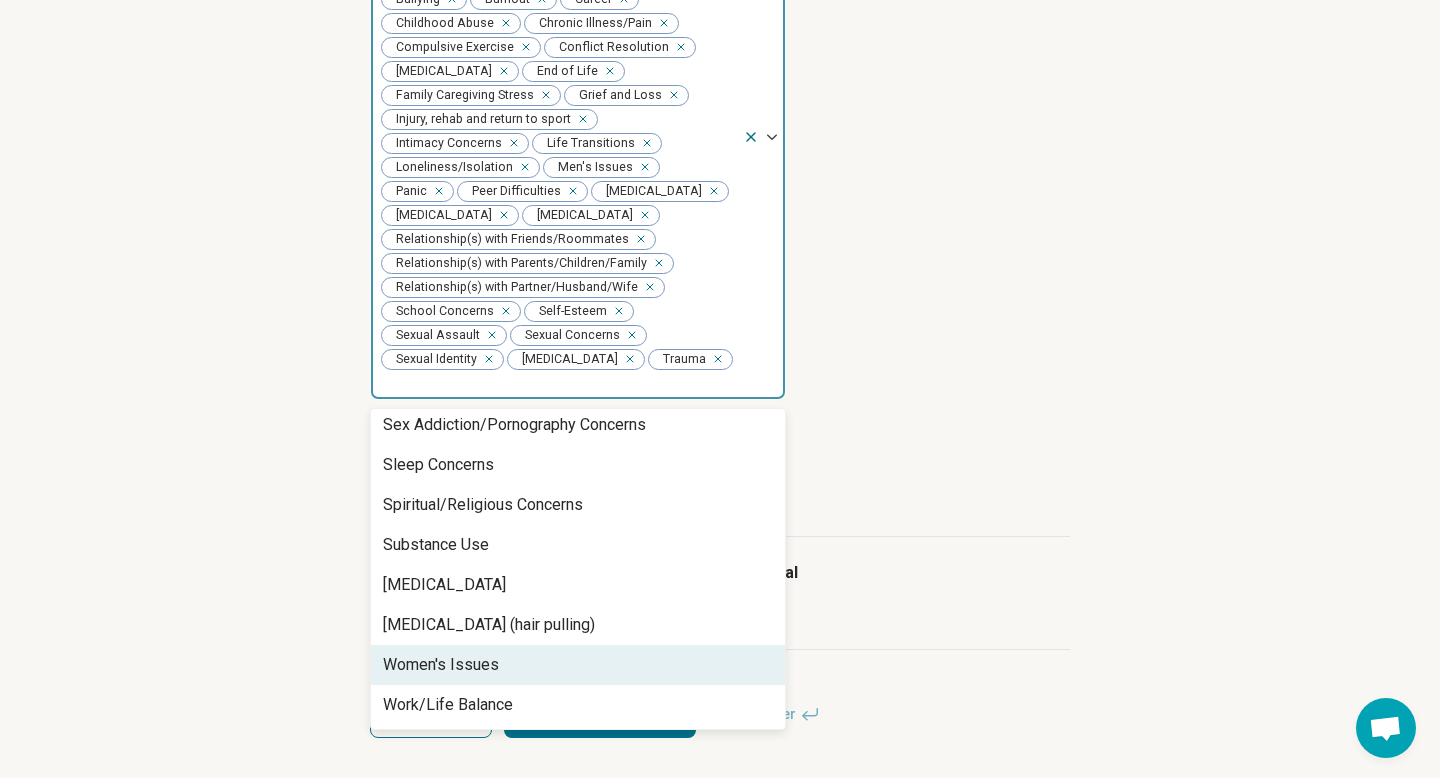 click on "Women's Issues" at bounding box center (578, 665) 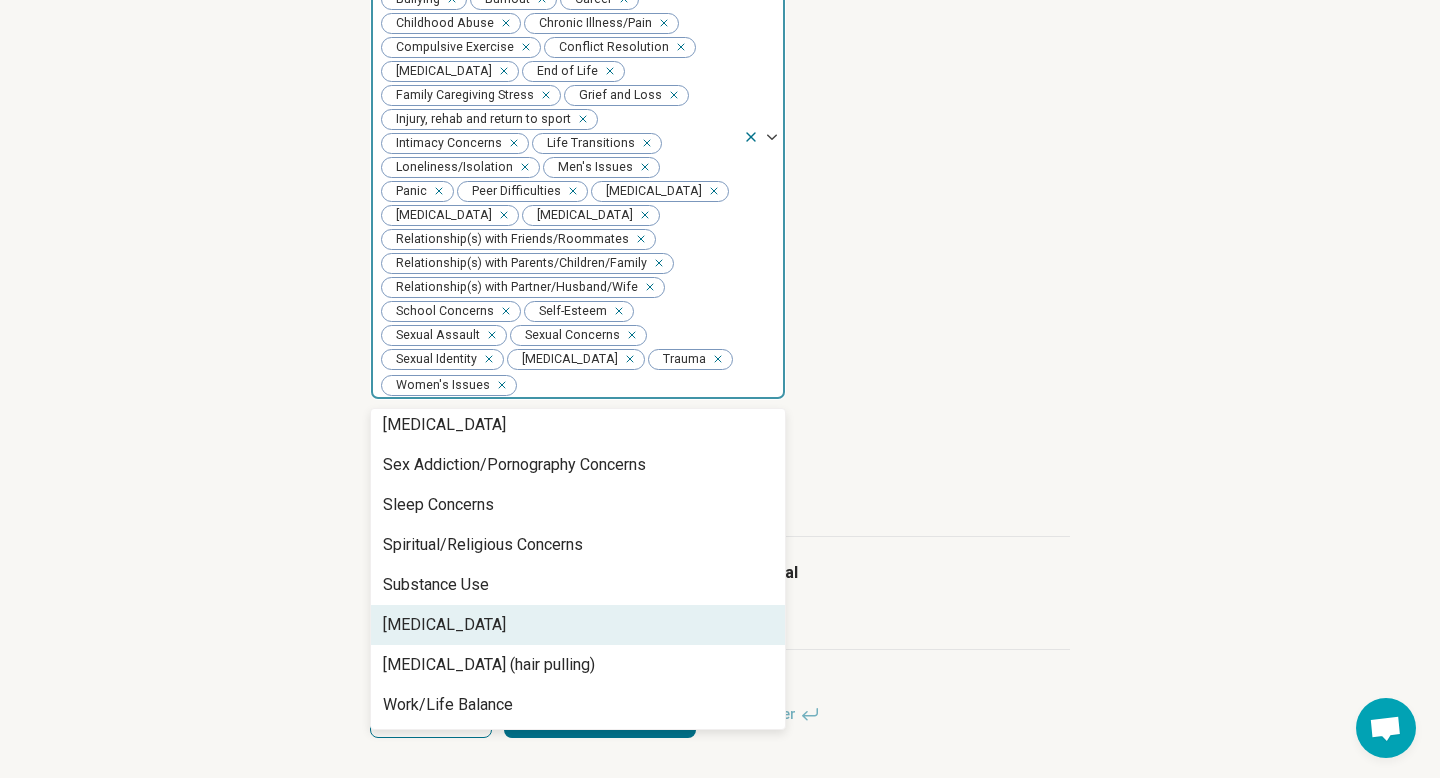 scroll, scrollTop: 2368, scrollLeft: 0, axis: vertical 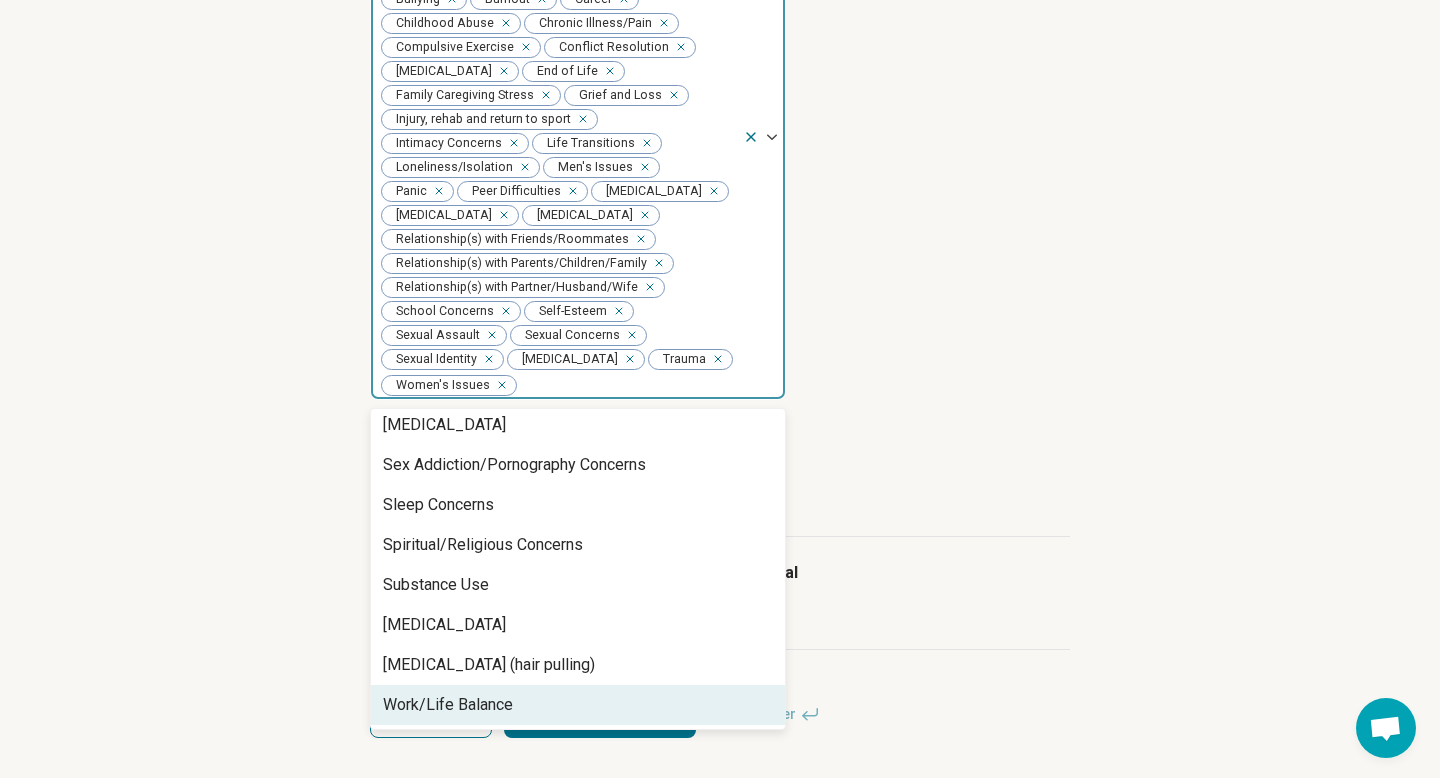 click on "Work/Life Balance" at bounding box center (448, 705) 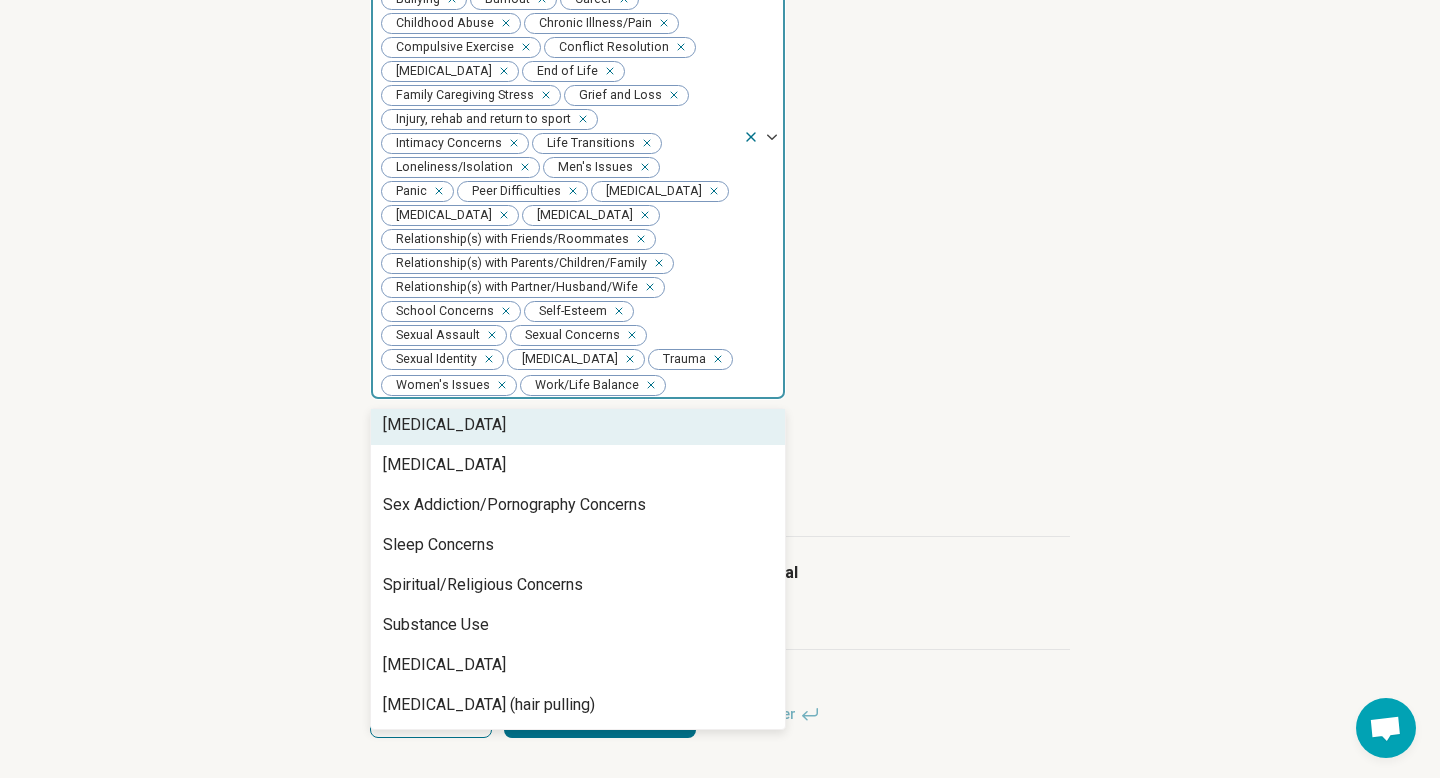 click on "Step  3  of  9 Tells us a little bit more about your expertise This helps us match you with clients in your areas of expertise. Types of provider Select all that apply Licensed Clinical Professional Counselor (LCPC) Licensed Mental Health Counselor (LMHC) Licensed Clinical Mental Health Counselor (LCMHC) Certified Mental Performance Consultant Areas of expertise option Work/Life Balance, selected. [MEDICAL_DATA], Schizophreniform and Brief [MEDICAL_DATA], 52 of 59. 59 results available. Use Up and Down to choose options, press Enter to select the currently focused option, press Escape to exit the menu, press Tab to select the option and exit the menu. Select all that apply Abuse Academic Concerns Aging Anger Issues Anxiety Athletic Performance Athletic/Sports performance Body Image Bullying Burnout Career Childhood Abuse Chronic Illness/Pain Compulsive Exercise Conflict Resolution [MEDICAL_DATA] End of Life Family Caregiving Stress Grief and Loss Injury, rehab and return to sport Intimacy Concerns Life Transitions Back" at bounding box center [720, 110] 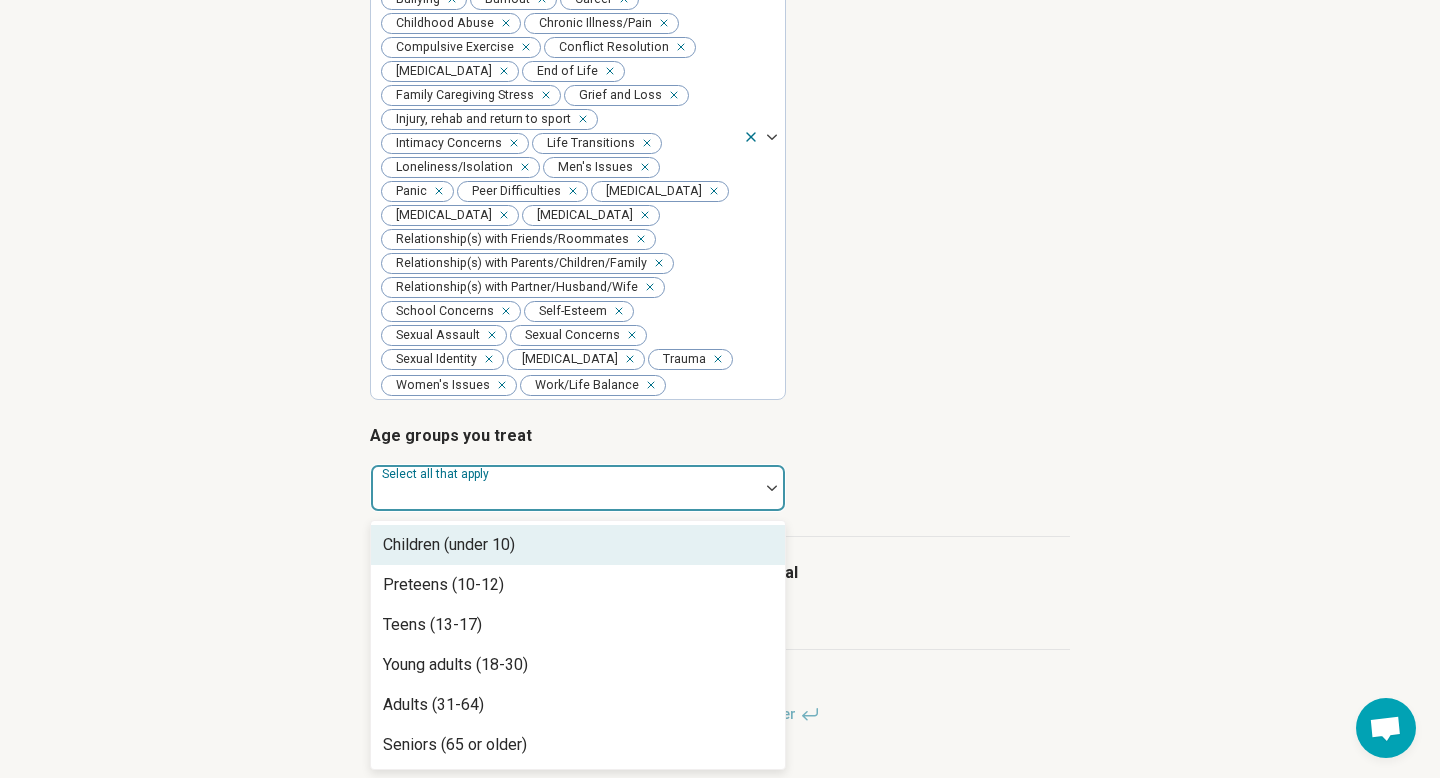 click at bounding box center [565, 488] 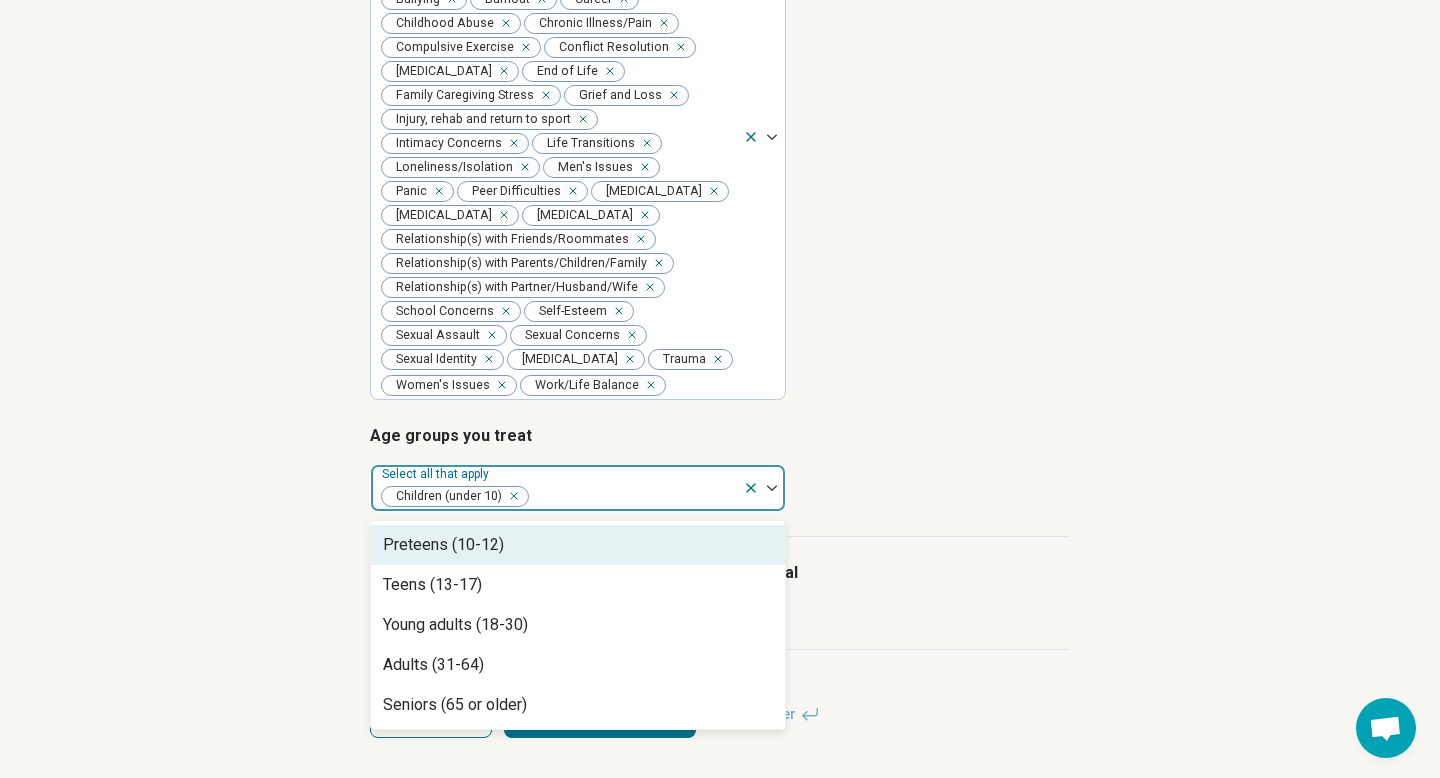 click on "Preteens (10-12)" at bounding box center (578, 545) 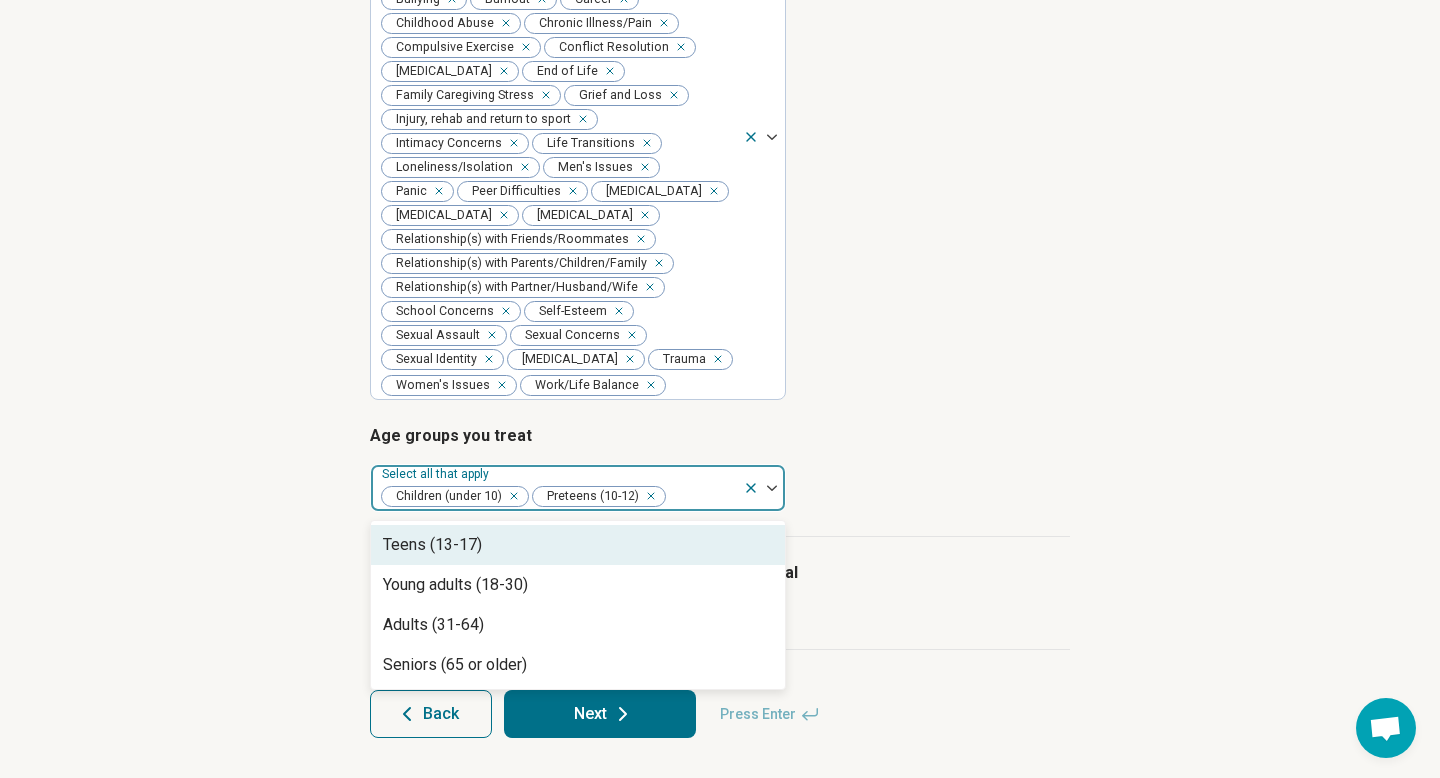 click on "Teens (13-17)" at bounding box center [578, 545] 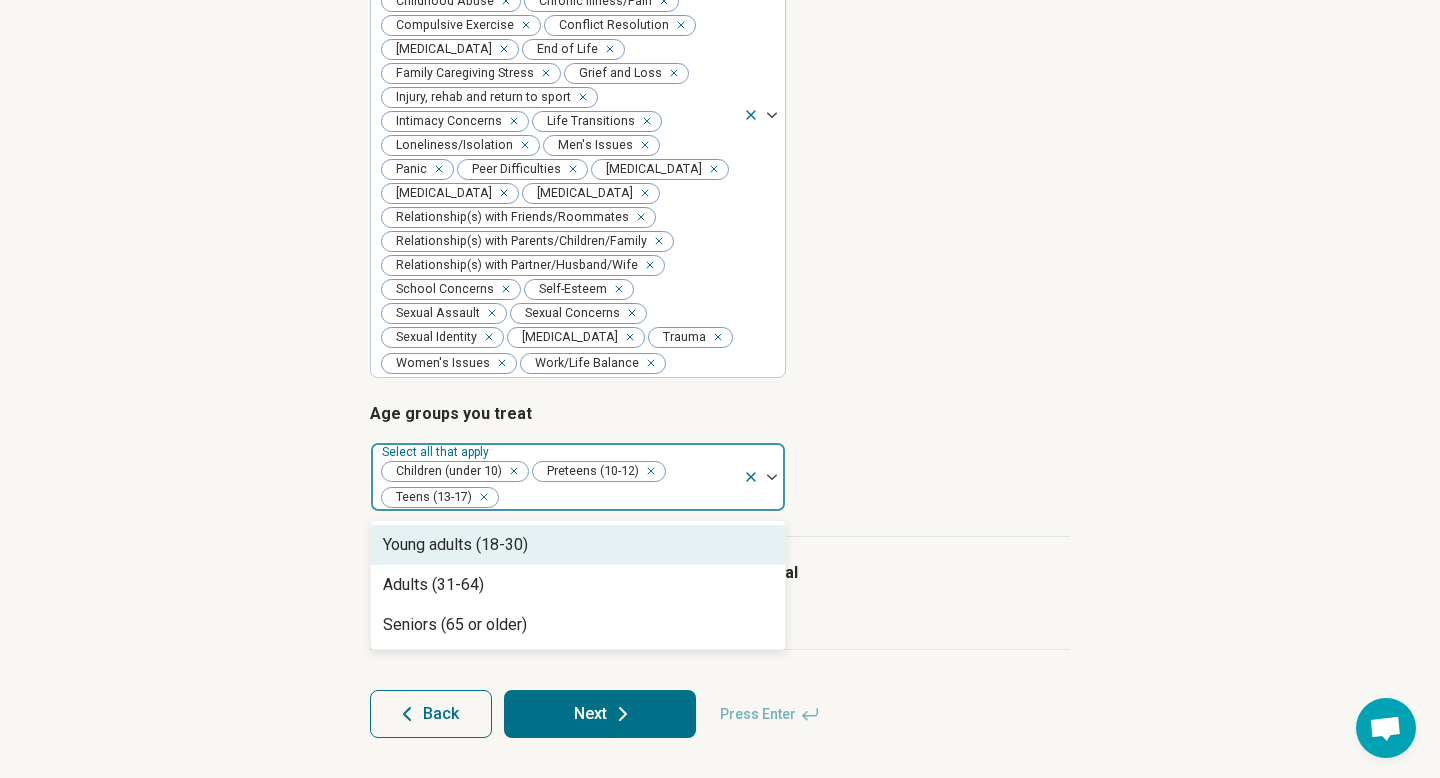 click on "Young adults (18-30)" at bounding box center (578, 545) 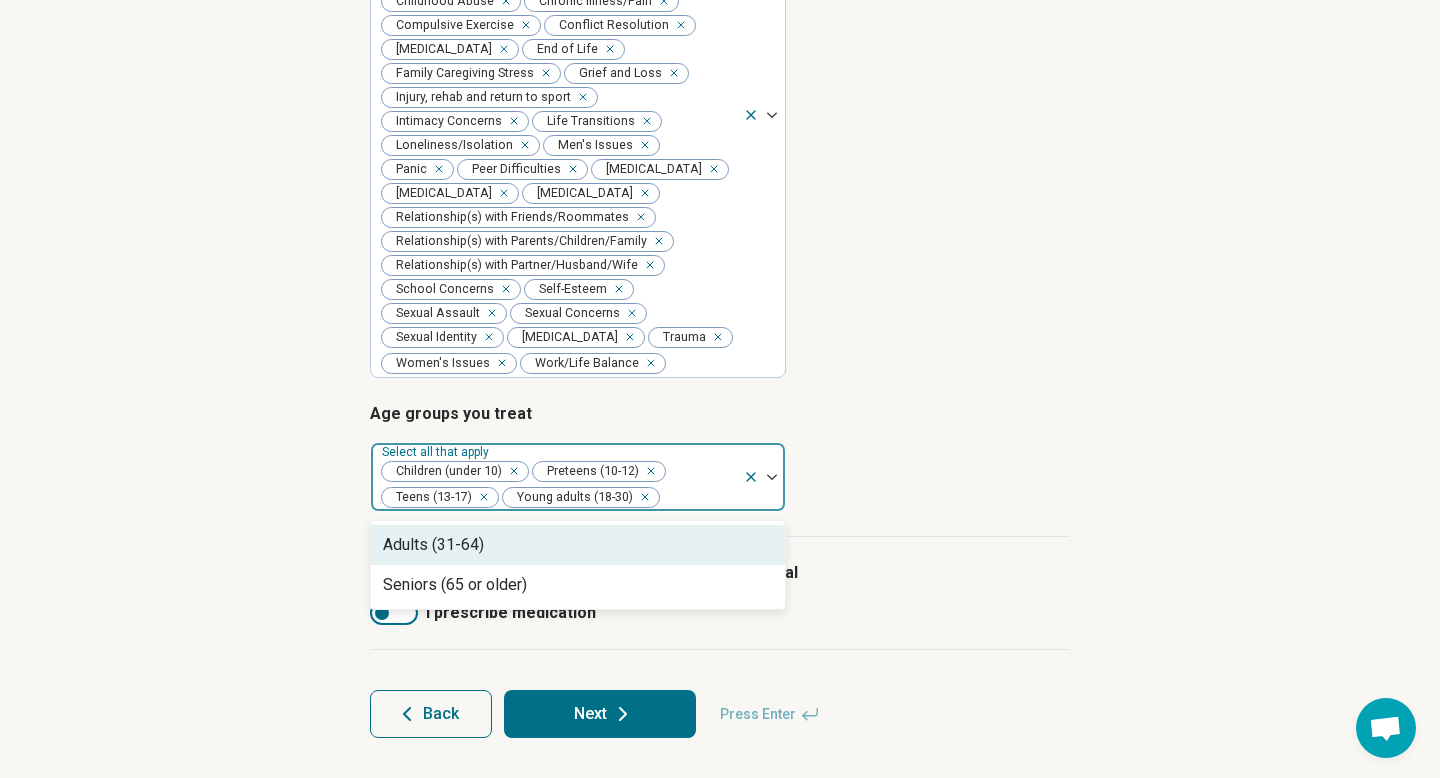 click on "Adults (31-64)" at bounding box center [578, 545] 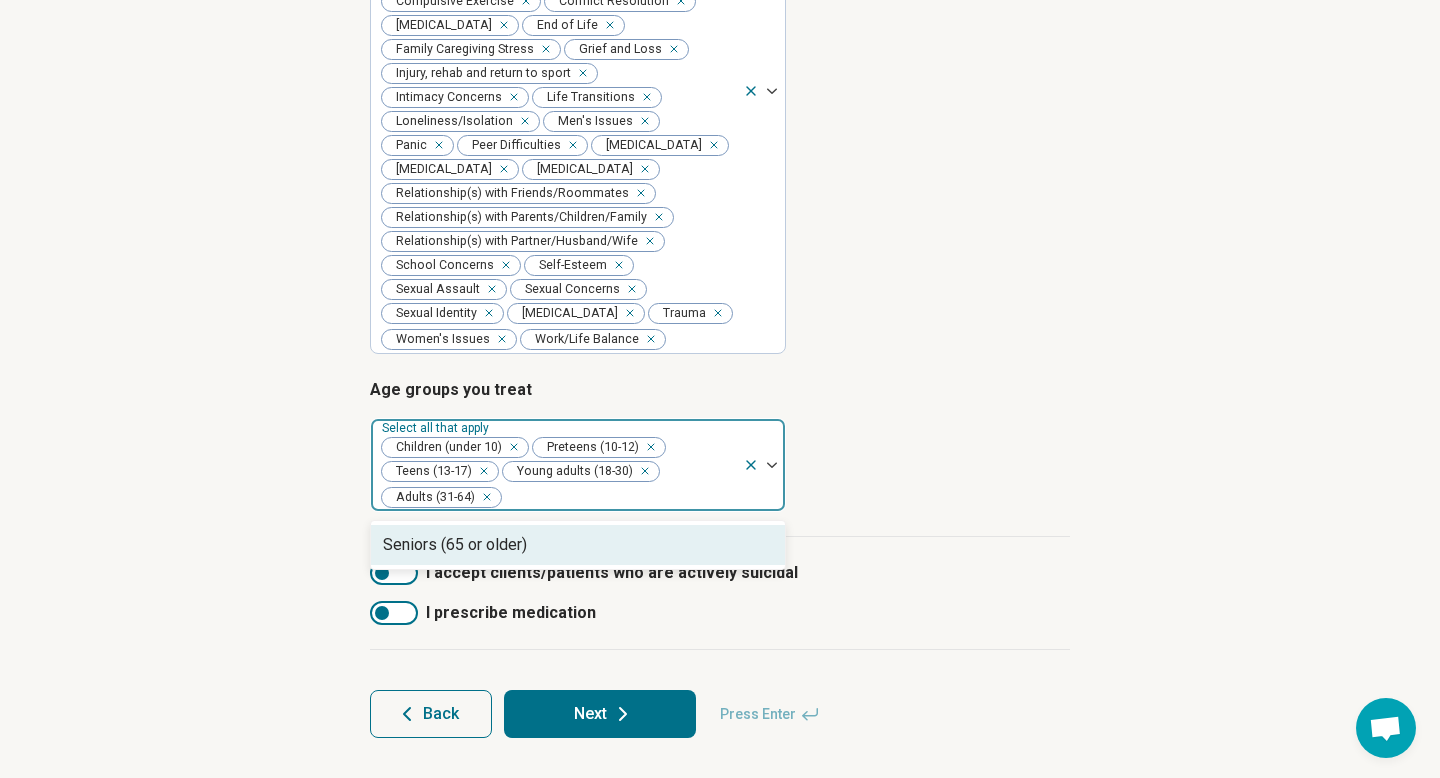click on "Seniors (65 or older)" at bounding box center [578, 545] 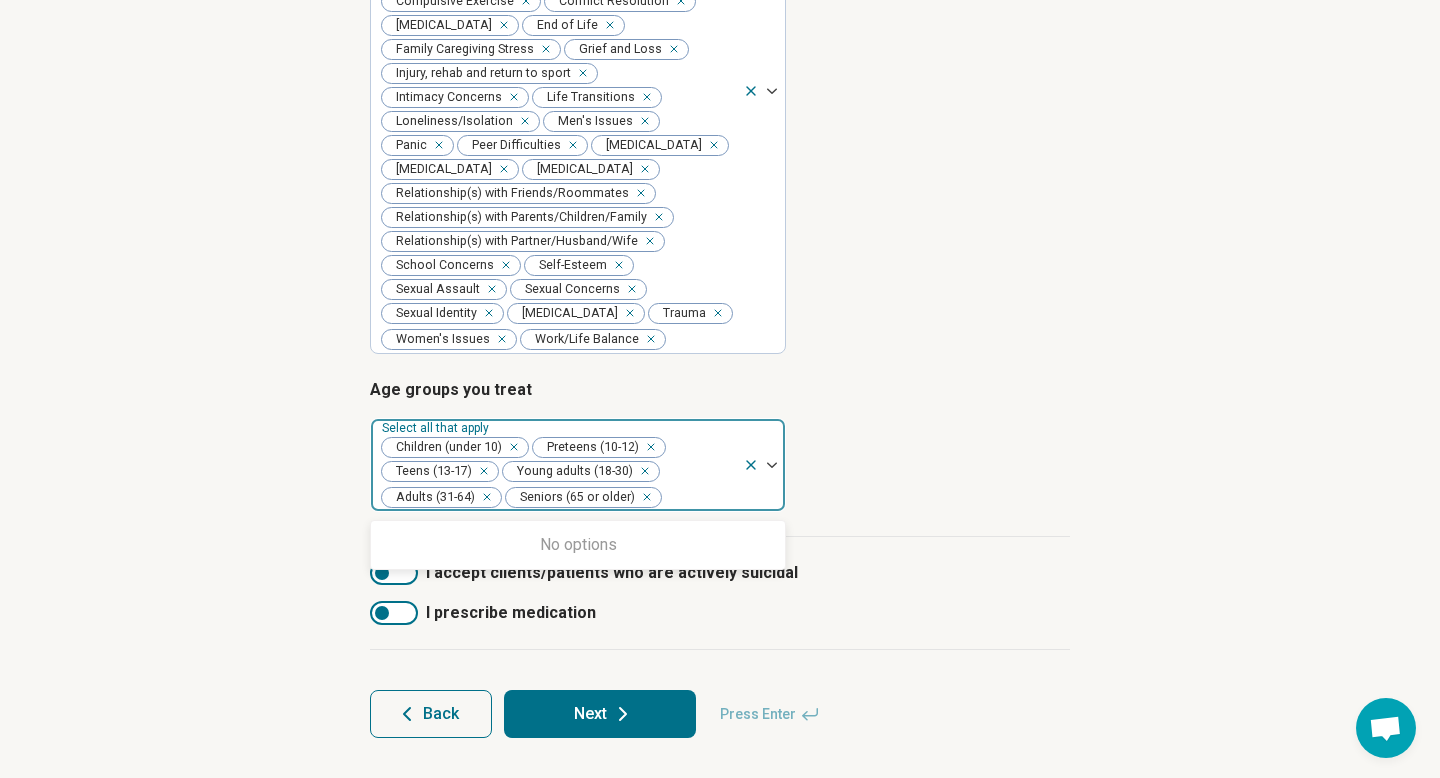 click on "Step  3  of  9 Tells us a little bit more about your expertise This helps us match you with clients in your areas of expertise. Types of provider Select all that apply Licensed Clinical Professional Counselor (LCPC) Licensed Mental Health Counselor (LMHC) Licensed Clinical Mental Health Counselor (LCMHC) Certified Mental Performance Consultant Areas of expertise Select all that apply Abuse Academic Concerns Aging Anger Issues Anxiety Athletic Performance Athletic/Sports performance Body Image Bullying Burnout Career Childhood Abuse Chronic Illness/Pain Compulsive Exercise Conflict Resolution [MEDICAL_DATA] End of Life Family Caregiving Stress Grief and Loss Injury, rehab and return to sport Intimacy Concerns Life Transitions Loneliness/Isolation Men's Issues Panic Peer Difficulties [MEDICAL_DATA] [MEDICAL_DATA] [MEDICAL_DATA] Relationship(s) with Friends/Roommates Relationship(s) with Parents/Children/Family Relationship(s) with Partner/Husband/Wife School Concerns Self-Esteem Sexual Assault Sexual Concerns" at bounding box center [720, 87] 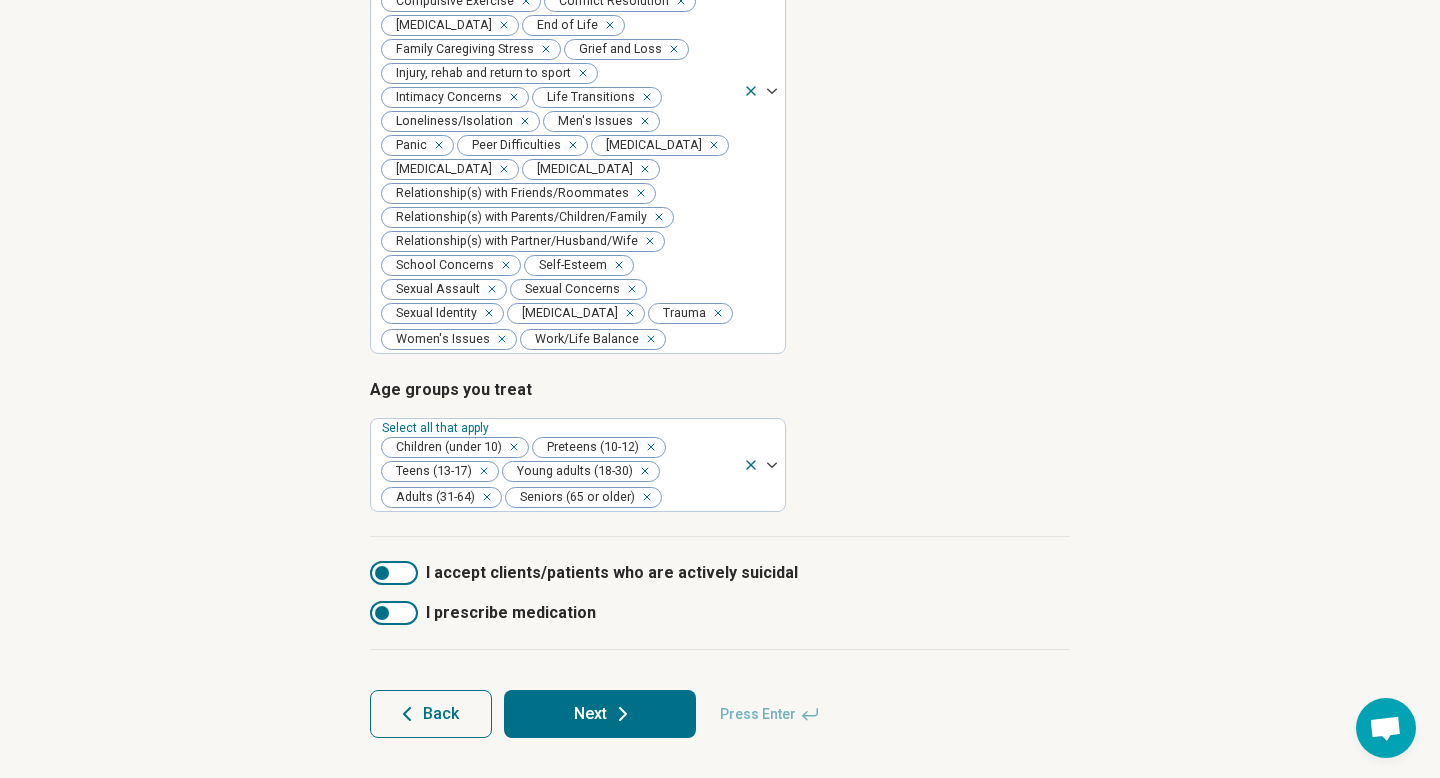 click at bounding box center (394, 573) 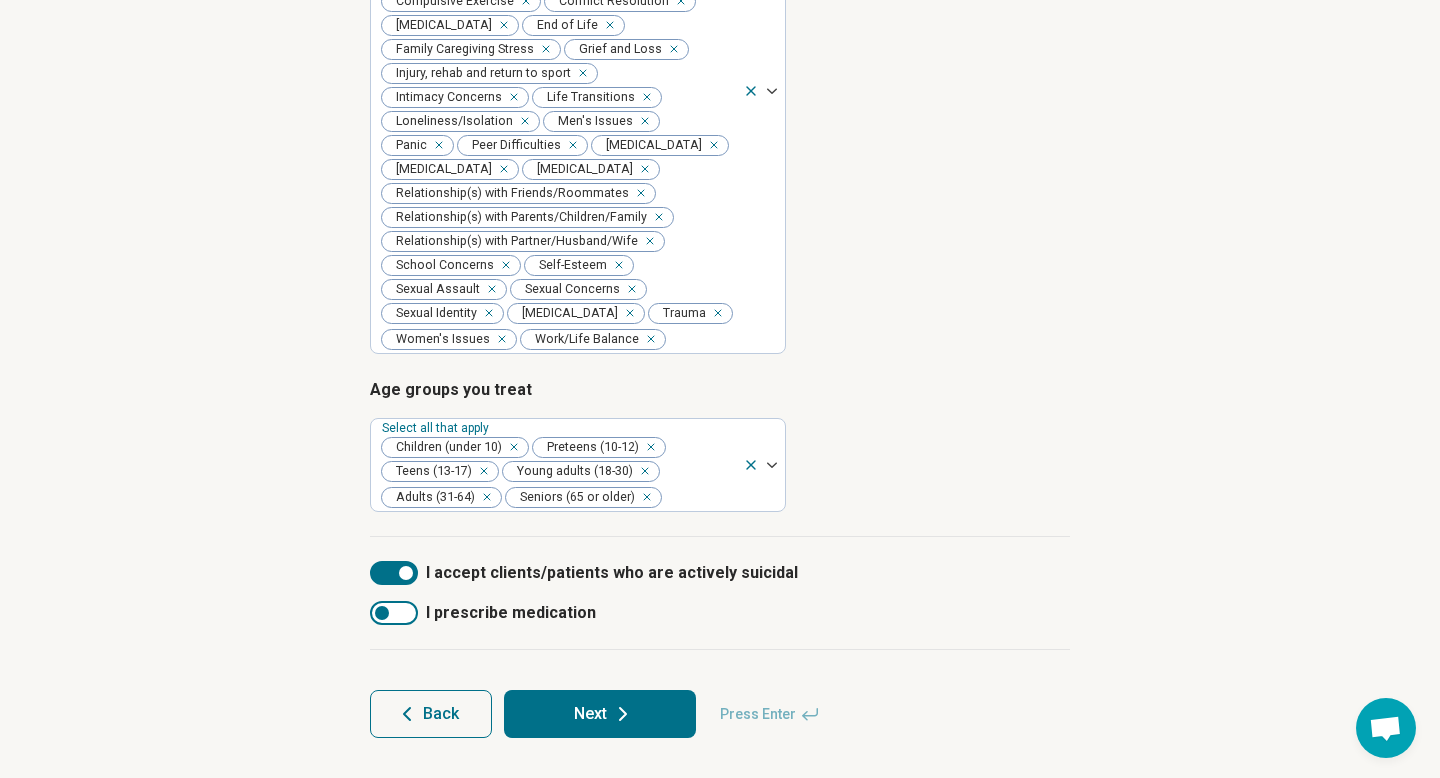 scroll, scrollTop: 14, scrollLeft: 0, axis: vertical 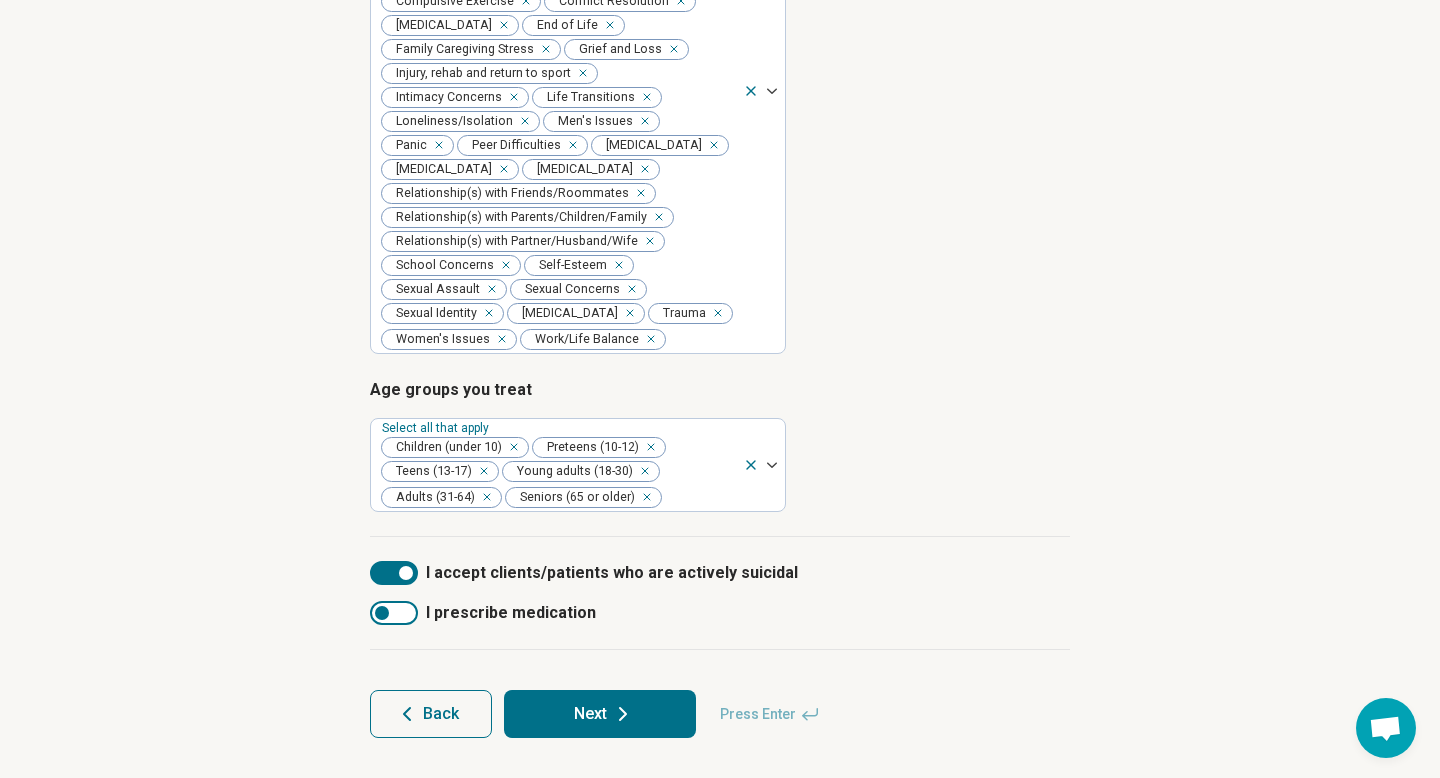 click at bounding box center [394, 573] 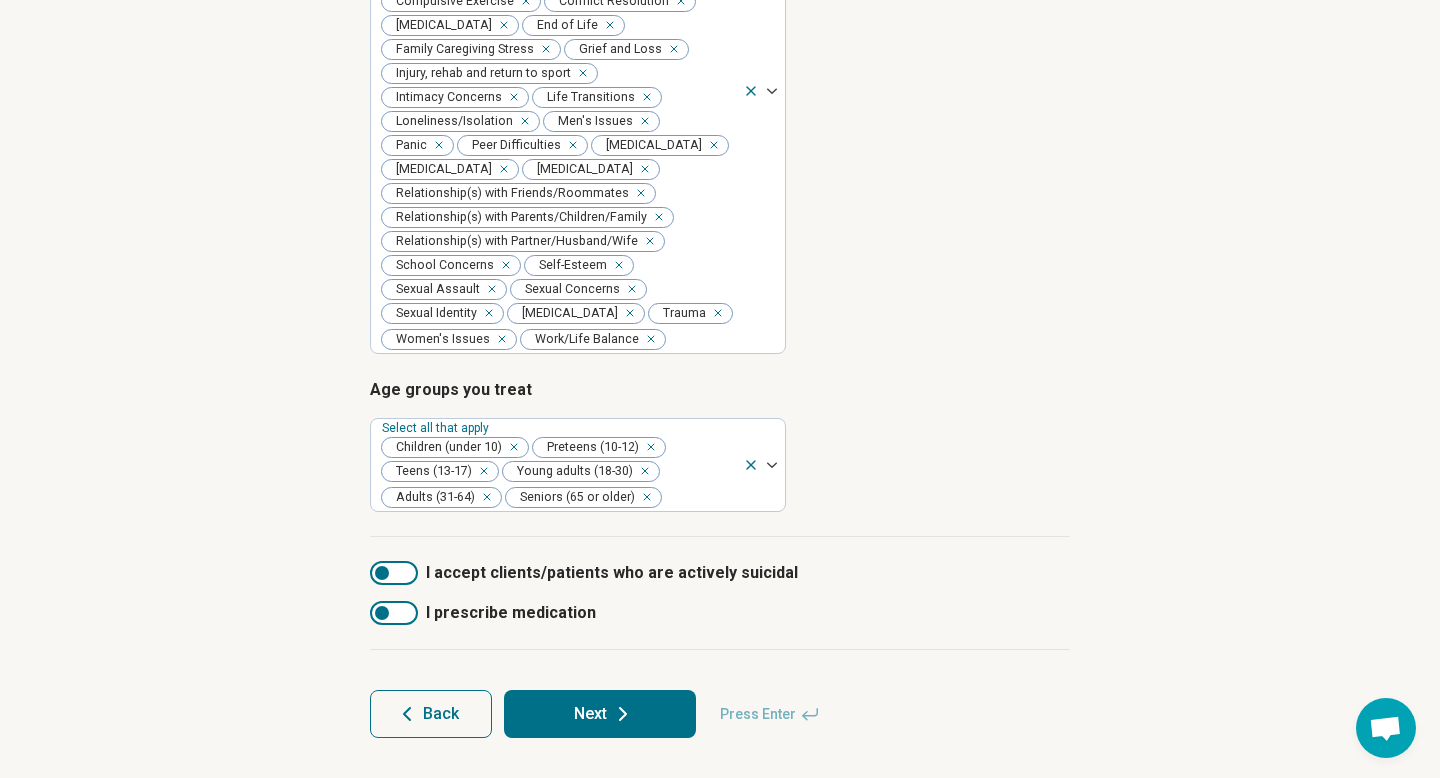 scroll, scrollTop: 1109, scrollLeft: 0, axis: vertical 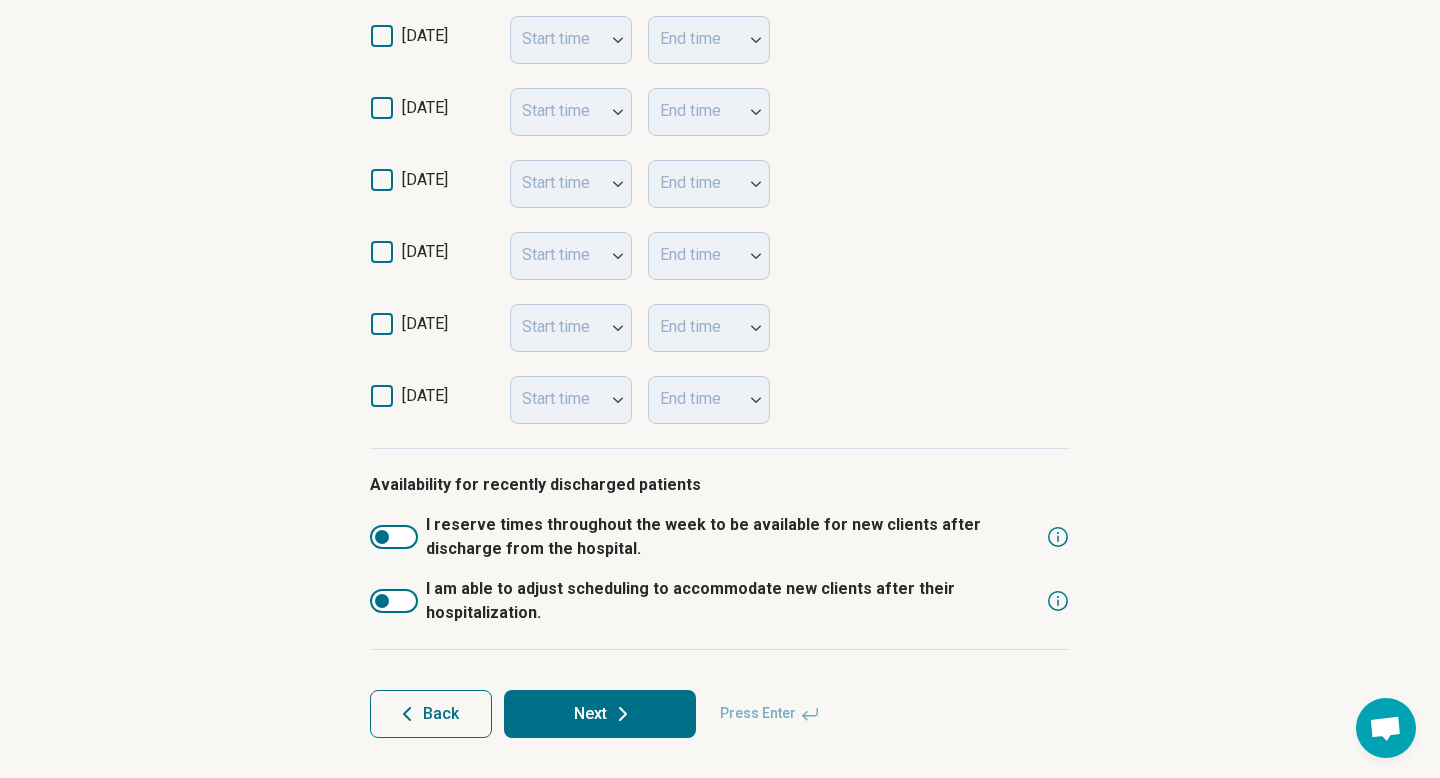 click at bounding box center [394, 601] 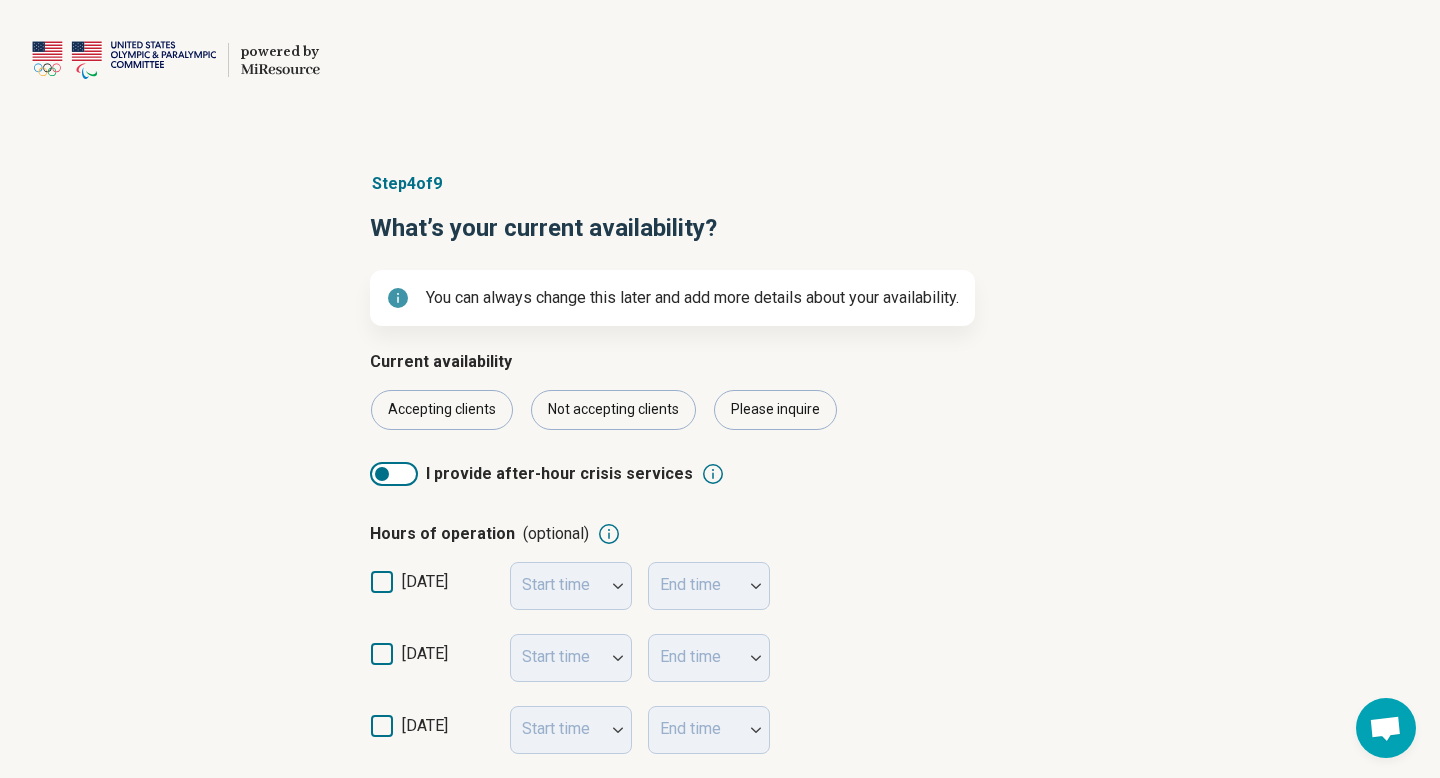 scroll, scrollTop: 0, scrollLeft: 0, axis: both 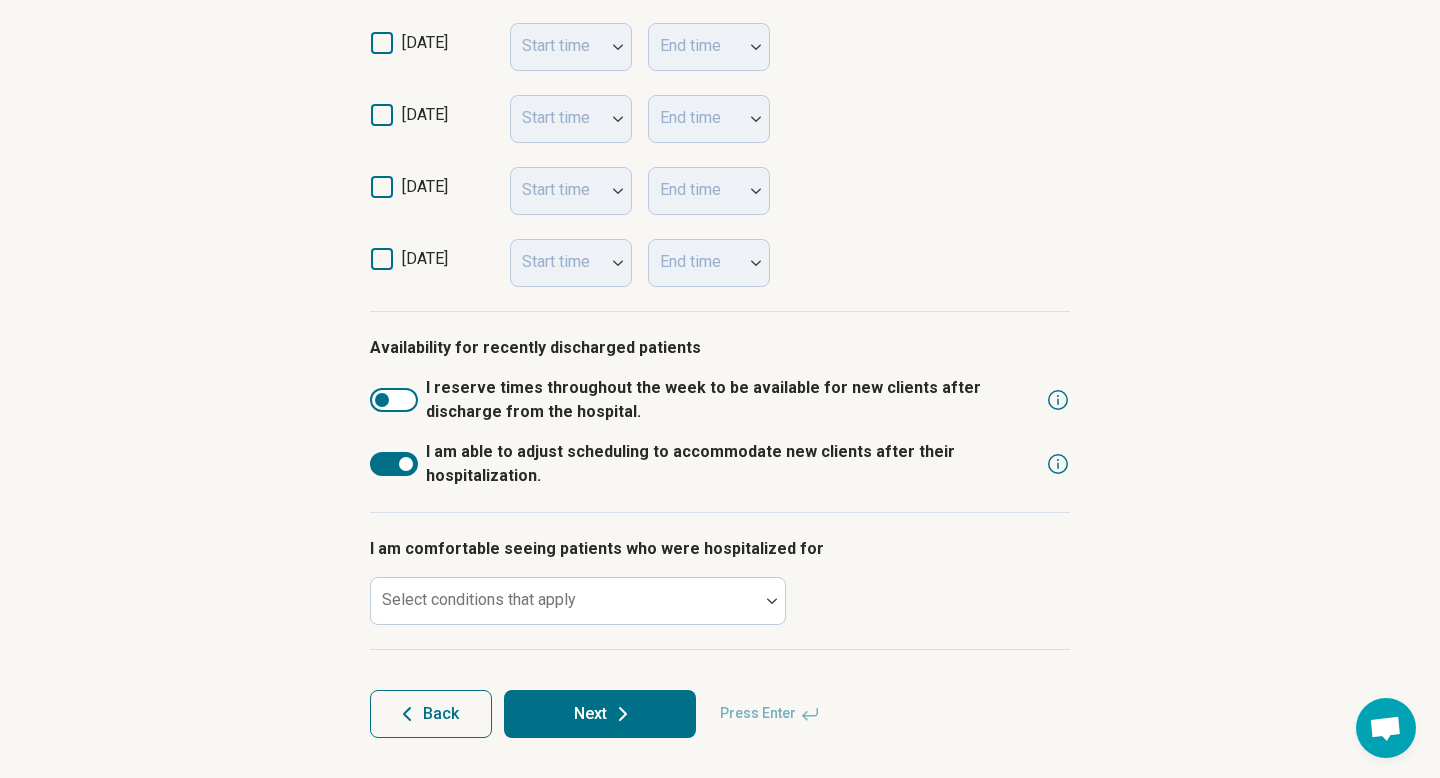 click on "Step  4  of  9 What’s your current availability? You can always change this later and add more details about your availability. Current availability Accepting clients Not accepting clients Please inquire I provide after-hour crisis services Hours of operation (optional) [DATE] Start time End time [DATE] Start time End time [DATE] Start time End time [DATE] Start time End time [DATE] Start time End time [DATE] Start time End time [DATE] Start time End time Availability for recently discharged patients I reserve times throughout the week to be available for new clients after discharge from the hospital. I am able to adjust scheduling to accommodate new clients after their hospitalization. I am comfortable seeing patients who were hospitalized for Select conditions that apply Back Next Press Enter" at bounding box center (720, 77) 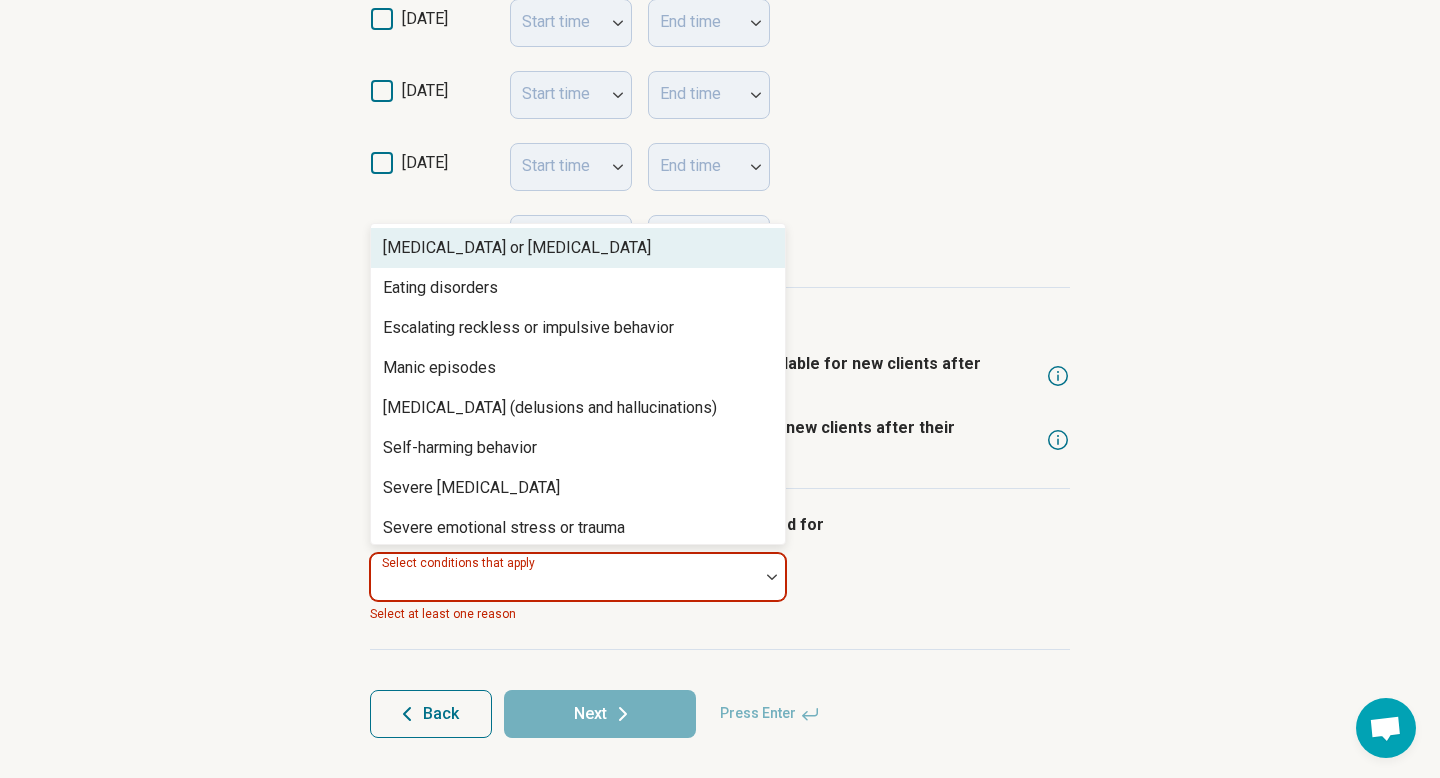 click at bounding box center [565, 585] 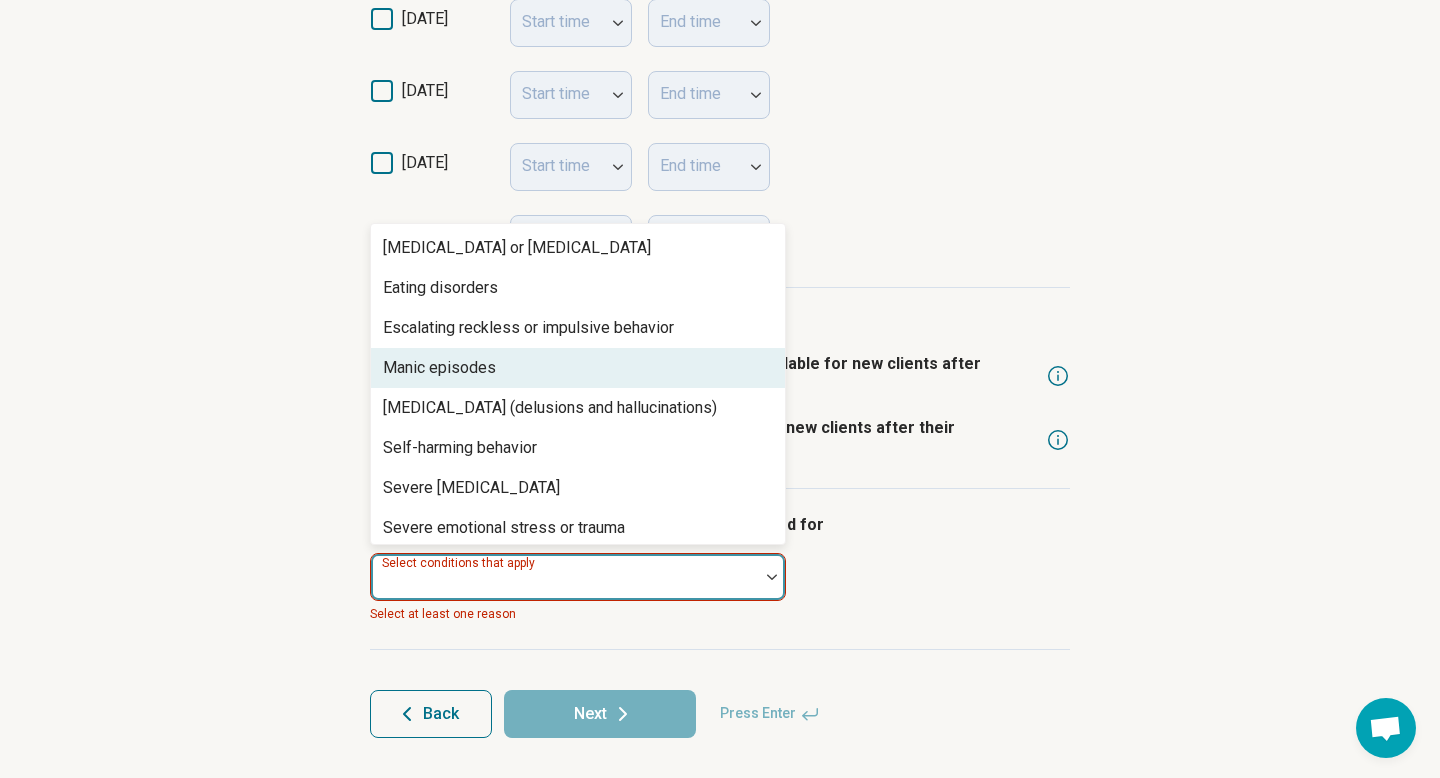 scroll, scrollTop: 2, scrollLeft: 0, axis: vertical 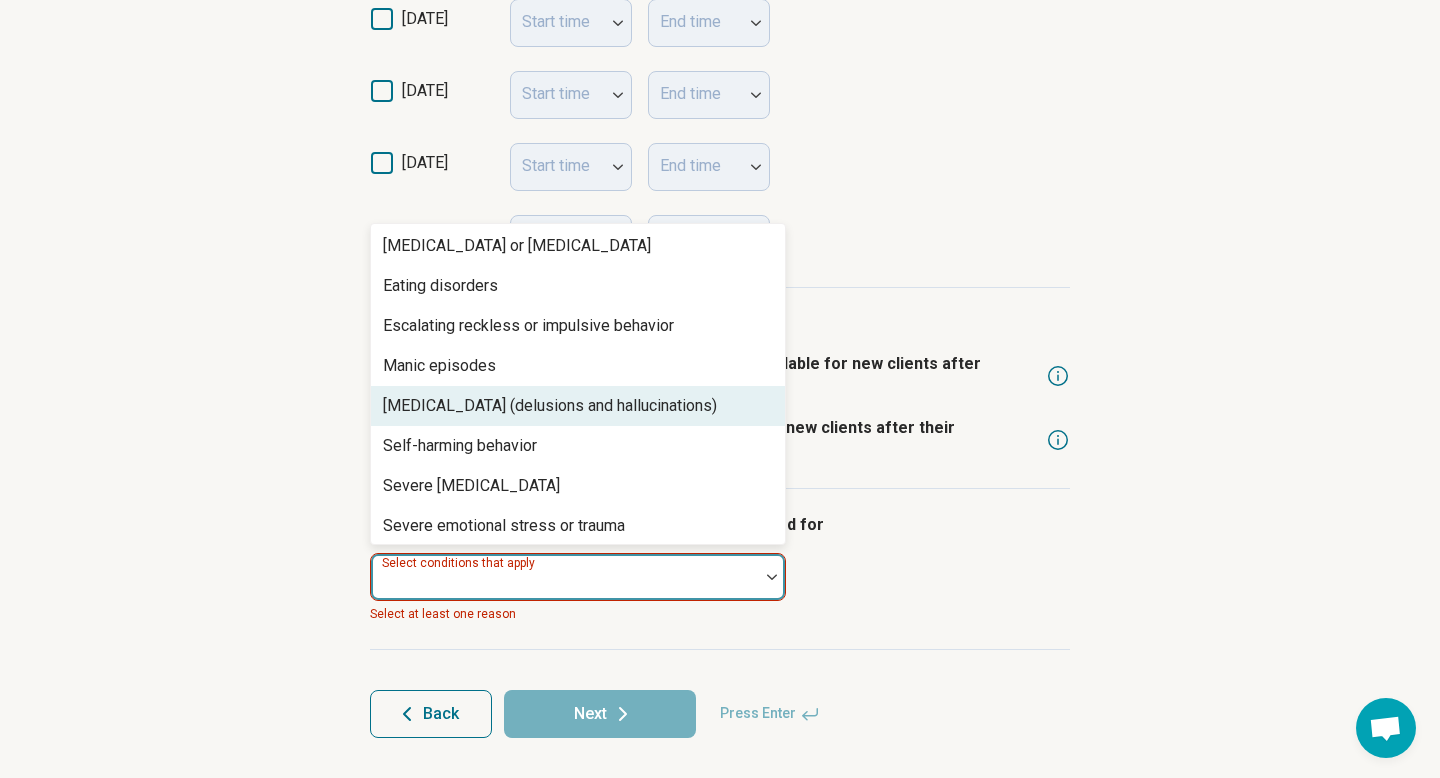 click on "Step  4  of  9 What’s your current availability? You can always change this later and add more details about your availability. Current availability Accepting clients Not accepting clients Please inquire I provide after-hour crisis services Hours of operation (optional) [DATE] Start time End time [DATE] Start time End time [DATE] Start time End time [DATE] Start time End time [DATE] Start time End time [DATE] Start time End time [DATE] Start time End time Availability for recently discharged patients I reserve times throughout the week to be available for new clients after discharge from the hospital. I am able to adjust scheduling to accommodate new clients after their hospitalization. I am comfortable seeing patients who were hospitalized for [MEDICAL_DATA] (delusions and hallucinations), 5 of 11. 11 results available. Use Up and Down to choose options, press Enter to select the currently focused option, press Escape to exit the menu, press Tab to select the option and exit the menu. Eating disorders" at bounding box center (720, 65) 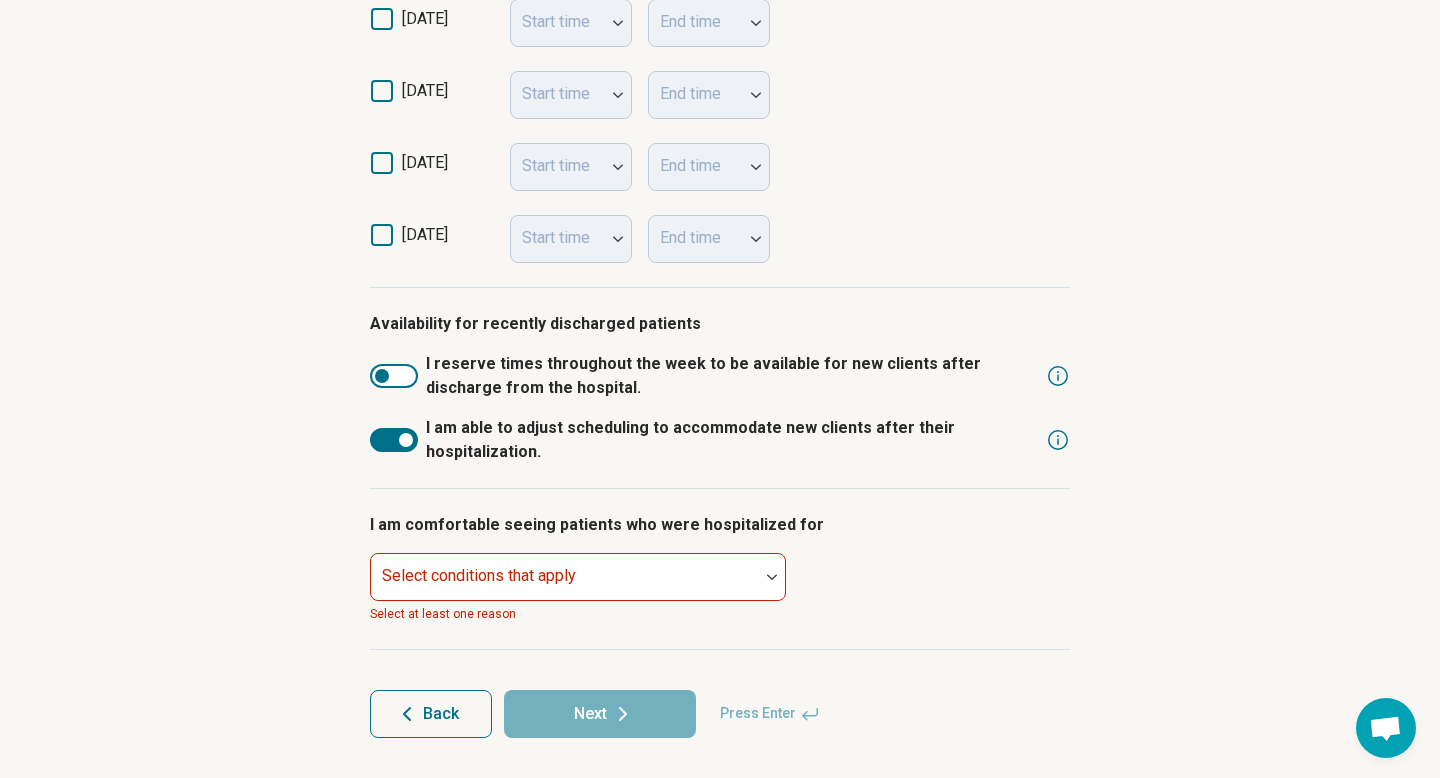 click on "I am able to adjust scheduling to accommodate new clients after their hospitalization." at bounding box center [704, 440] 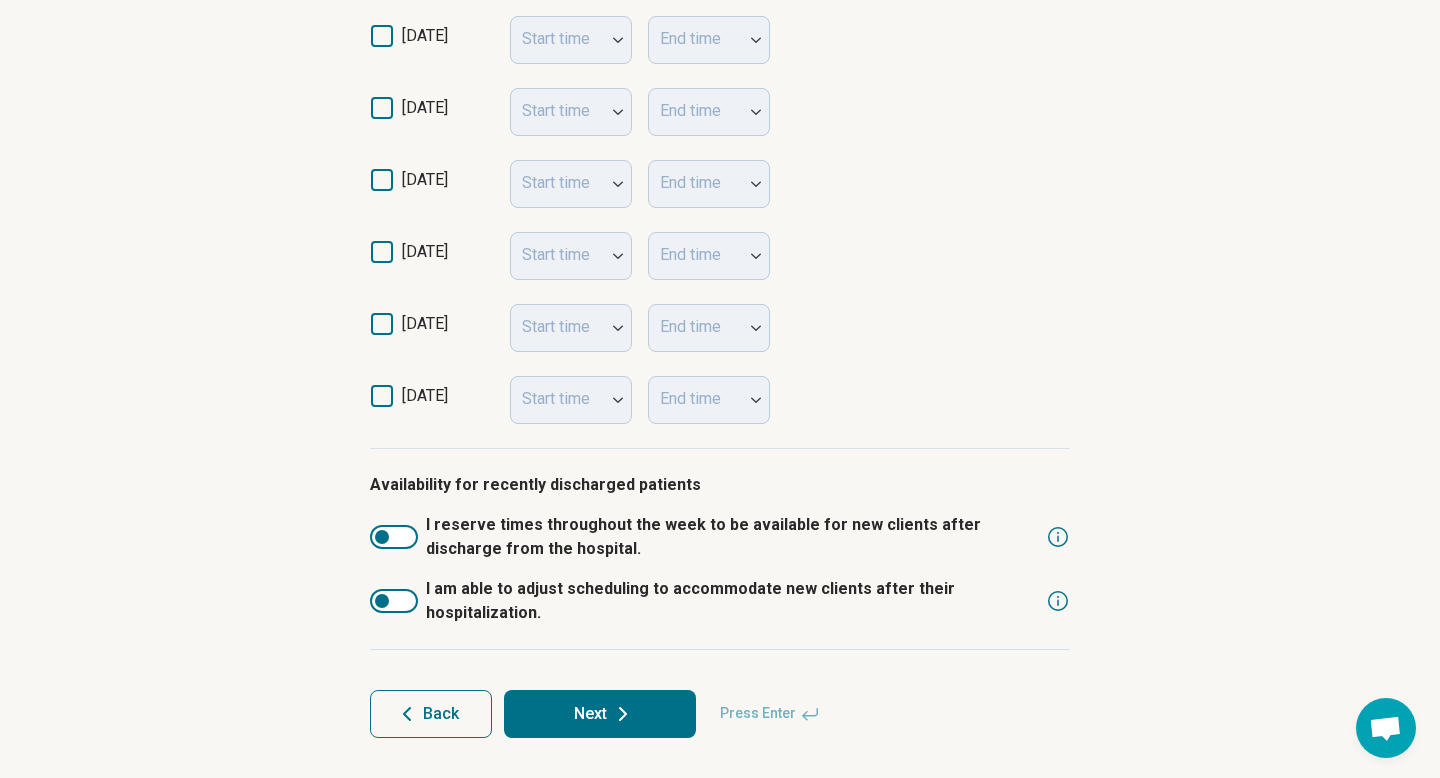 scroll, scrollTop: 996, scrollLeft: 0, axis: vertical 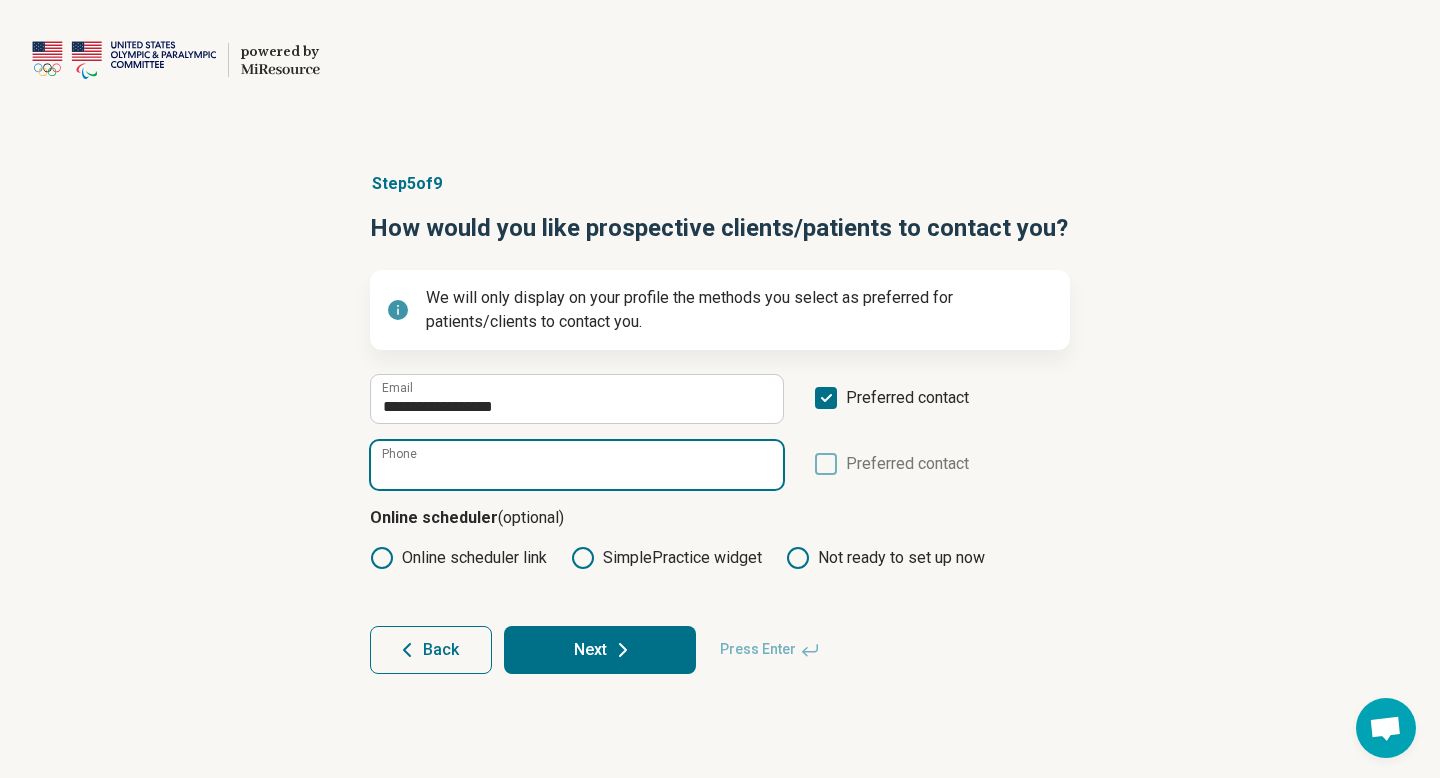 click on "Phone" at bounding box center [577, 465] 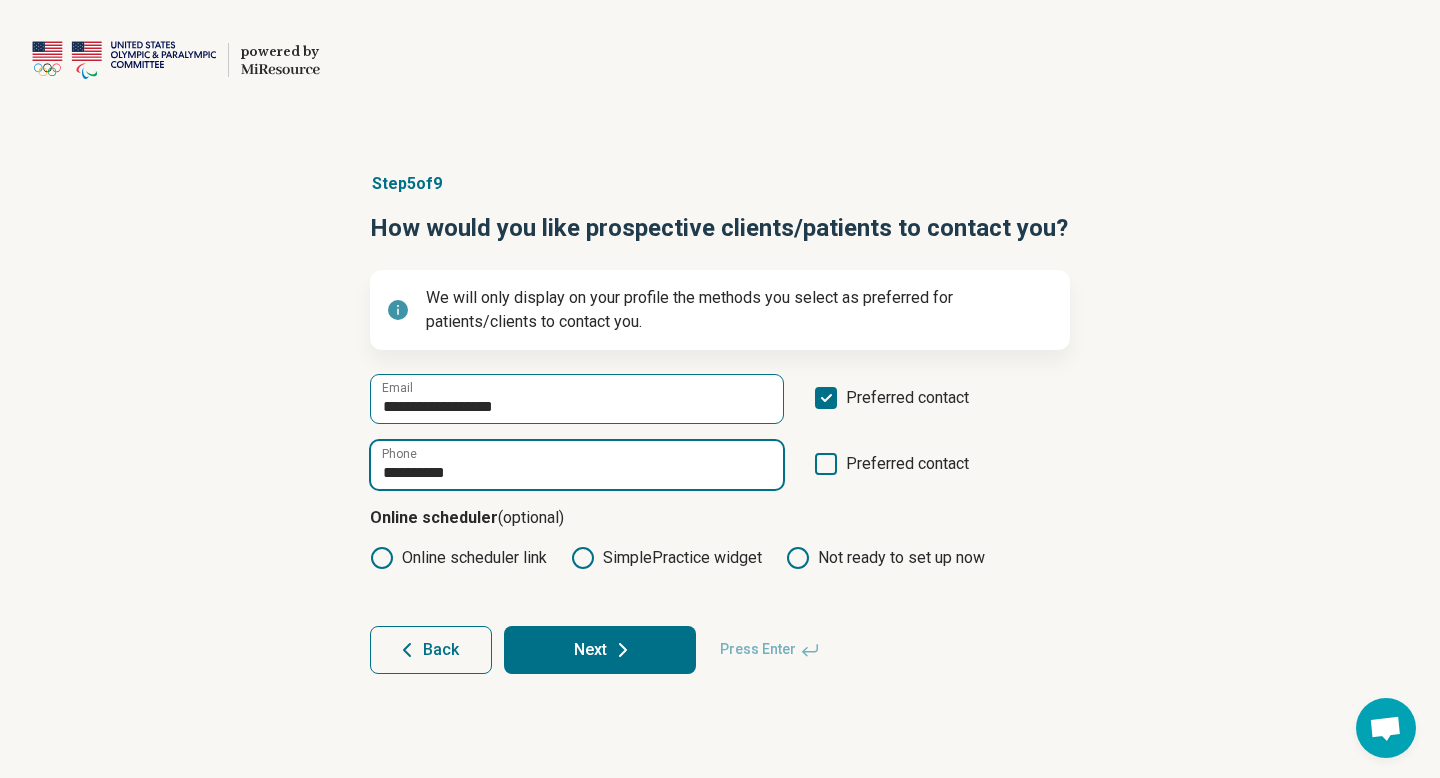 type on "**********" 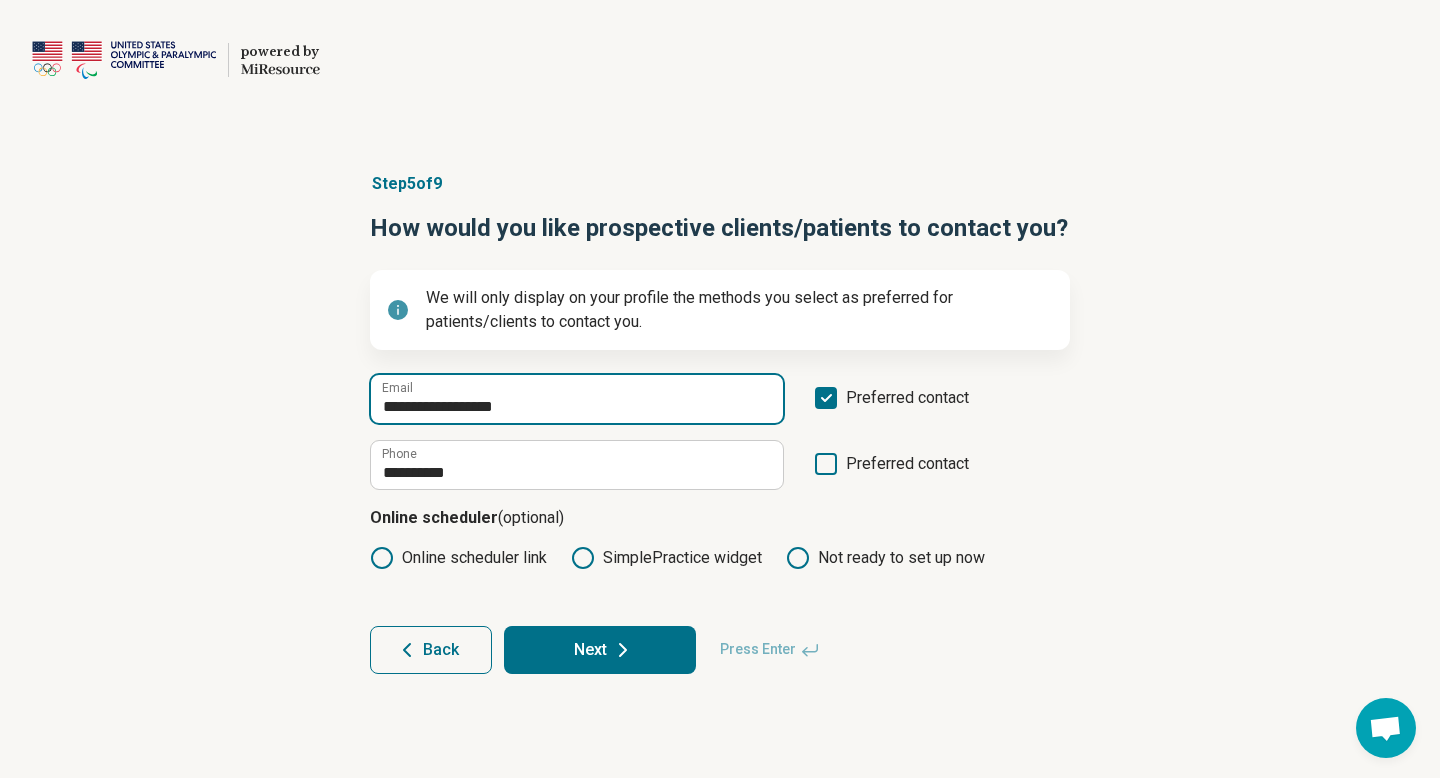 drag, startPoint x: 586, startPoint y: 342, endPoint x: 347, endPoint y: 348, distance: 239.0753 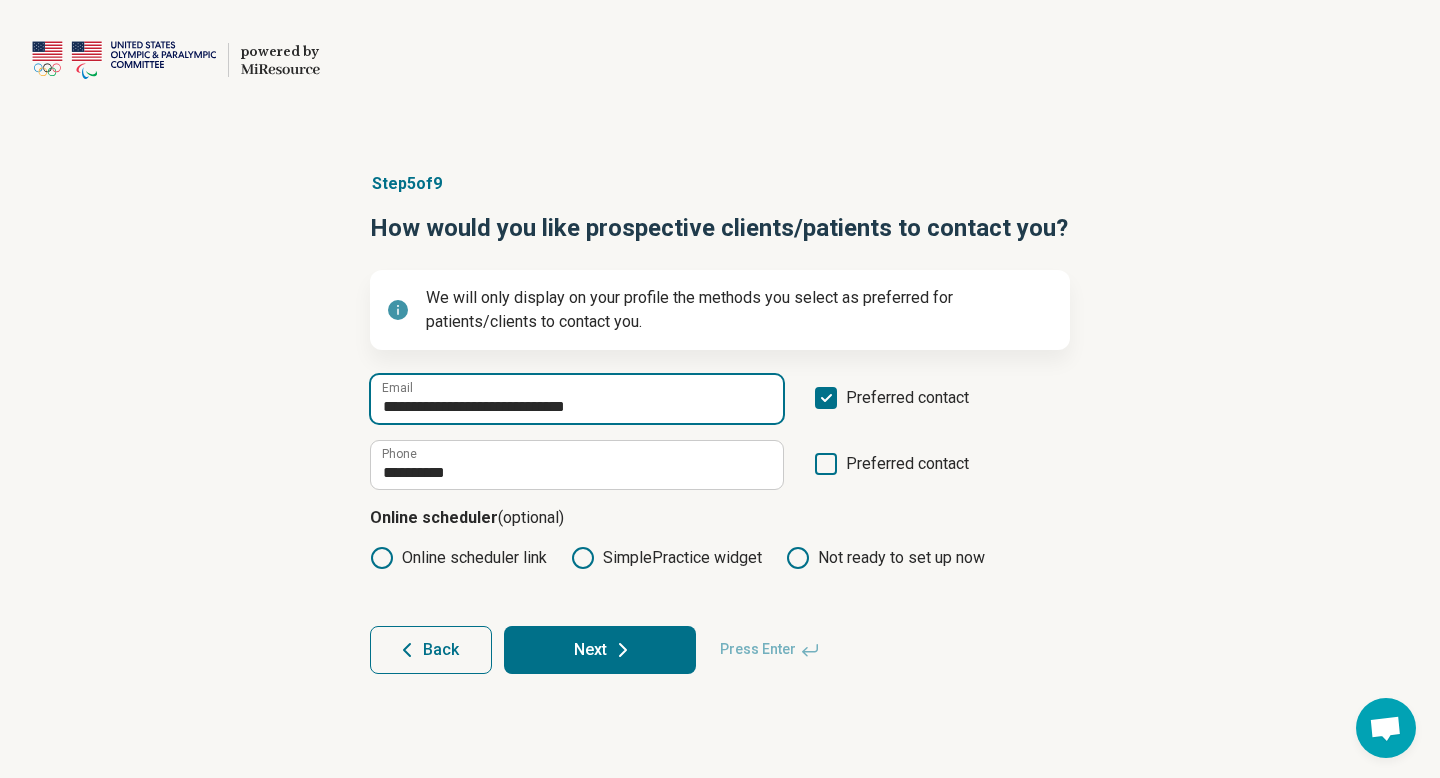 type on "**********" 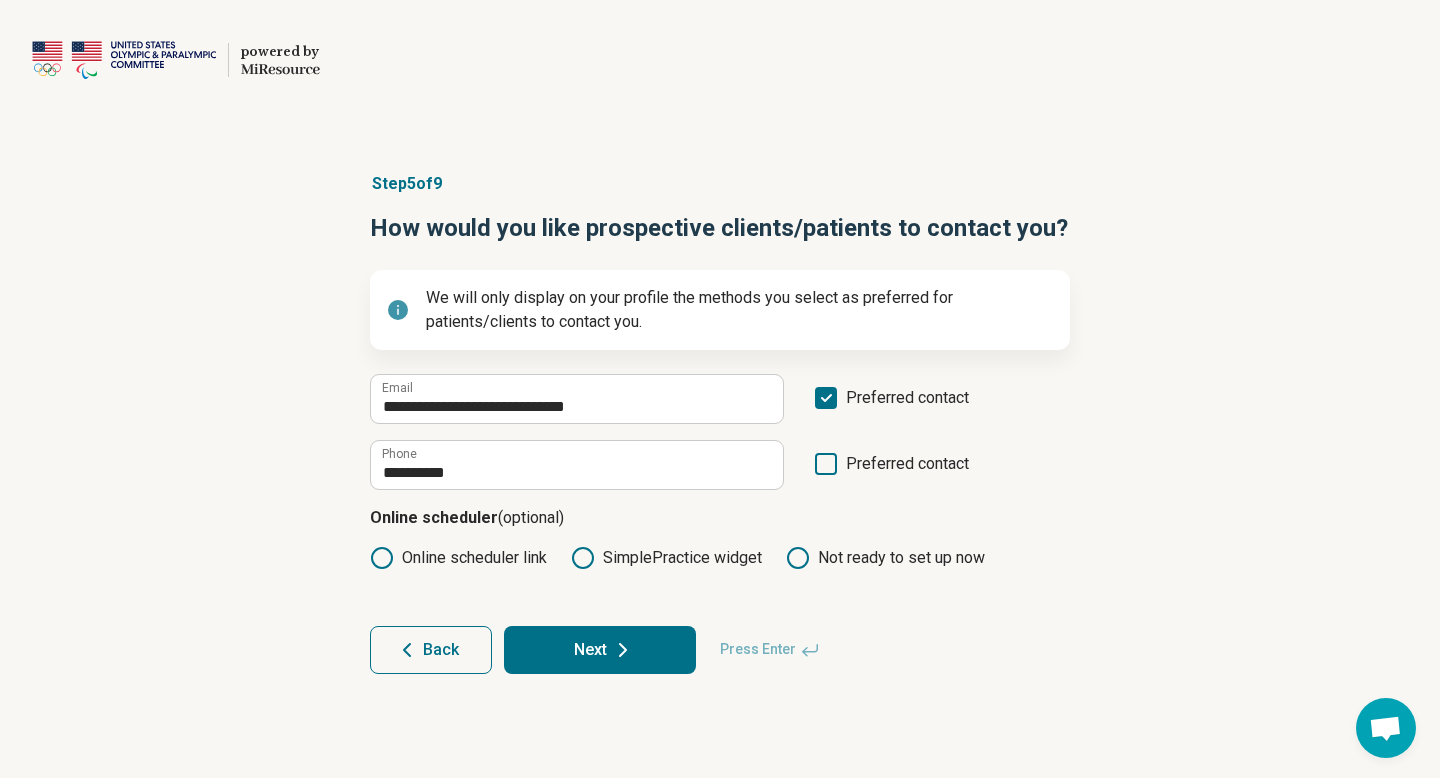 click on "Next" at bounding box center (600, 650) 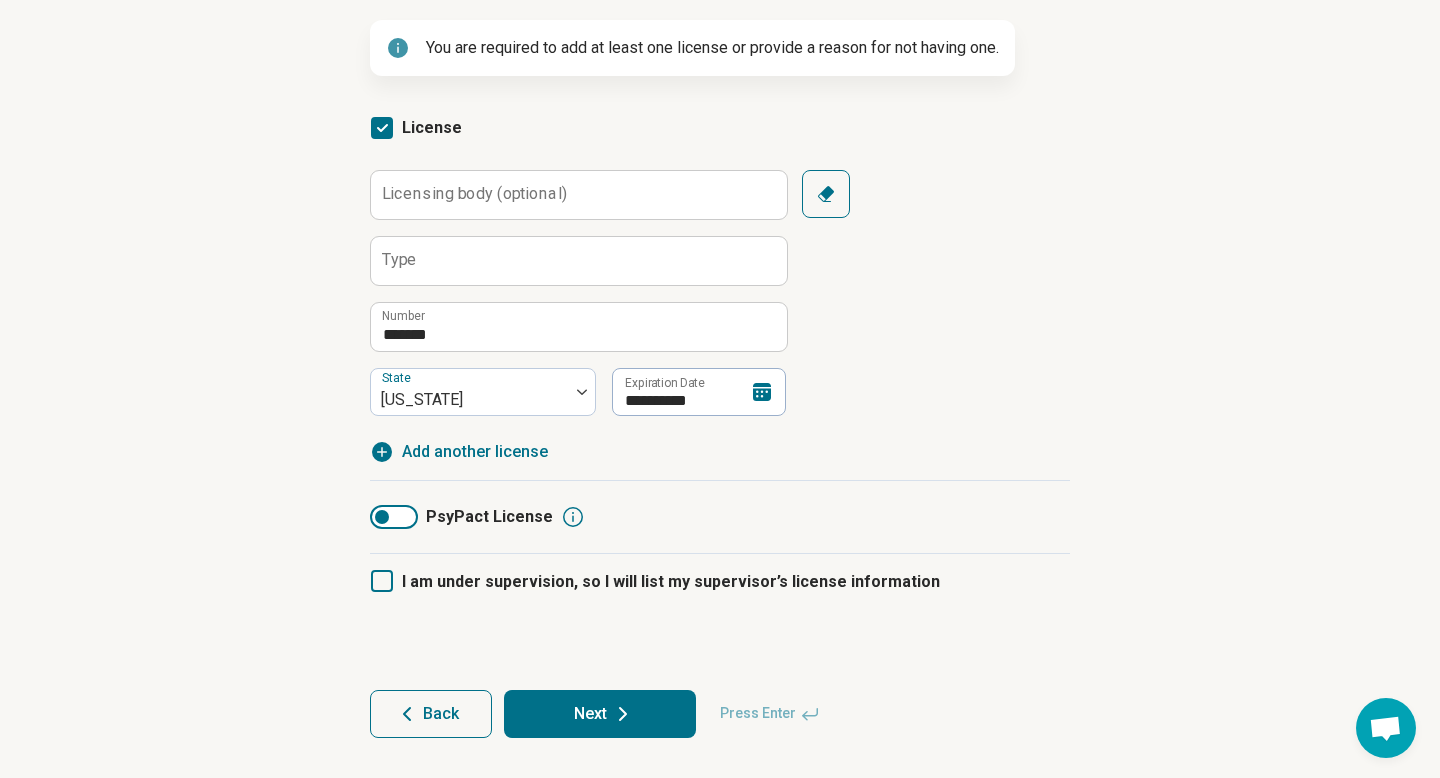 scroll, scrollTop: 286, scrollLeft: 0, axis: vertical 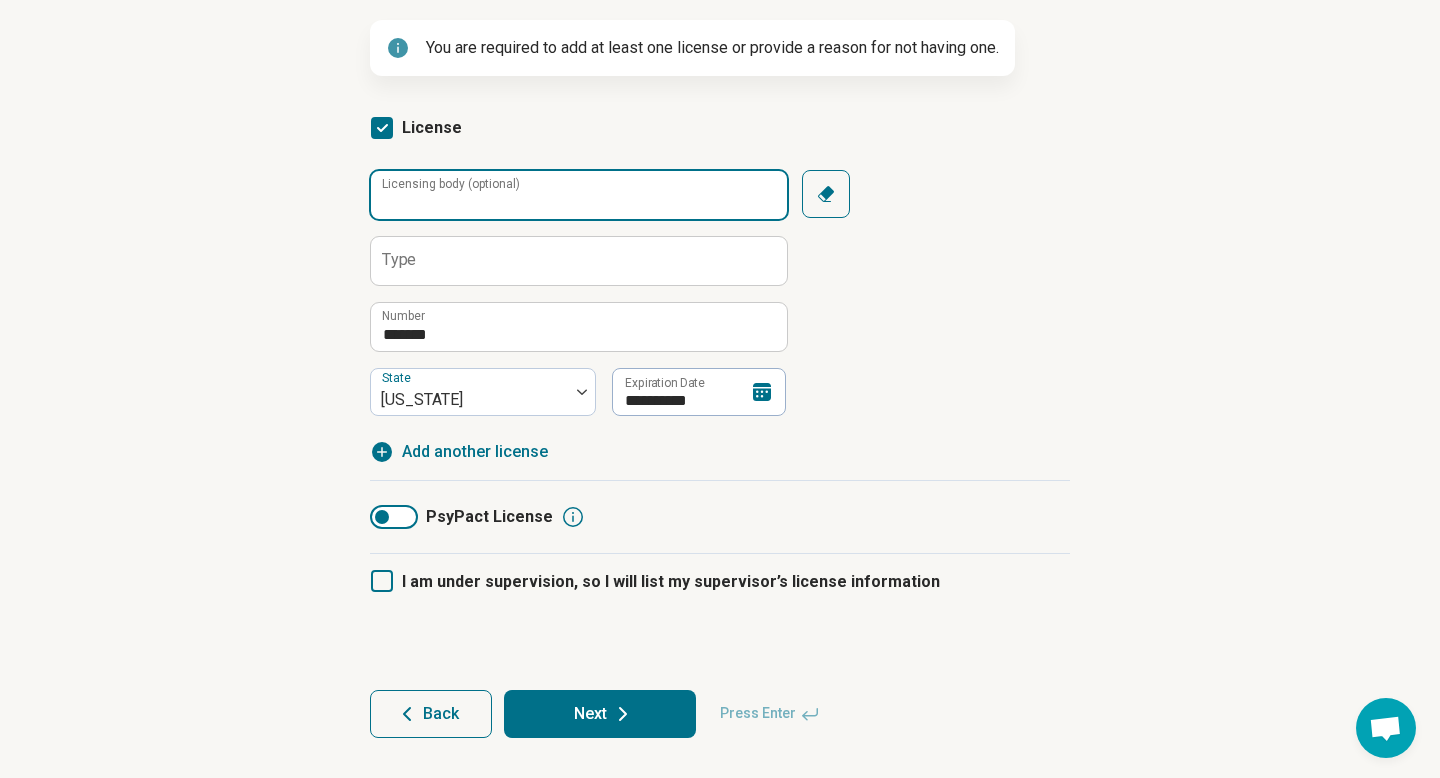 click on "Licensing body (optional)" at bounding box center (579, 195) 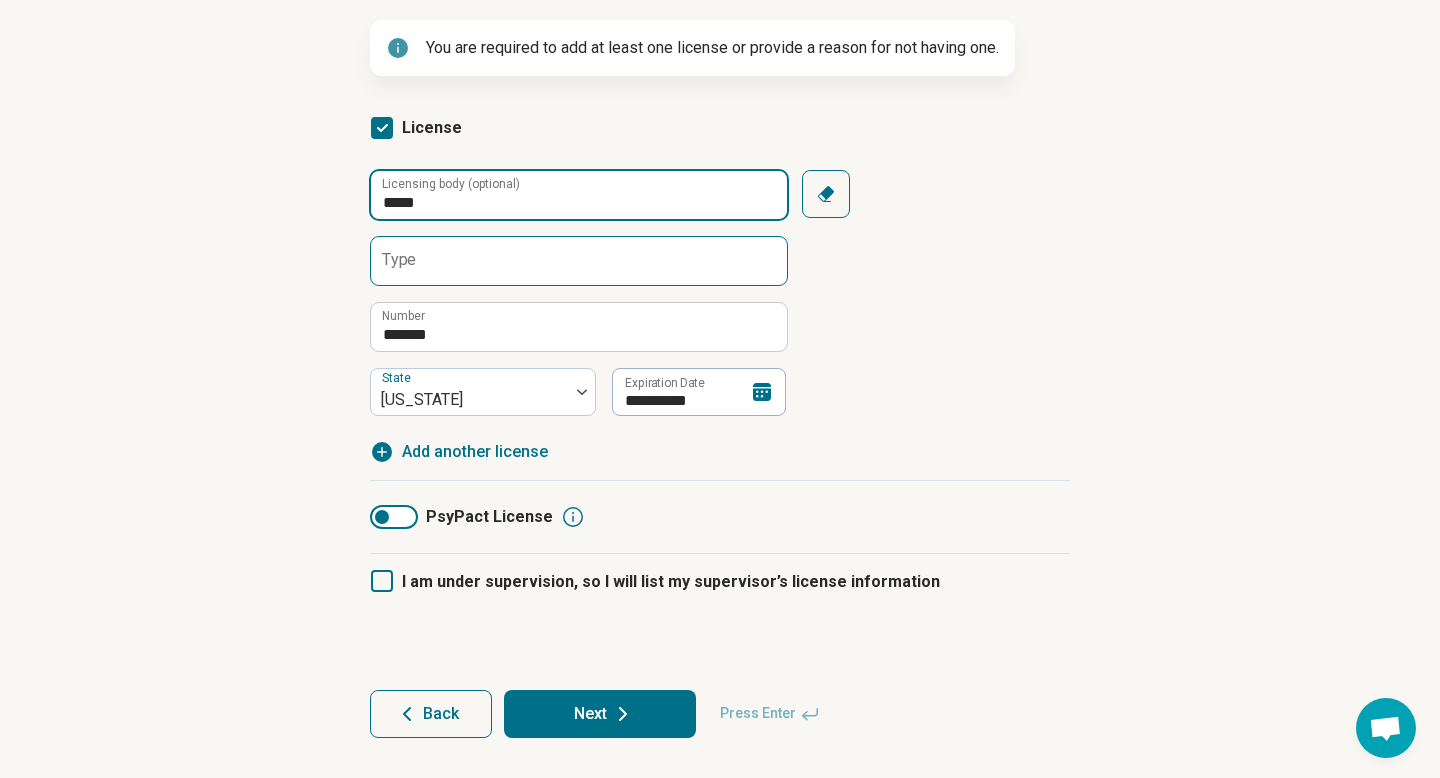 type on "*****" 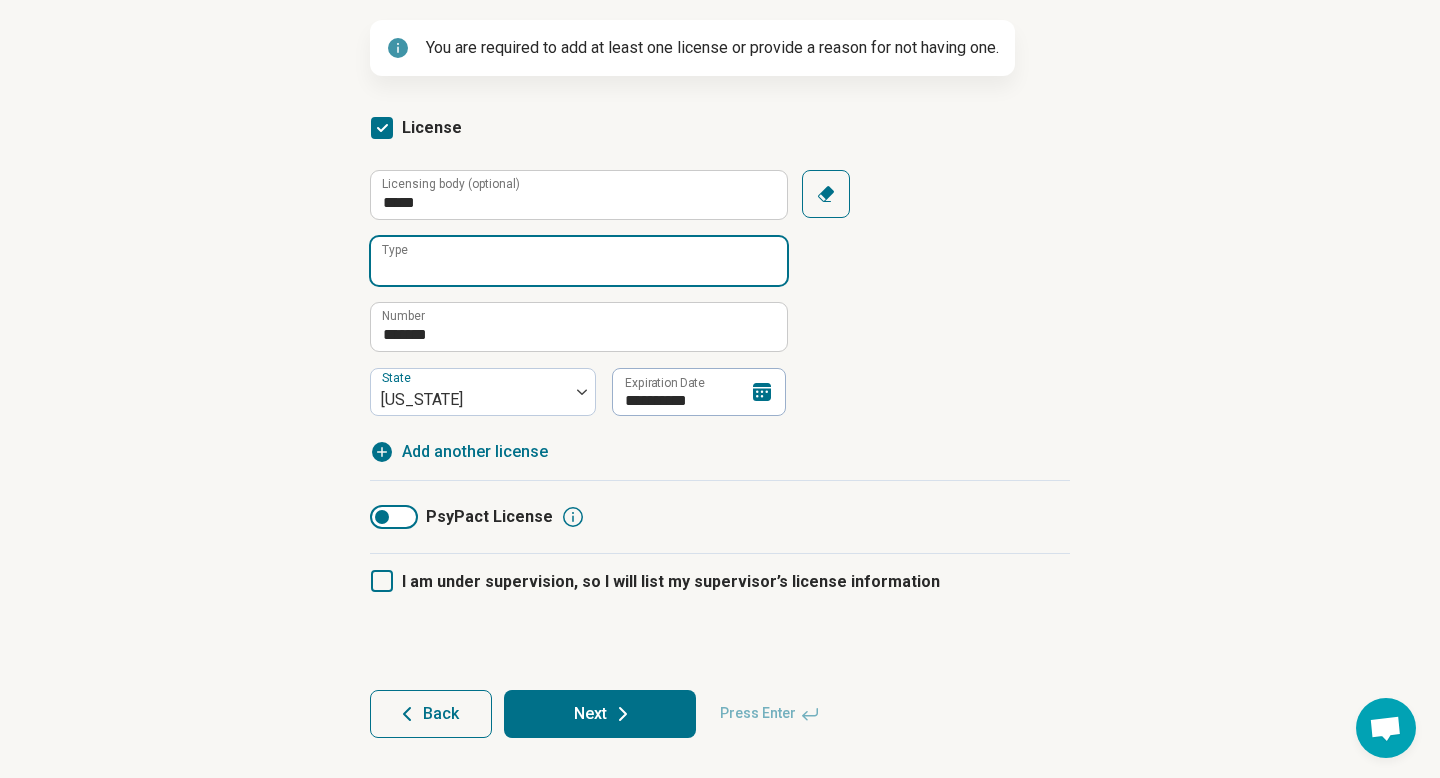 click on "Type" at bounding box center [579, 261] 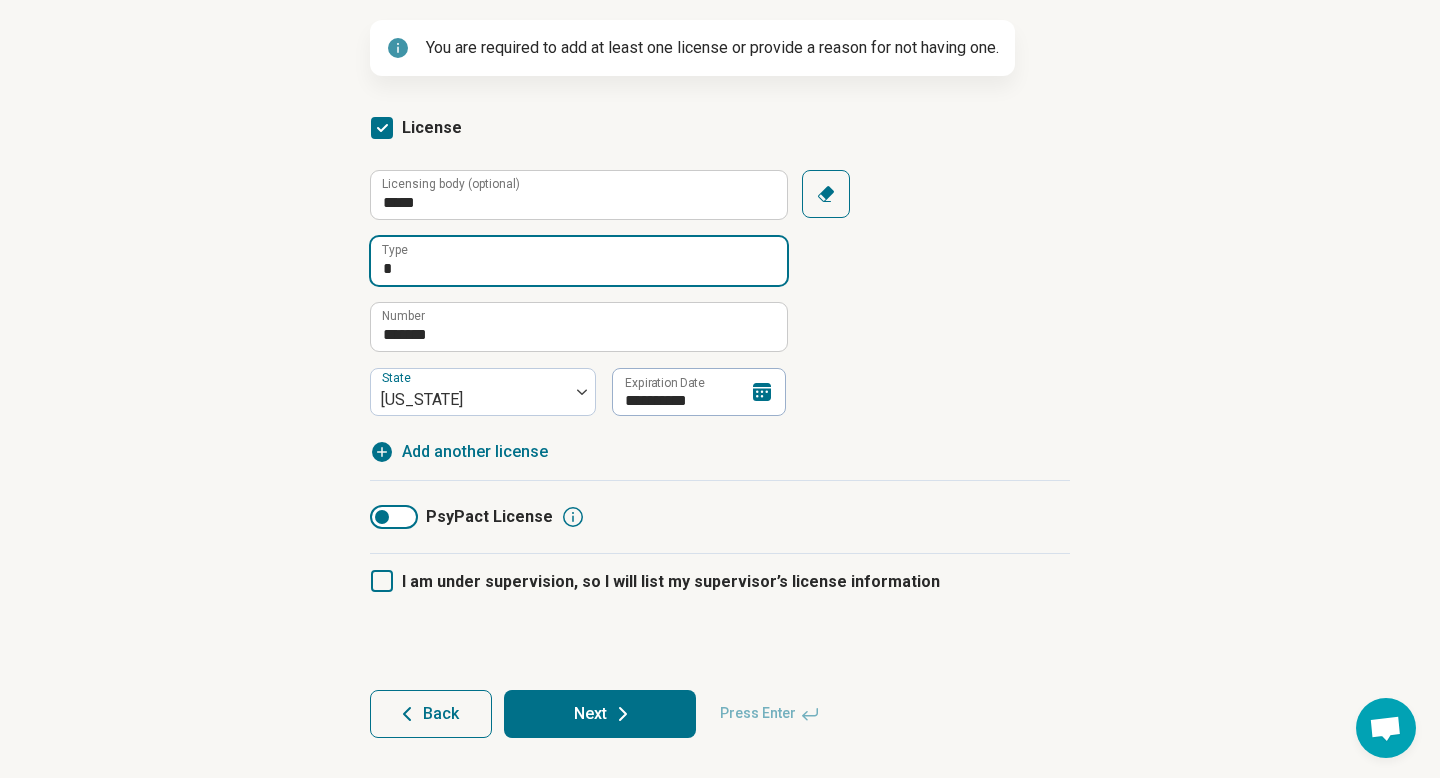 type 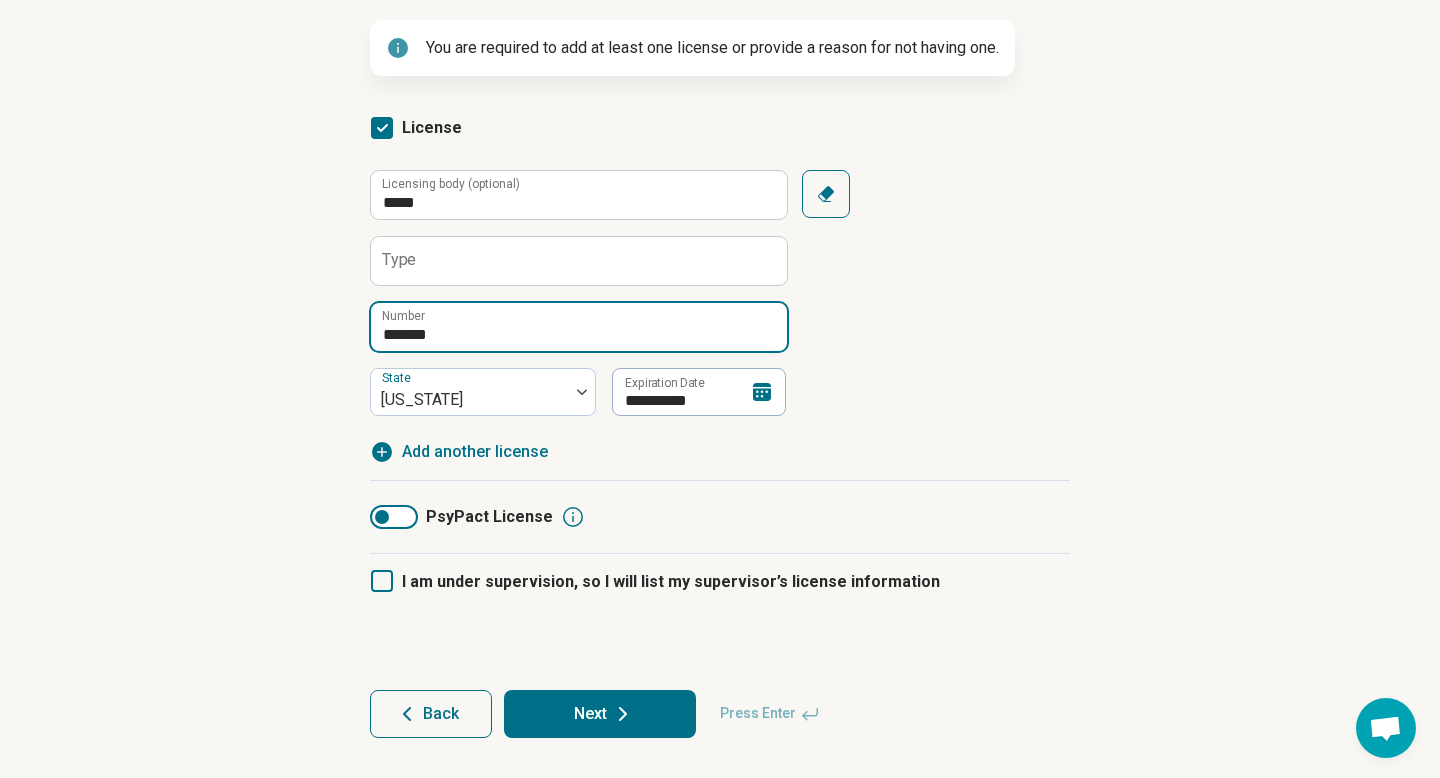 click on "*******" at bounding box center (579, 327) 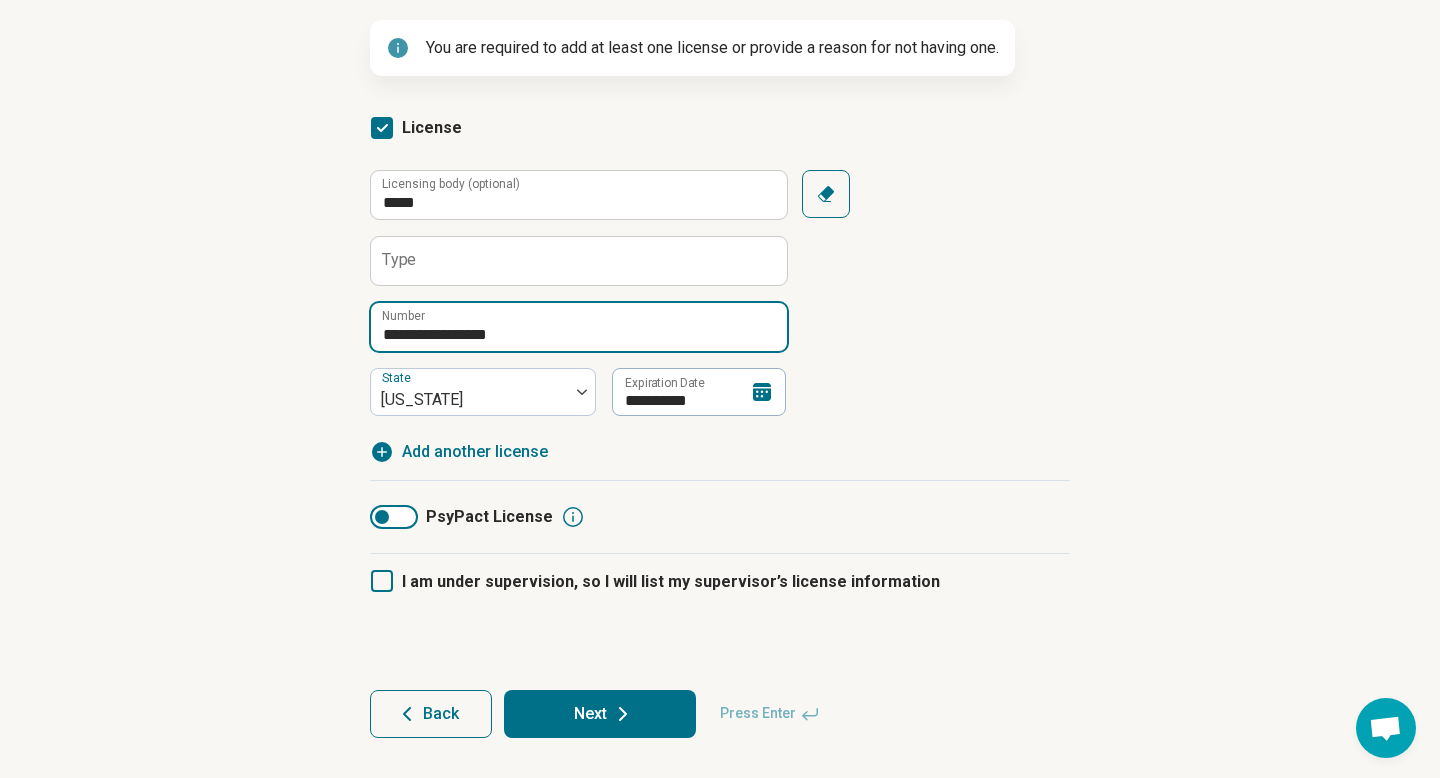 drag, startPoint x: 587, startPoint y: 470, endPoint x: 520, endPoint y: 470, distance: 67 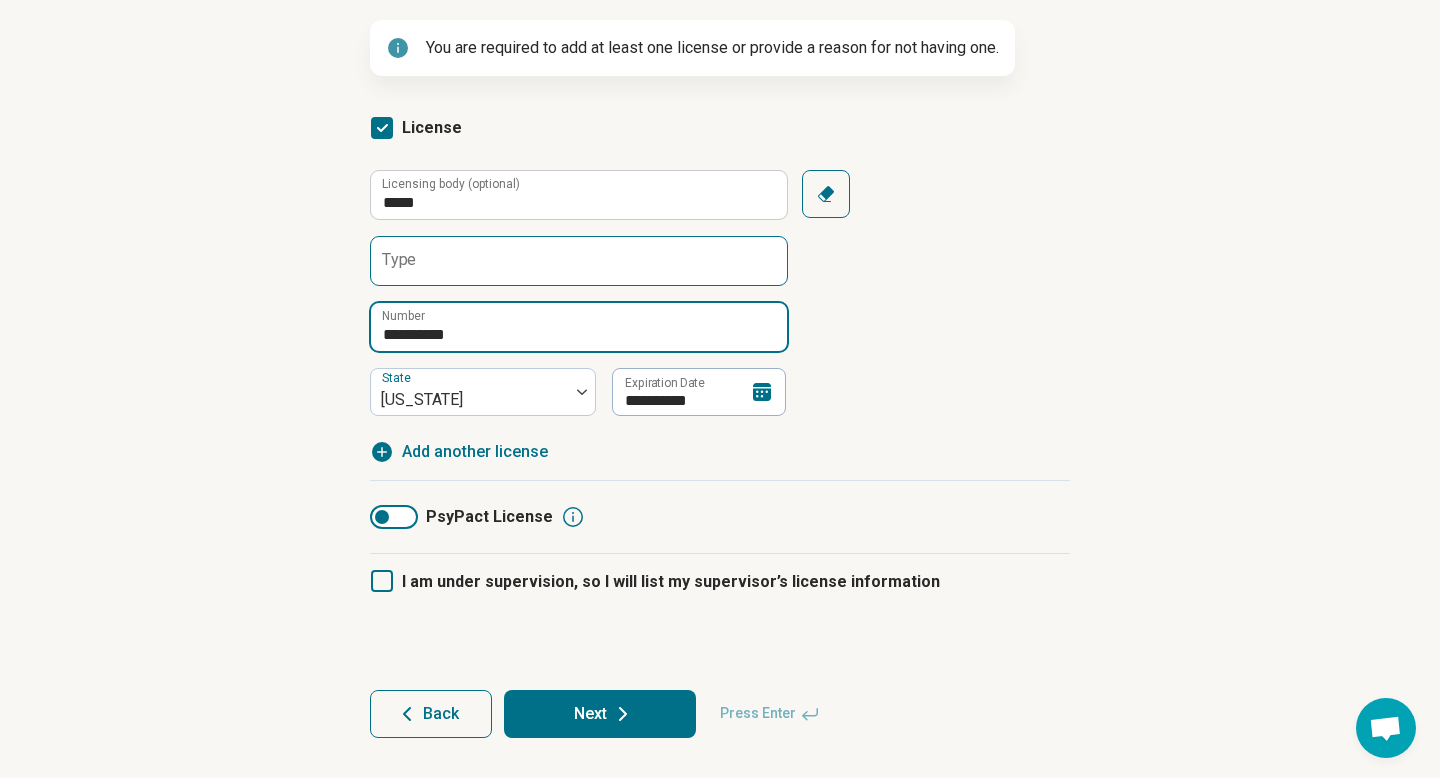 type on "**********" 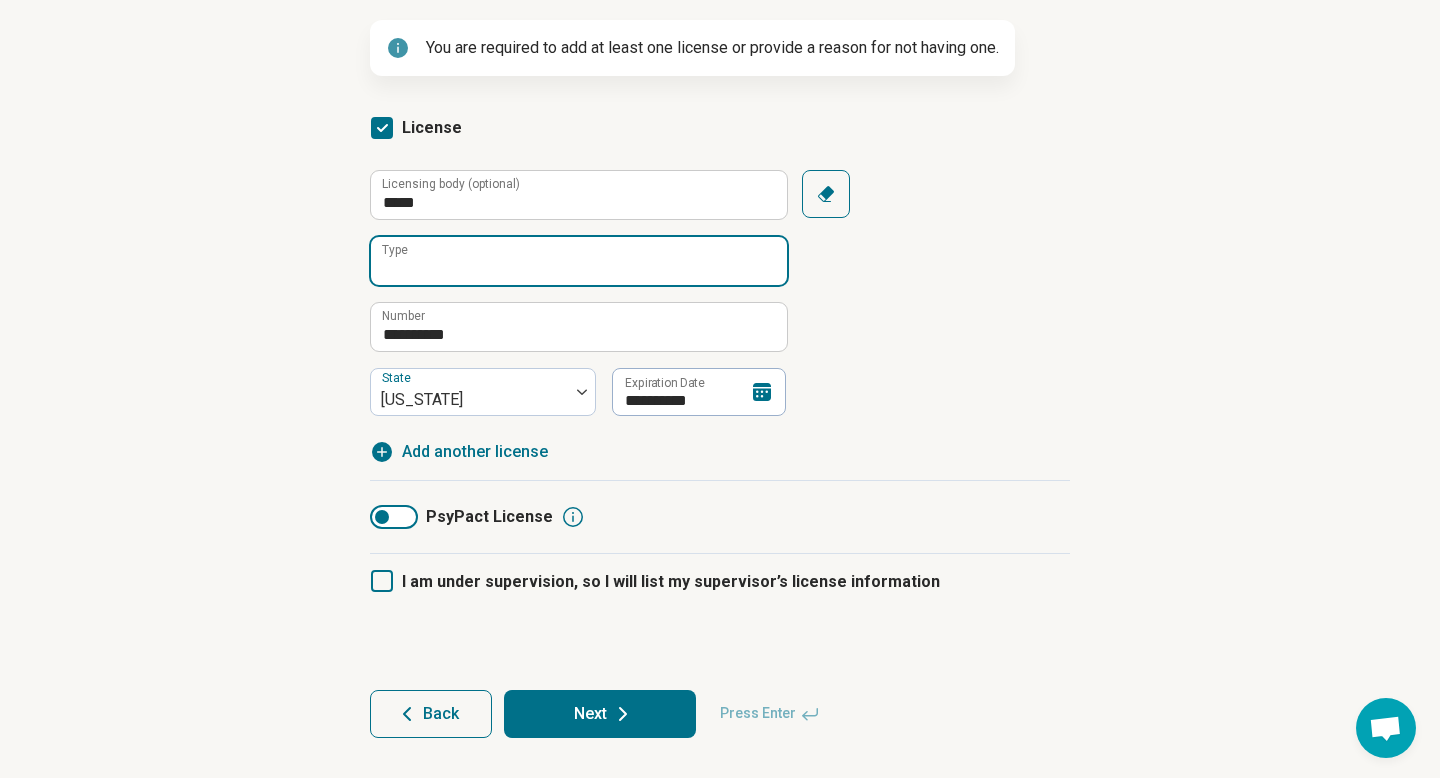 click on "Type" at bounding box center (579, 261) 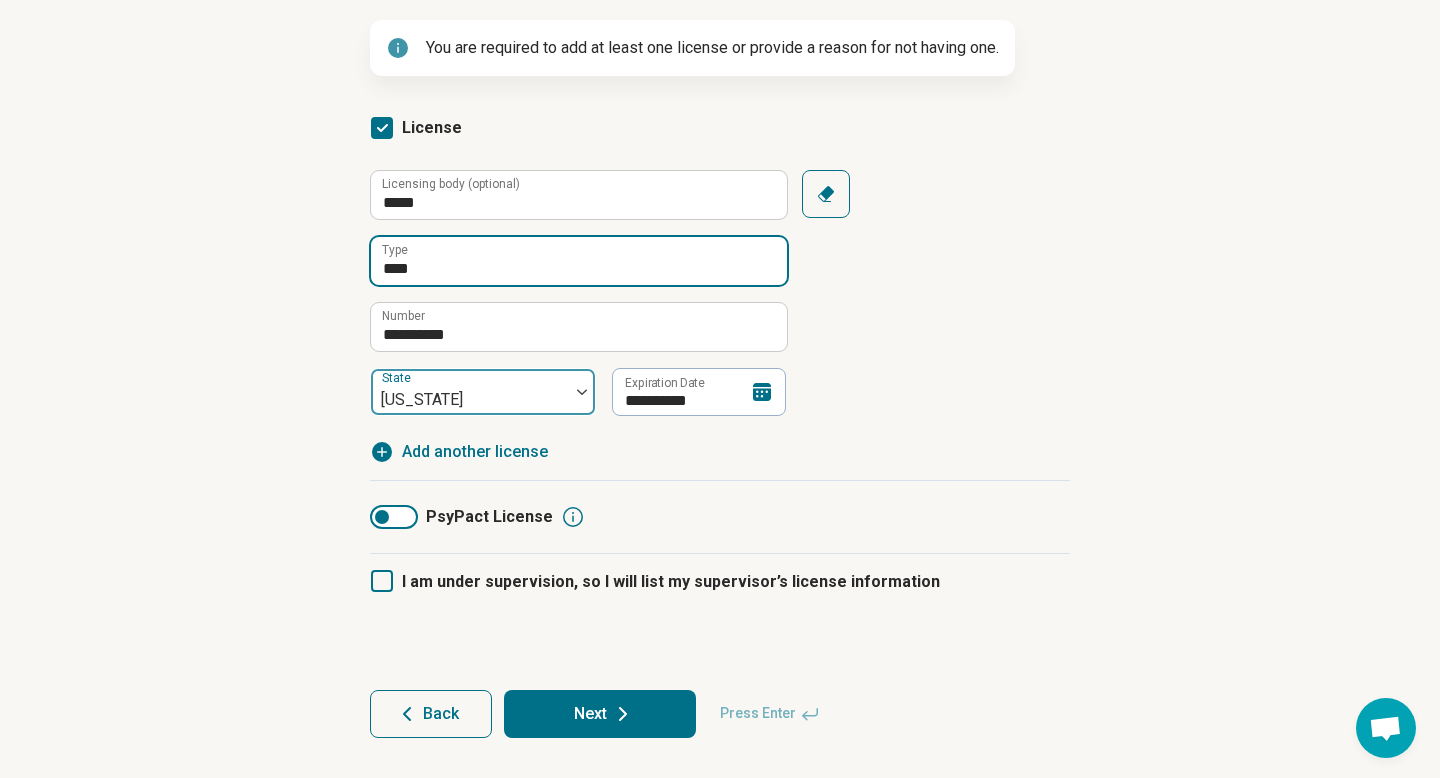 type on "****" 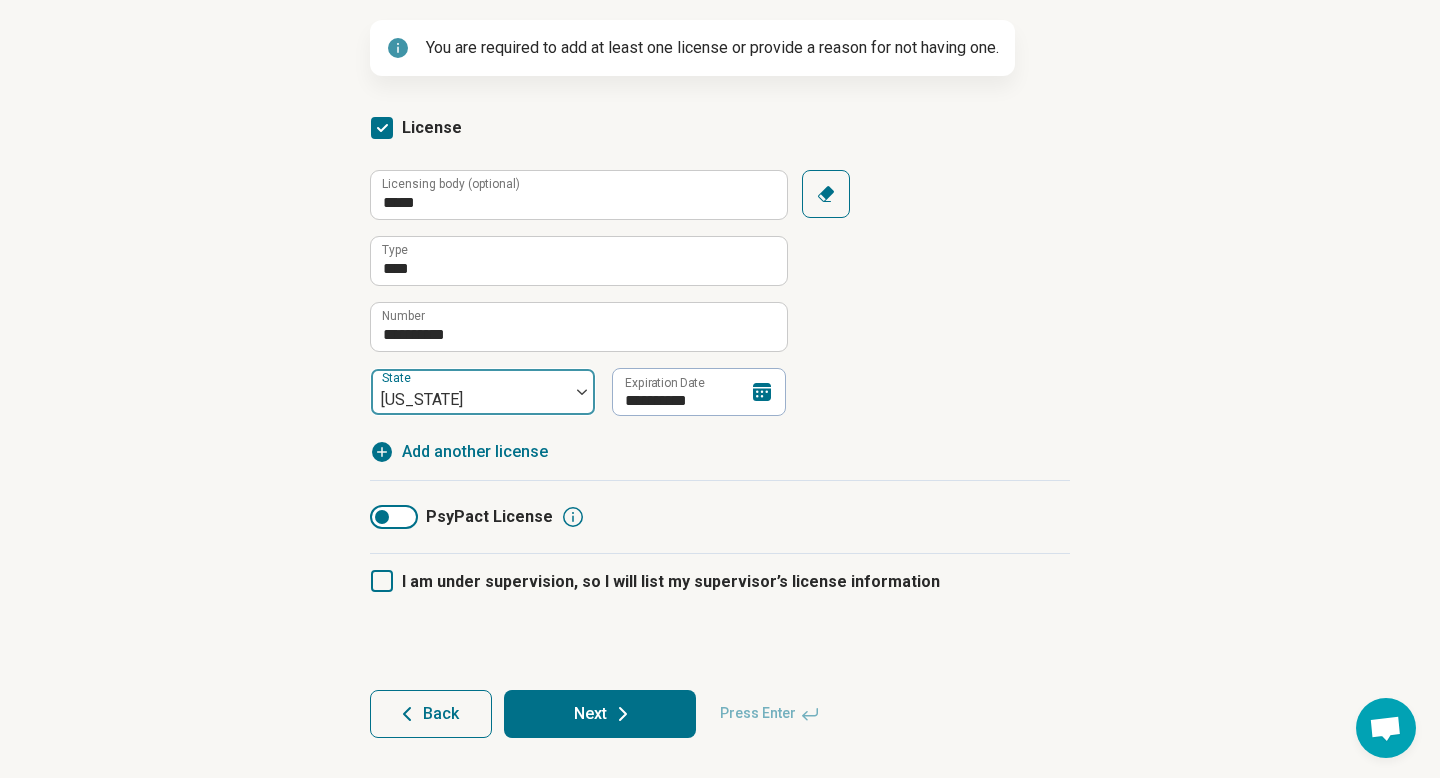 click at bounding box center [470, 400] 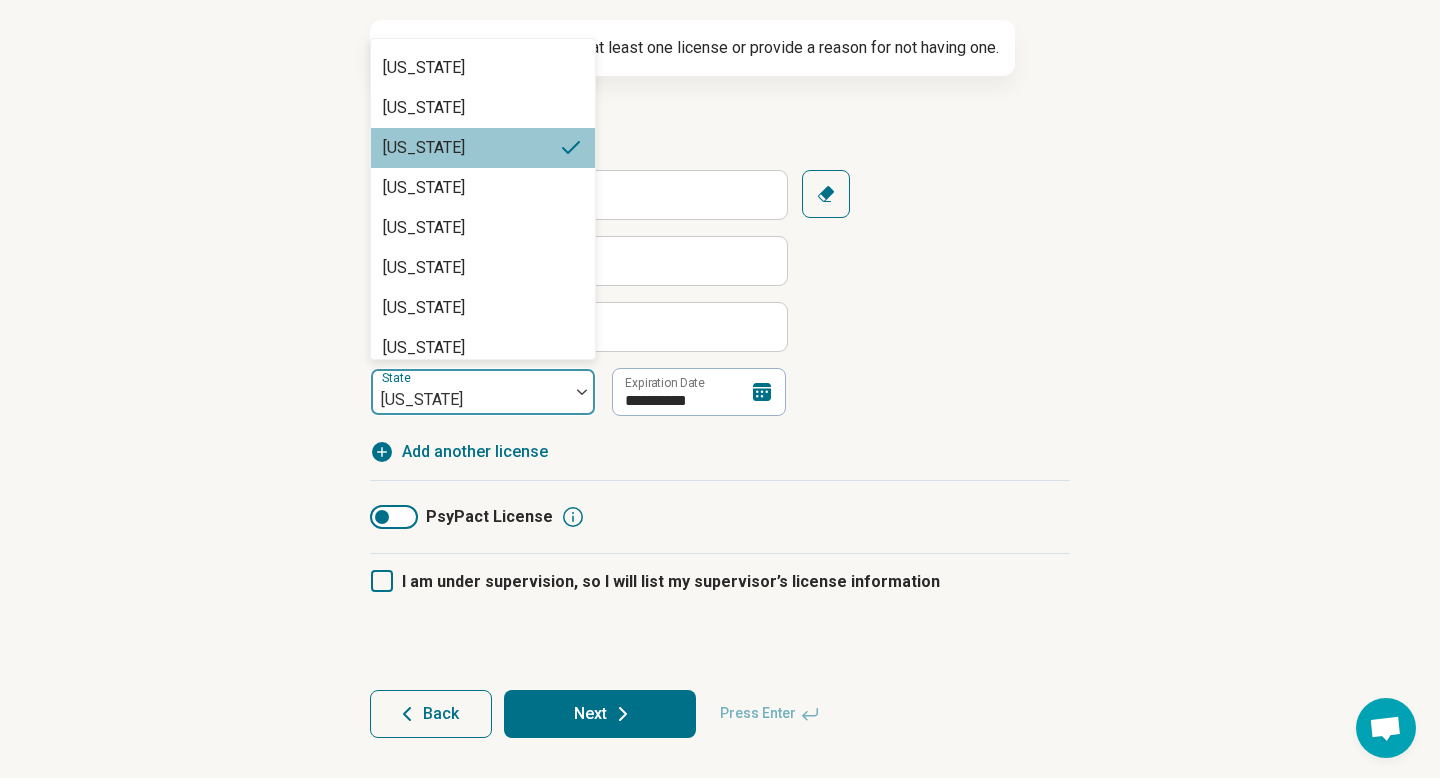 scroll, scrollTop: 280, scrollLeft: 0, axis: vertical 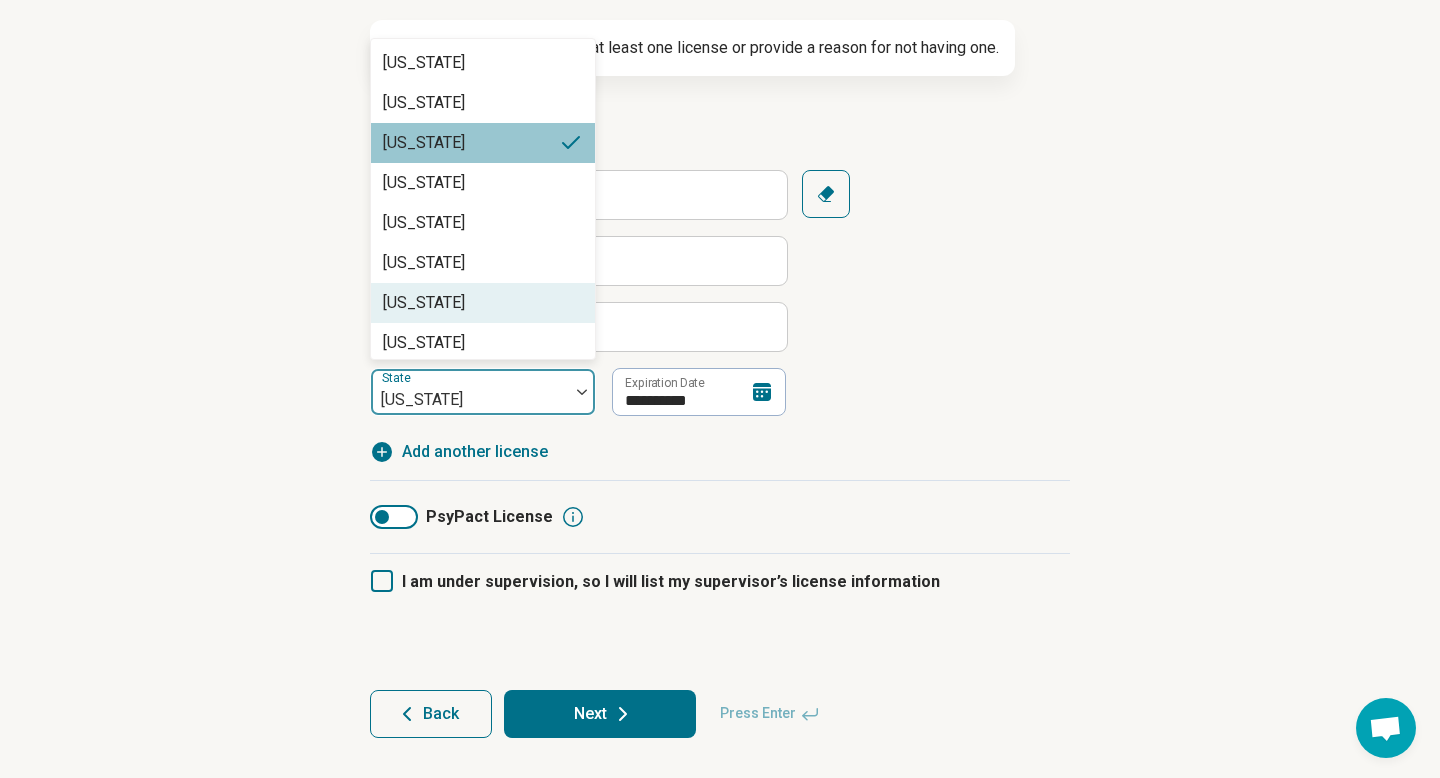click on "[US_STATE]" at bounding box center [483, 303] 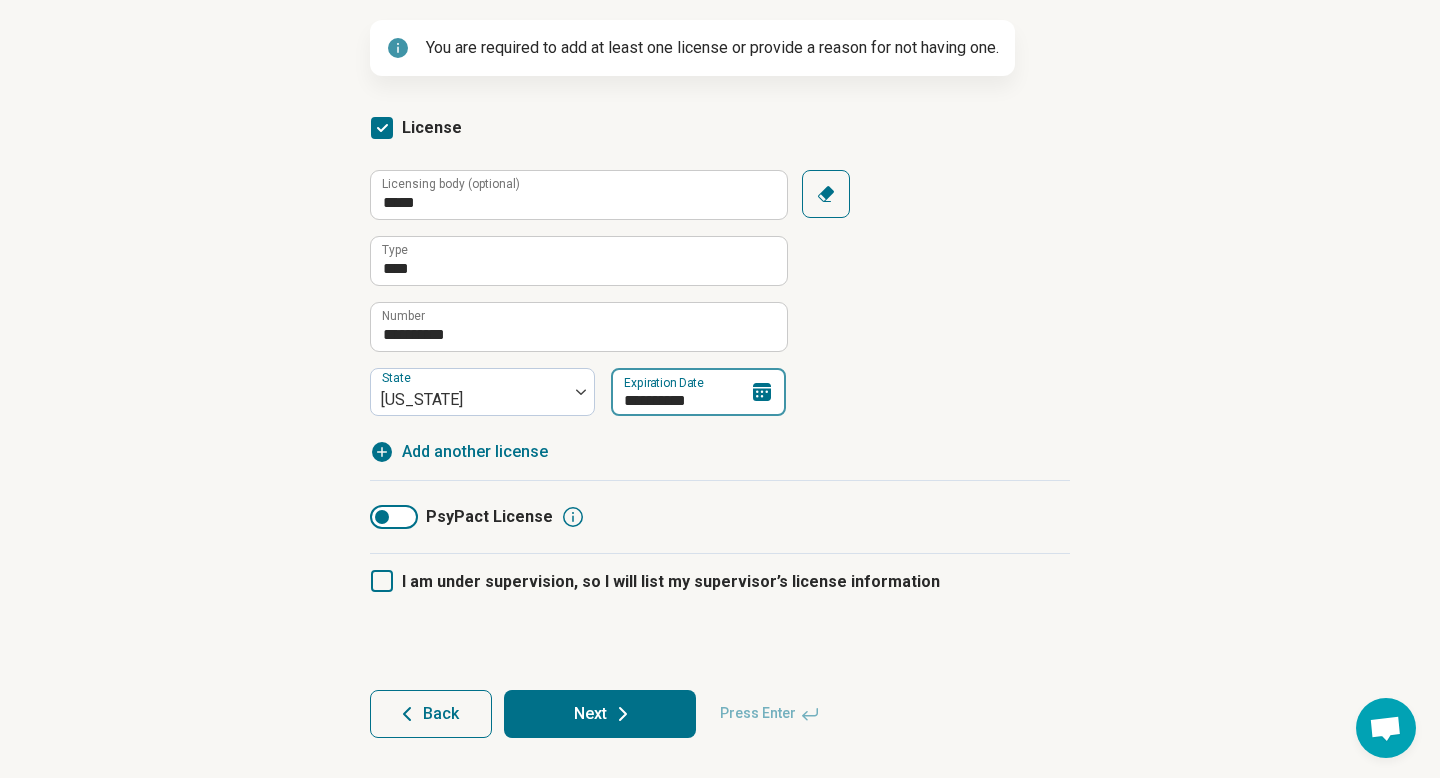 drag, startPoint x: 796, startPoint y: 569, endPoint x: 717, endPoint y: 552, distance: 80.80842 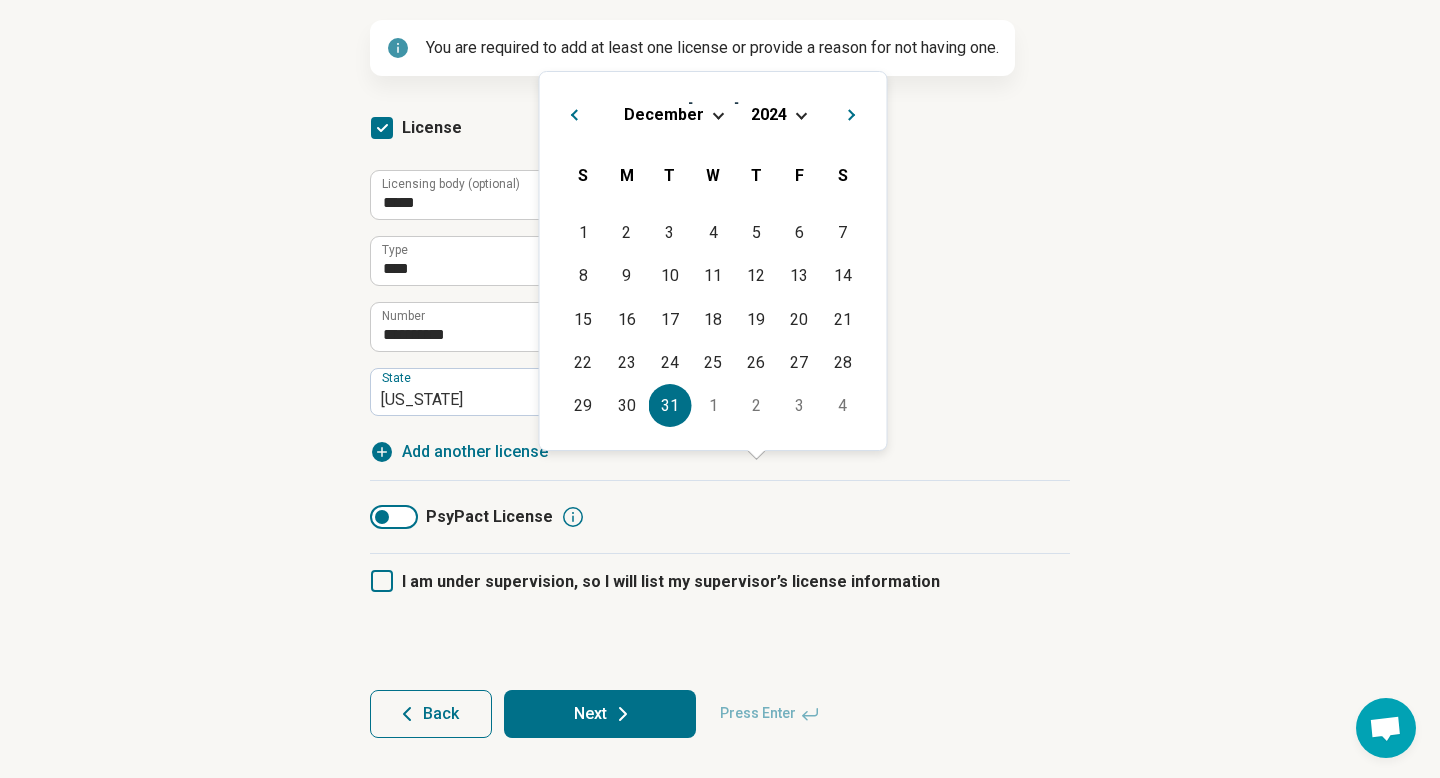 paste 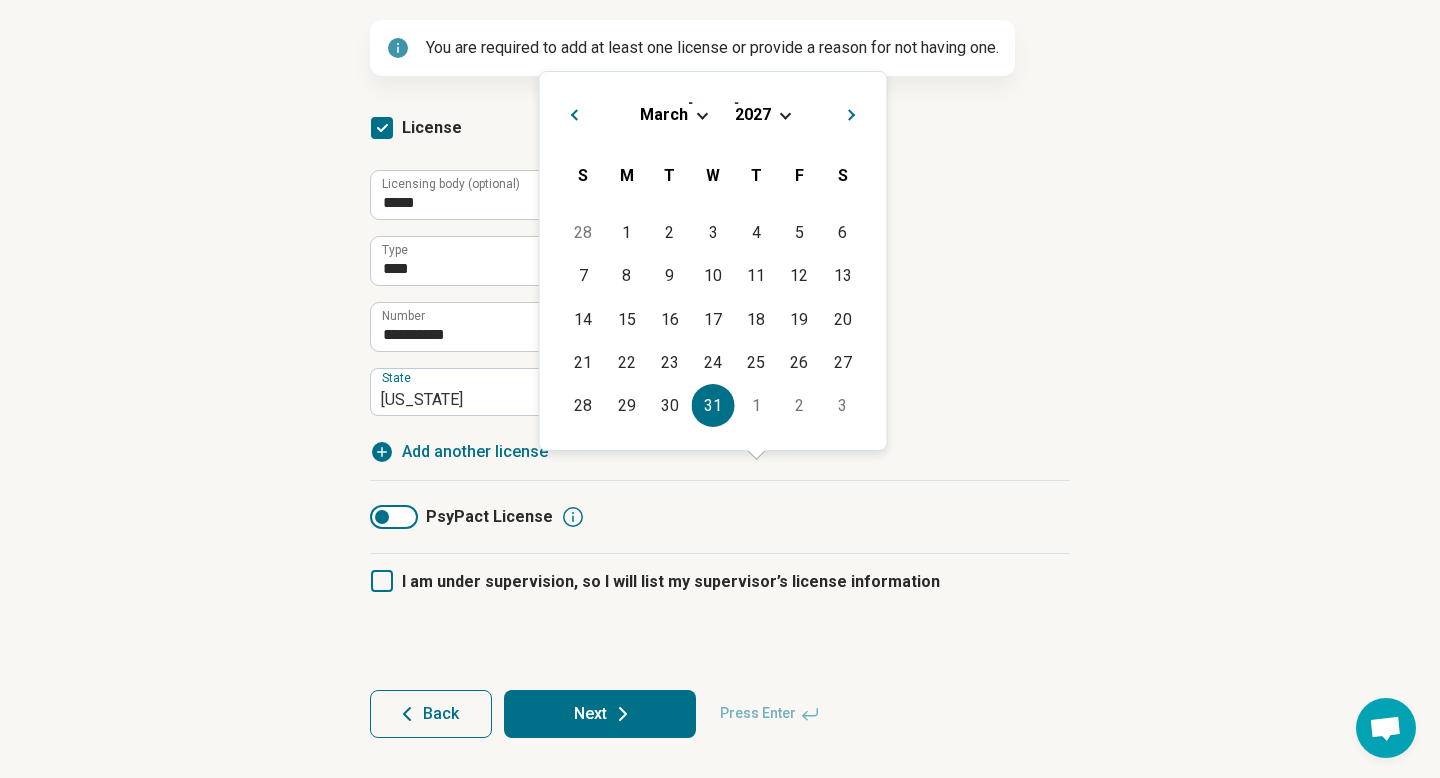 type on "**********" 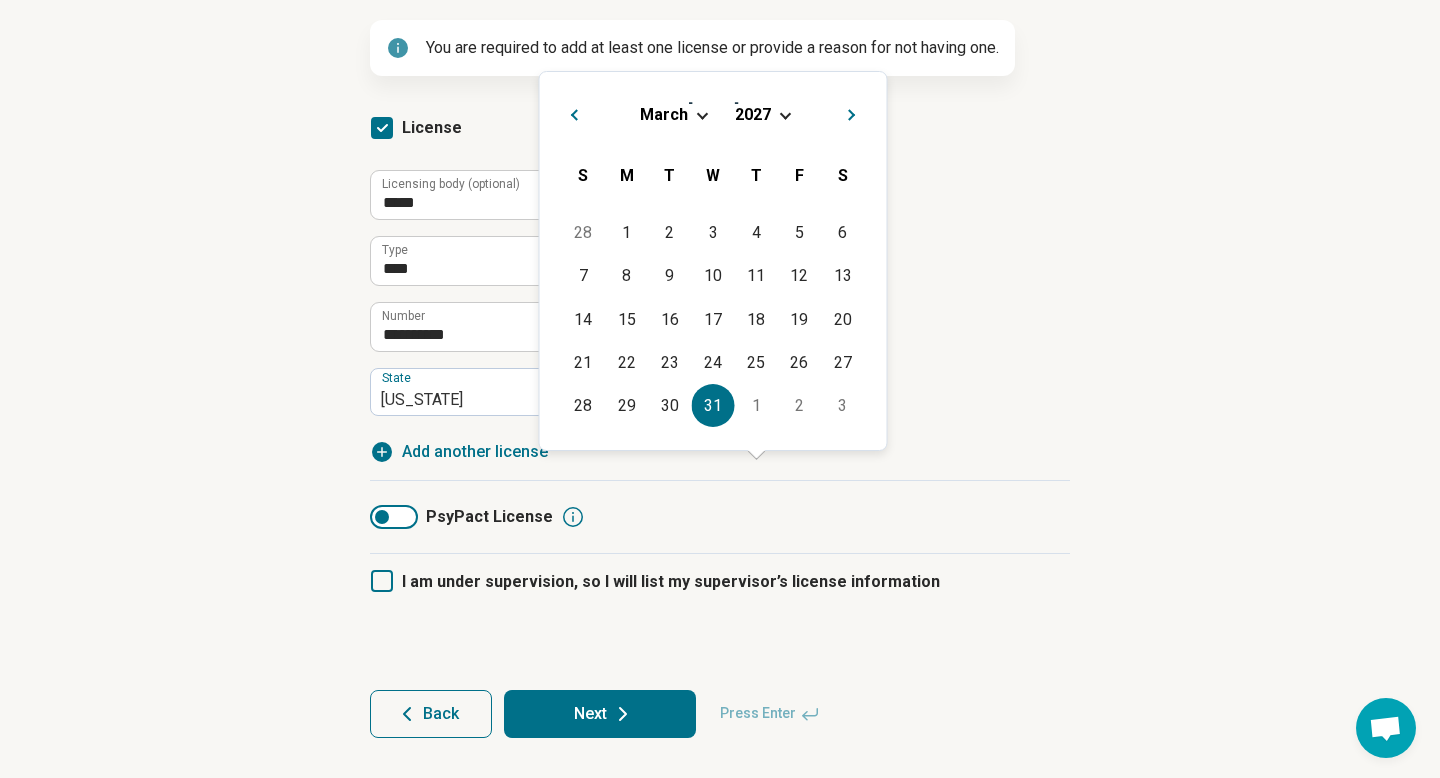 click on "**********" at bounding box center [720, 317] 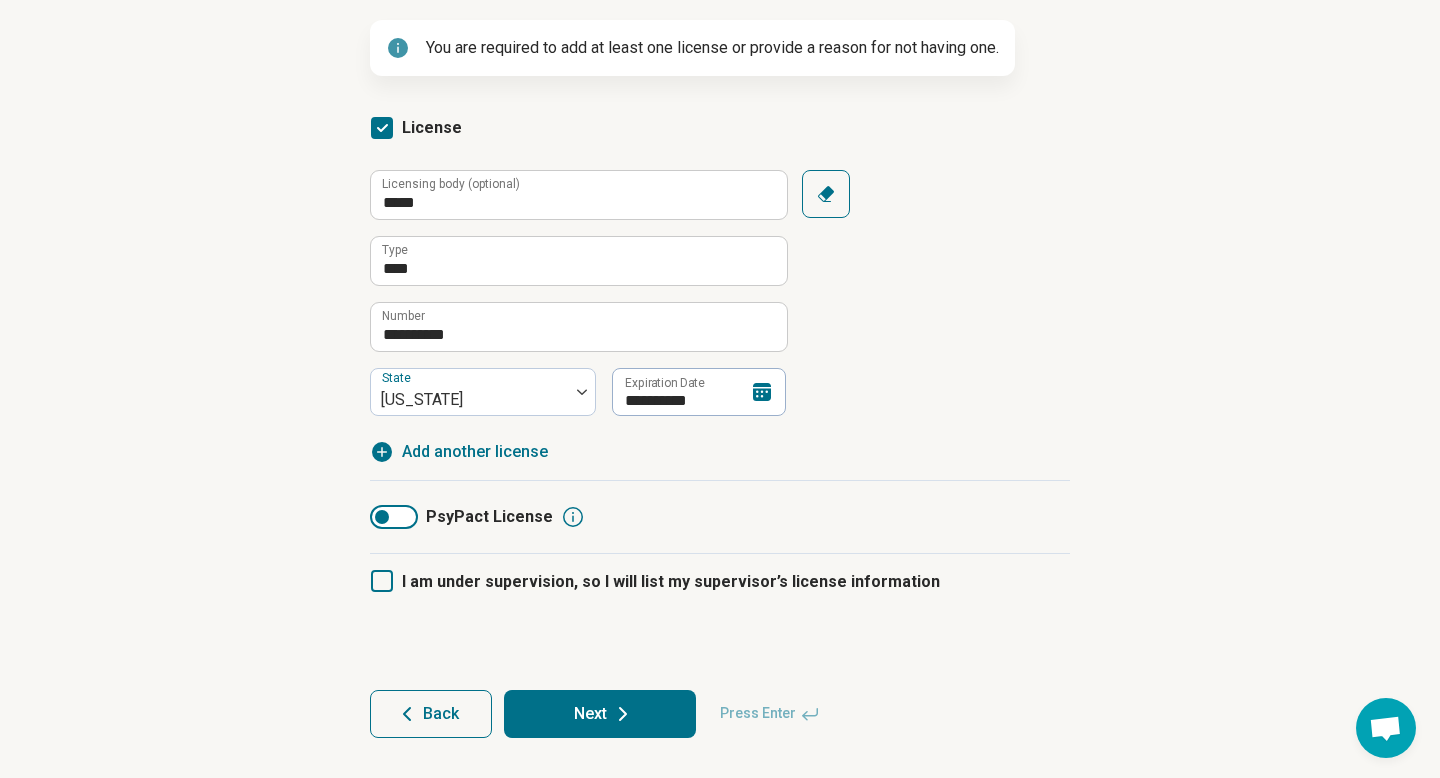 click on "Add another license" at bounding box center [475, 452] 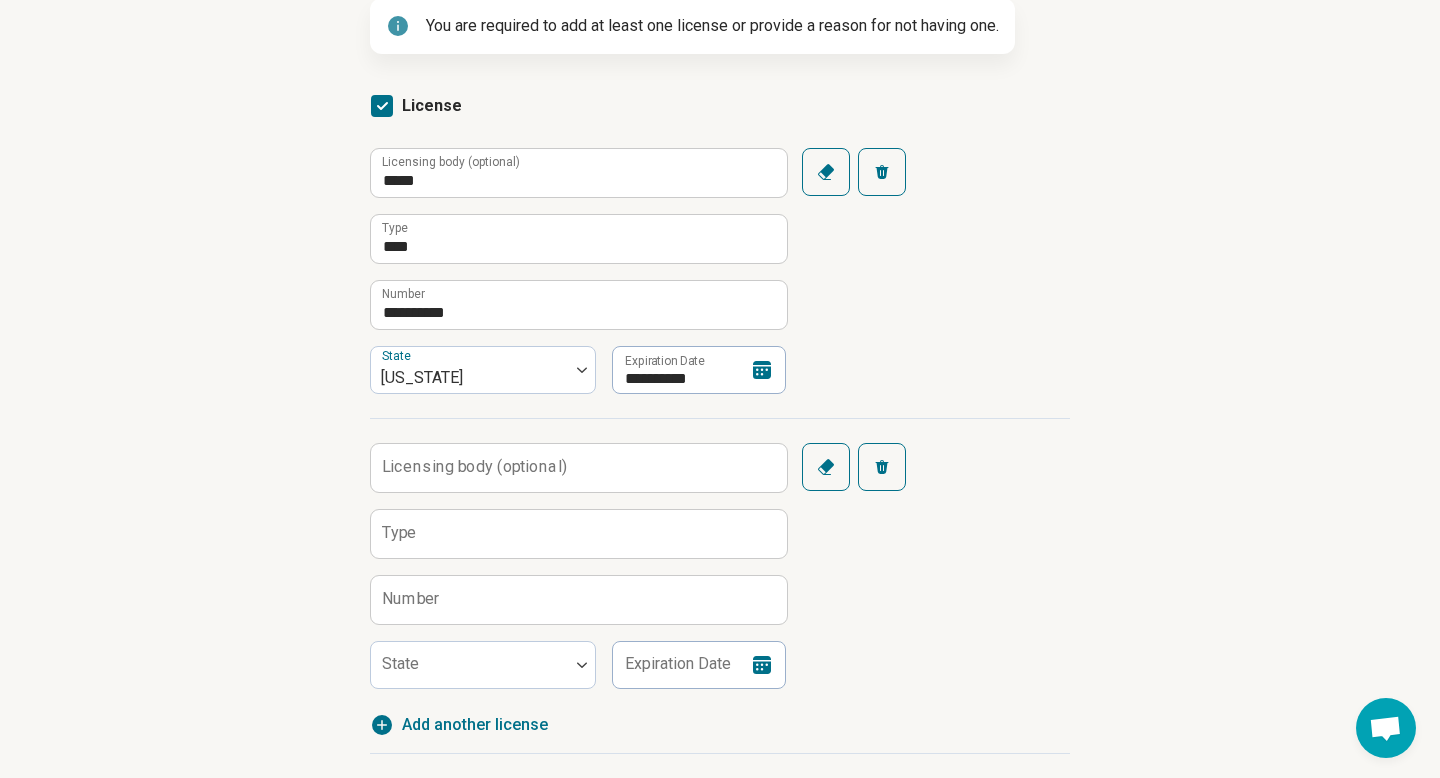 scroll, scrollTop: 603, scrollLeft: 0, axis: vertical 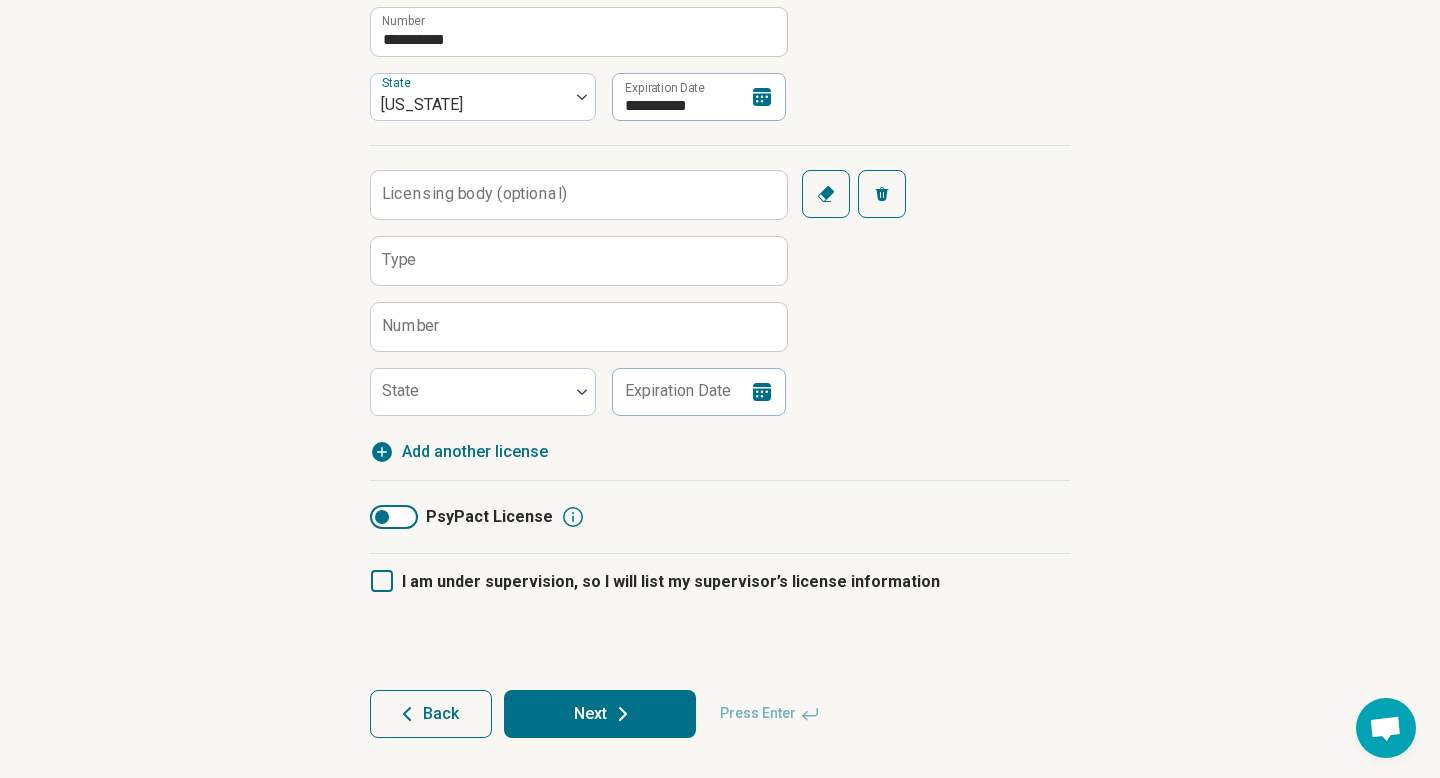 click on "Licensing body (optional)" at bounding box center [474, 194] 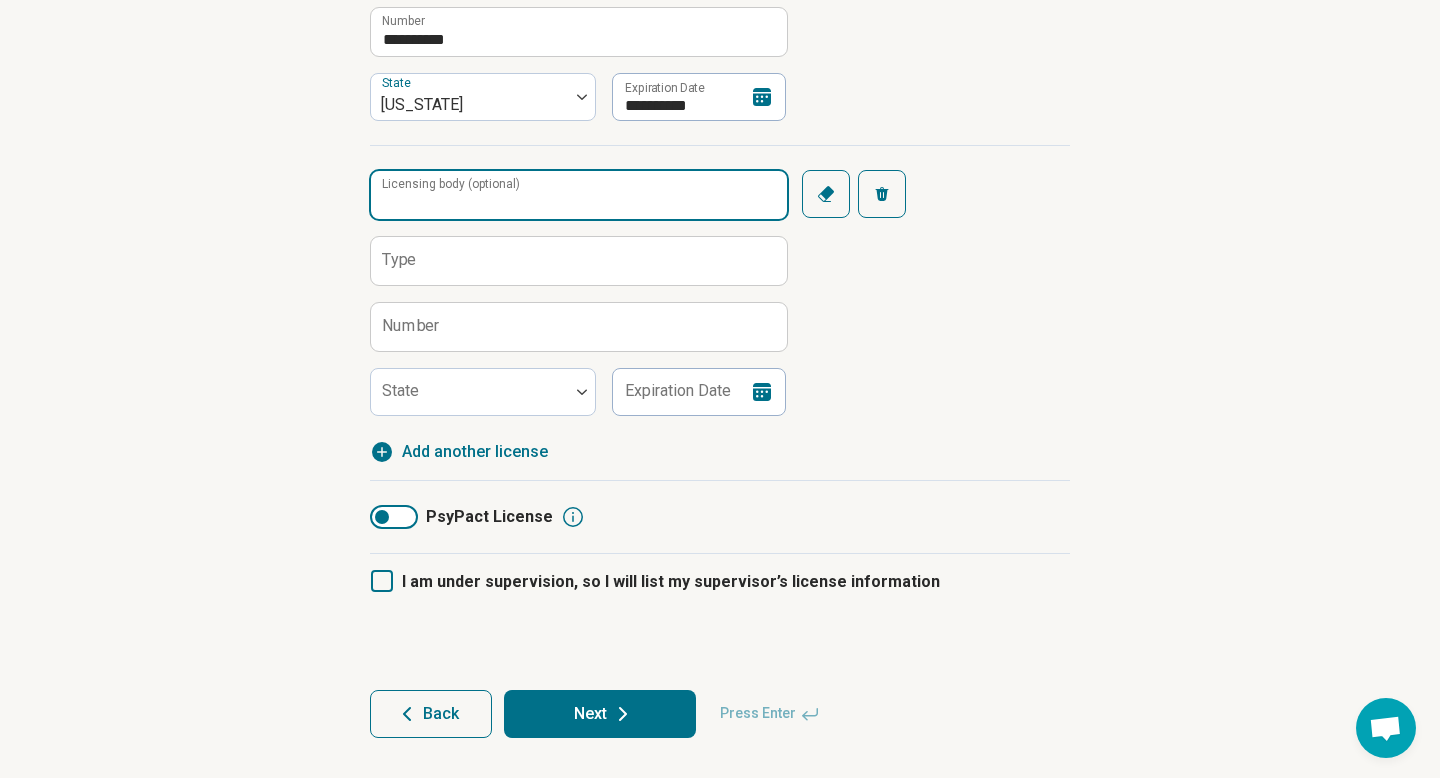 click on "Licensing body (optional)" at bounding box center (579, 195) 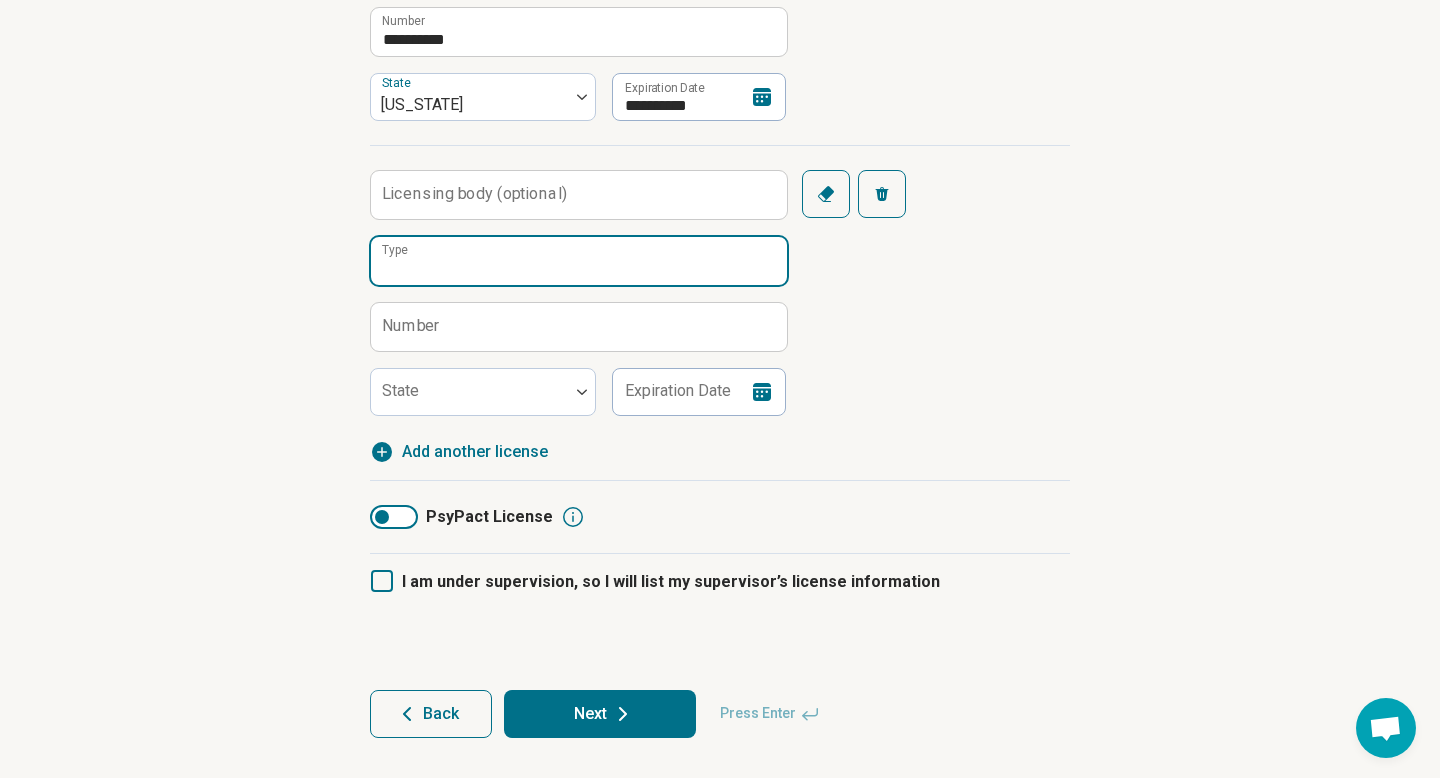 click on "Type" at bounding box center [579, 261] 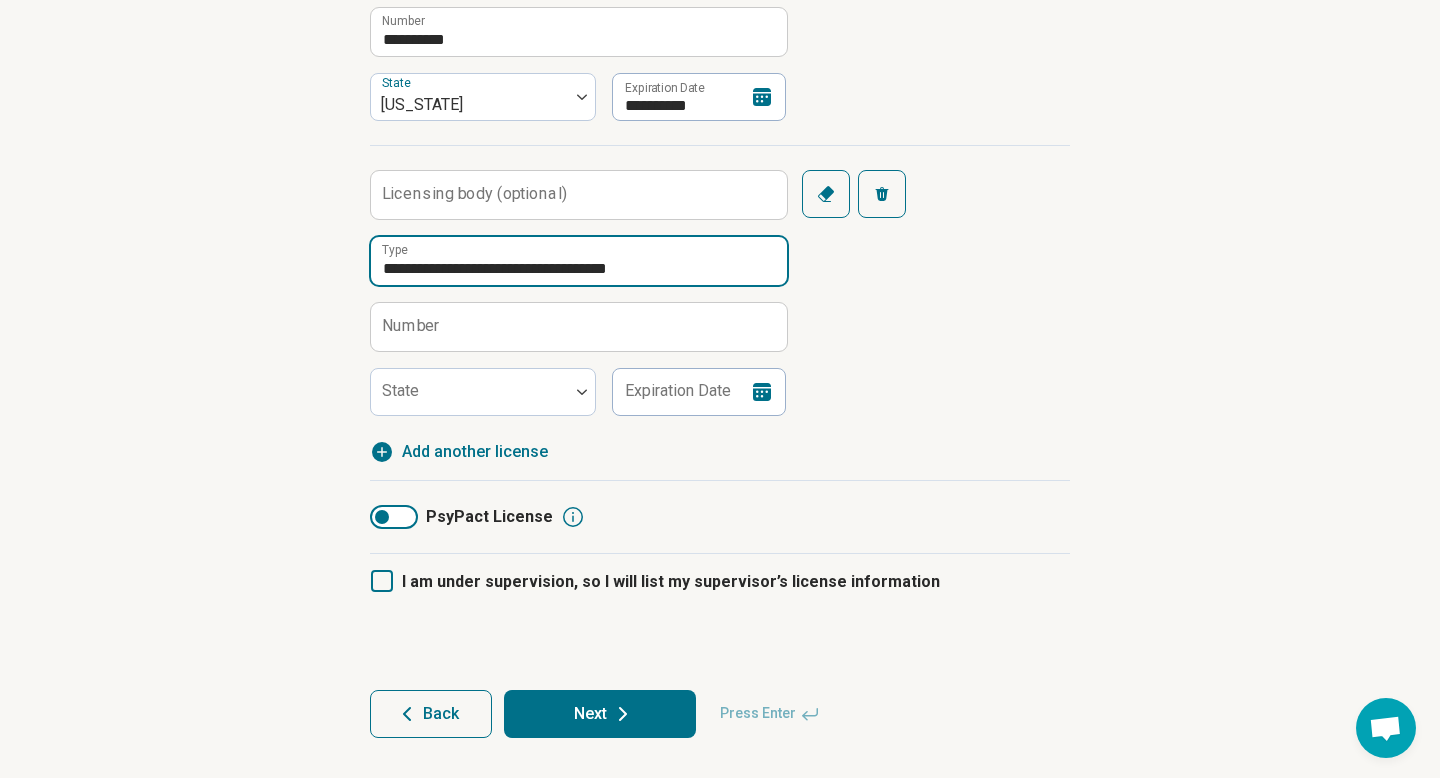 type on "**********" 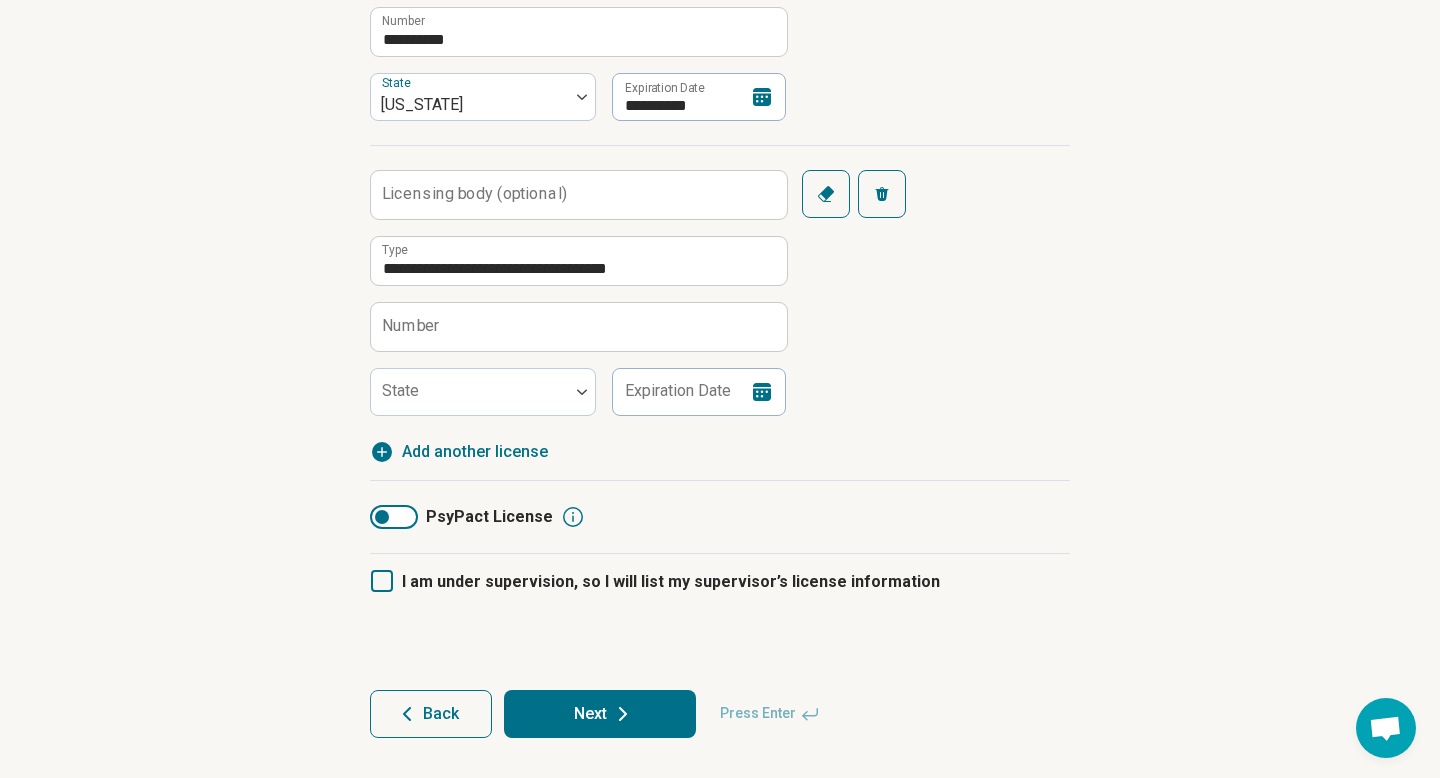 click on "****" at bounding box center [579, -34] 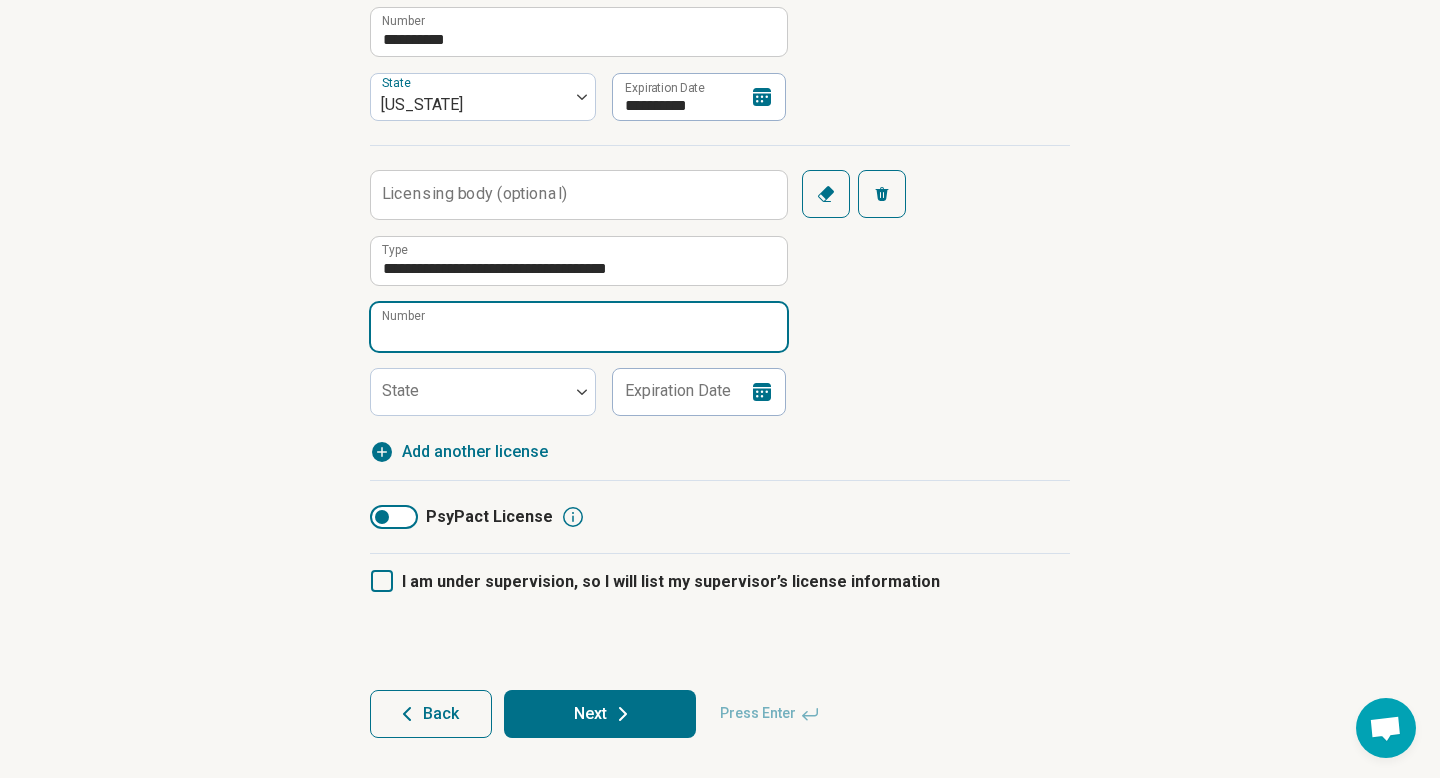 click on "Number" at bounding box center (579, 327) 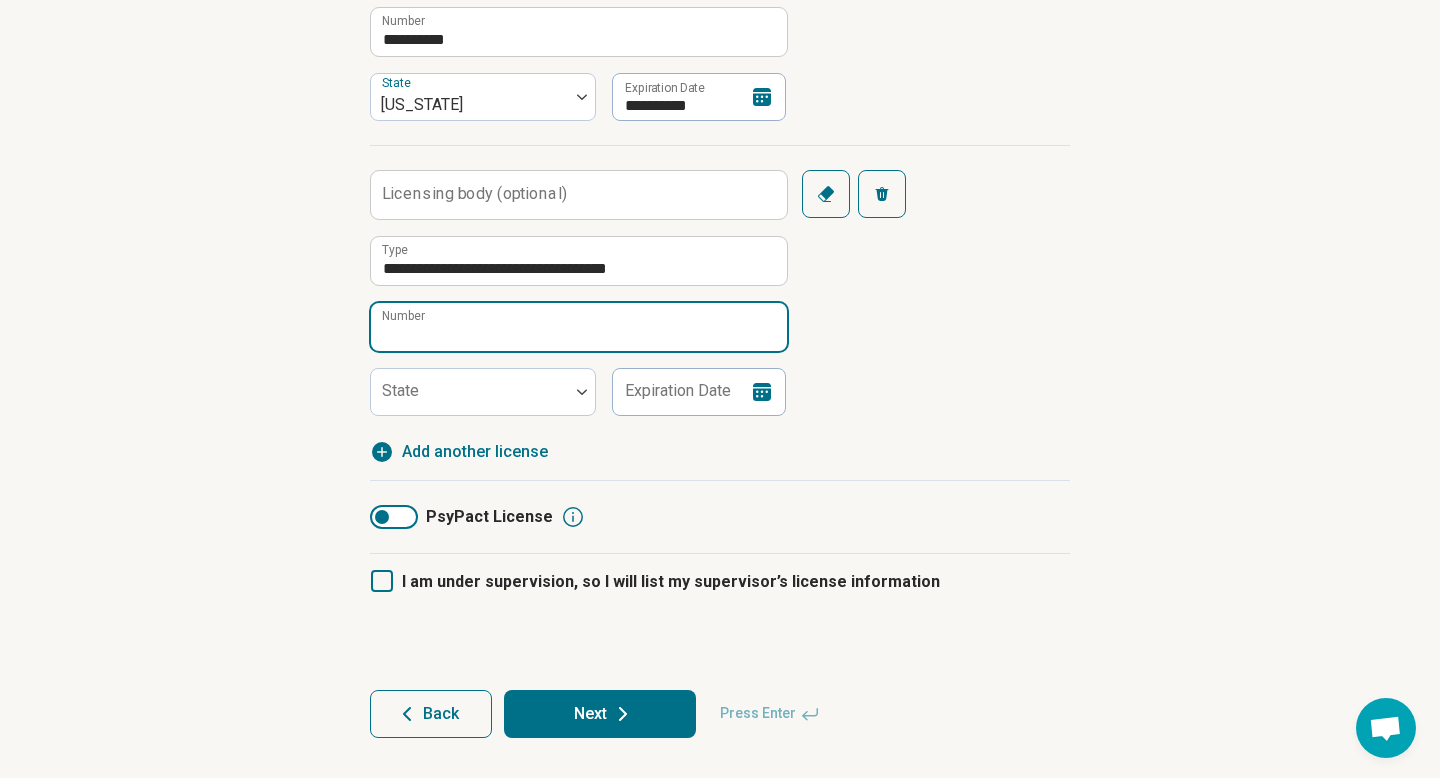 paste on "*****" 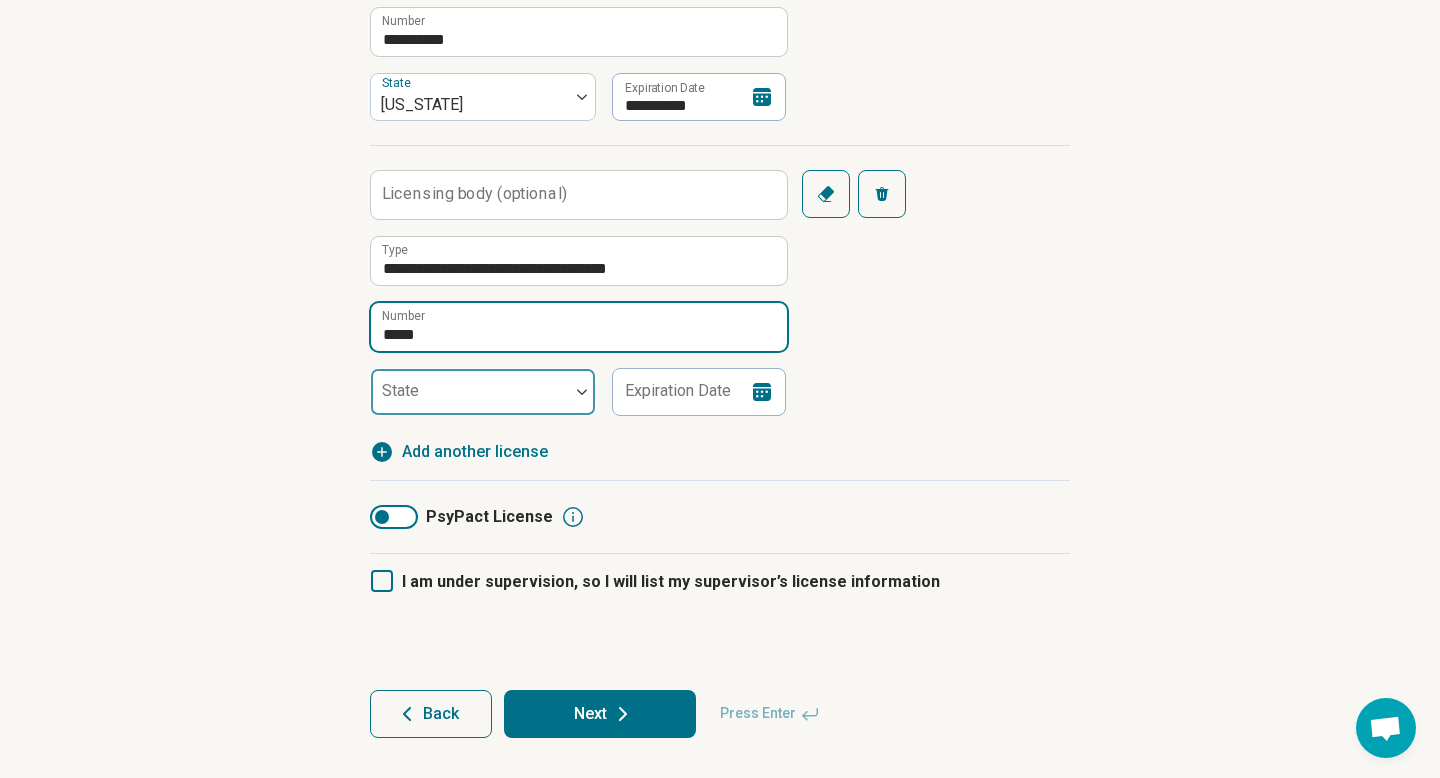type on "*****" 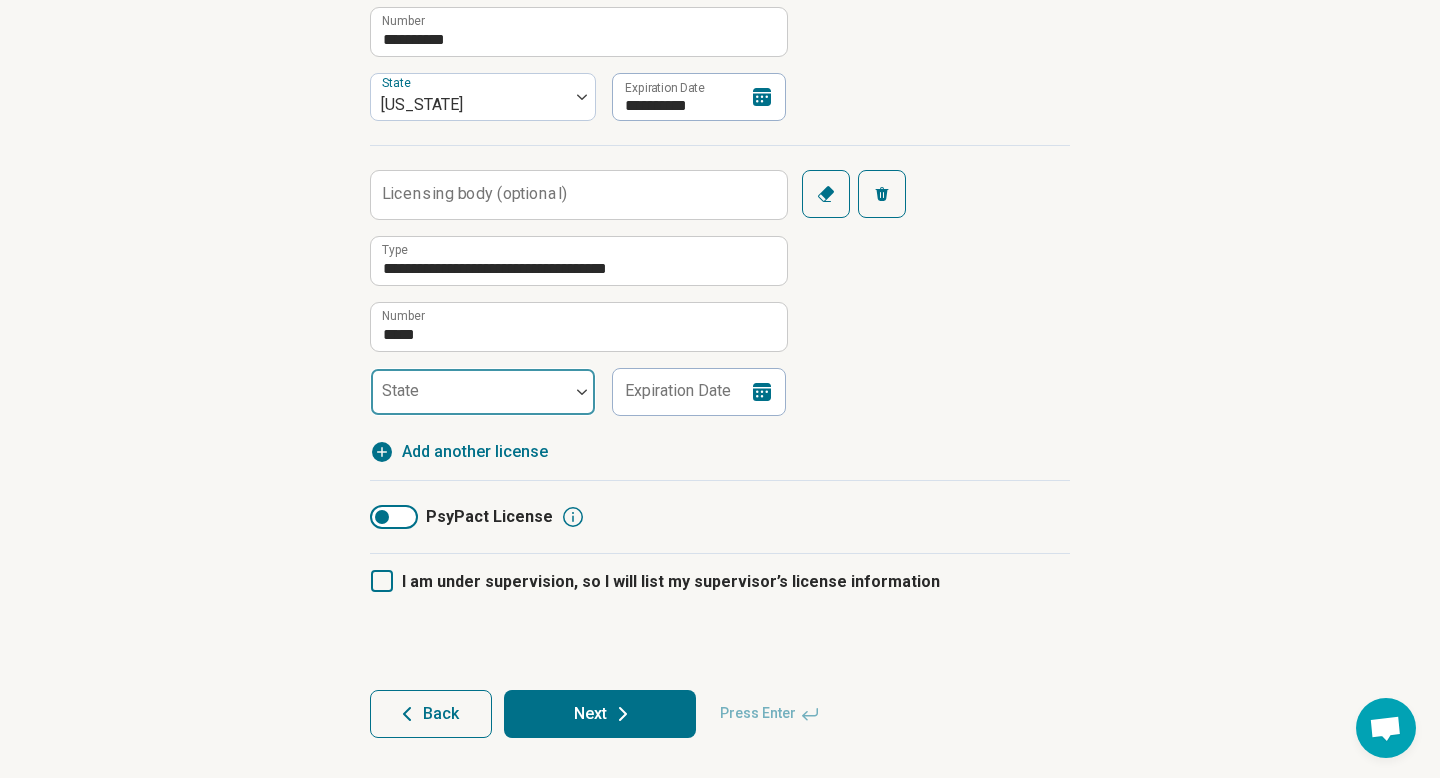 click at bounding box center (470, 400) 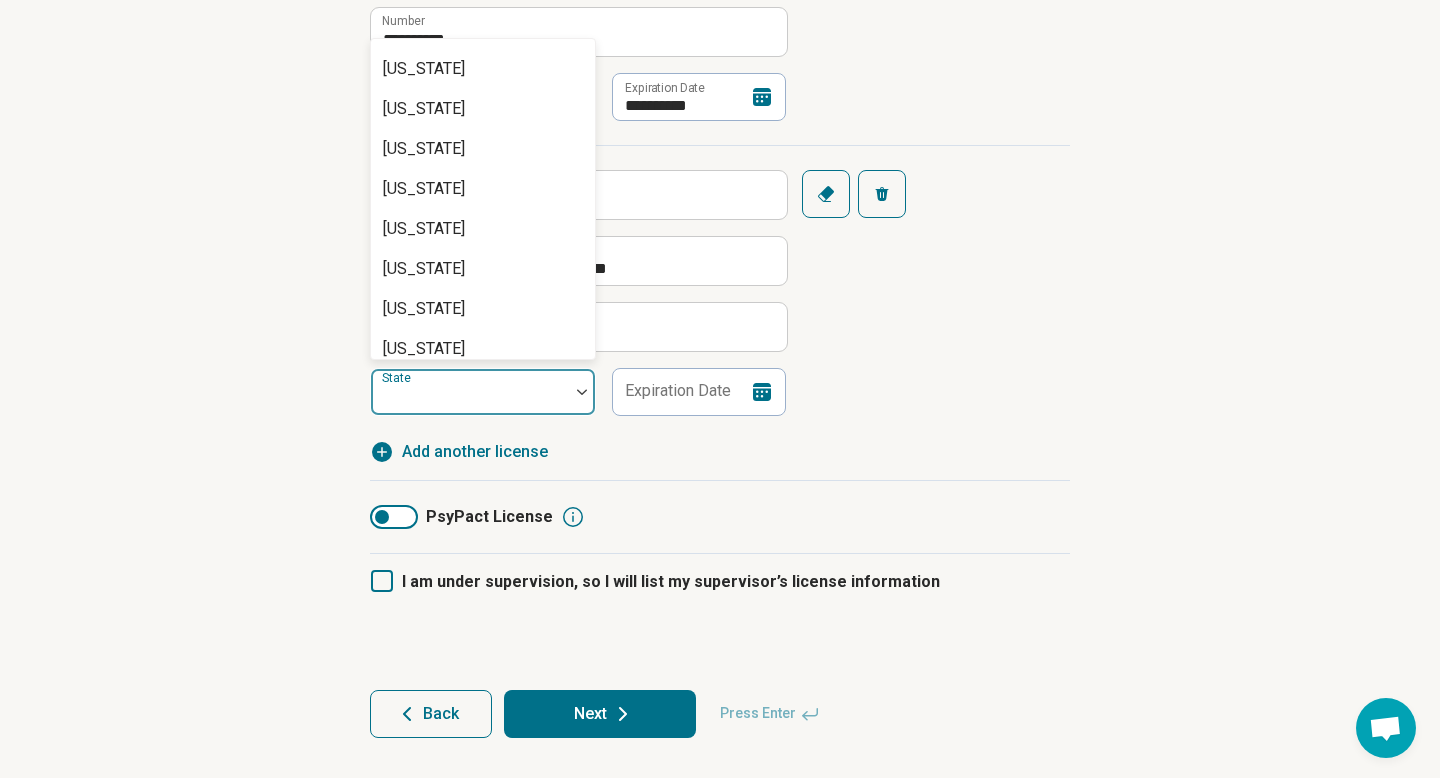 scroll, scrollTop: 315, scrollLeft: 0, axis: vertical 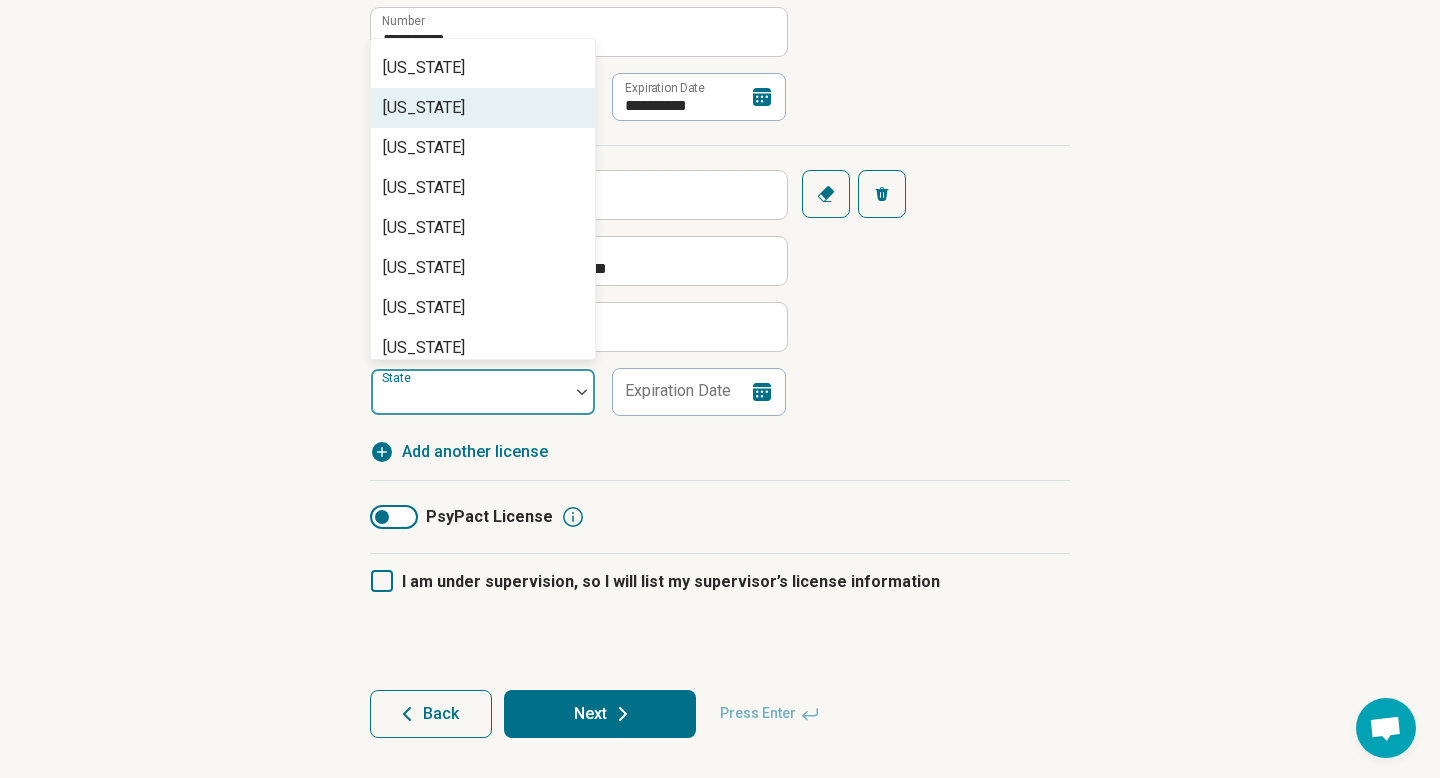 click on "[US_STATE]" at bounding box center (483, 108) 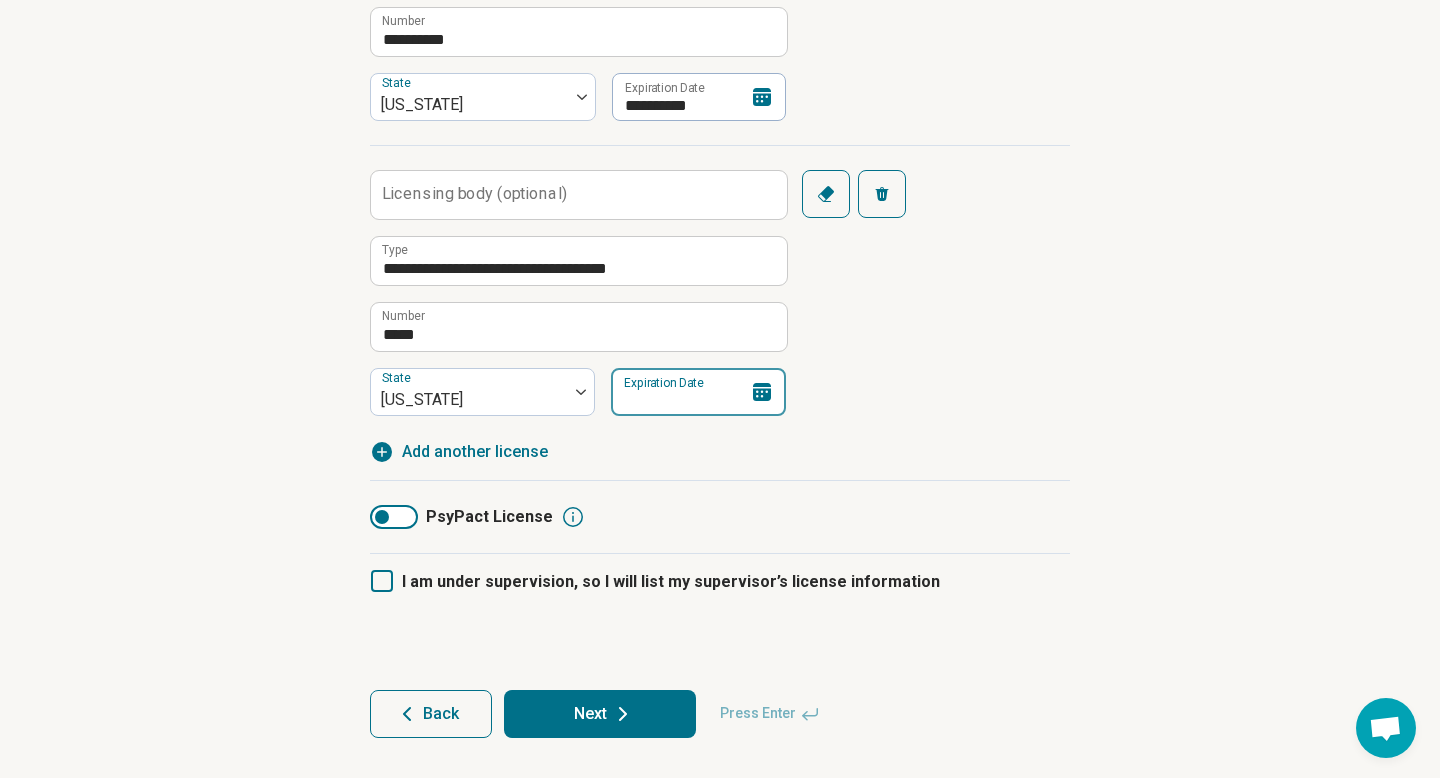 click on "Expiration Date" at bounding box center (698, 392) 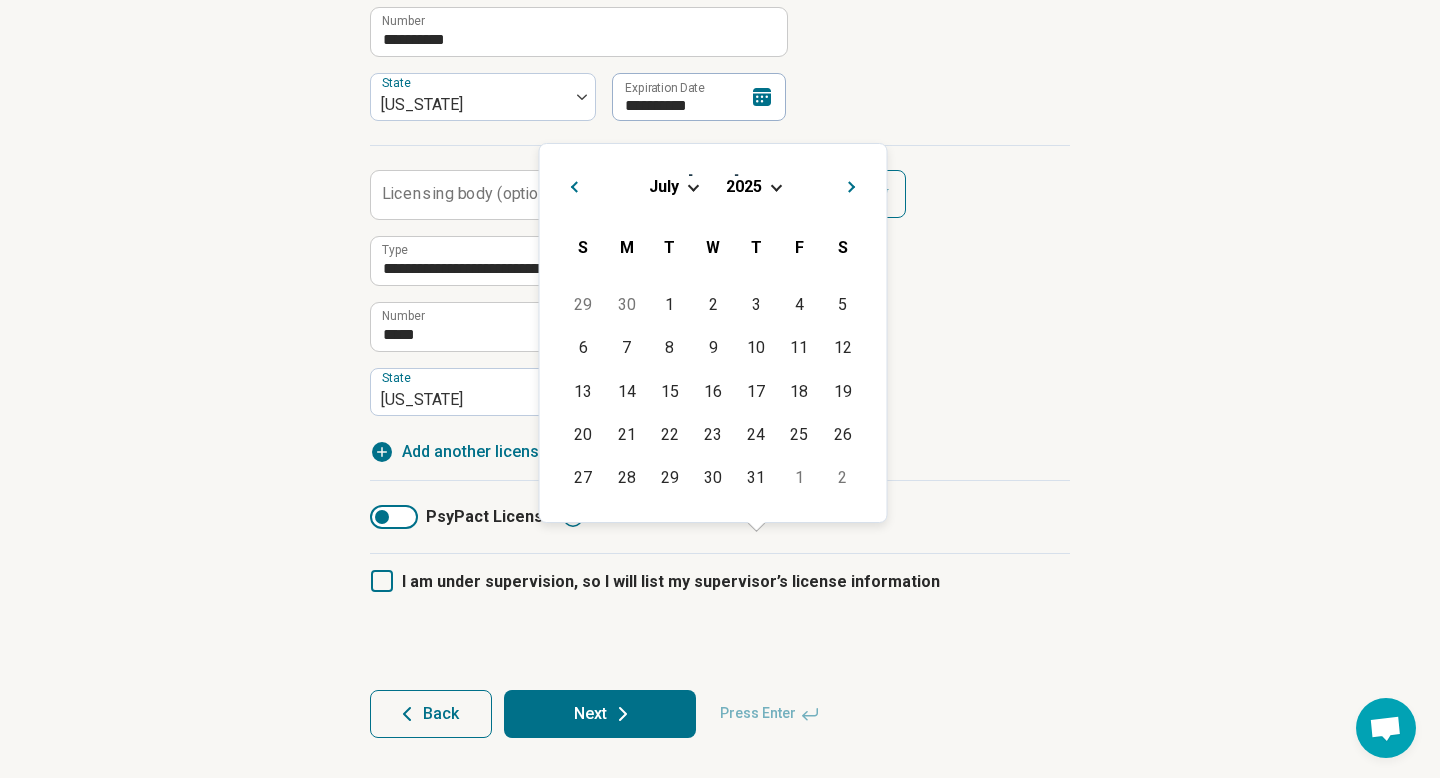 paste on "**********" 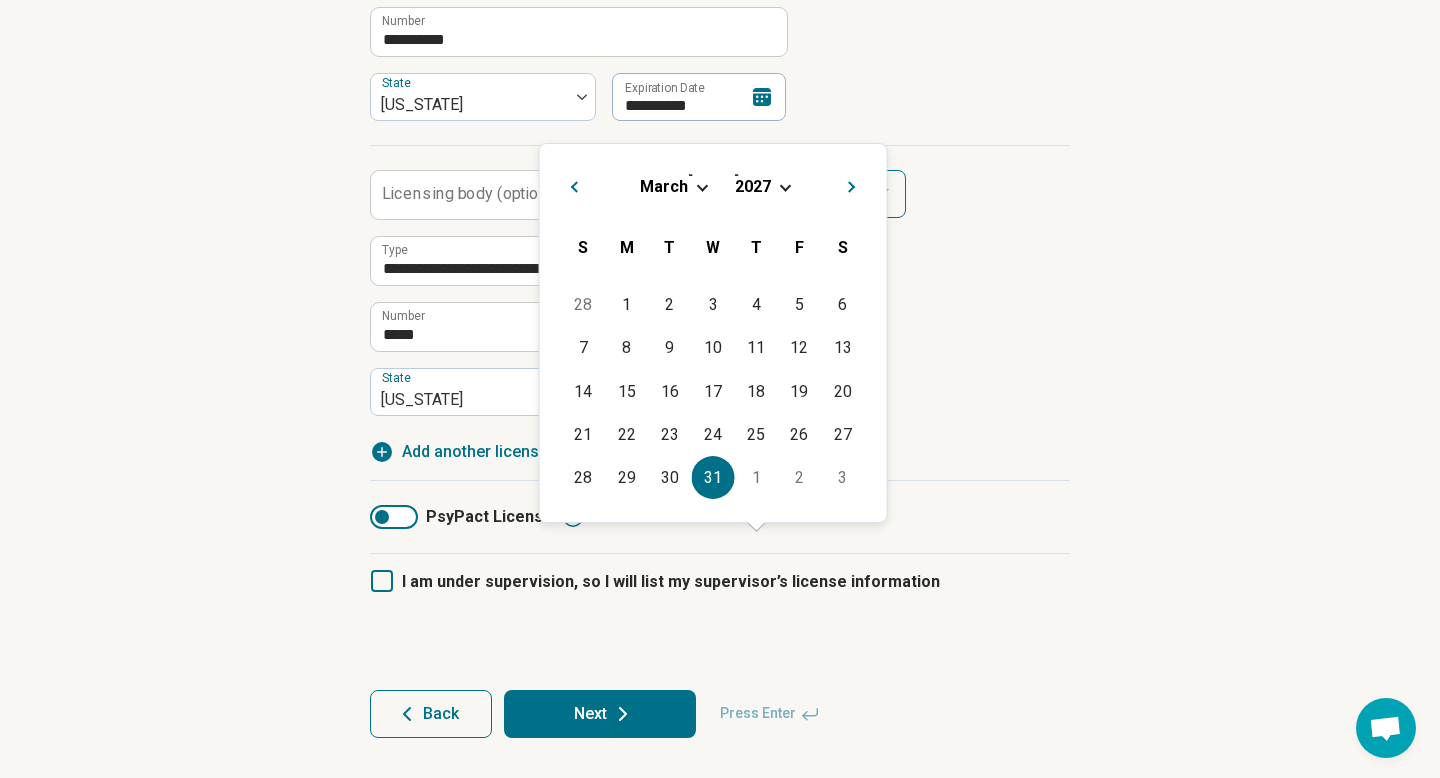 type on "**********" 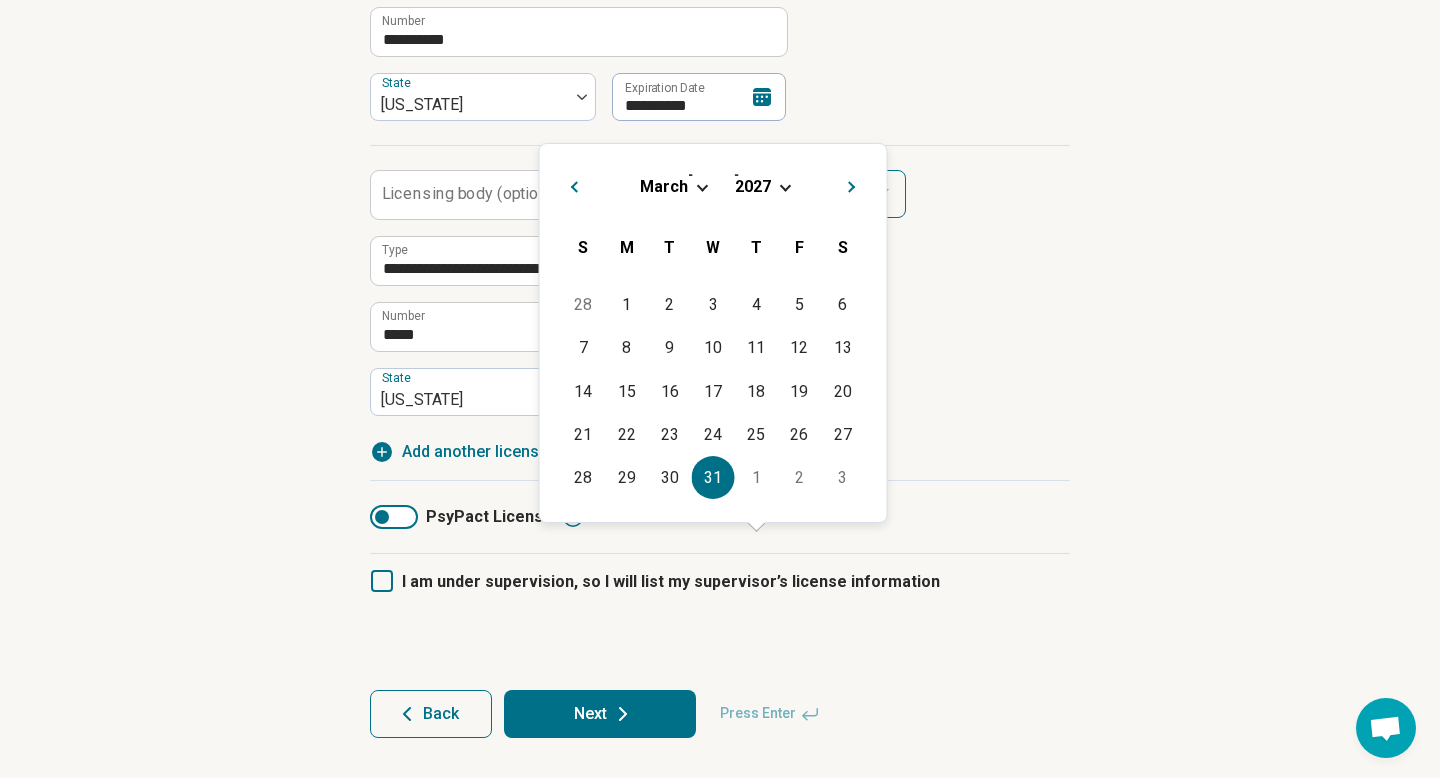 click on "Add another license" at bounding box center (475, 452) 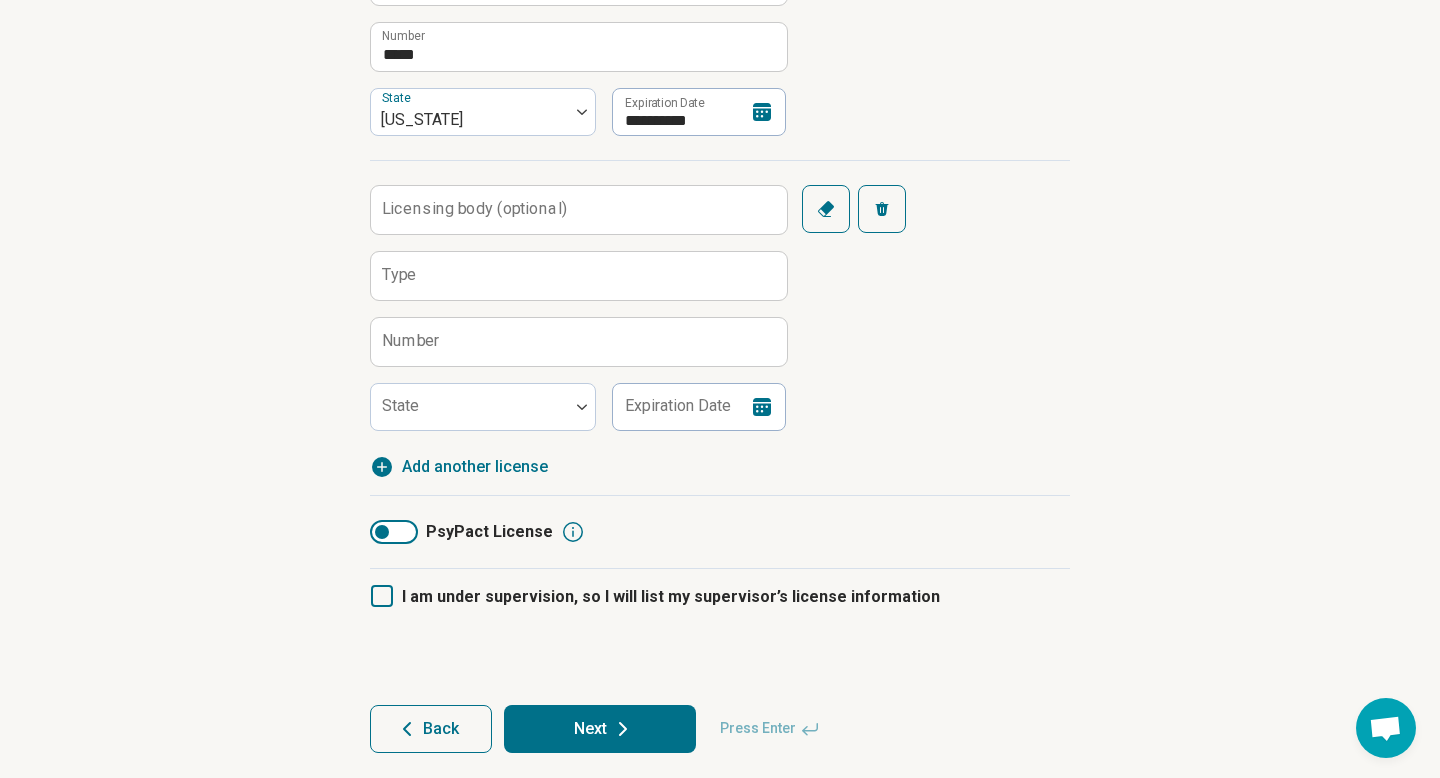 scroll, scrollTop: 840, scrollLeft: 0, axis: vertical 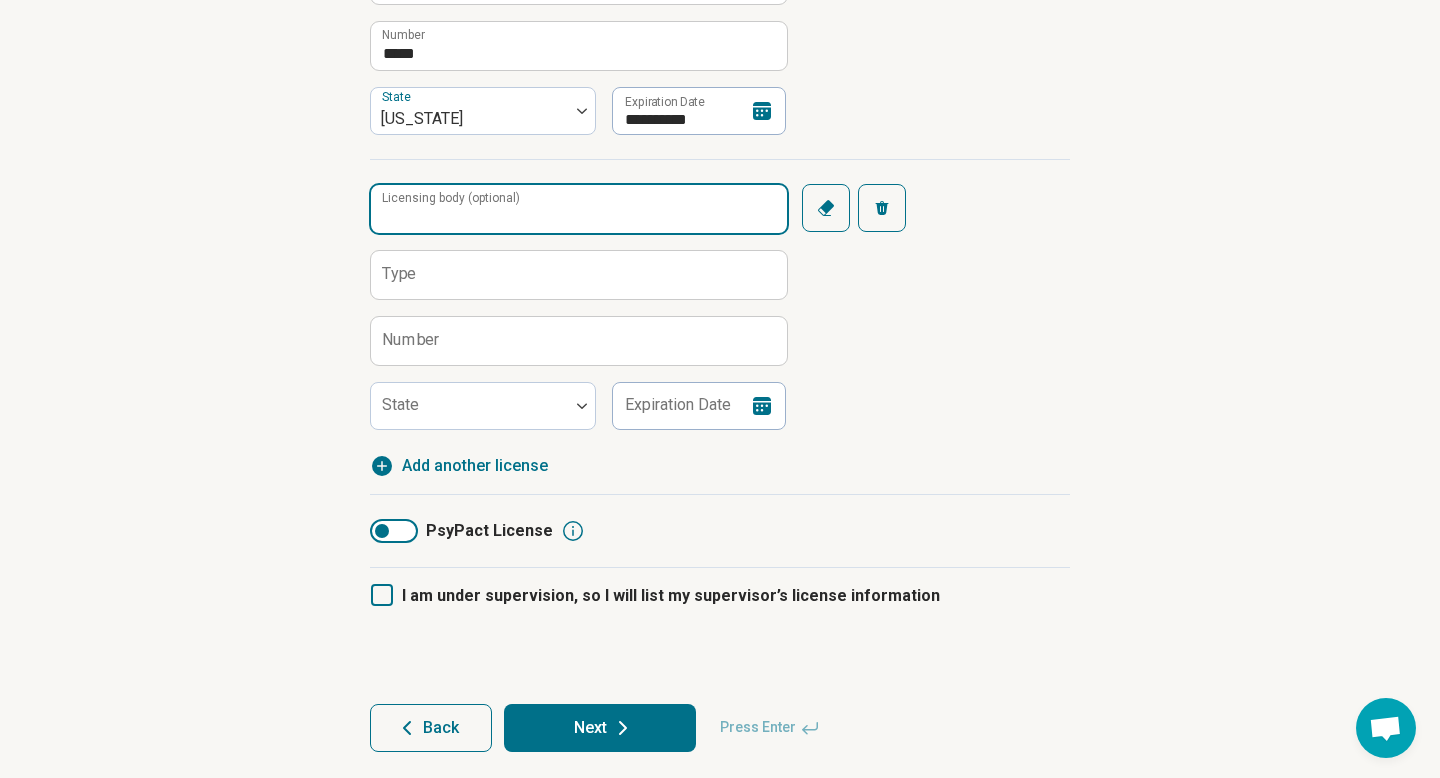 click on "Licensing body (optional)" at bounding box center (579, 209) 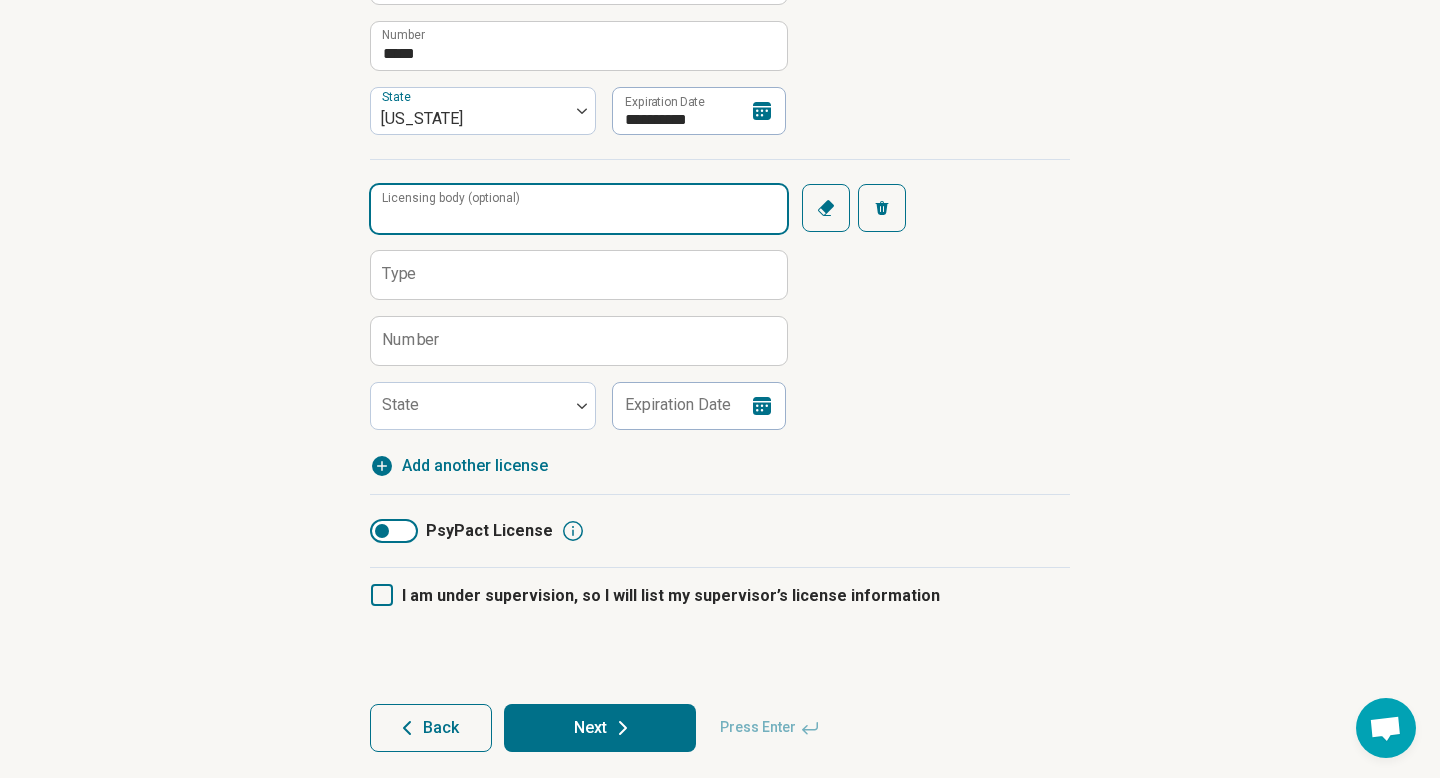 paste on "**********" 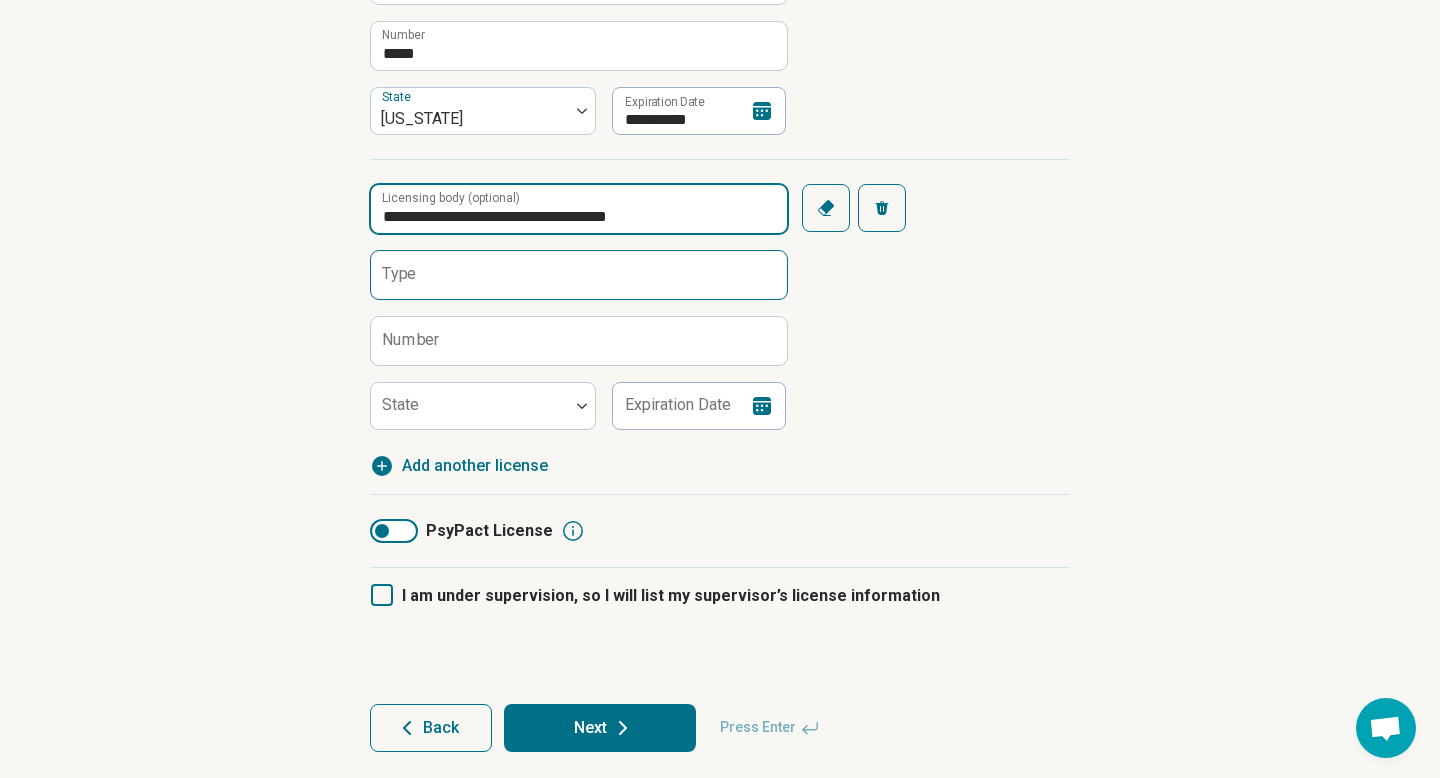 type on "**********" 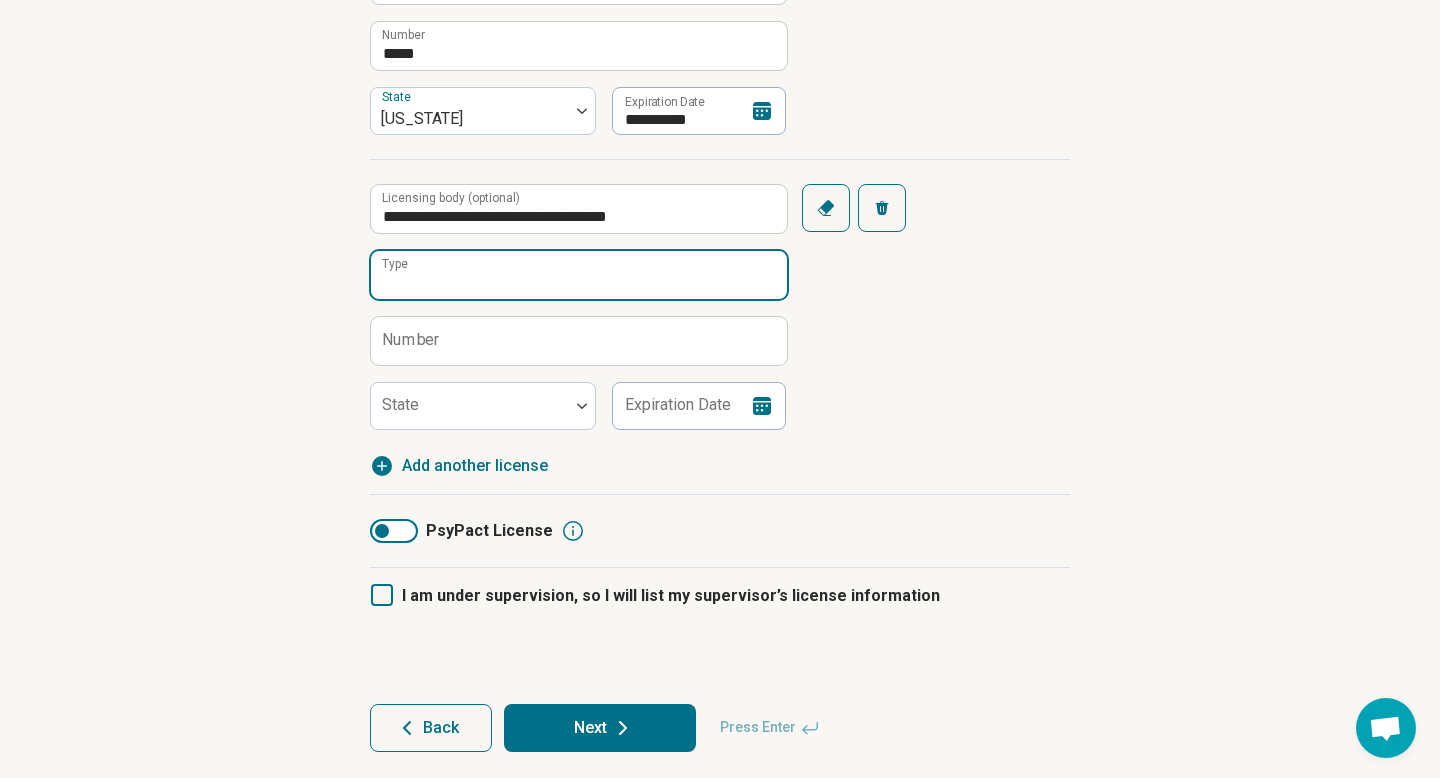 click on "Type" at bounding box center (579, 275) 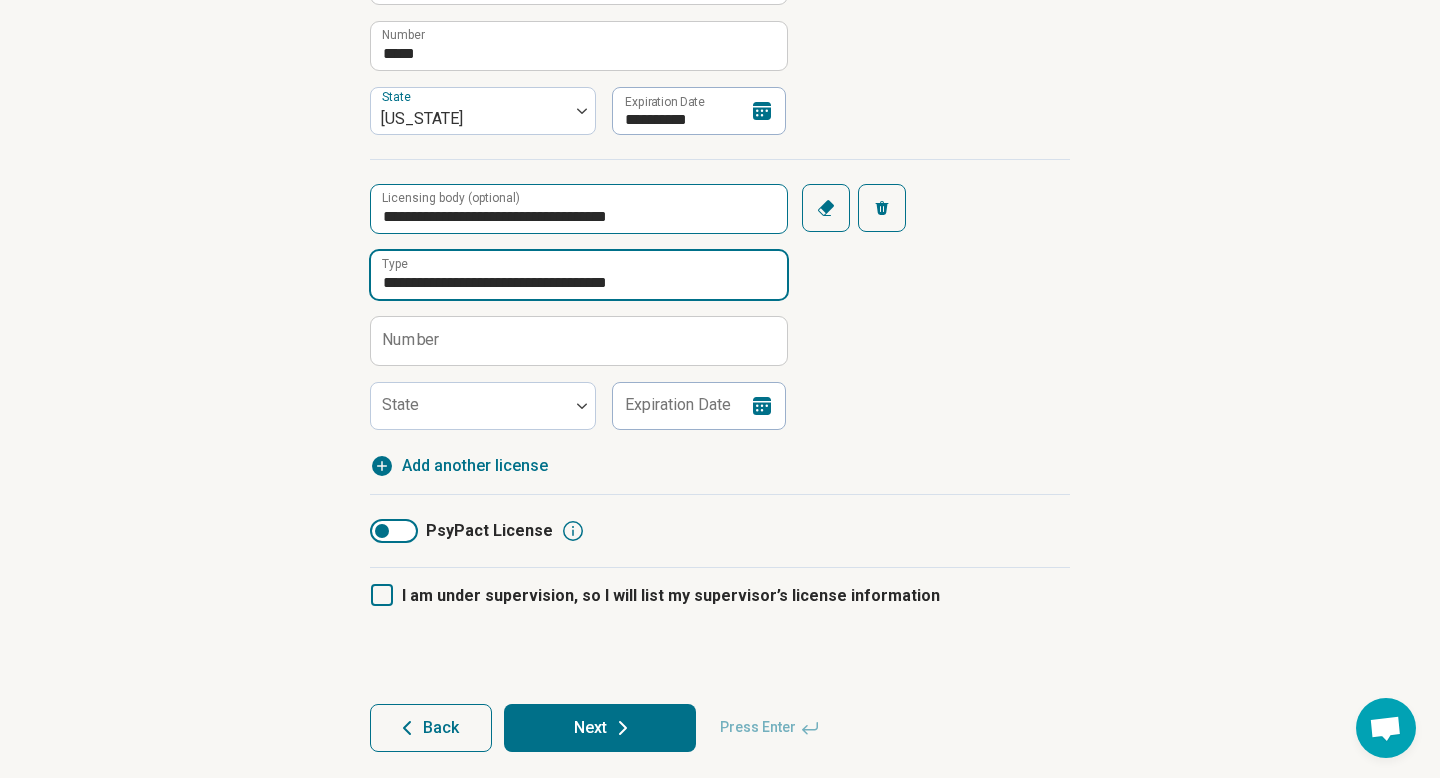 type on "**********" 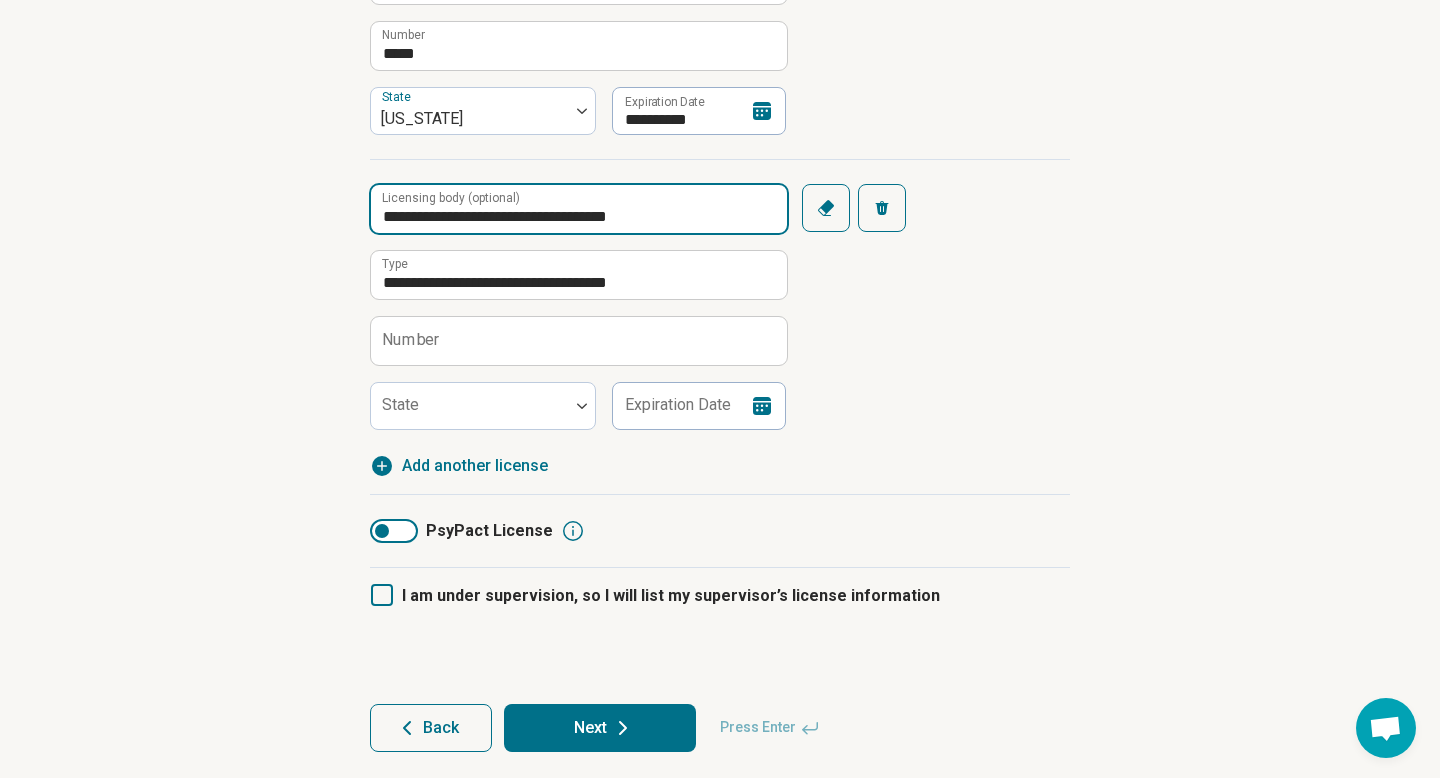 drag, startPoint x: 760, startPoint y: 500, endPoint x: 380, endPoint y: 491, distance: 380.10657 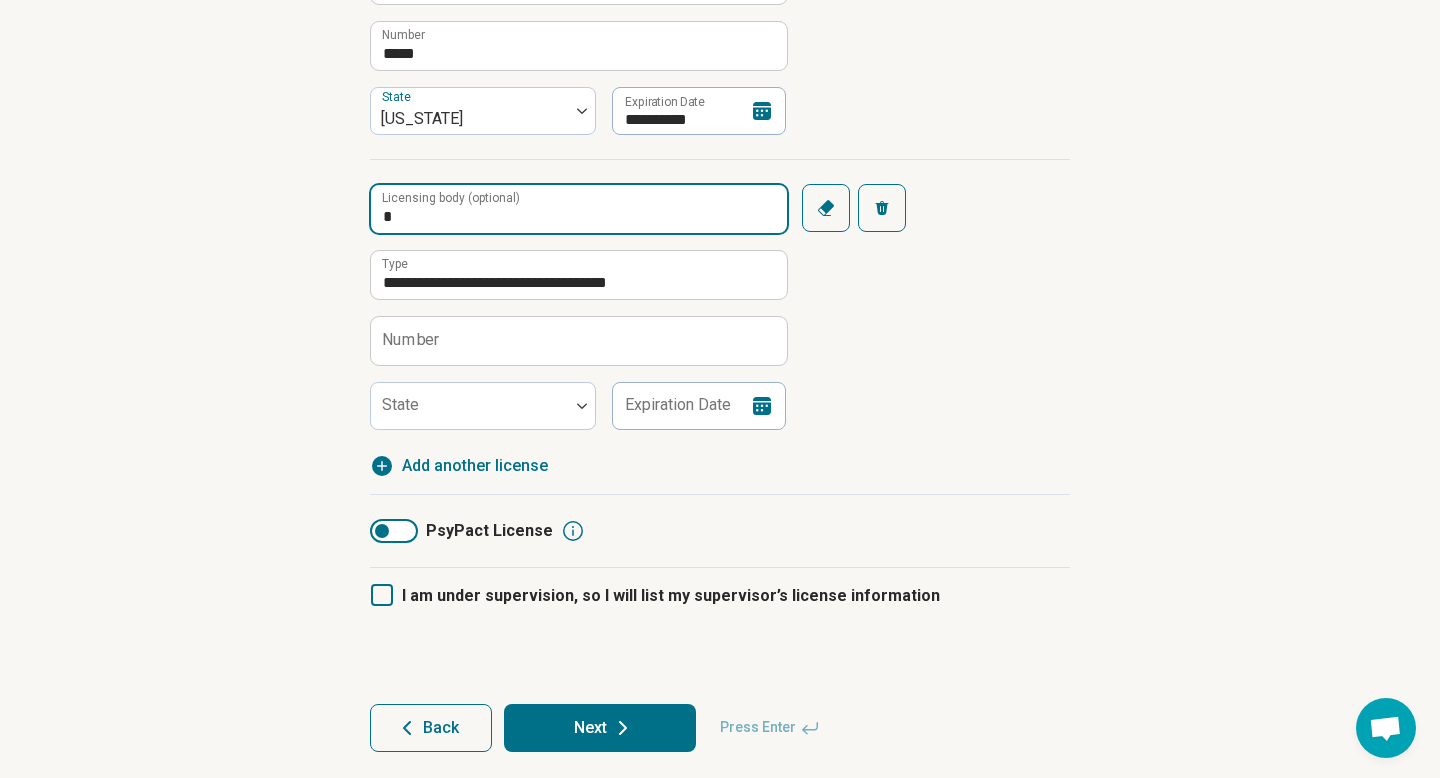 type on "**" 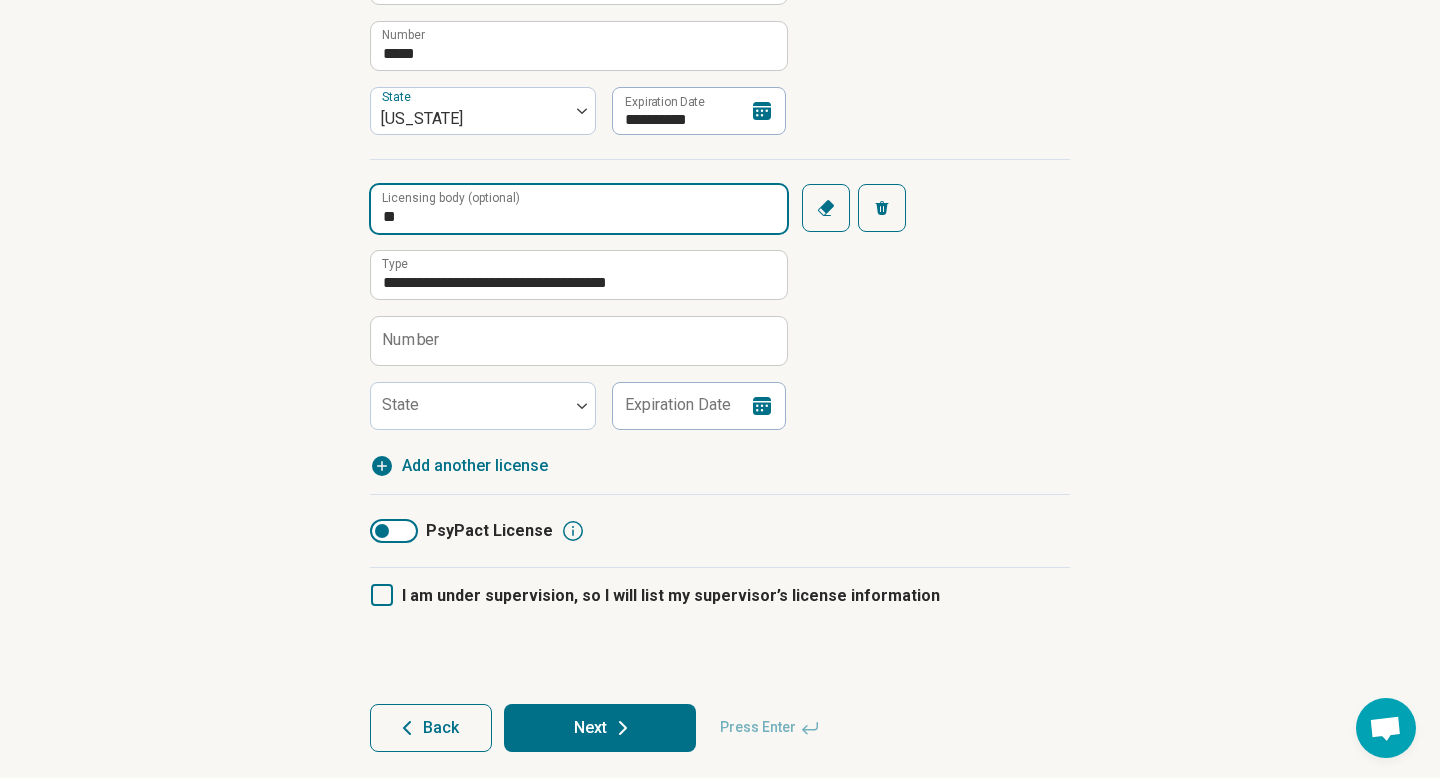 drag, startPoint x: 425, startPoint y: 508, endPoint x: 344, endPoint y: 500, distance: 81.394104 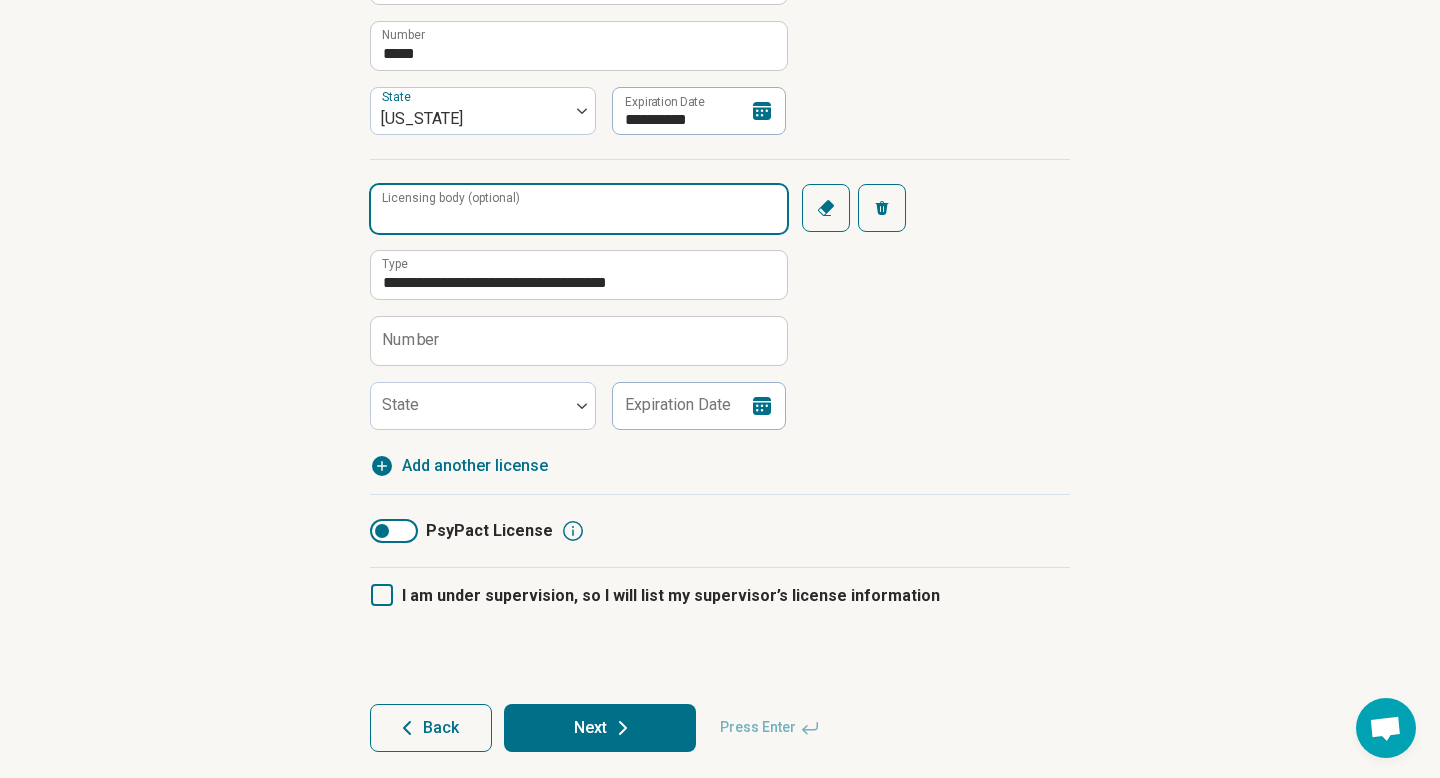 type 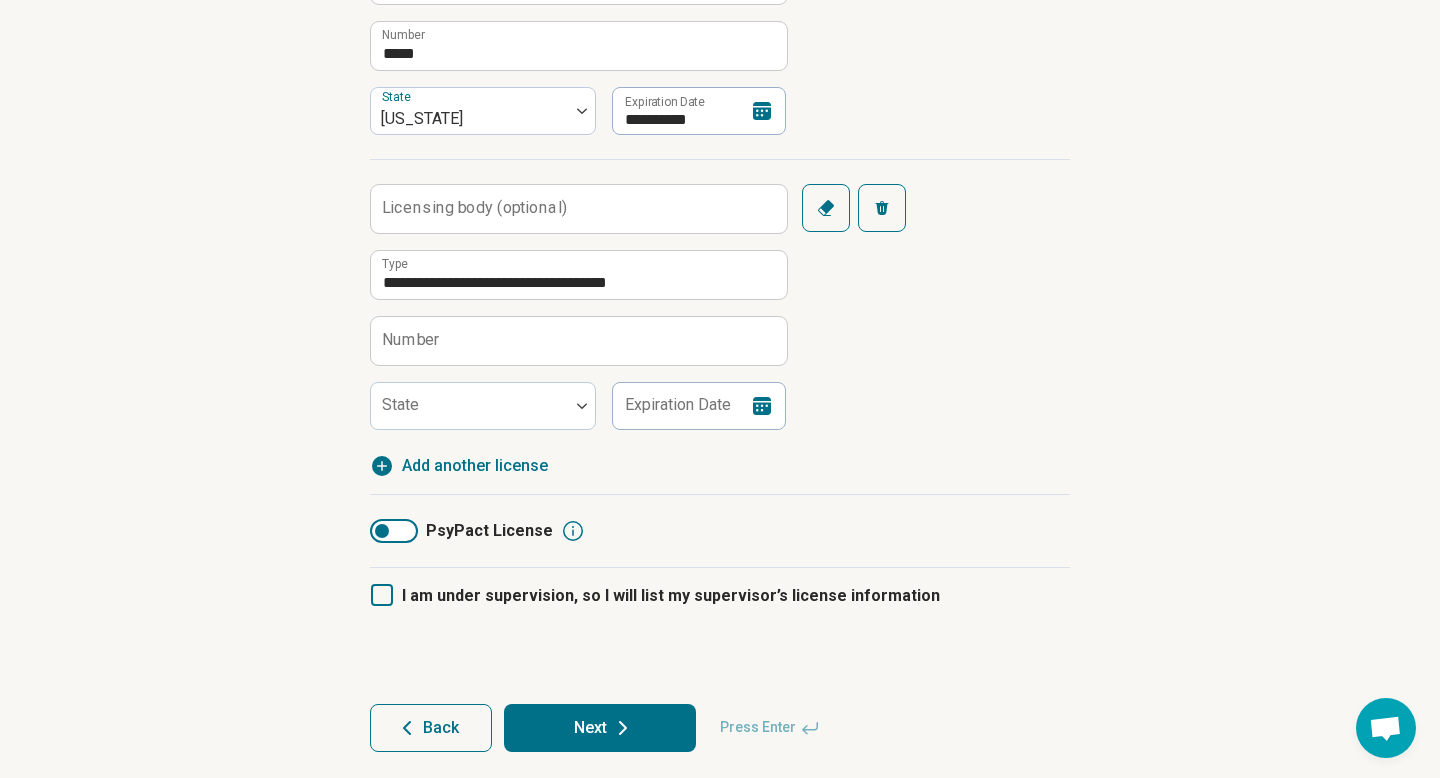 click on "Number" at bounding box center (411, 340) 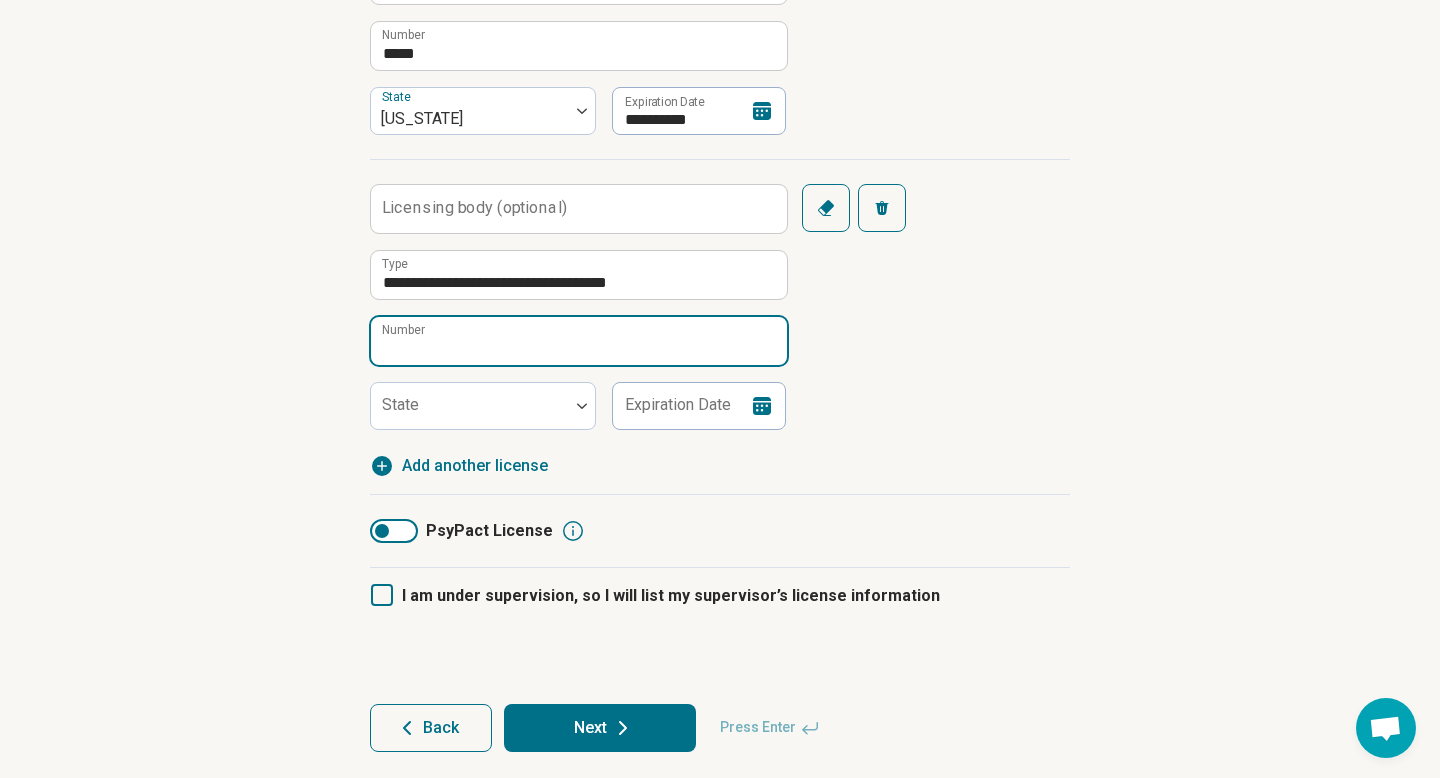 click on "Number" at bounding box center (579, 341) 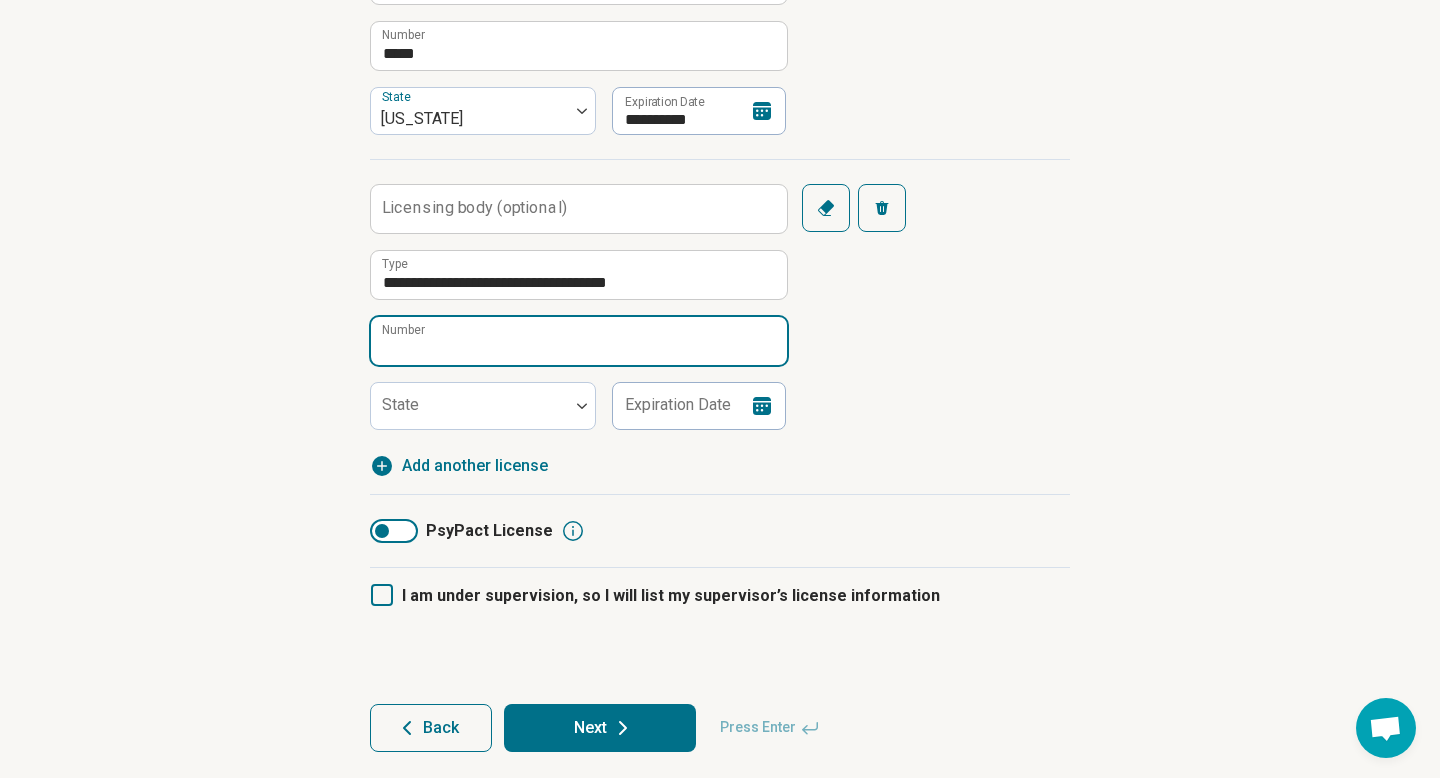 paste on "**********" 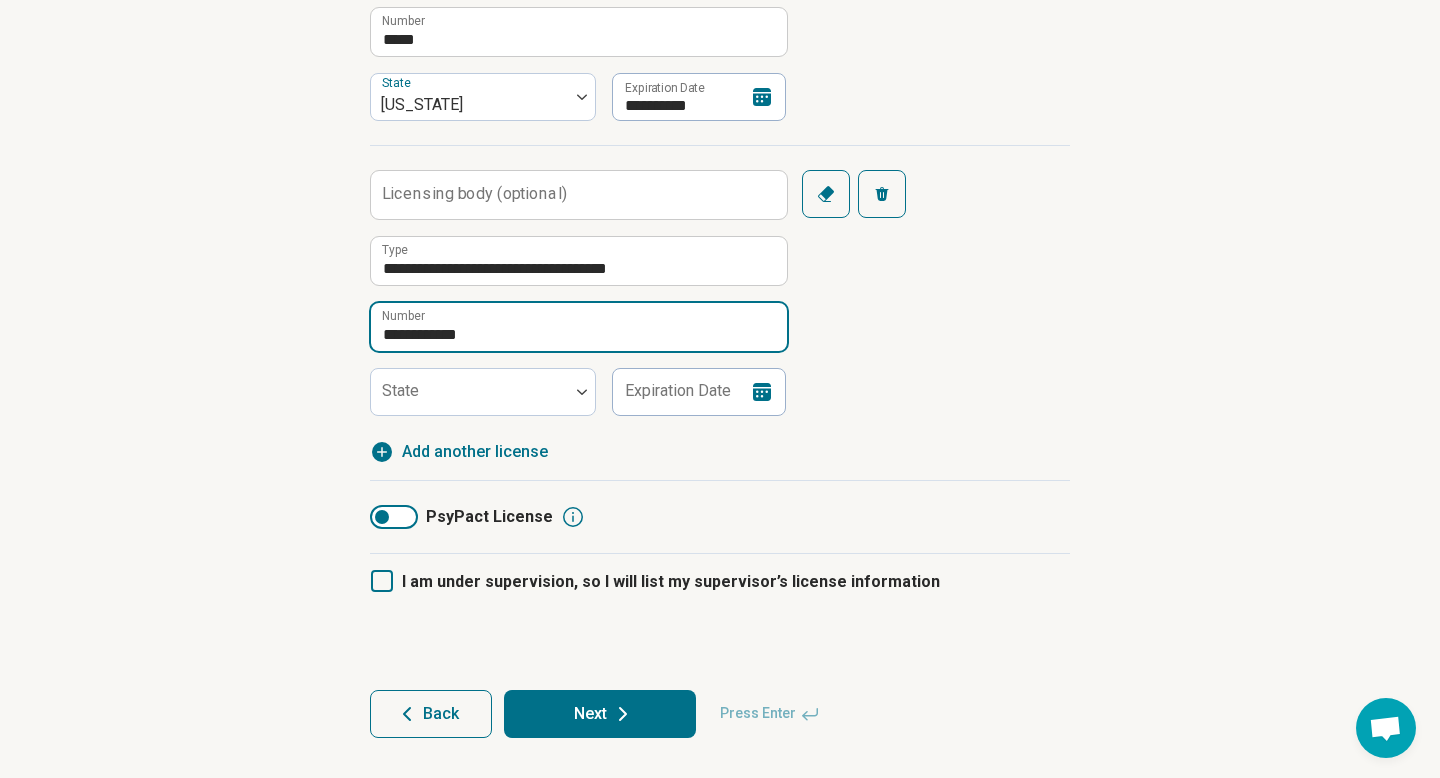 scroll, scrollTop: 1120, scrollLeft: 0, axis: vertical 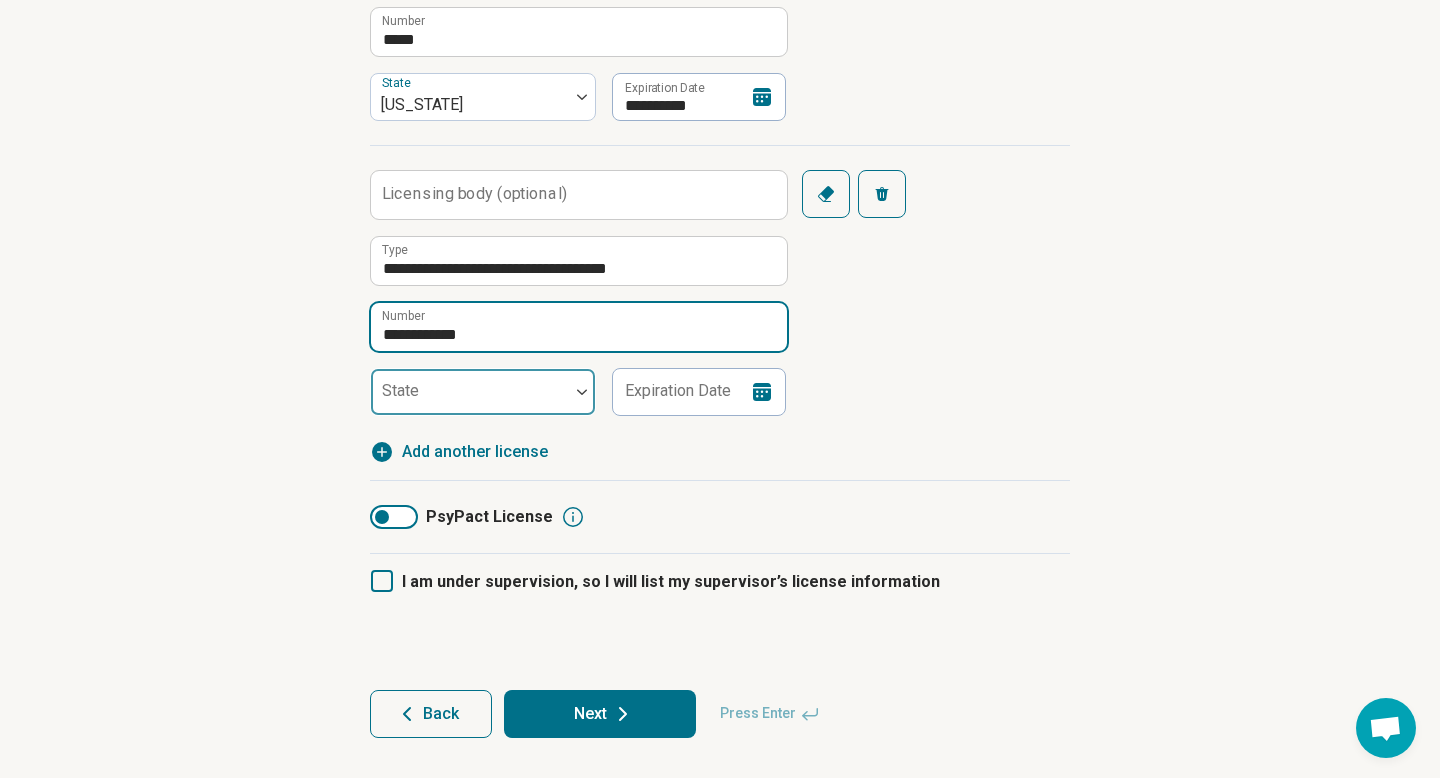 type on "**********" 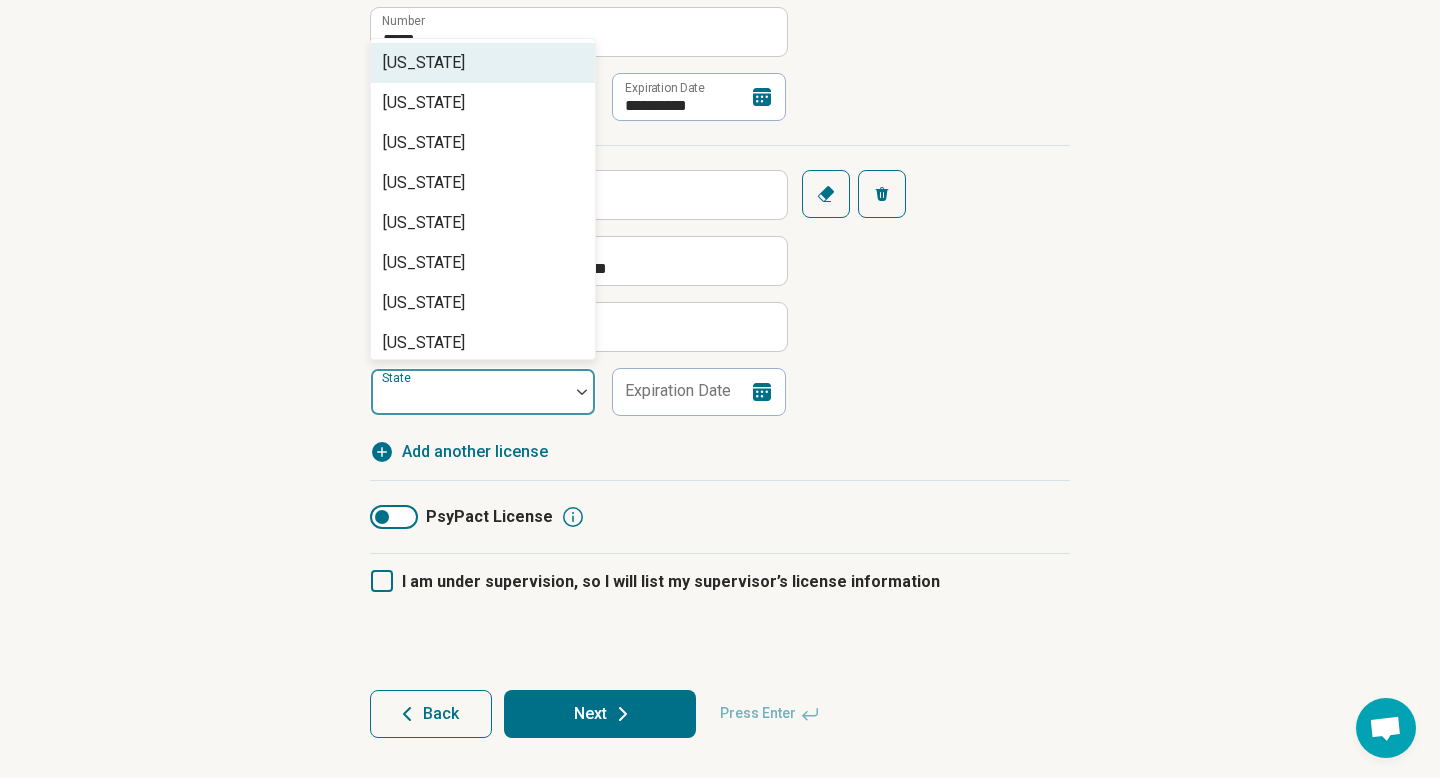 click at bounding box center (470, 400) 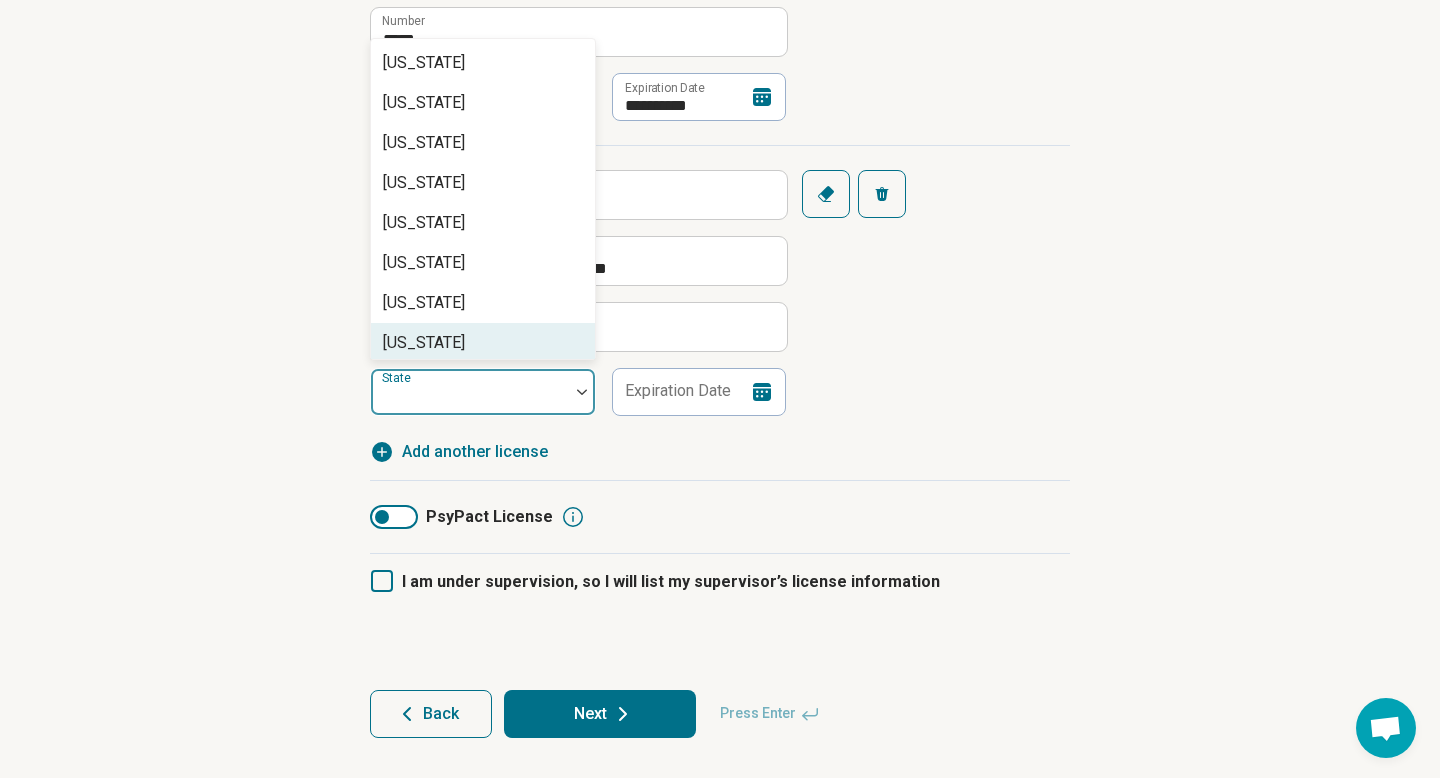 scroll, scrollTop: 1278, scrollLeft: 0, axis: vertical 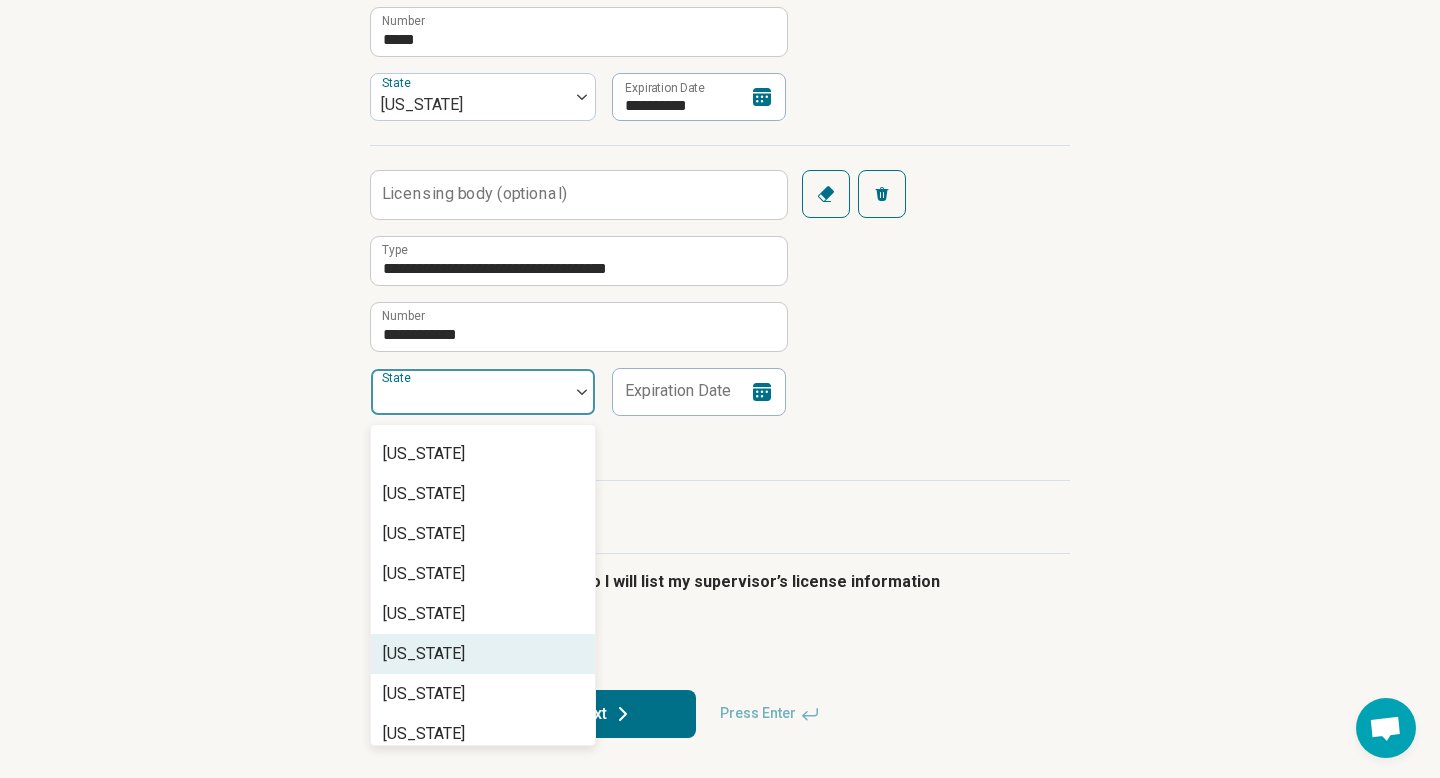 click on "[US_STATE]" at bounding box center [424, 654] 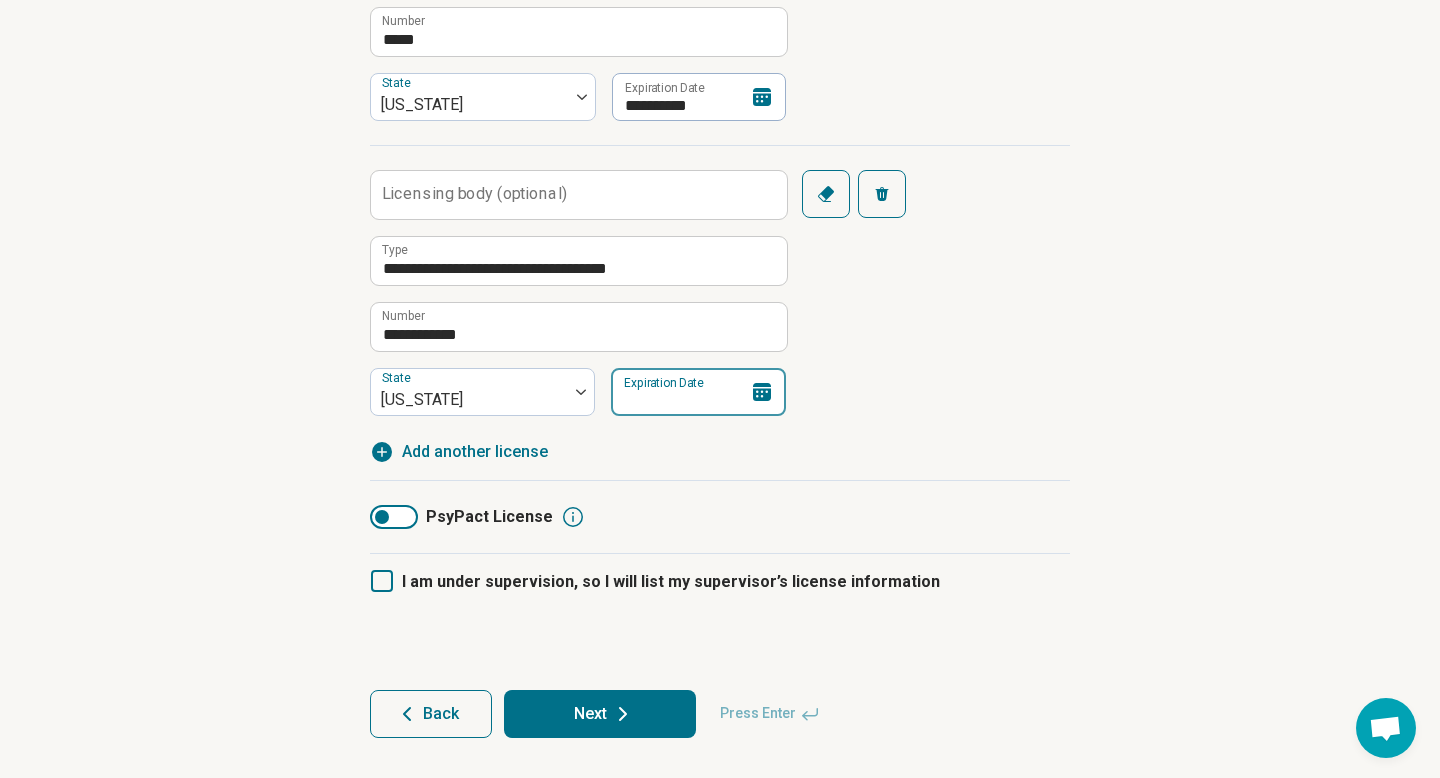 click on "Expiration Date" at bounding box center (698, 392) 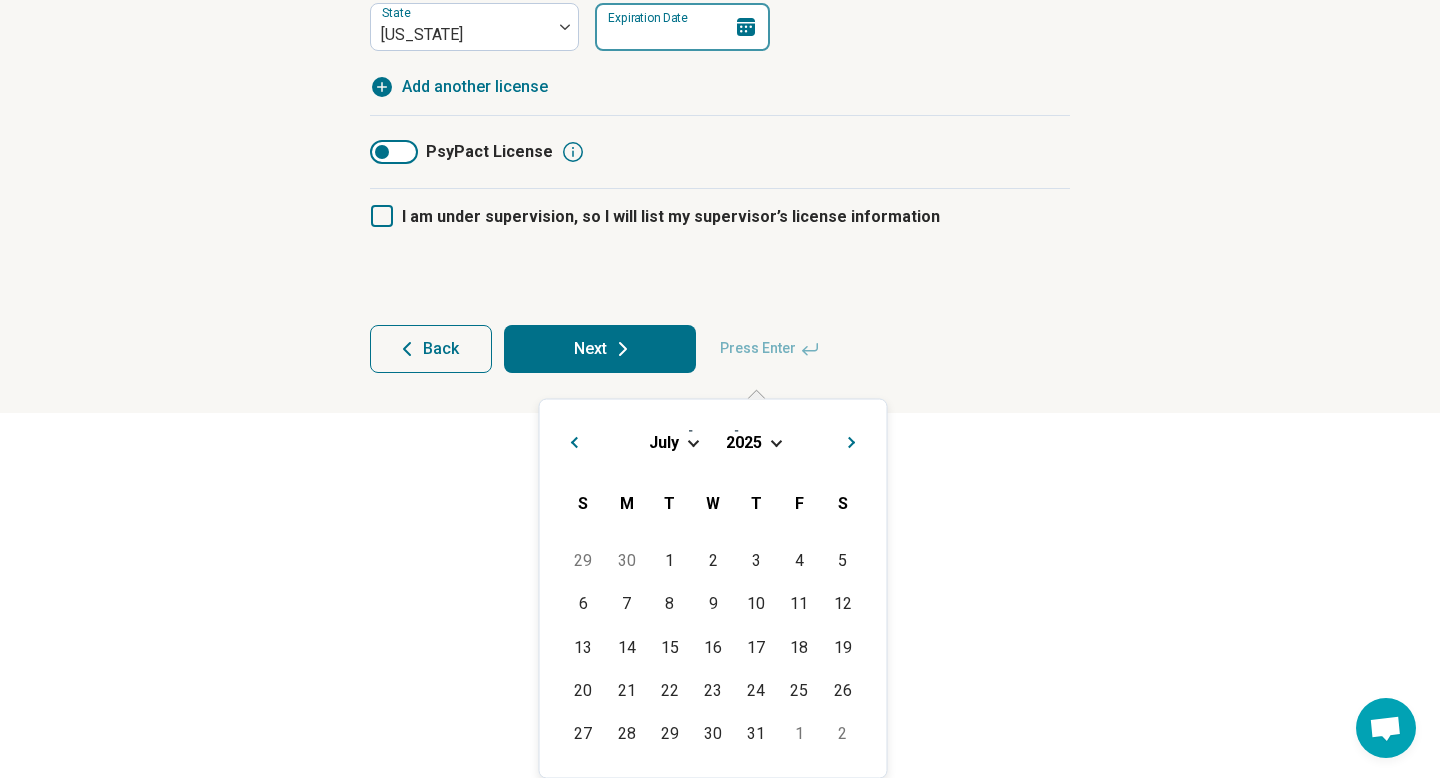 paste on "**********" 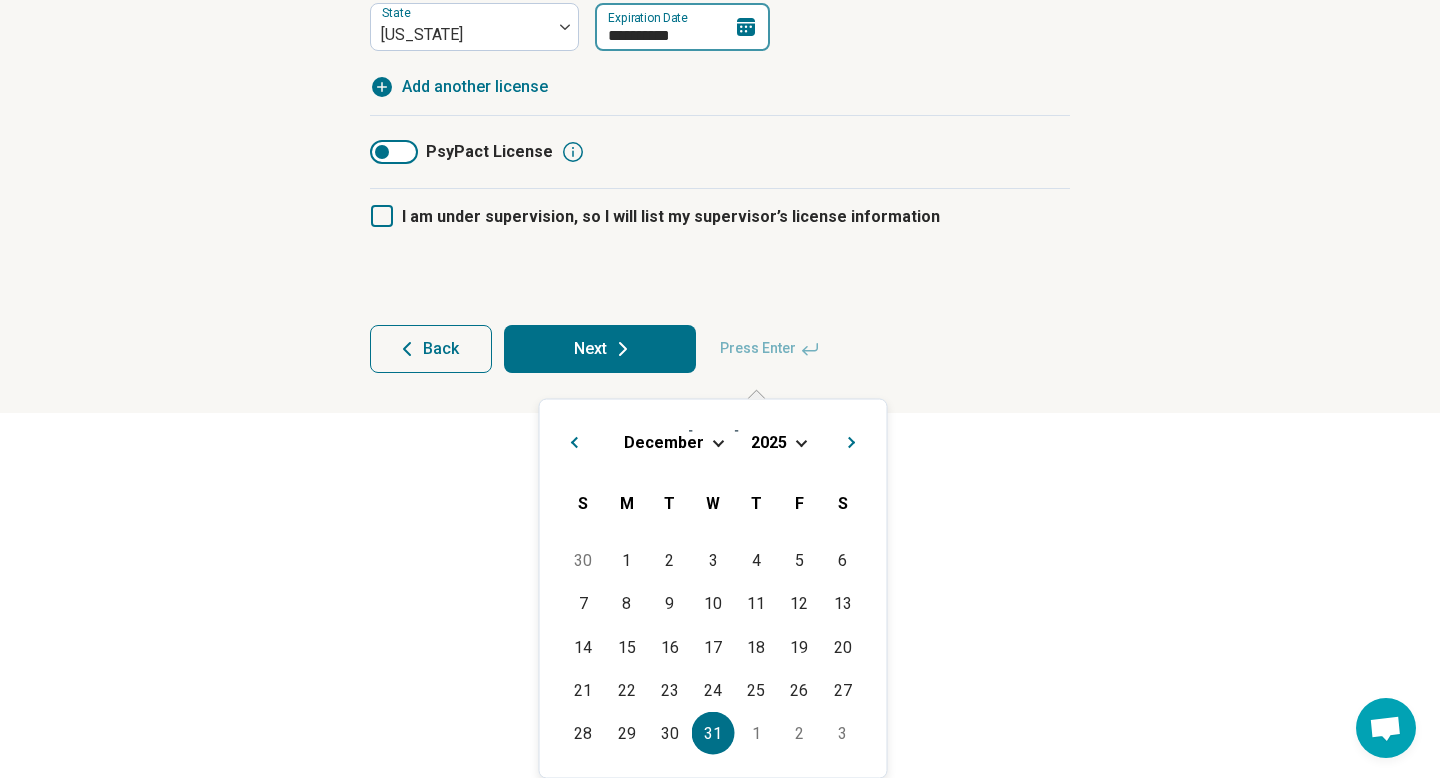 type on "**********" 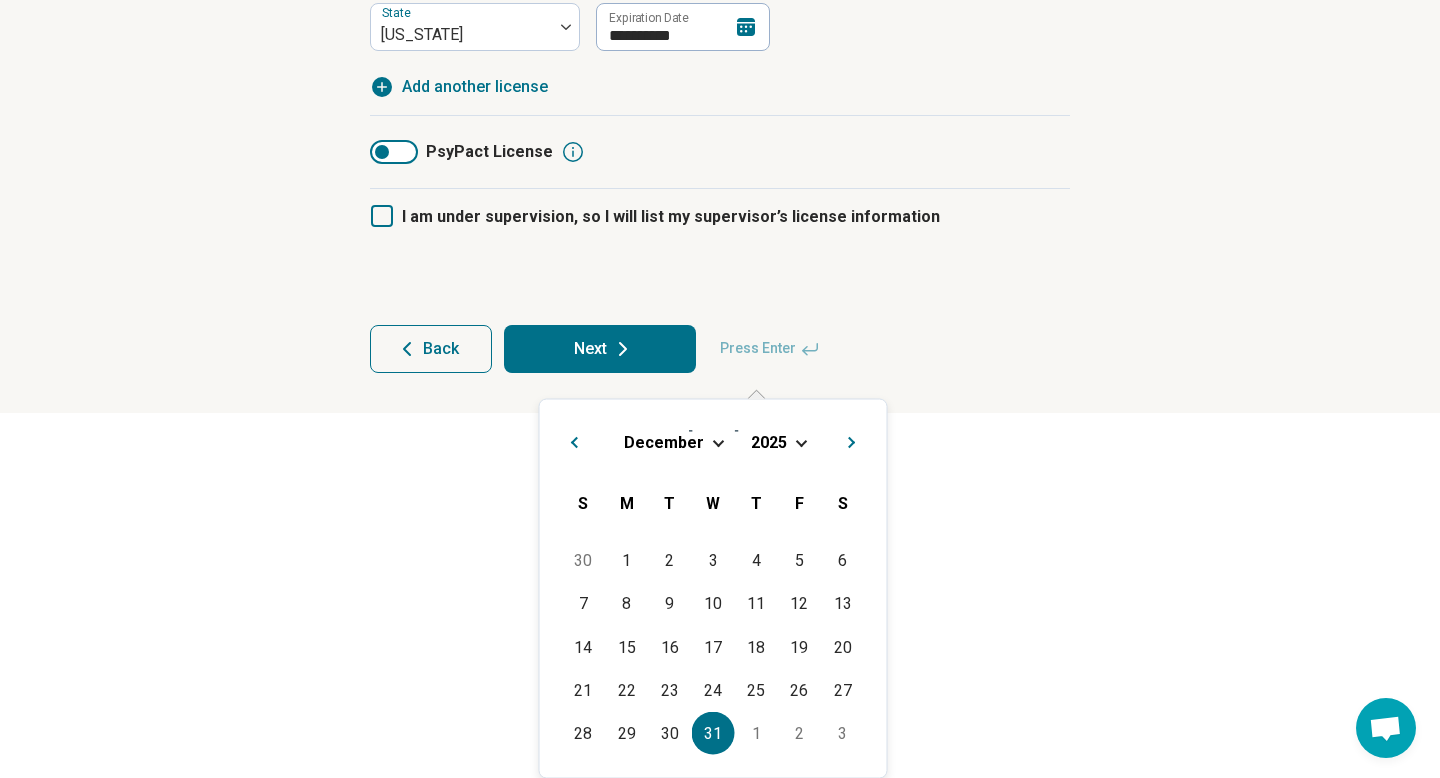 click on "**********" at bounding box center [720, -337] 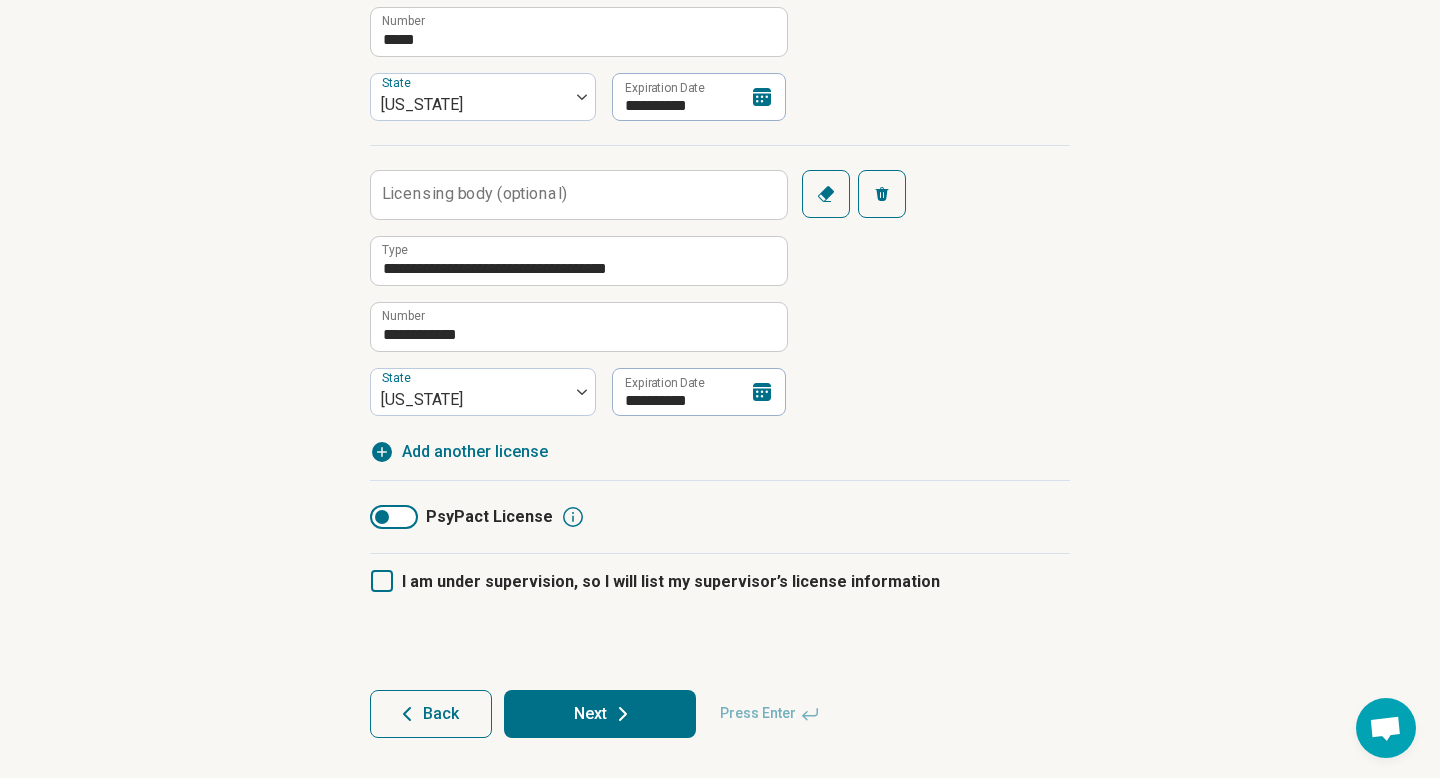 click on "Add another license" at bounding box center (475, 452) 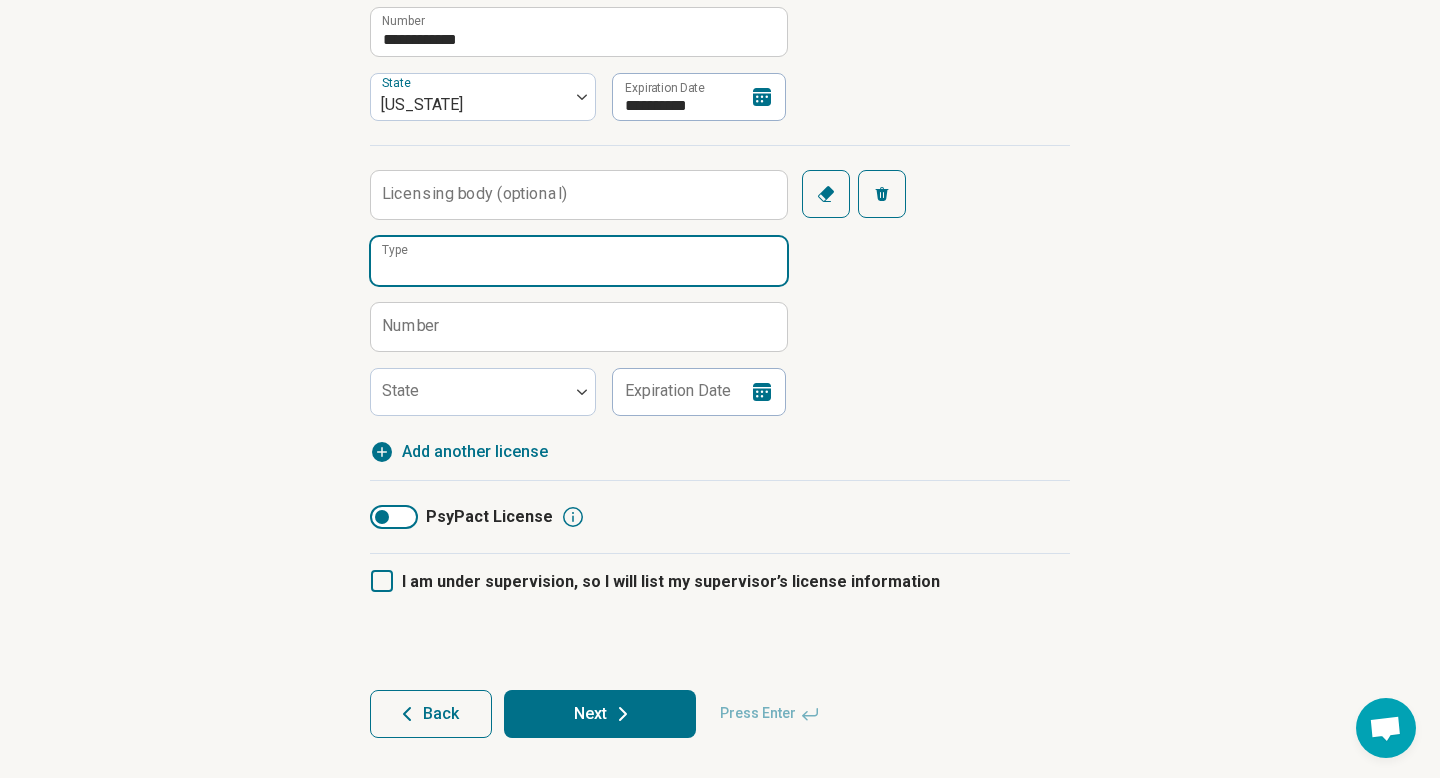 click on "Type" at bounding box center (579, 261) 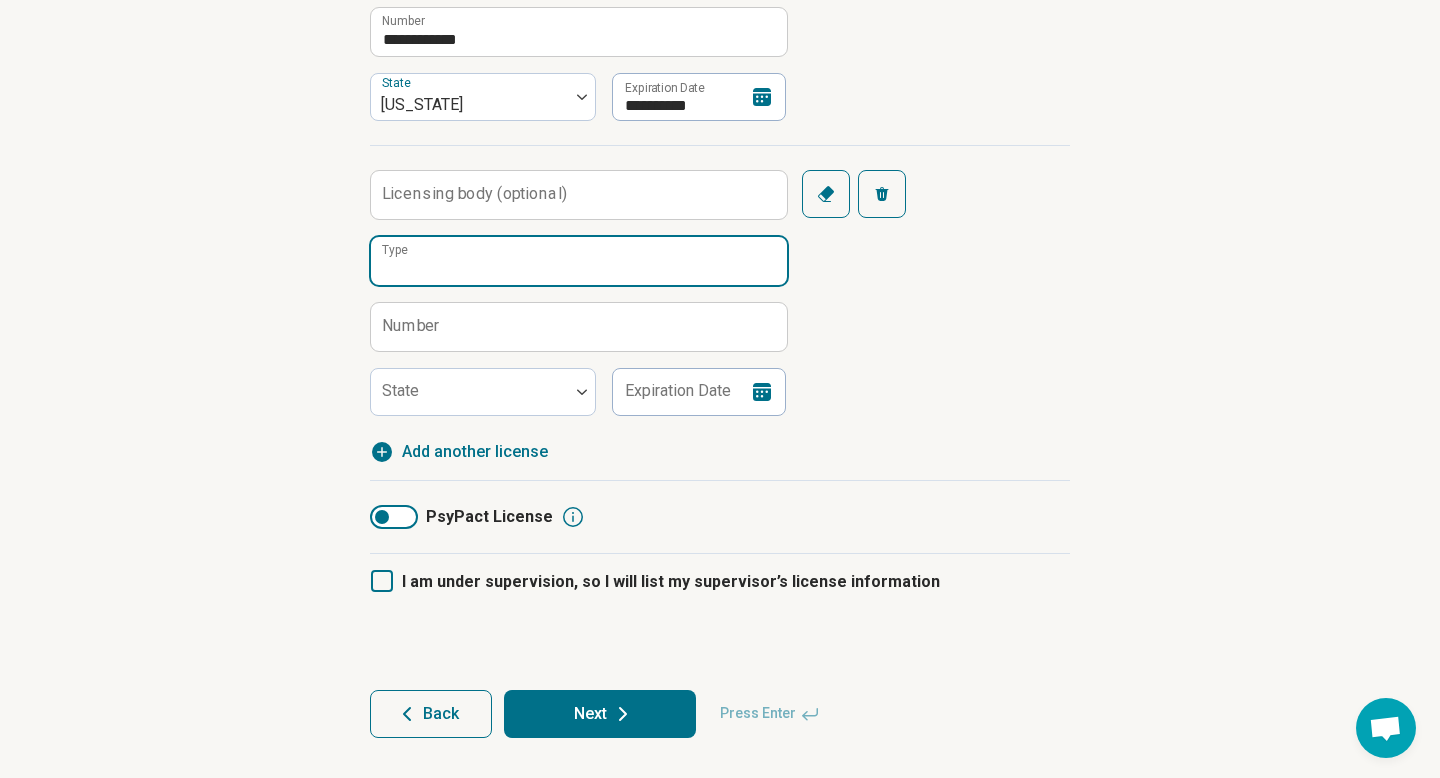 click on "Type" at bounding box center (579, 261) 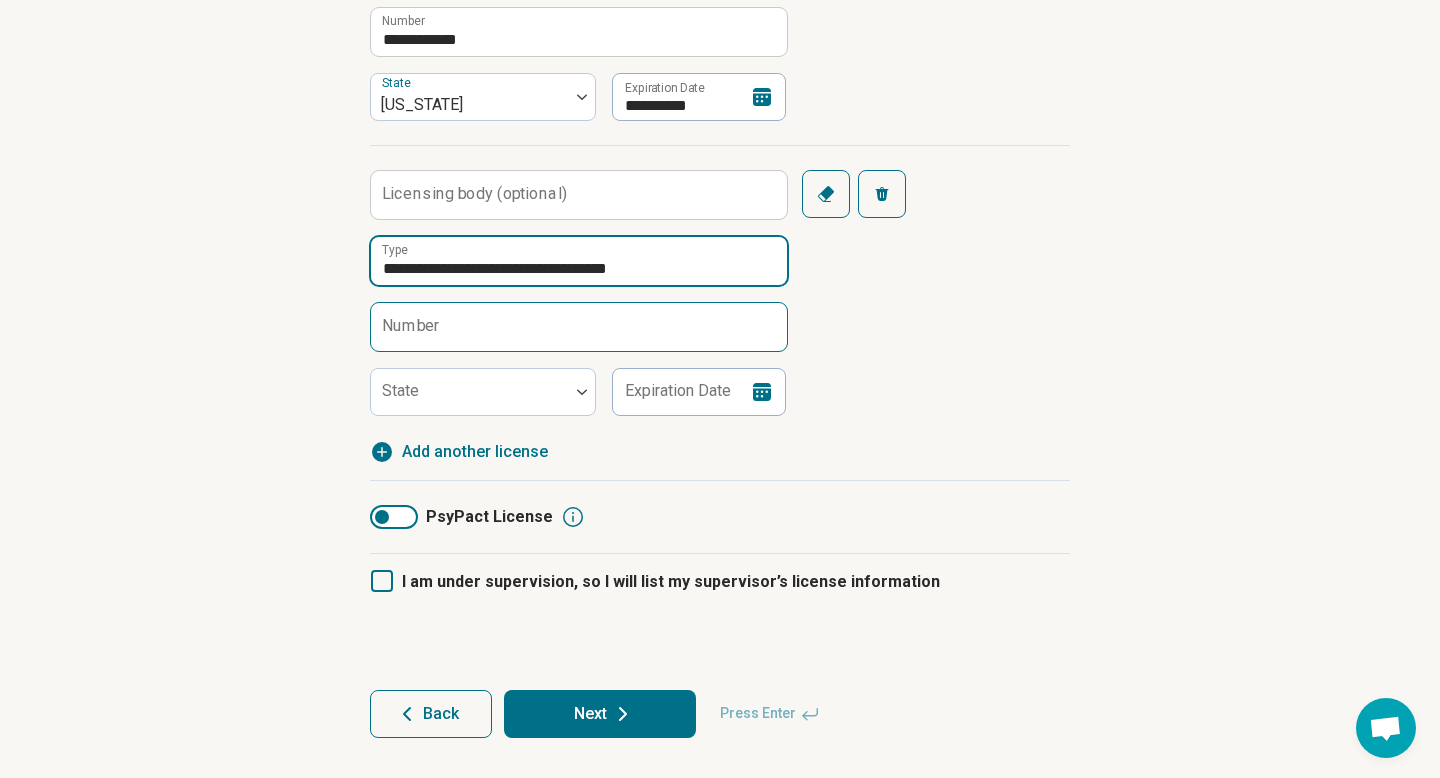 type on "**********" 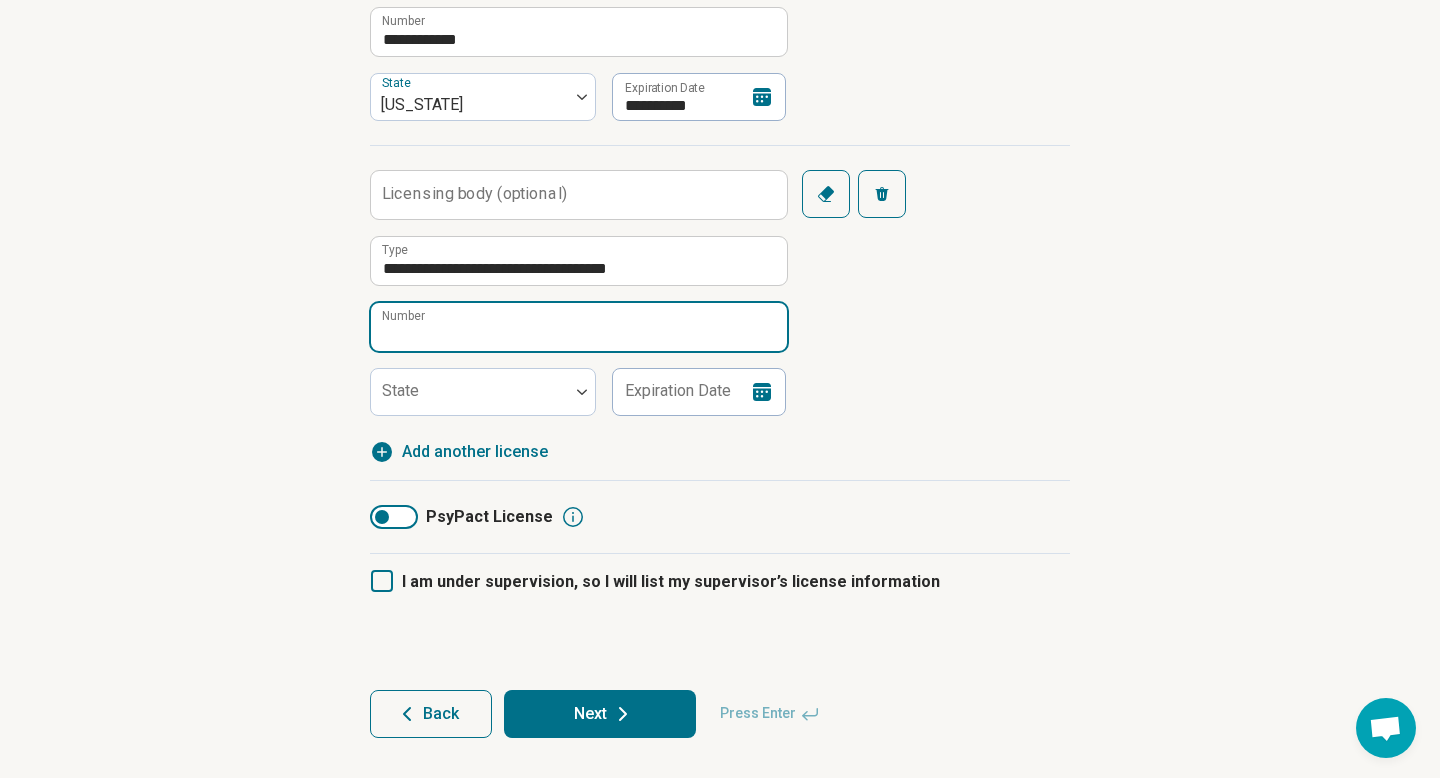 click on "Number" at bounding box center (579, 327) 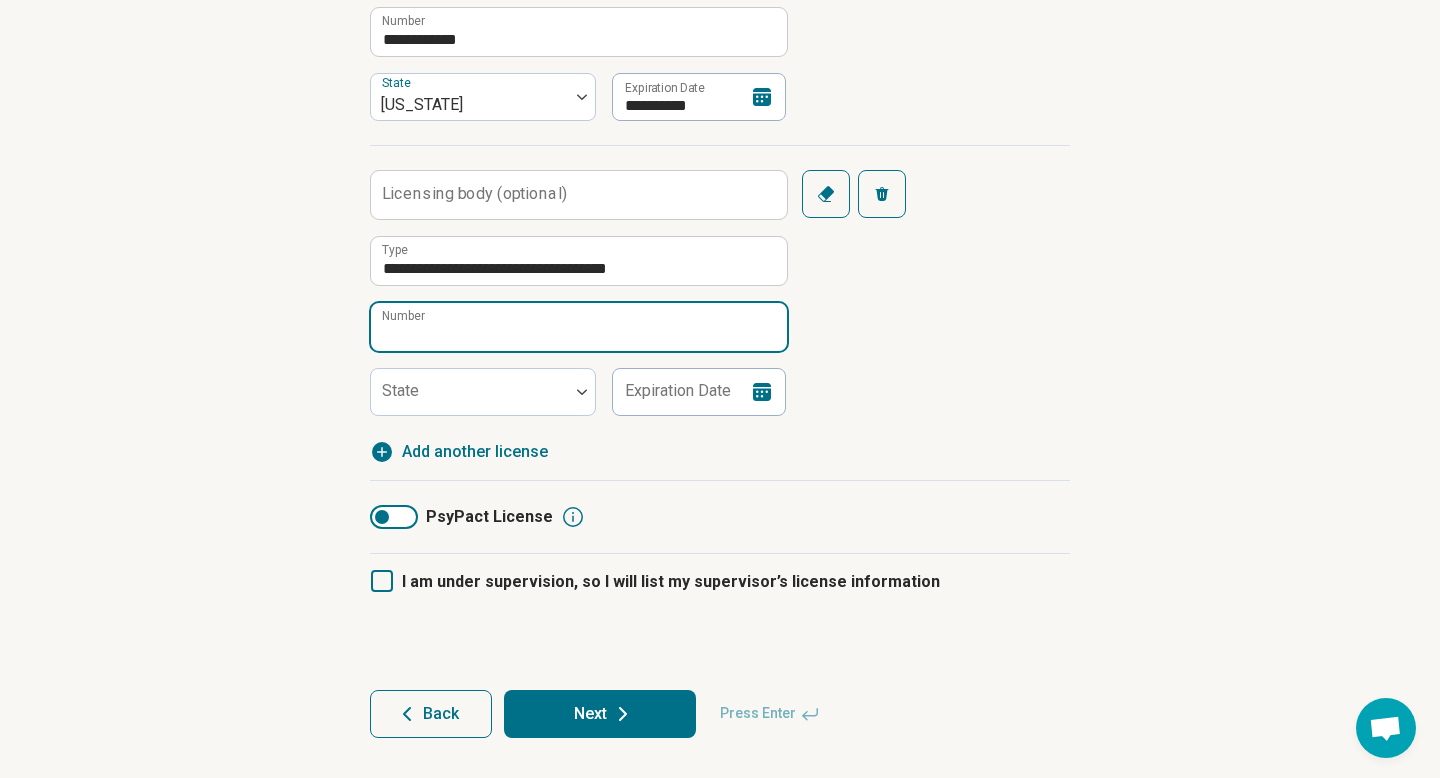 paste on "*****" 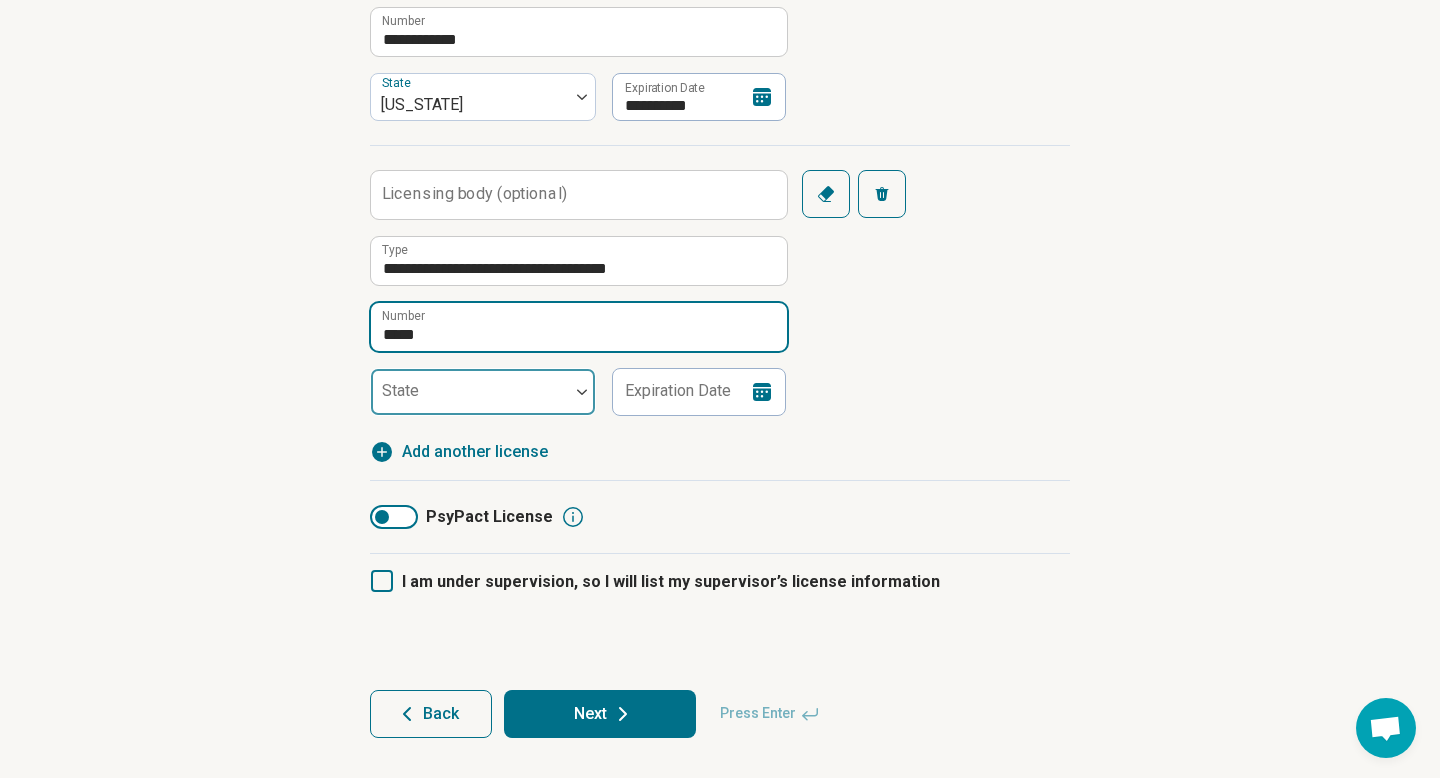 type on "*****" 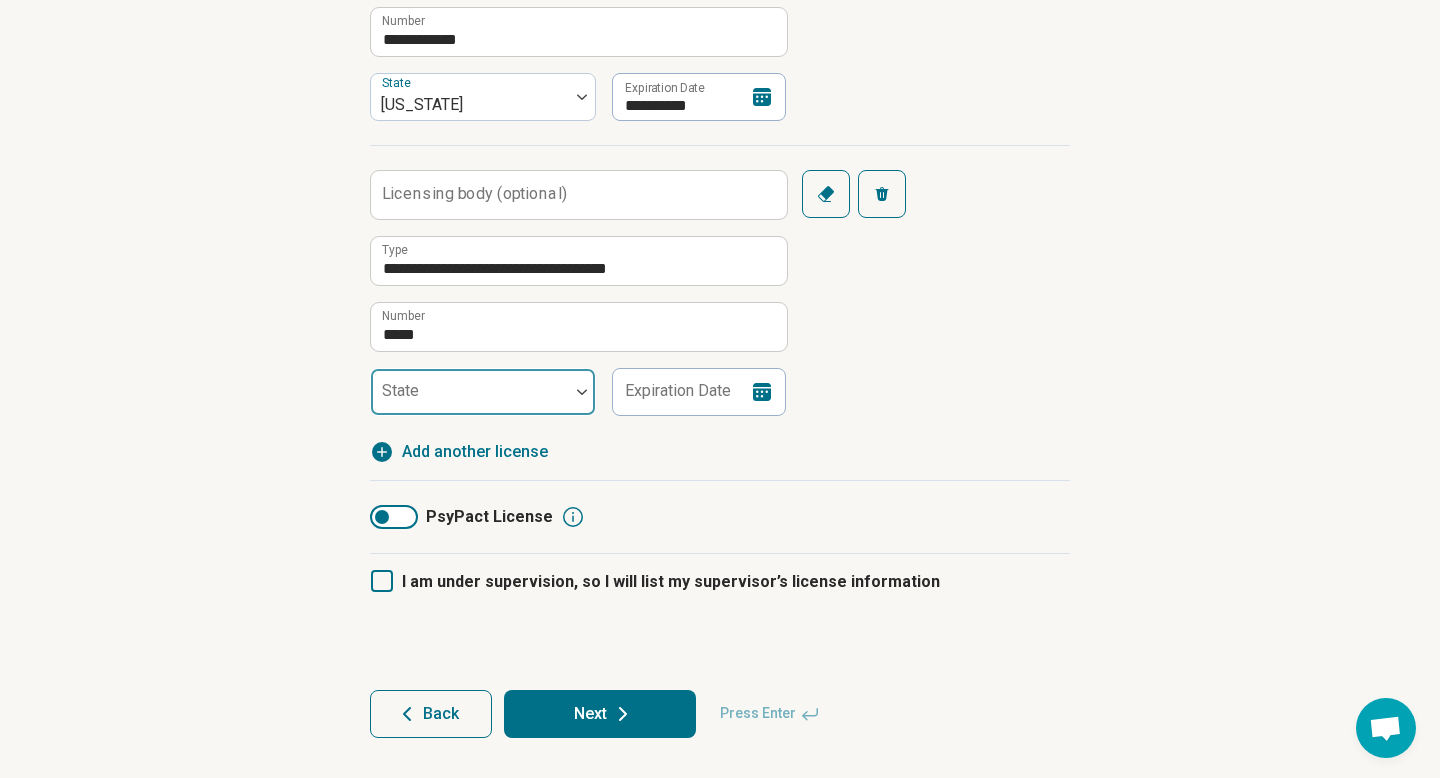 click at bounding box center (470, 400) 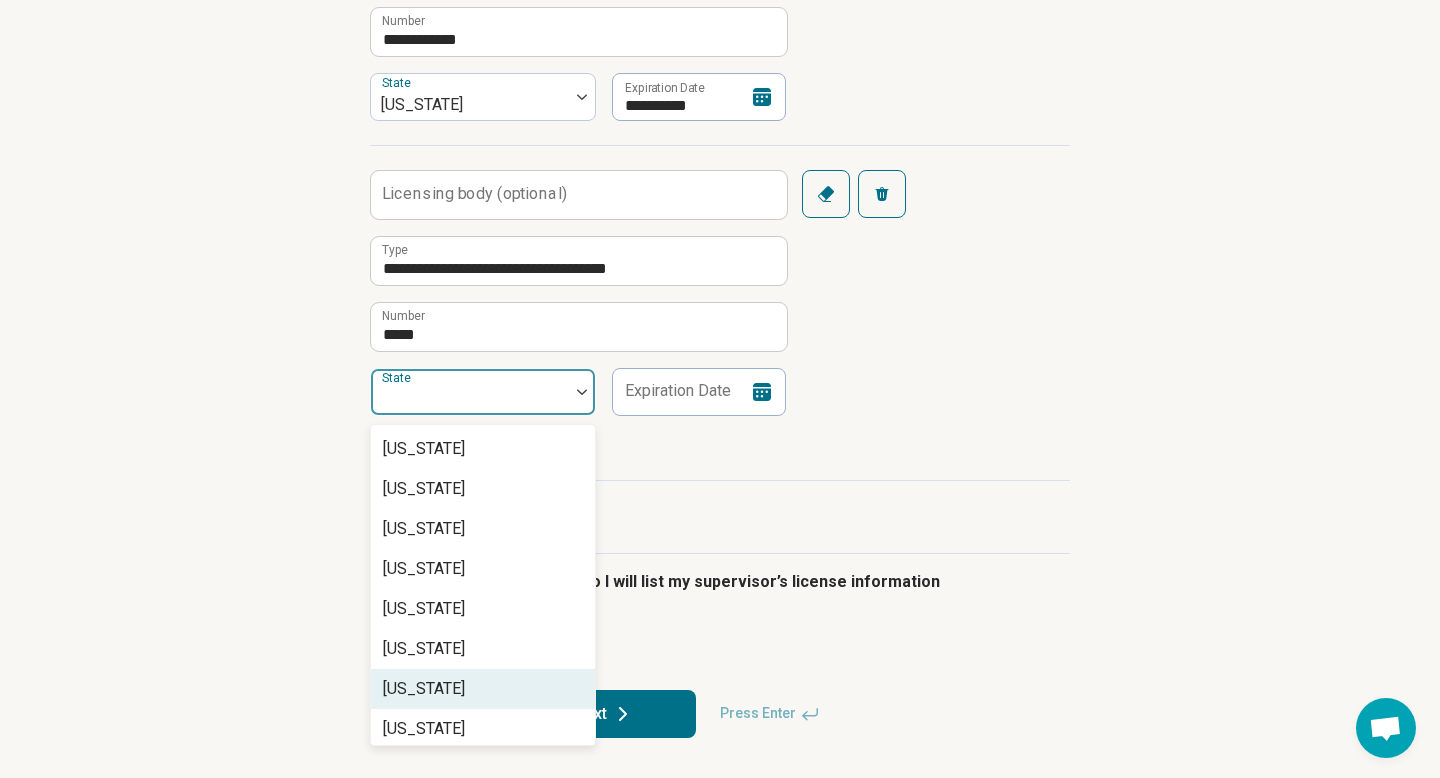 scroll, scrollTop: 1614, scrollLeft: 0, axis: vertical 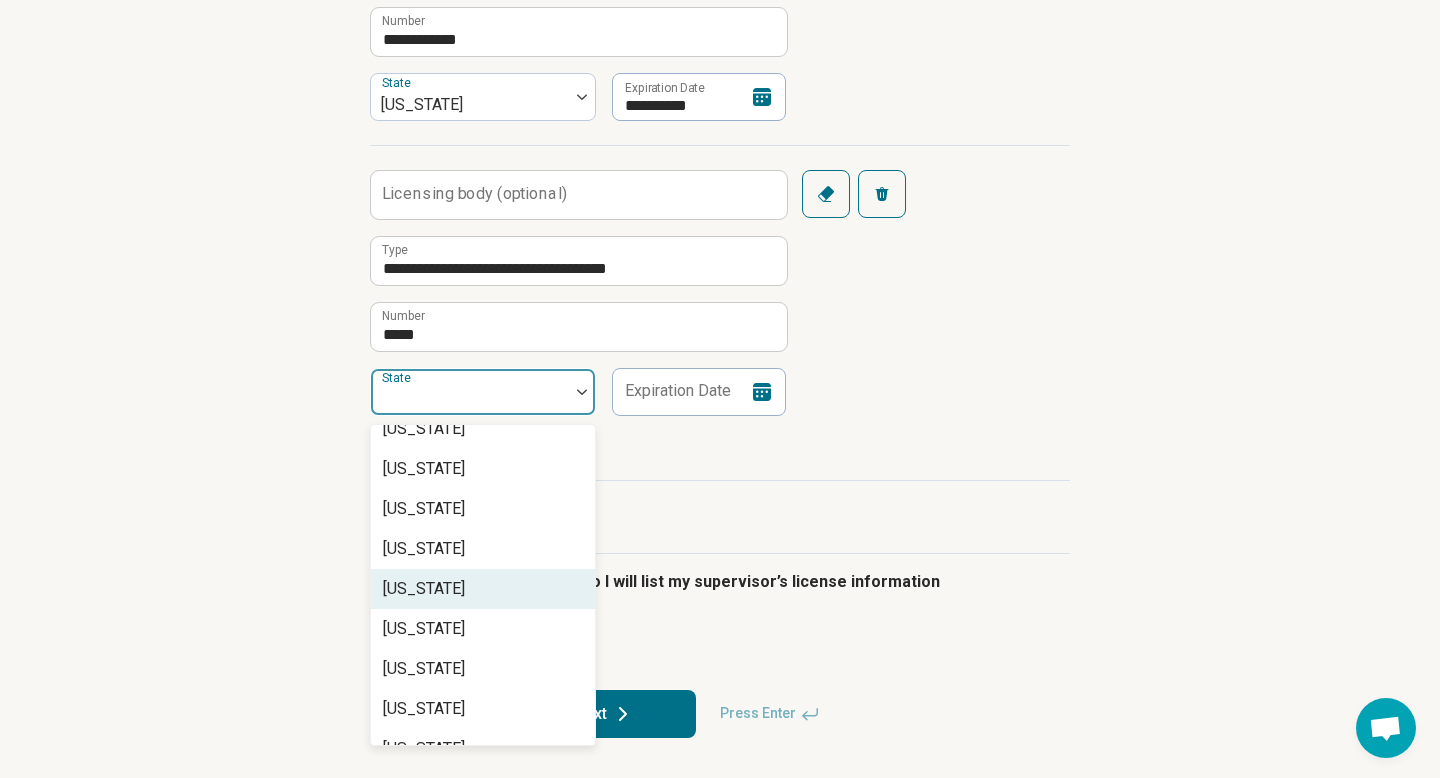 click on "[US_STATE]" at bounding box center (424, 589) 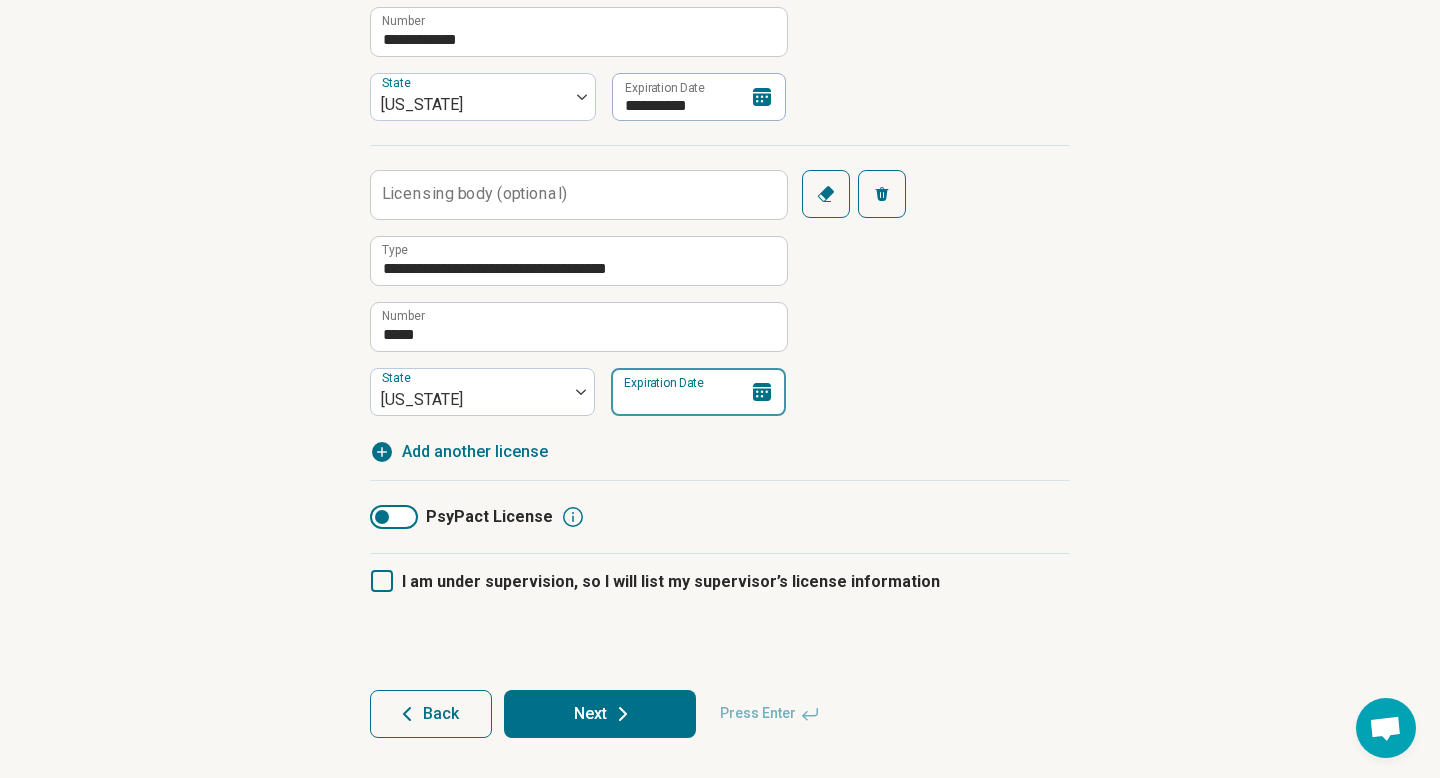 click on "Expiration Date" at bounding box center [698, 392] 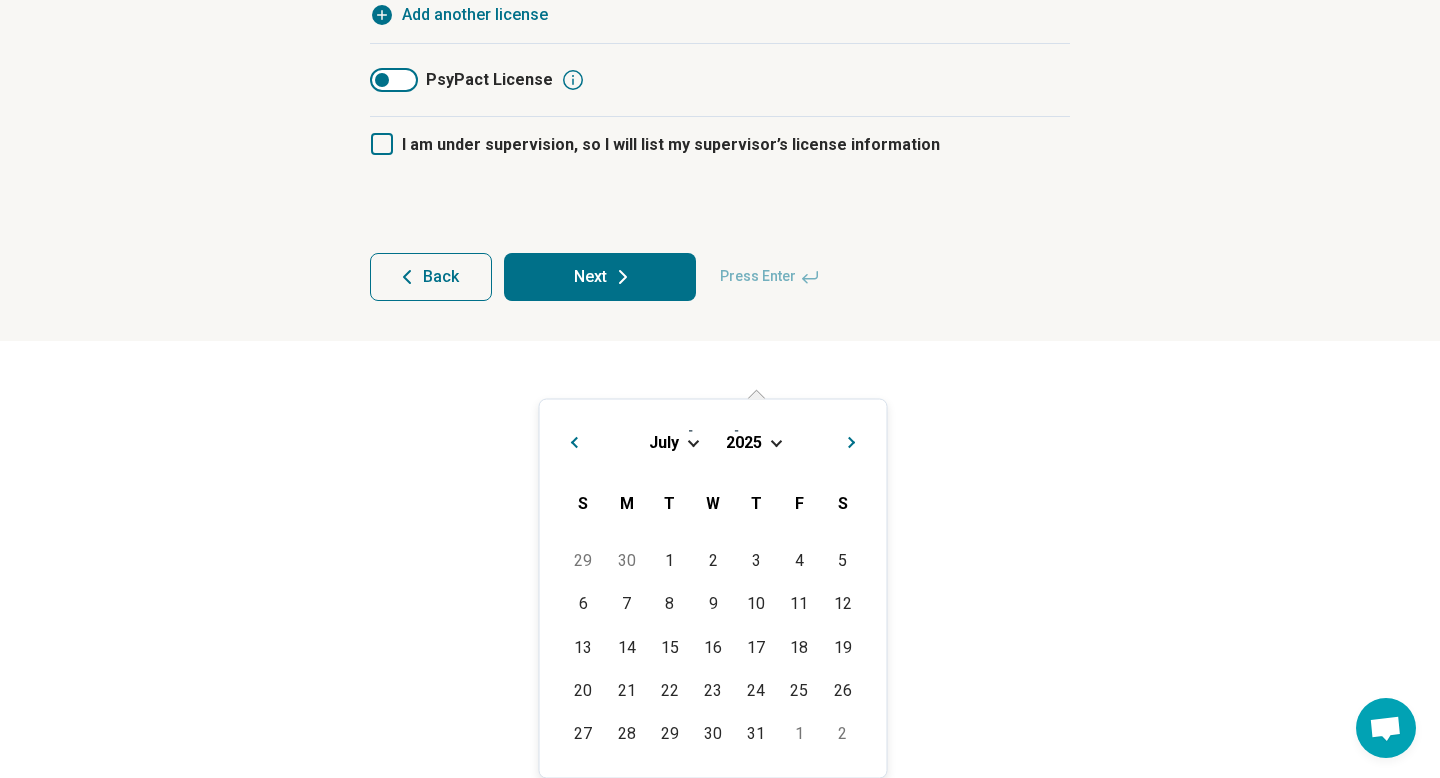 paste 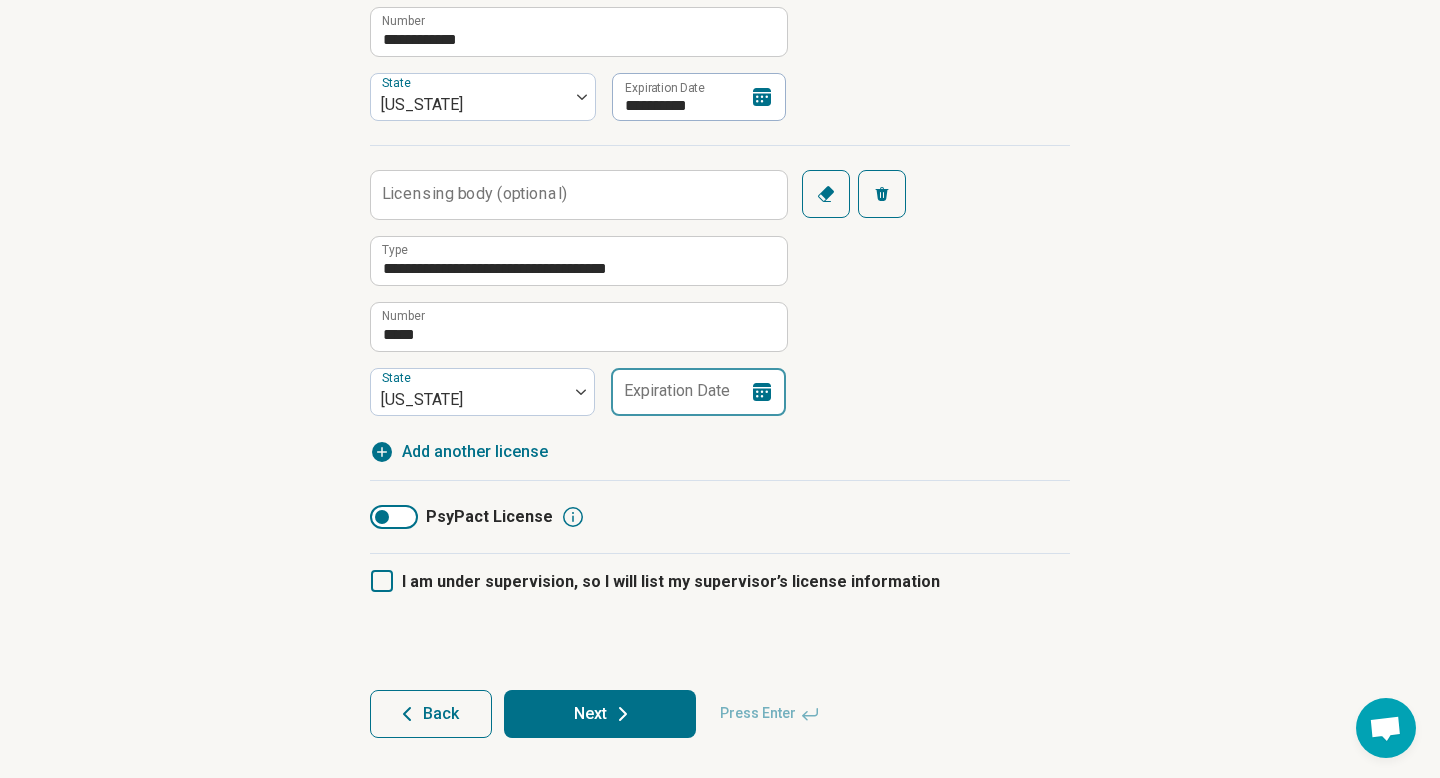 click on "Expiration Date" at bounding box center (698, 392) 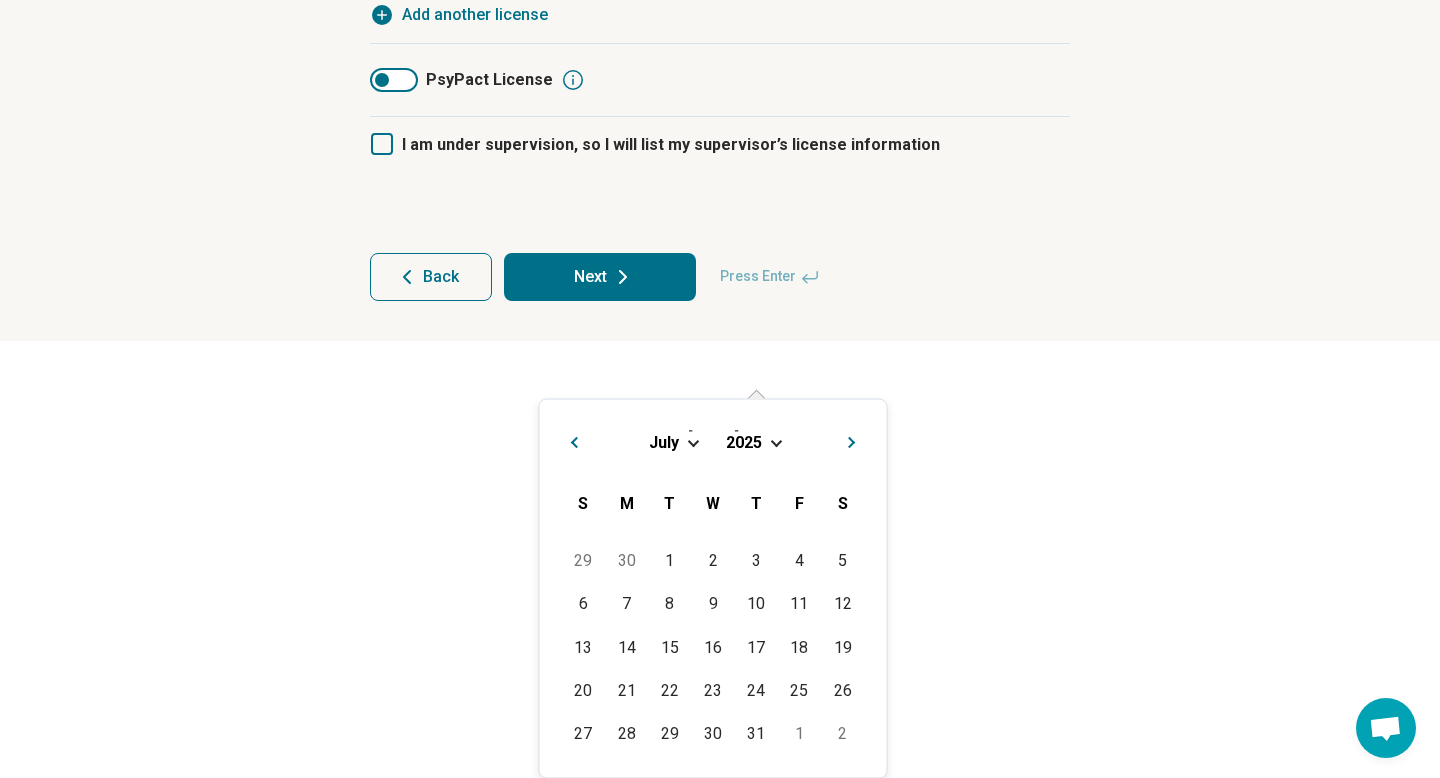 click on "Expiration Date" at bounding box center [682, -45] 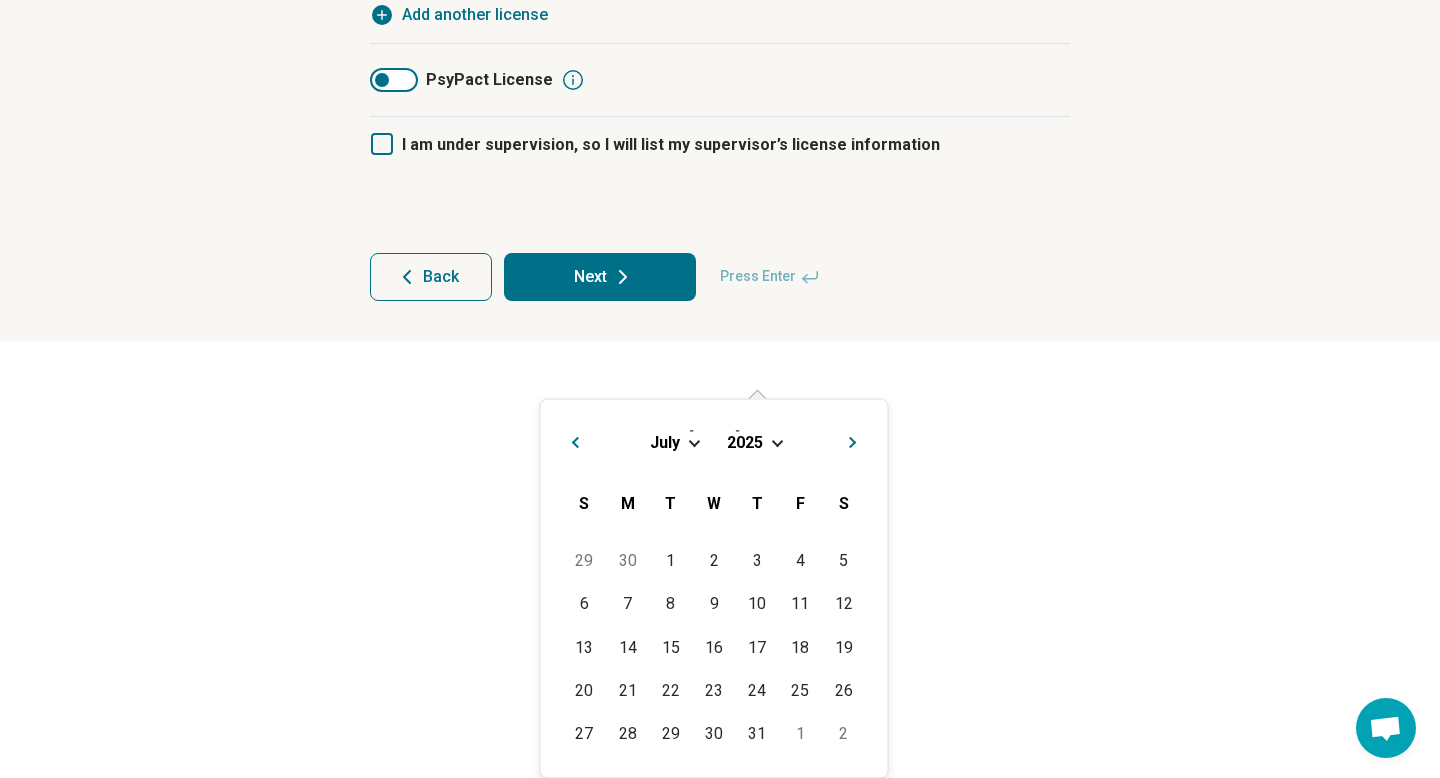 click on "2025" at bounding box center (745, 441) 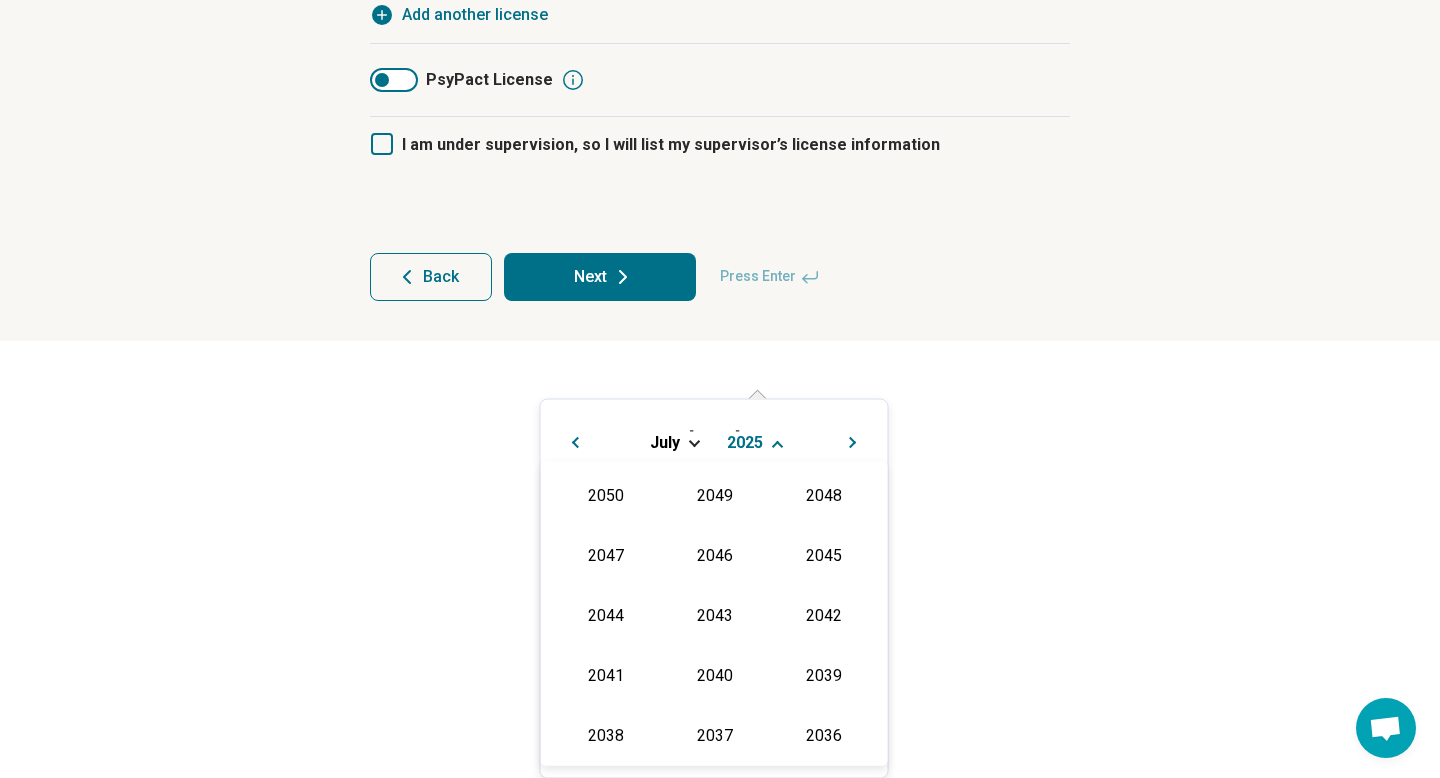 scroll, scrollTop: 328, scrollLeft: 0, axis: vertical 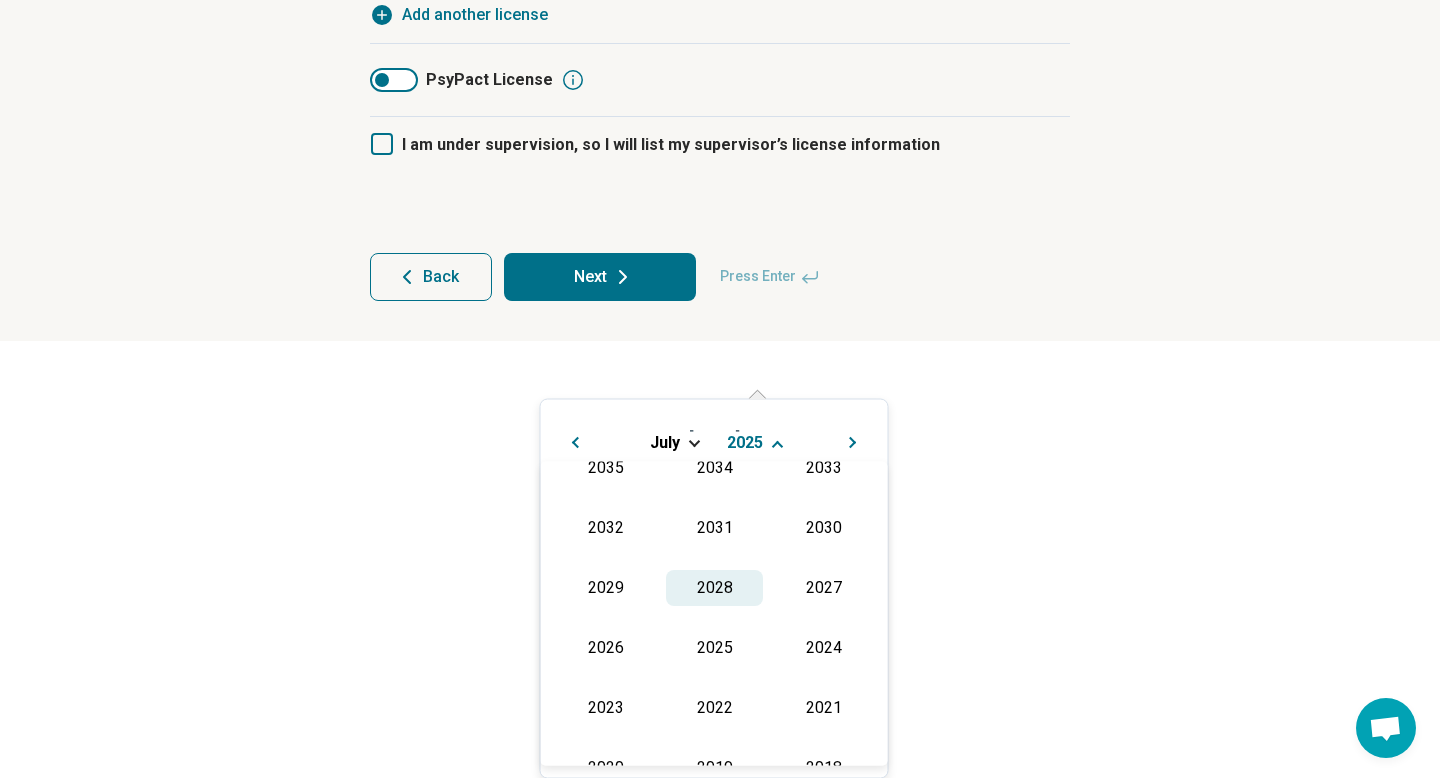 click on "2028" at bounding box center [714, 587] 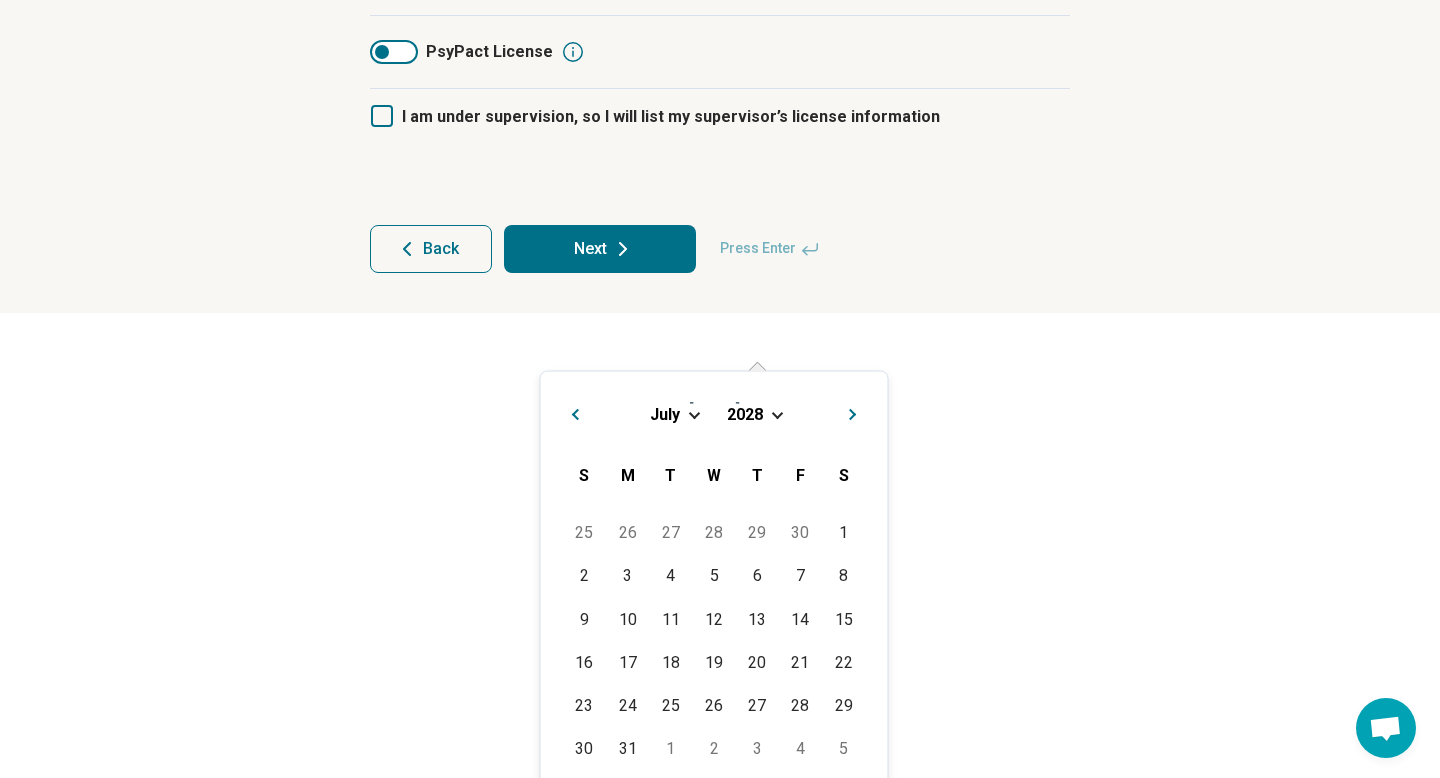 click on "July" at bounding box center [665, 413] 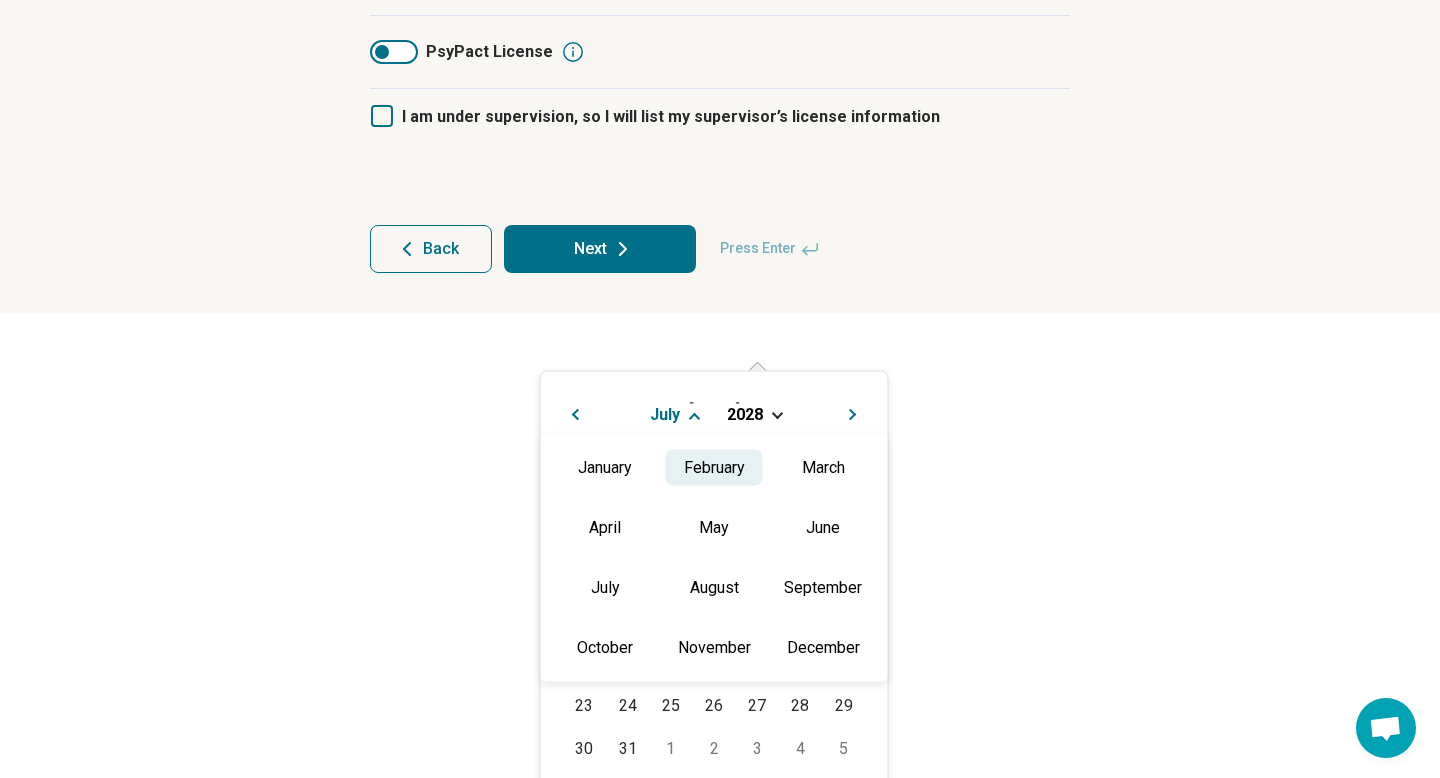 click on "February" at bounding box center [714, 467] 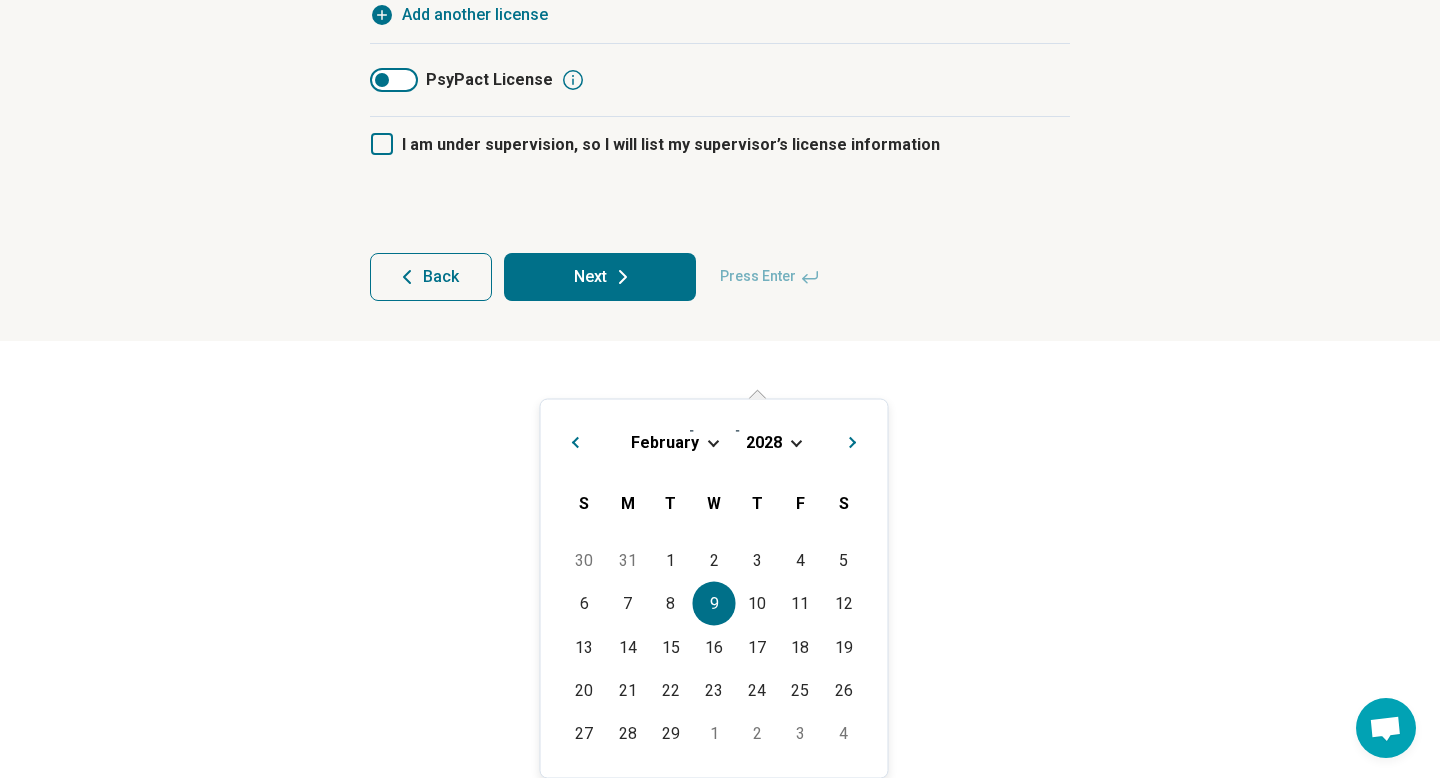 scroll, scrollTop: 1675, scrollLeft: 0, axis: vertical 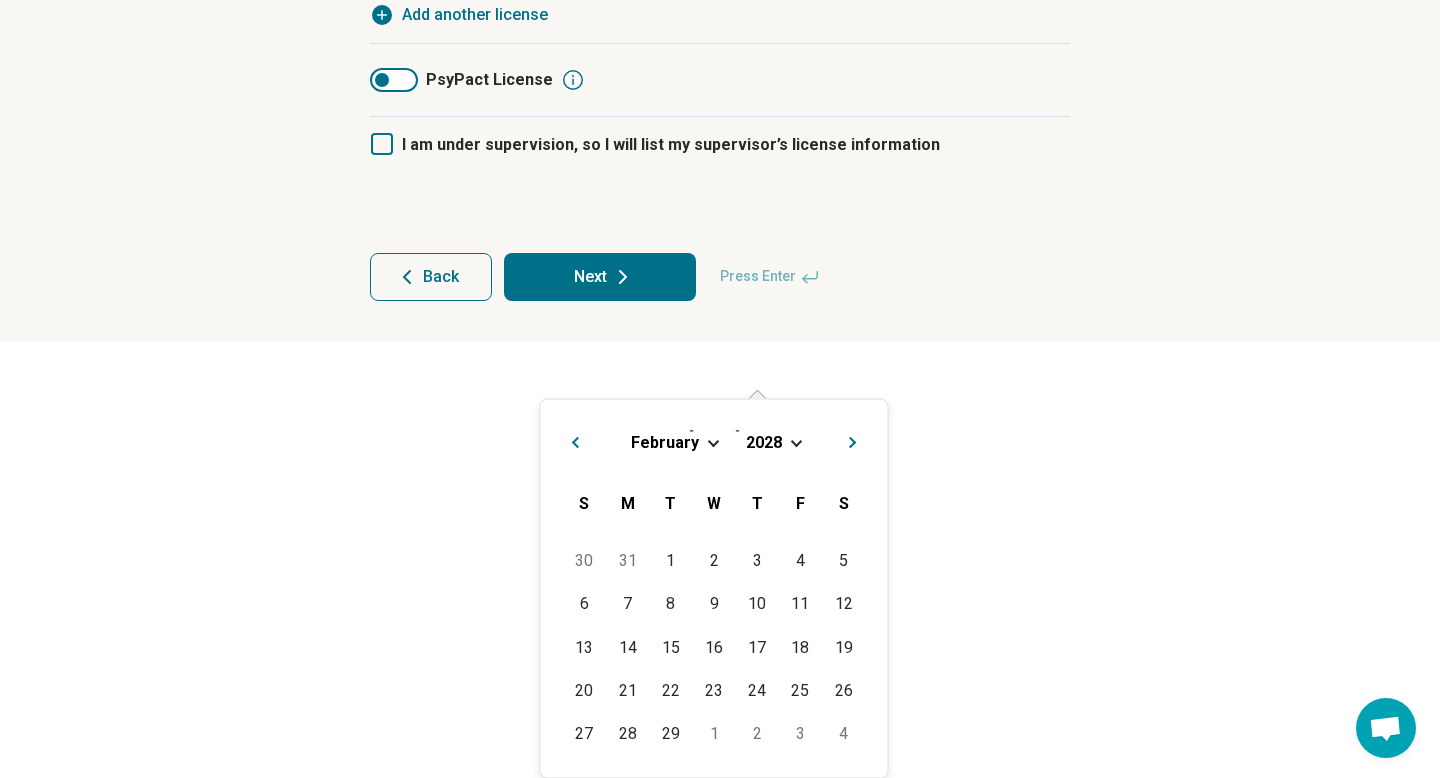 click on "29" at bounding box center [670, 733] 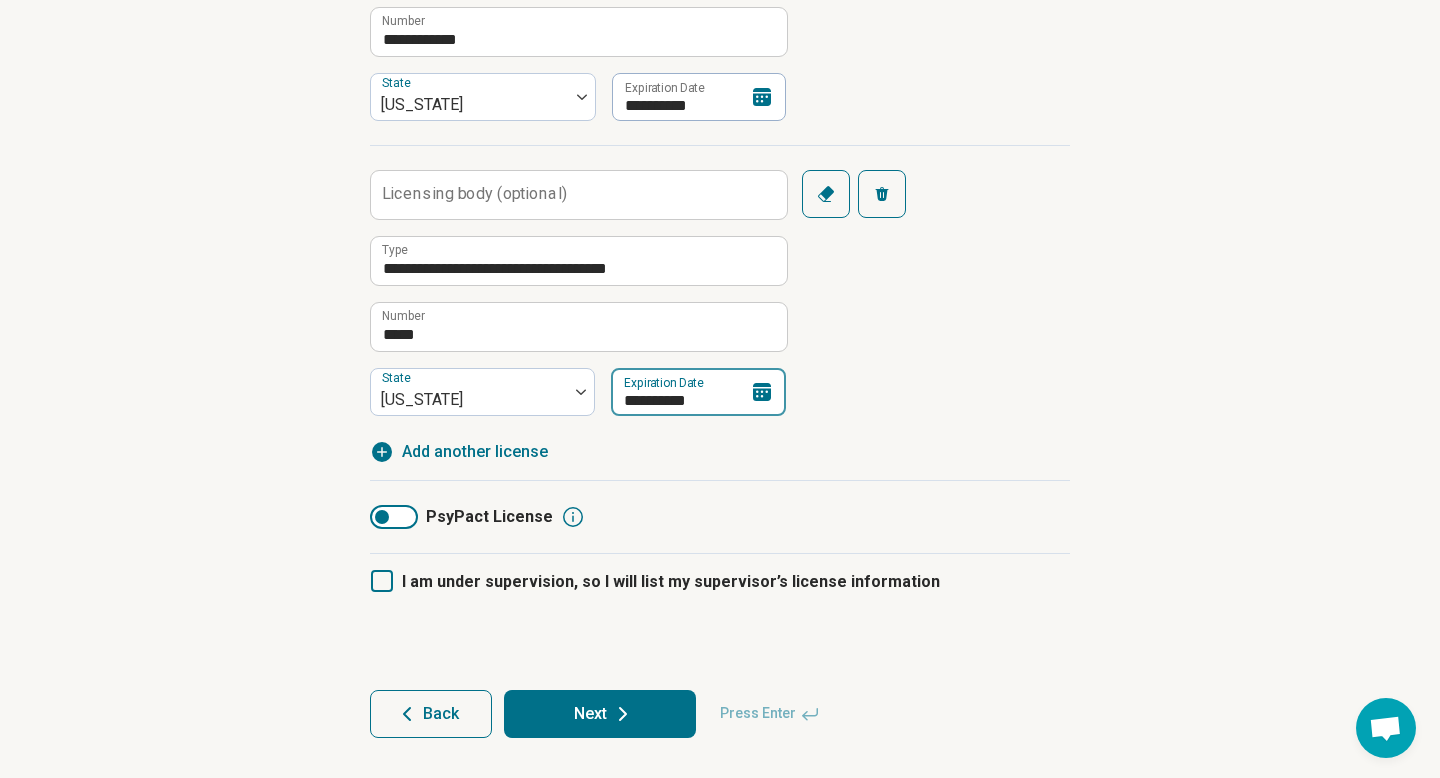 scroll, scrollTop: 1645, scrollLeft: 0, axis: vertical 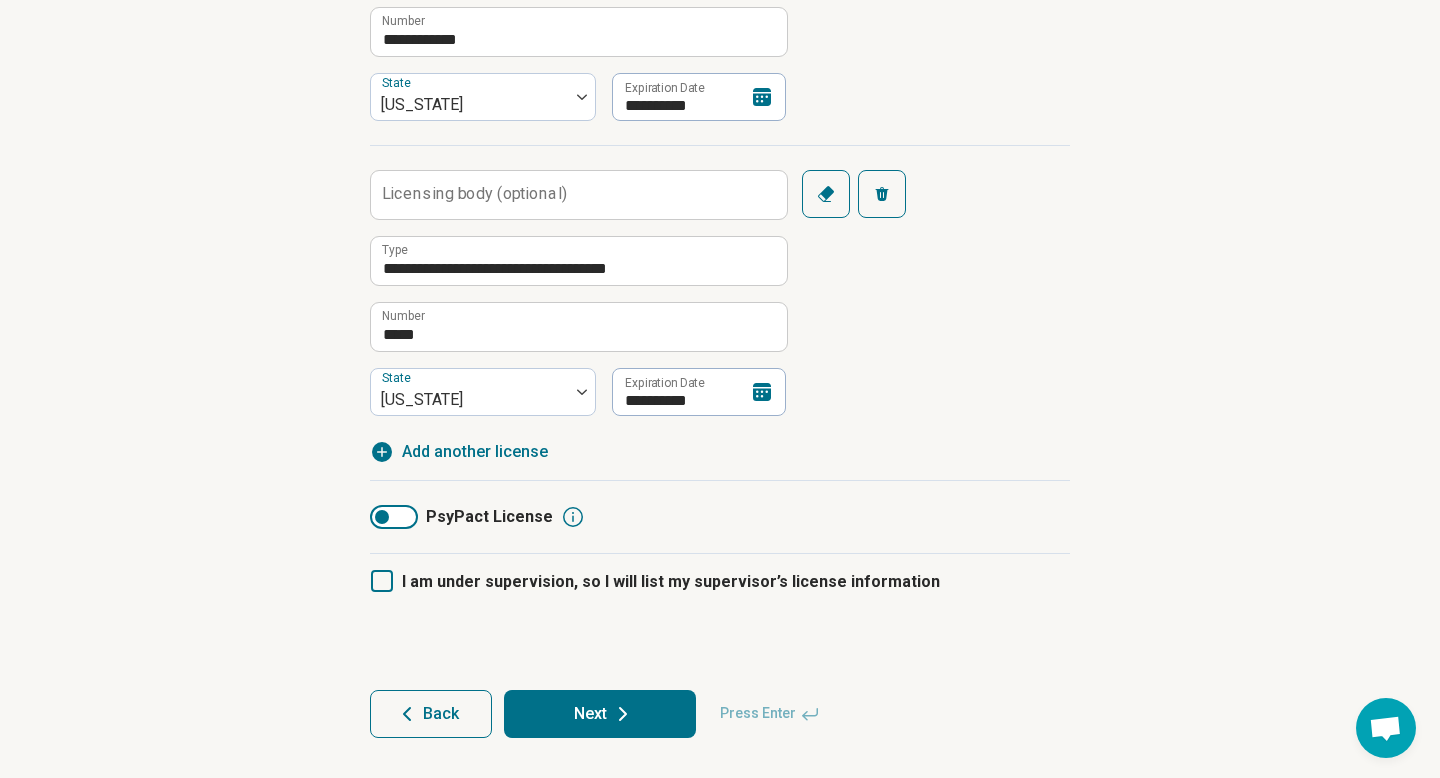click on "Next" at bounding box center (600, 714) 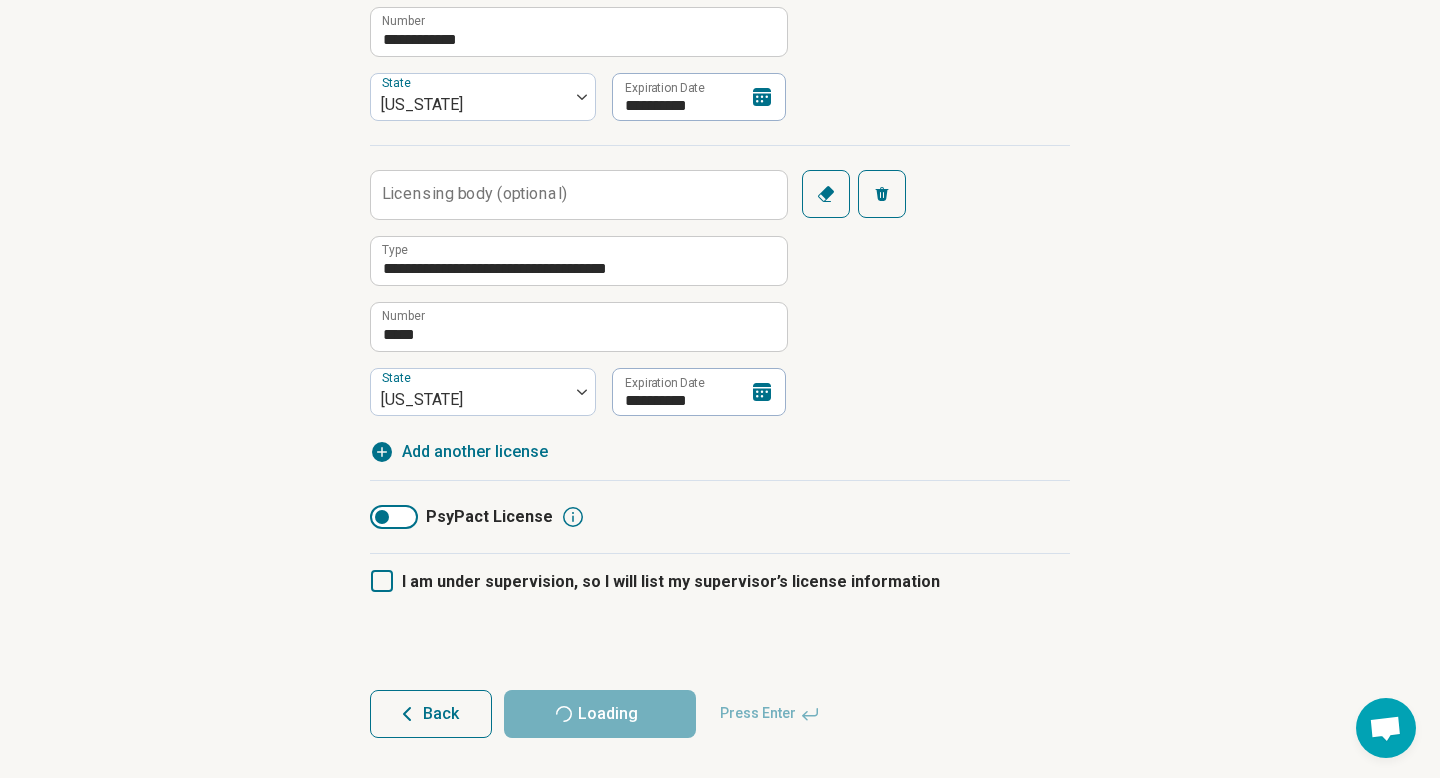 scroll, scrollTop: 0, scrollLeft: 0, axis: both 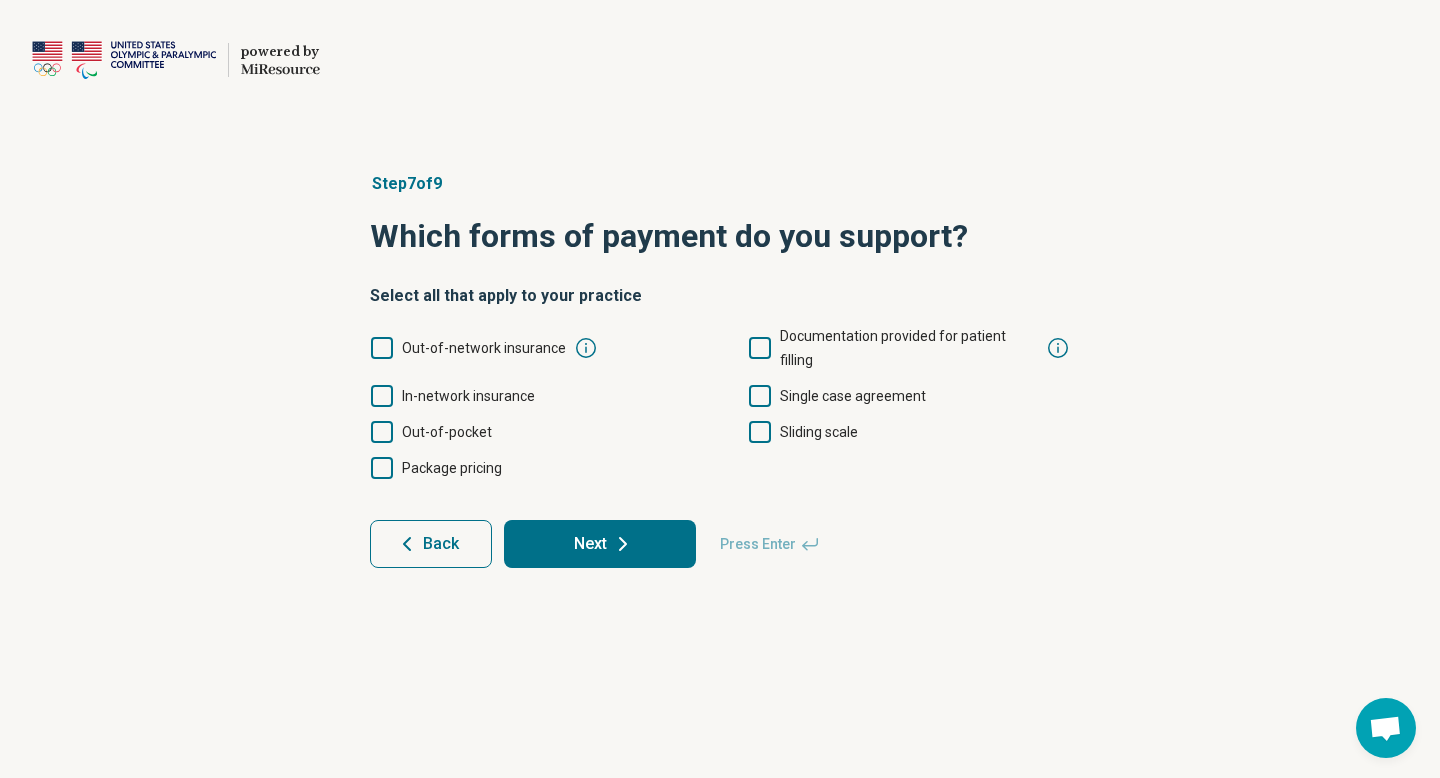click 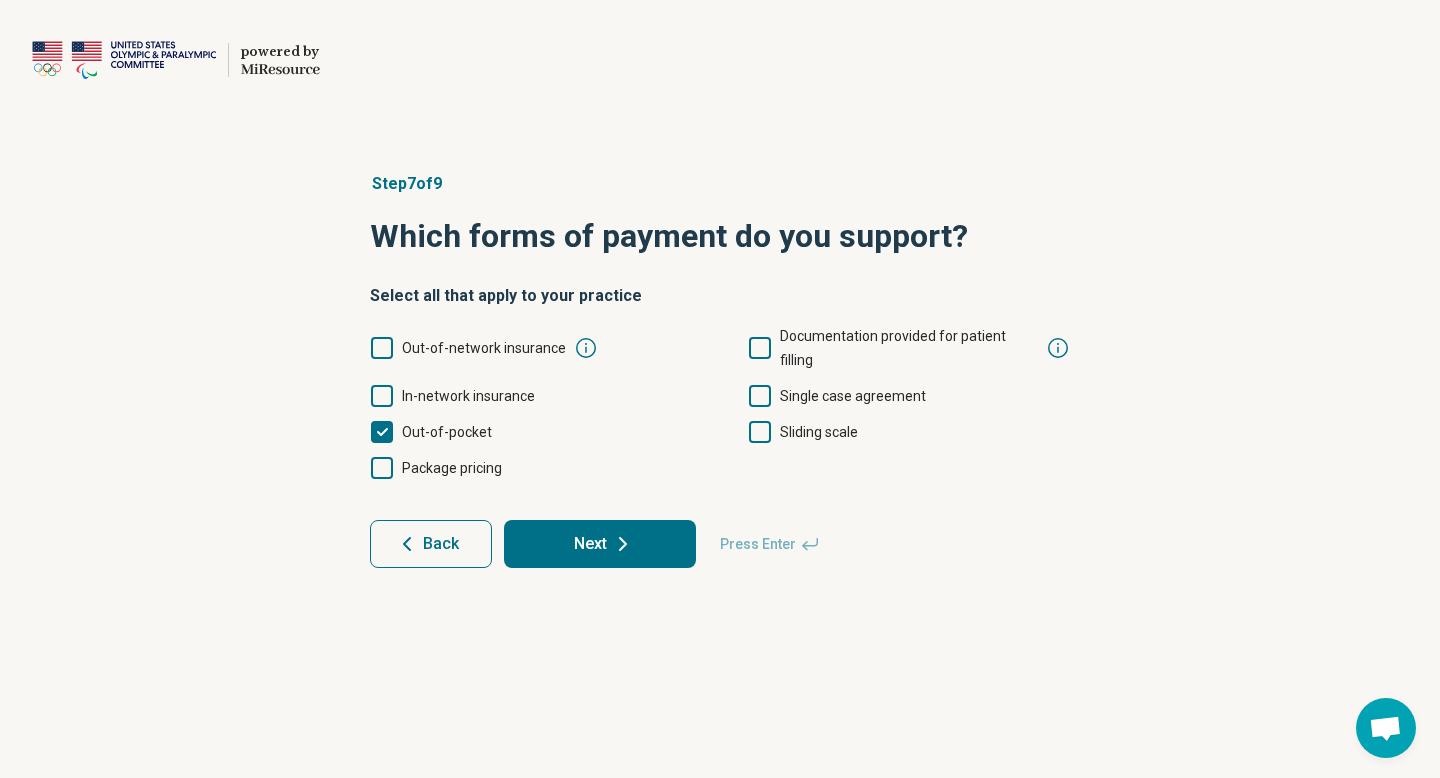 click on "Next" at bounding box center (600, 544) 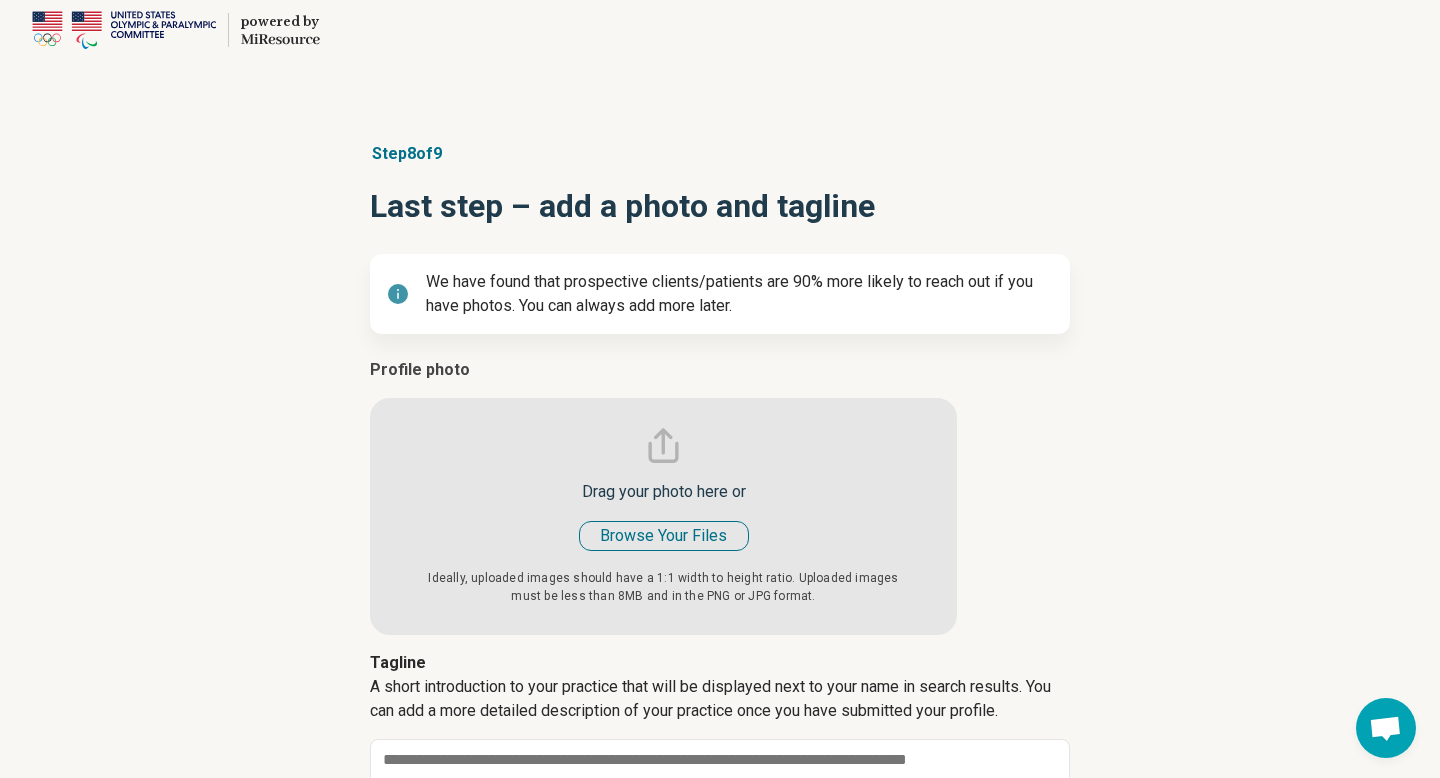 type on "*" 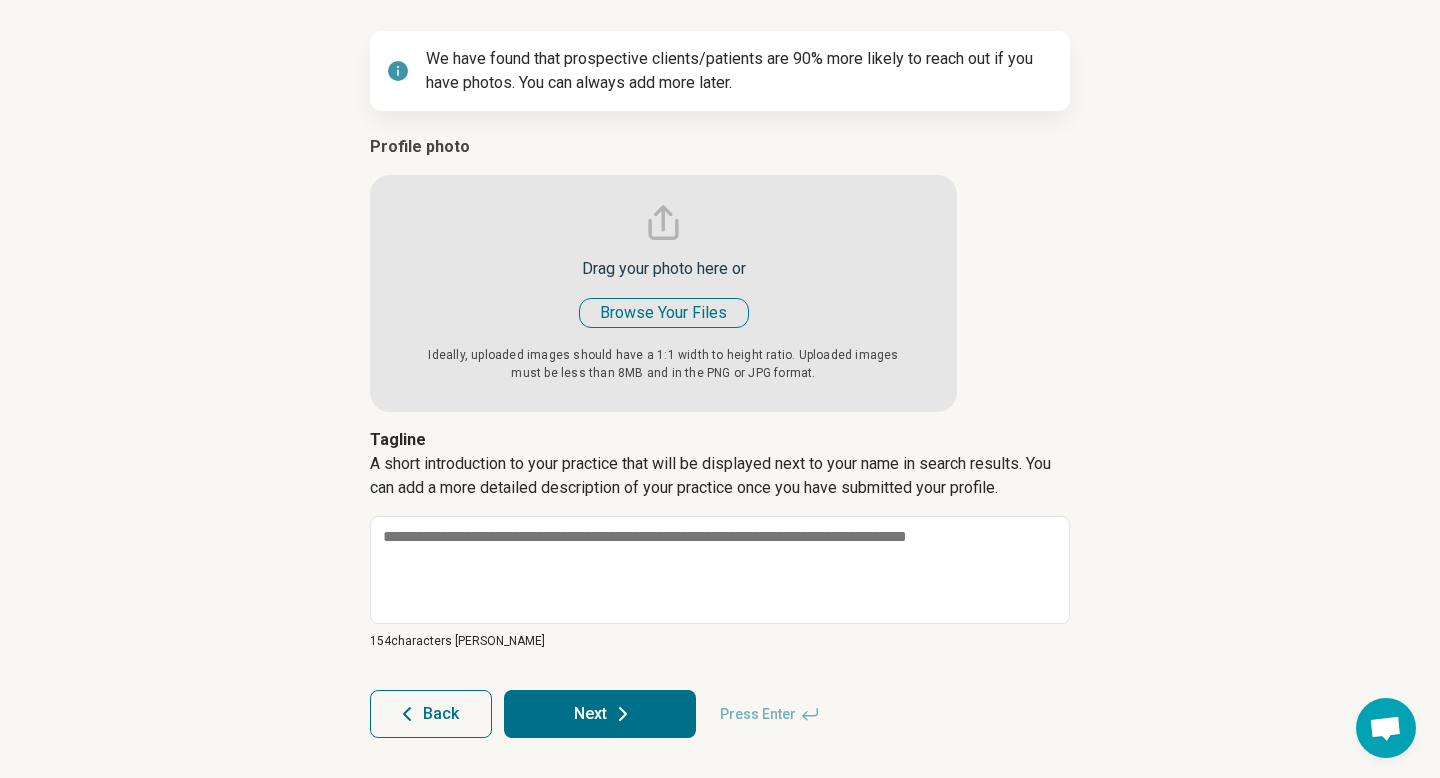 scroll, scrollTop: 369, scrollLeft: 0, axis: vertical 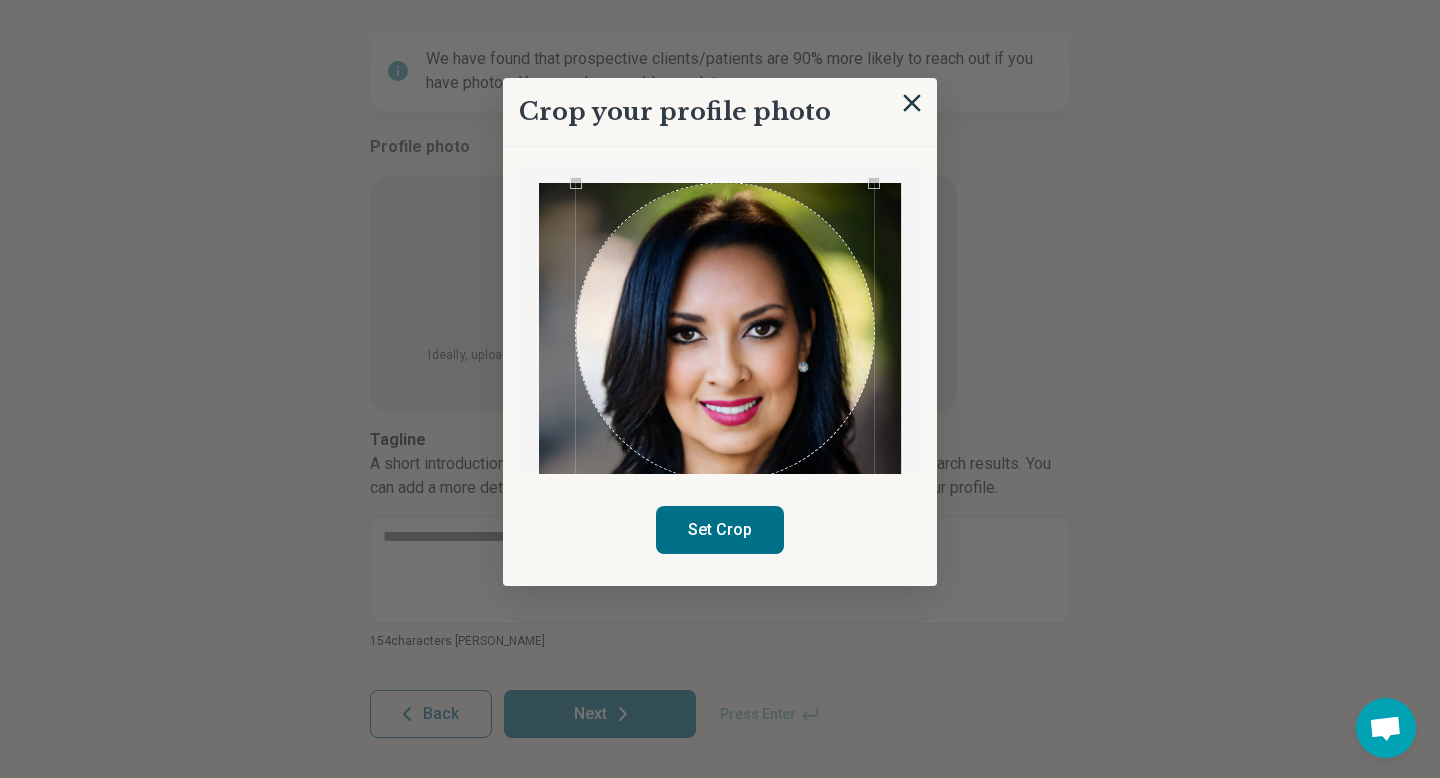 click at bounding box center (725, 332) 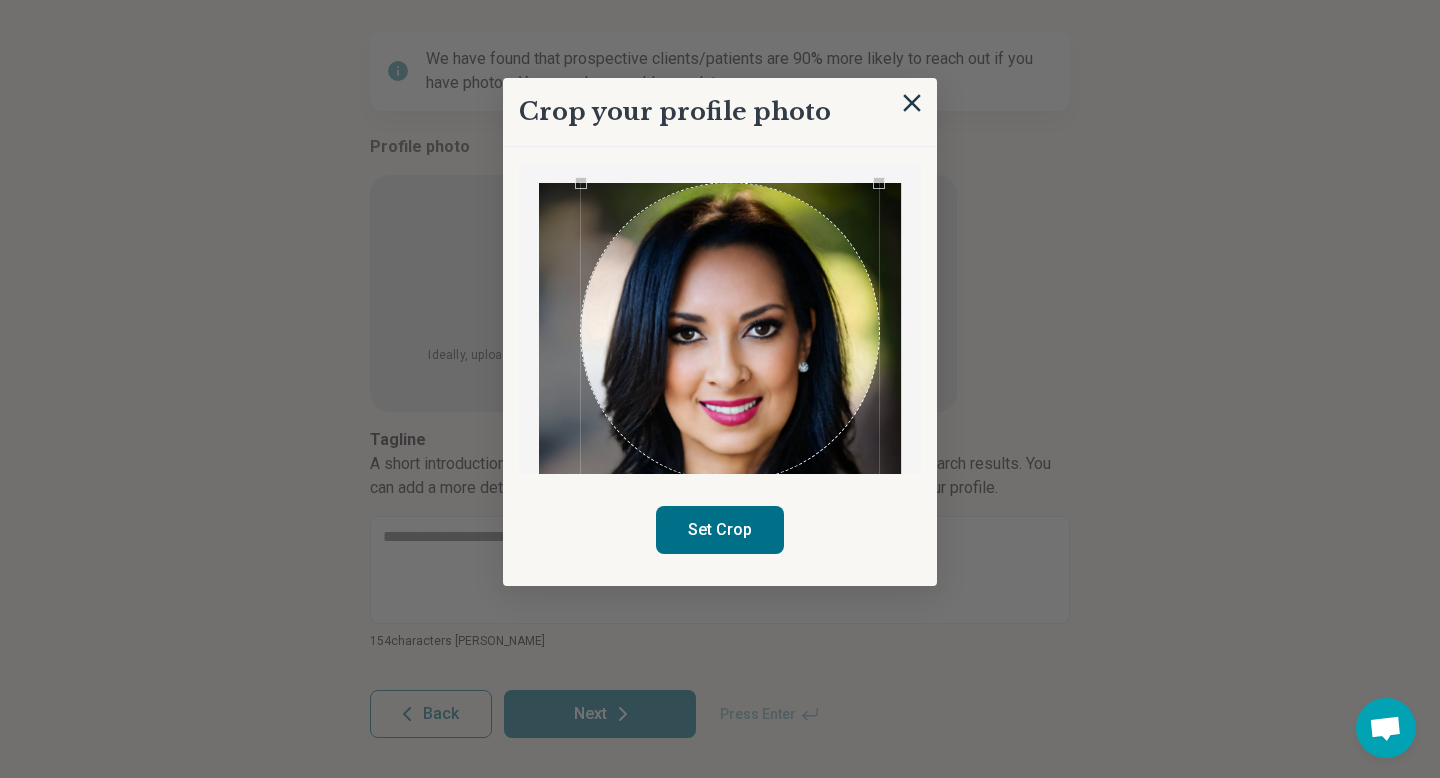 click at bounding box center [730, 332] 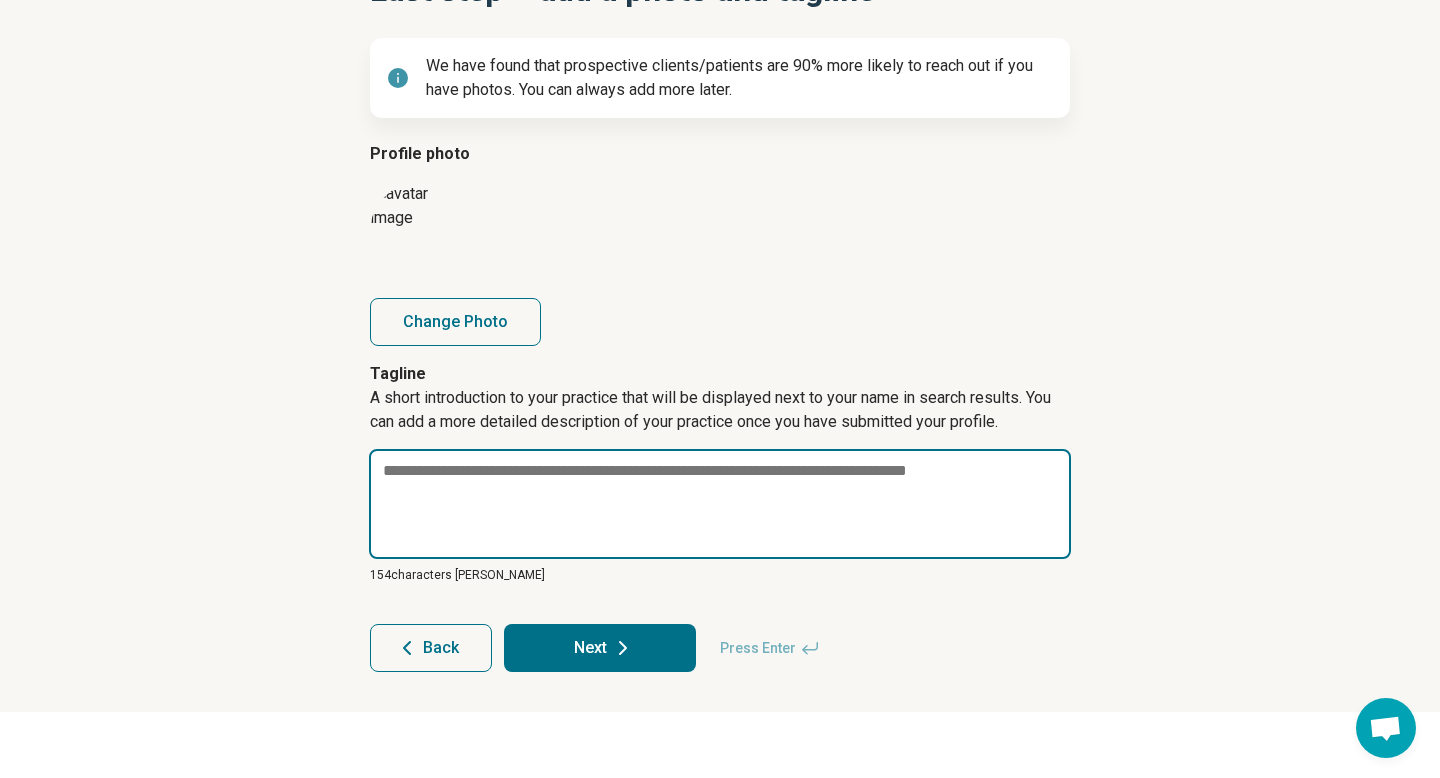 click at bounding box center [720, 504] 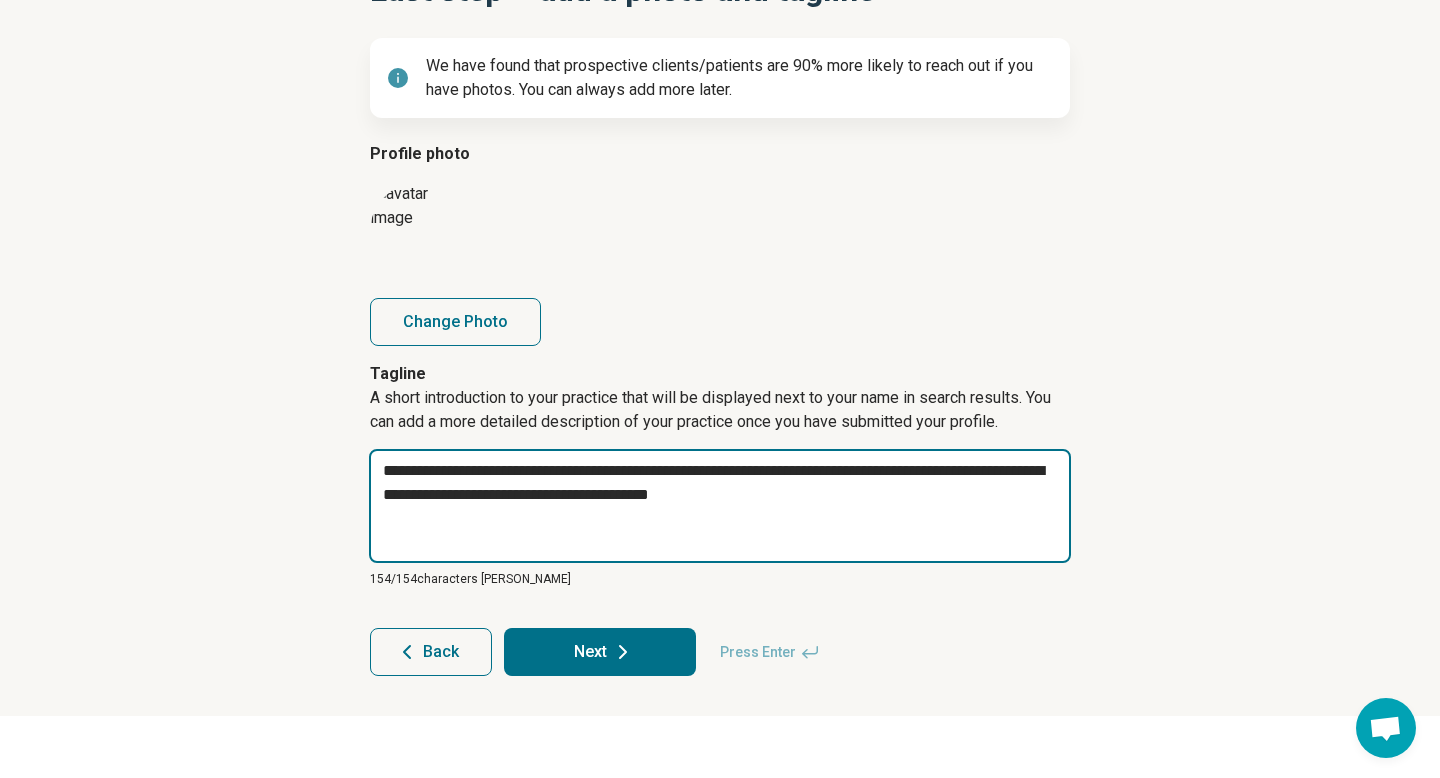 scroll, scrollTop: 378, scrollLeft: 0, axis: vertical 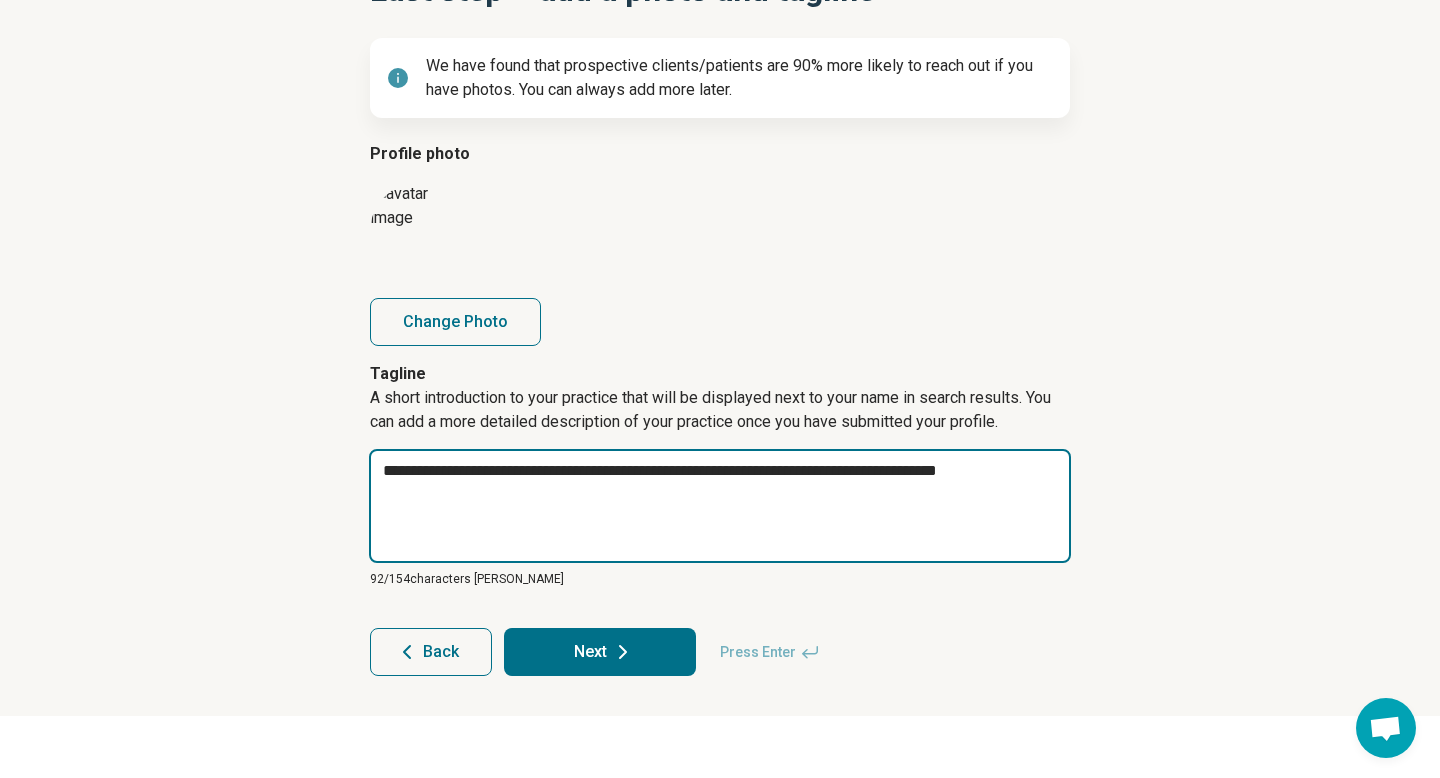 type on "**********" 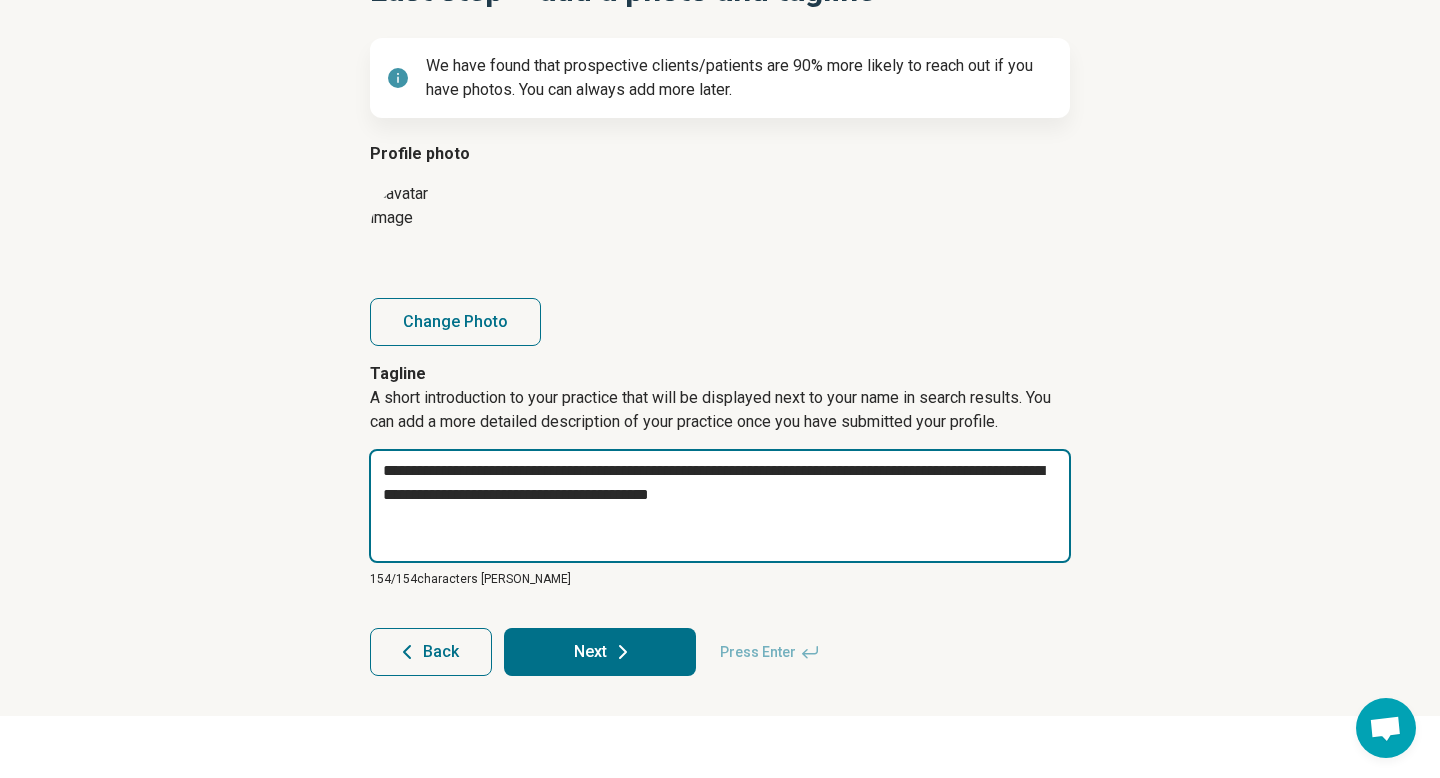 click on "**********" at bounding box center [720, 506] 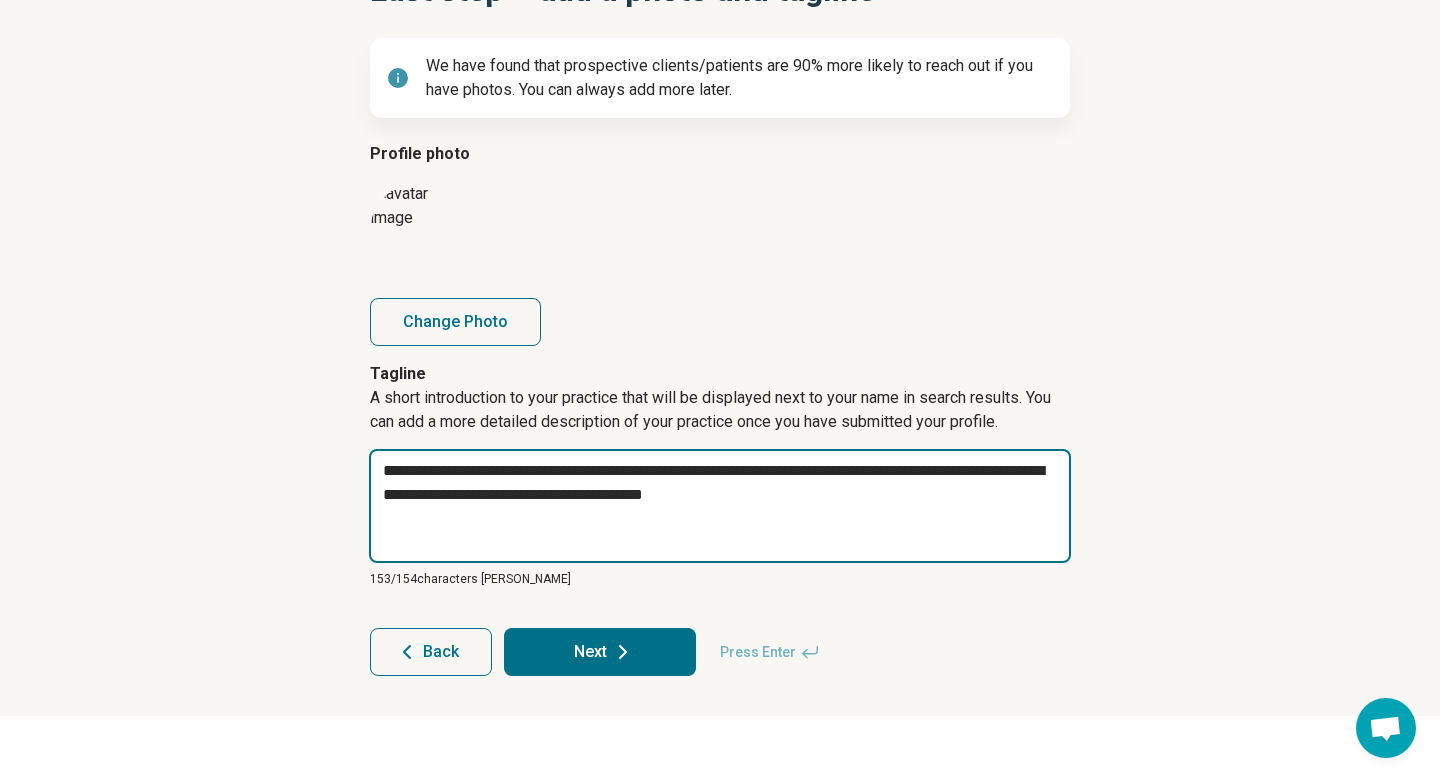 type on "*" 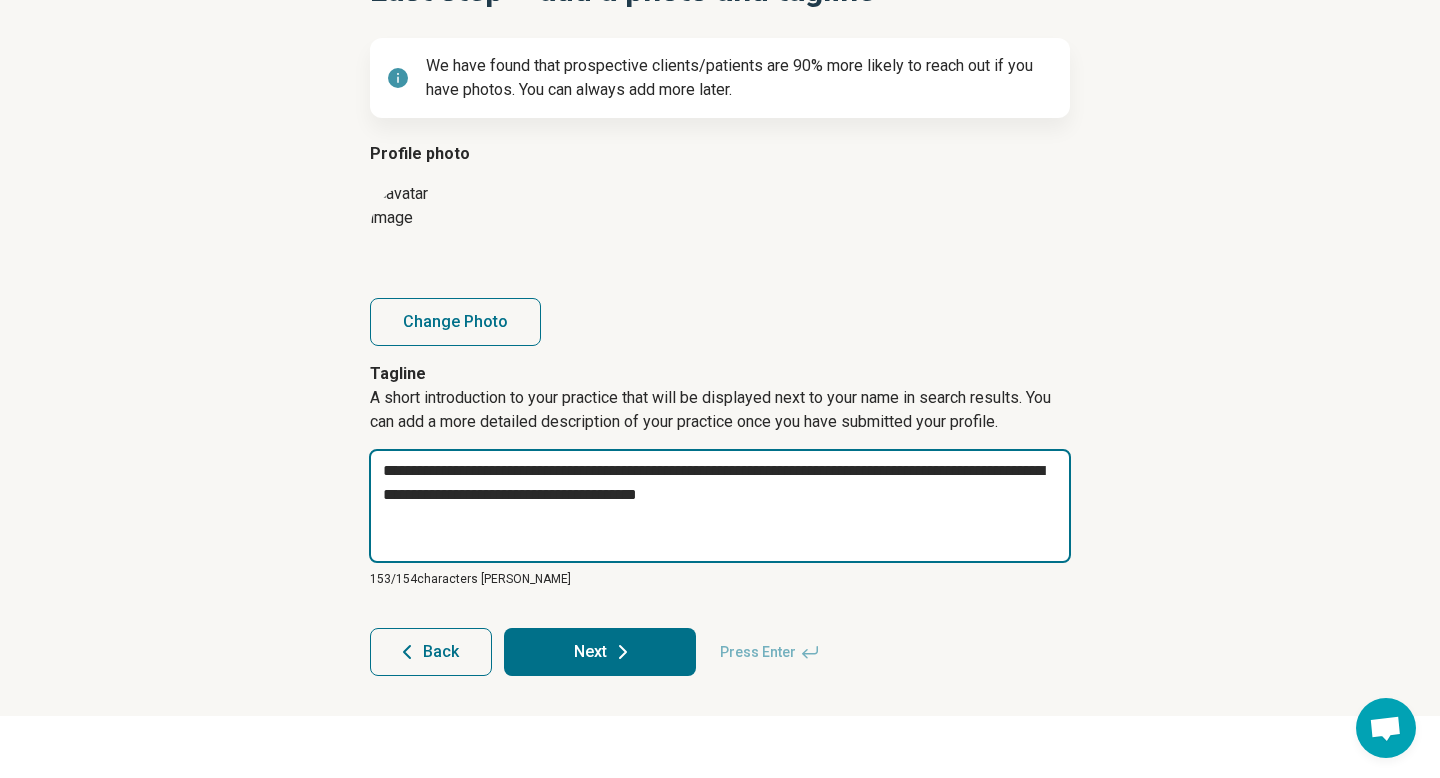 type on "*" 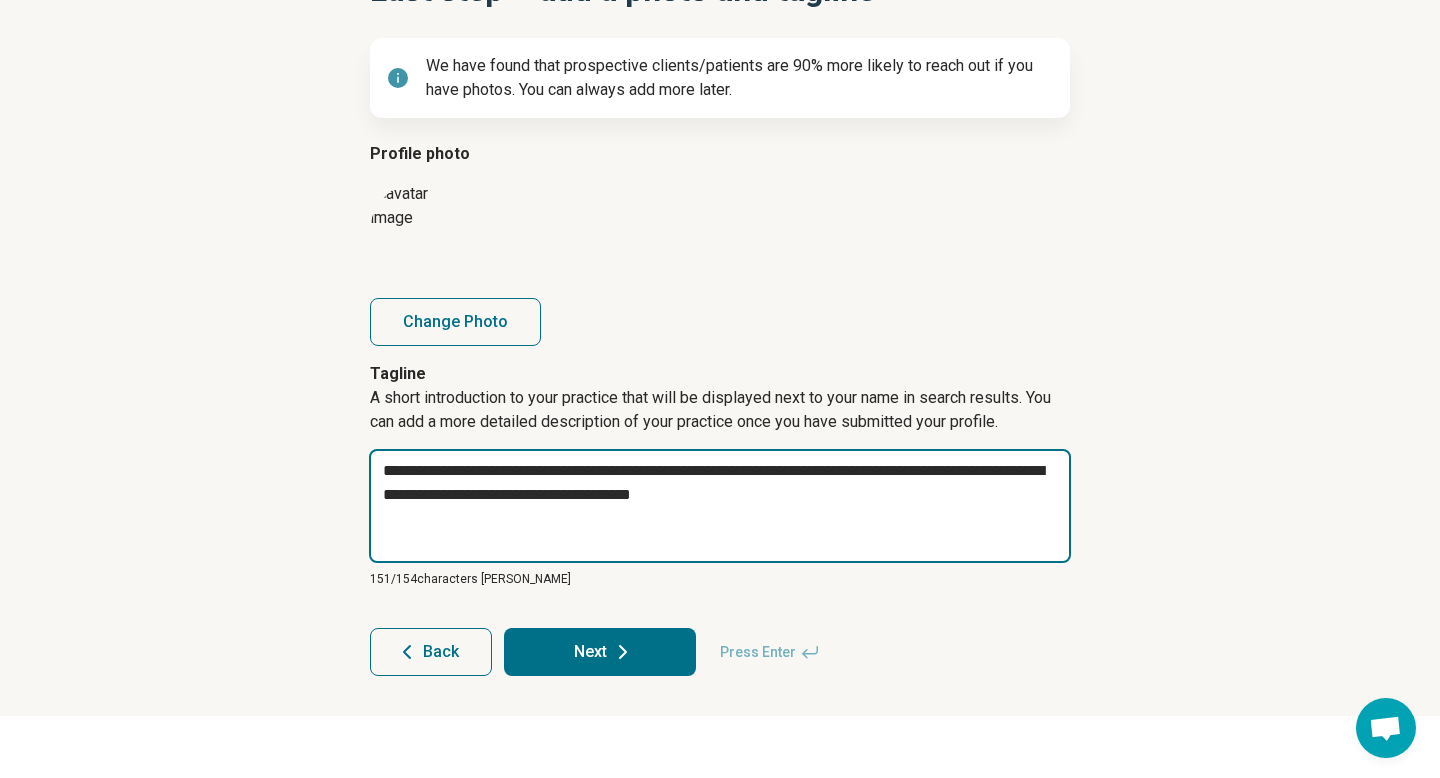 type on "*" 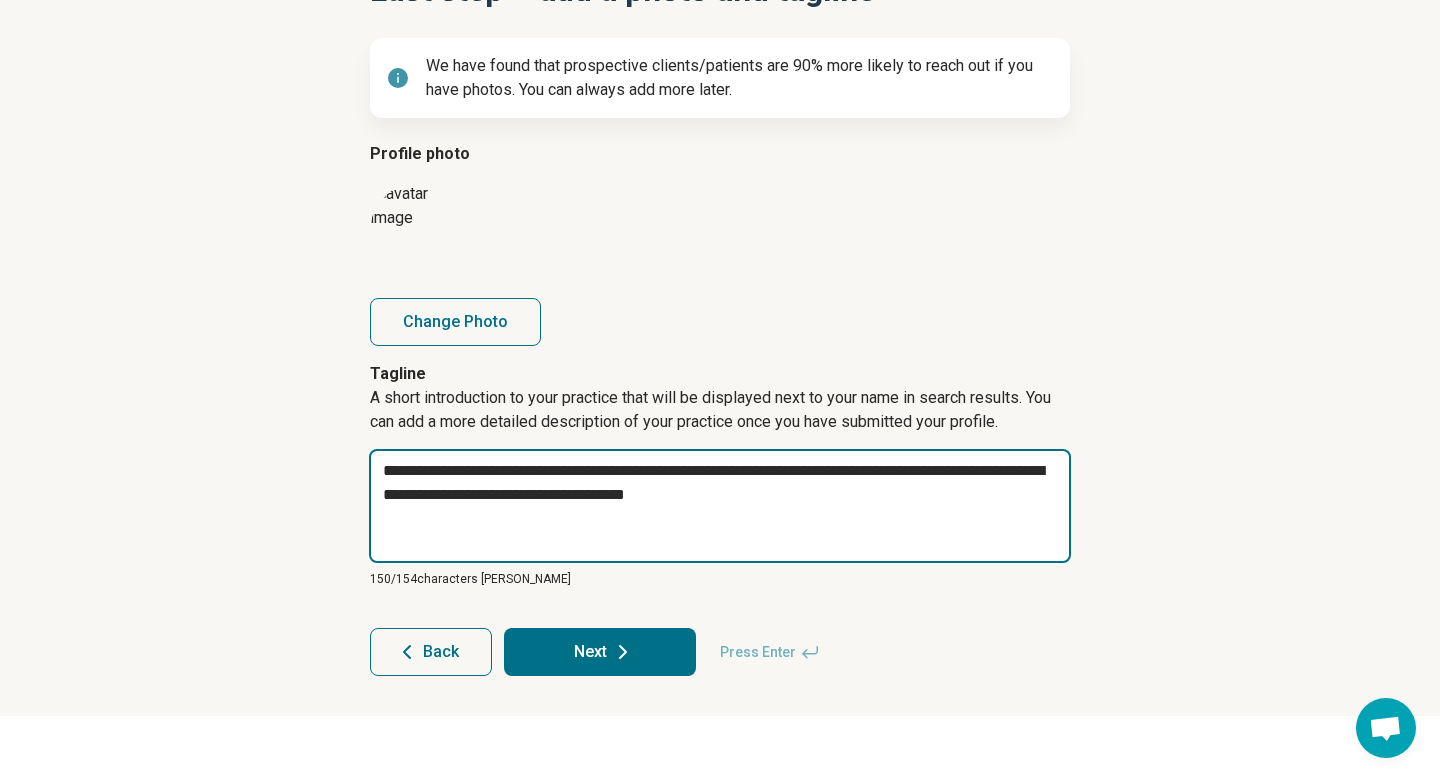 click on "**********" at bounding box center [720, 506] 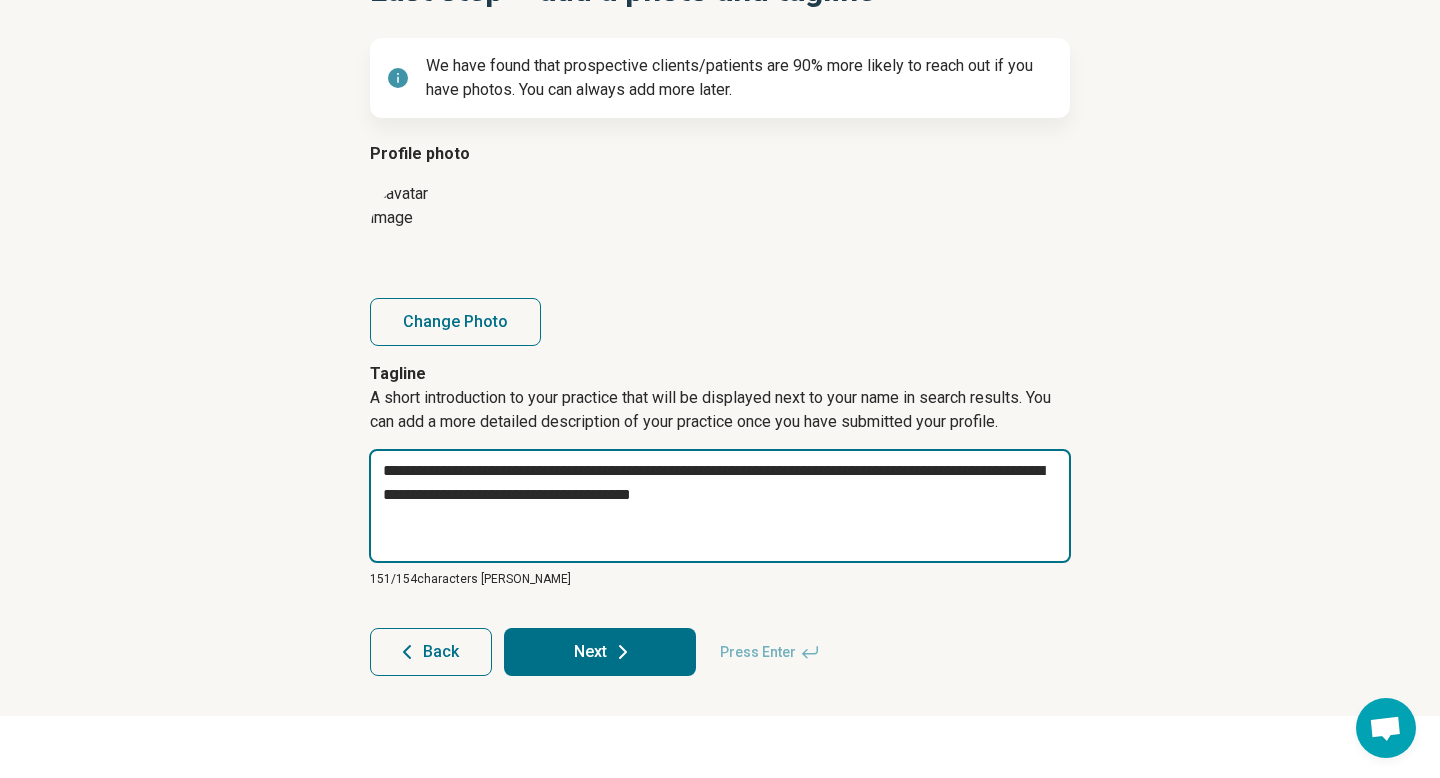 type on "*" 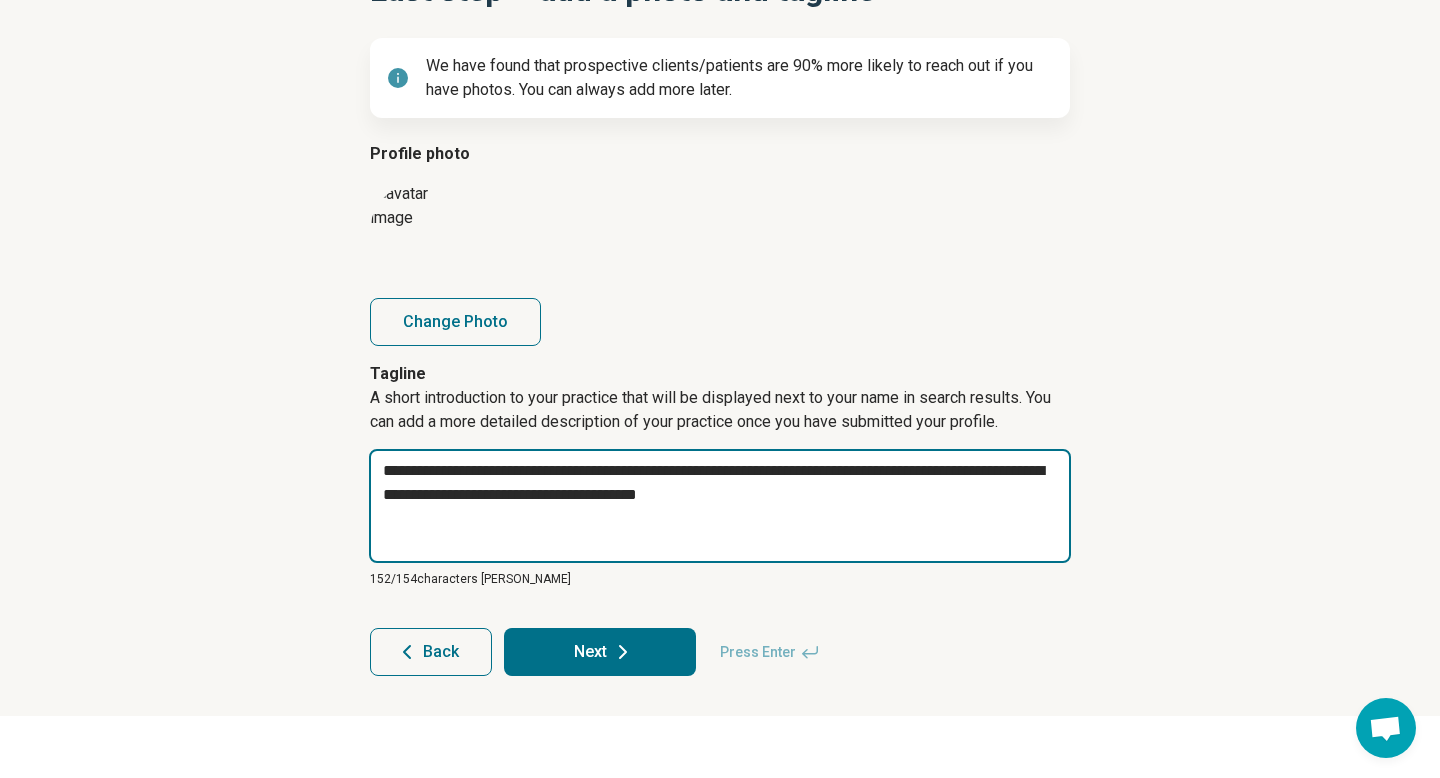 click on "**********" at bounding box center [720, 506] 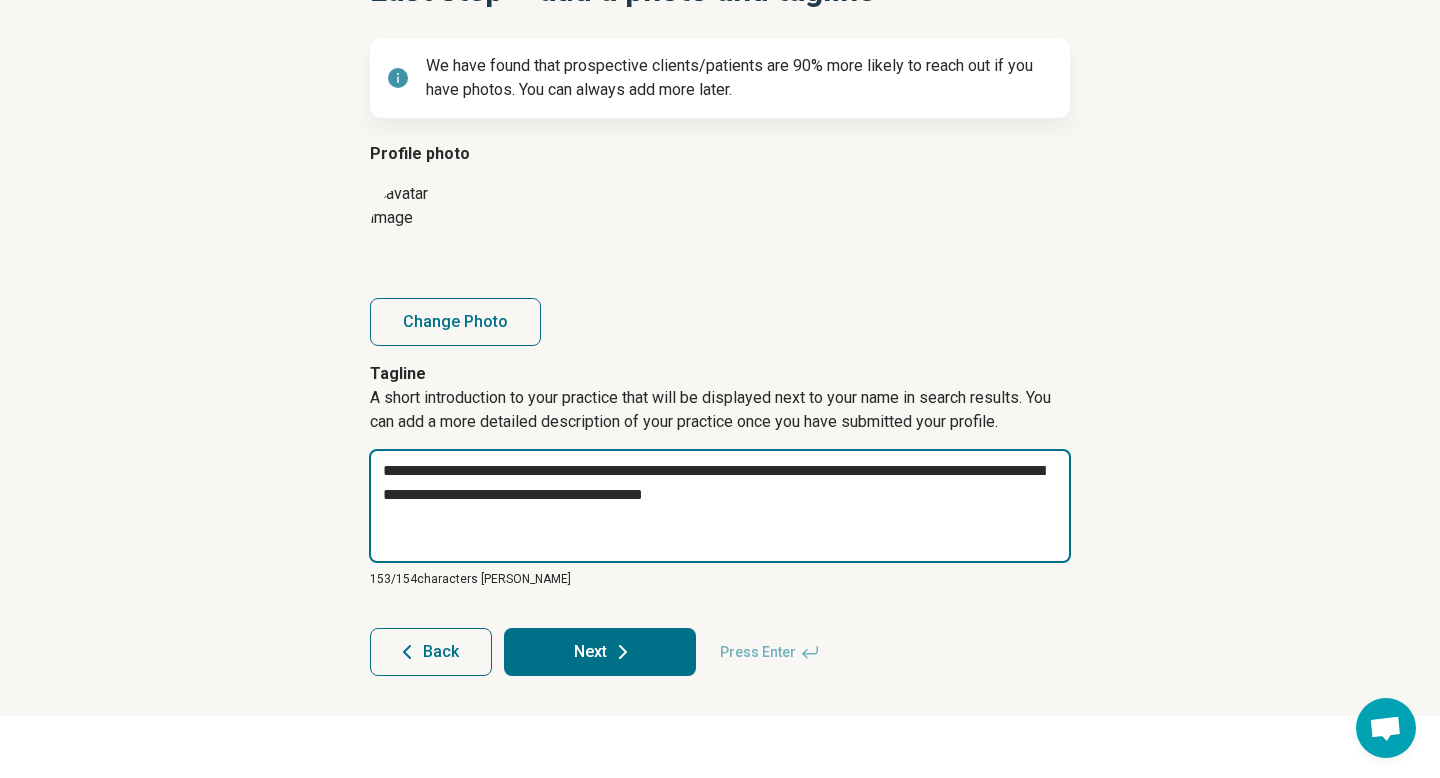 type on "*" 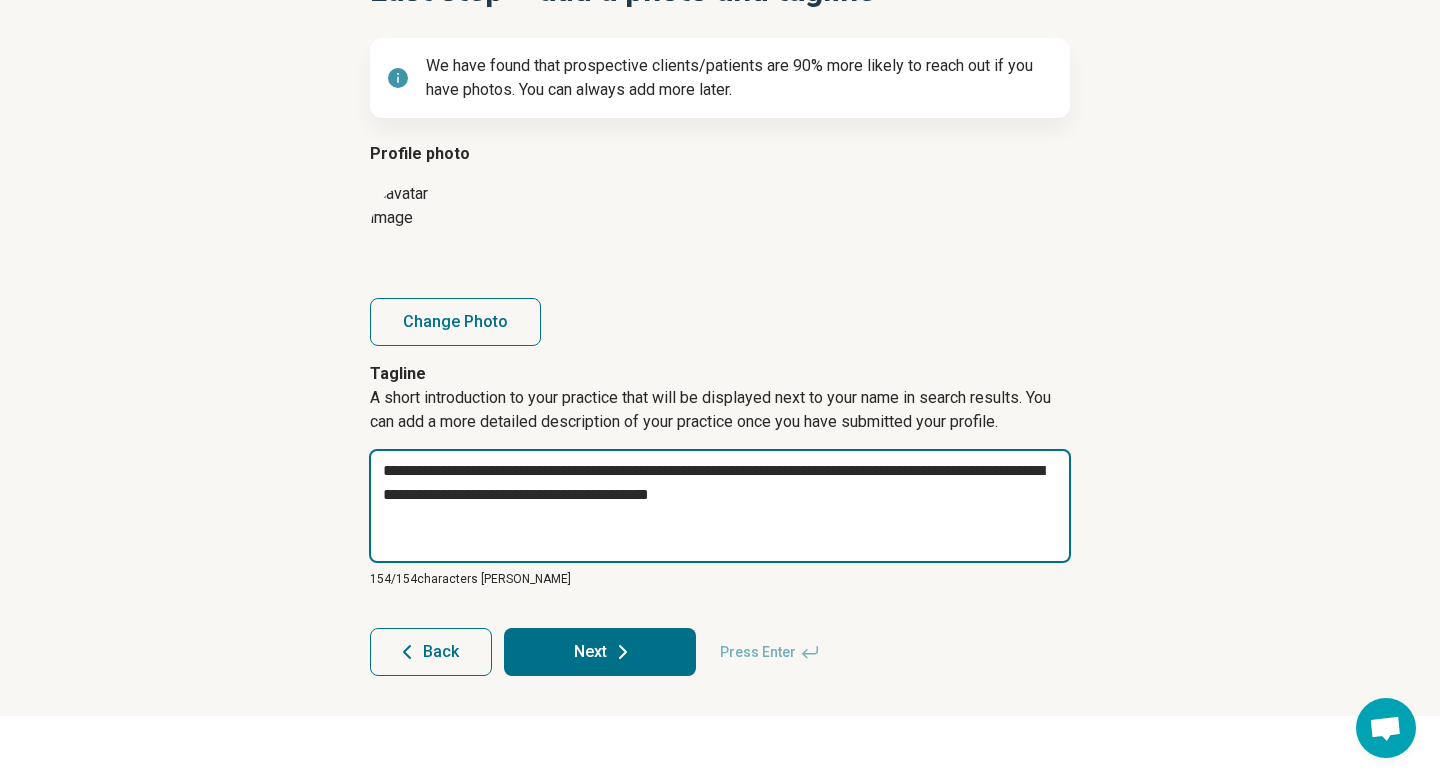 scroll, scrollTop: 426, scrollLeft: 0, axis: vertical 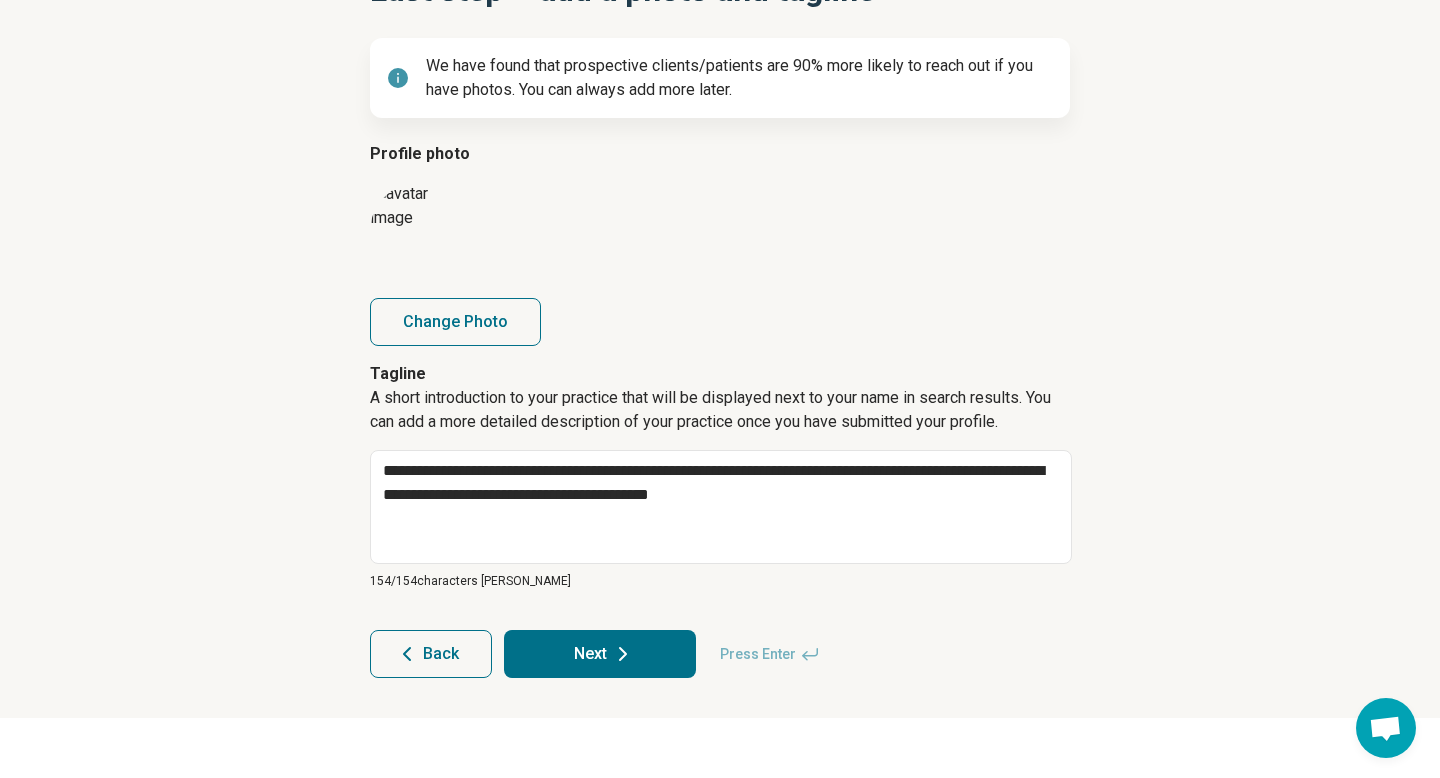 click on "Next" at bounding box center [600, 654] 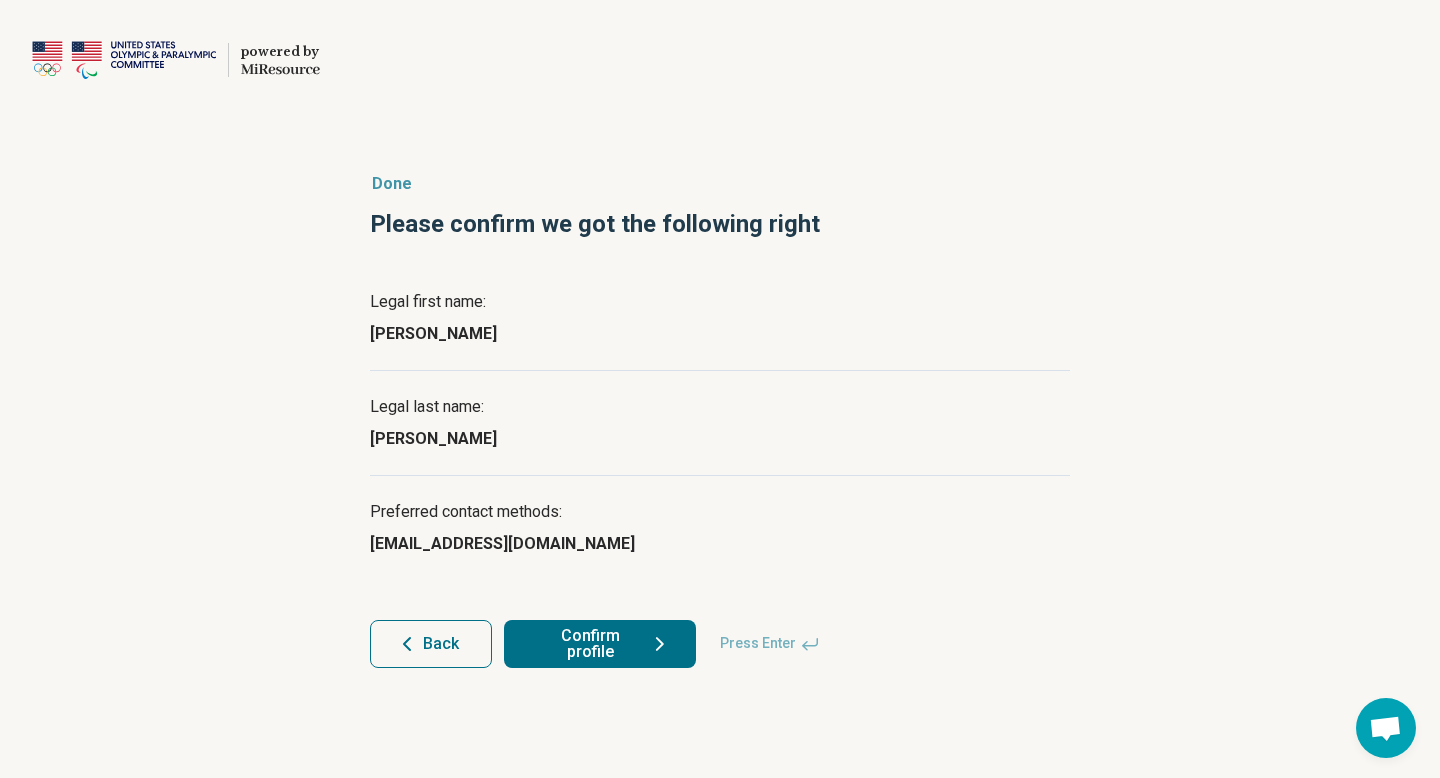 scroll, scrollTop: 106, scrollLeft: 0, axis: vertical 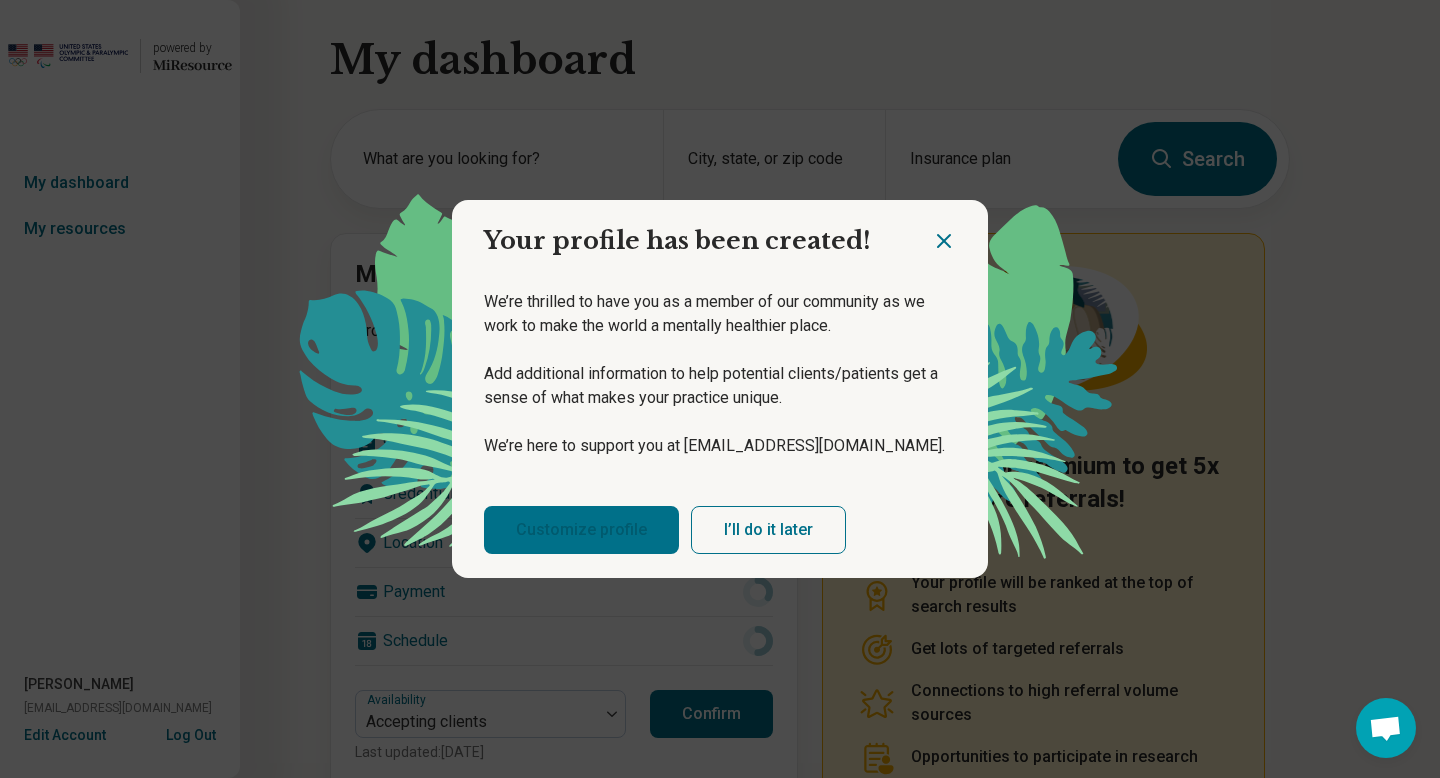 click on "Customize profile" at bounding box center (581, 530) 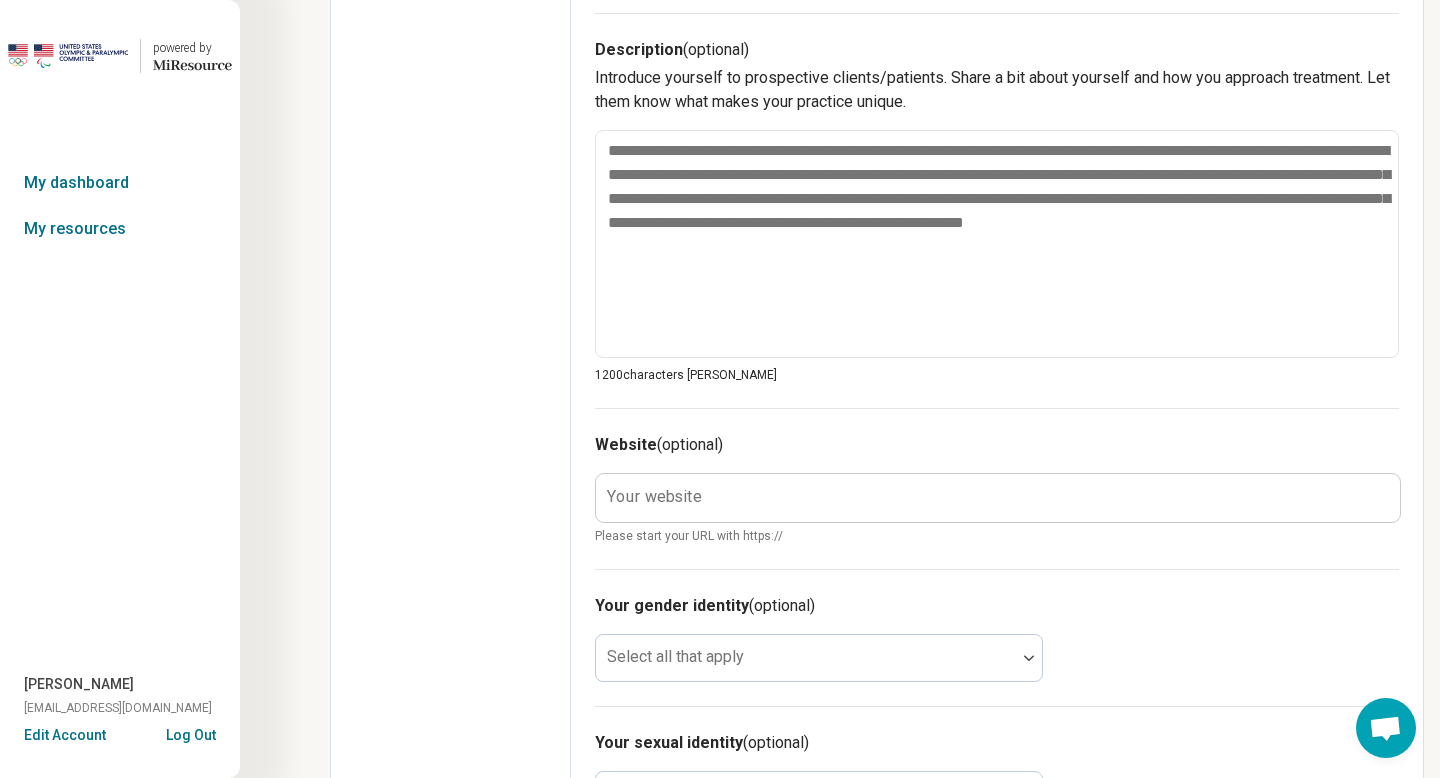 scroll, scrollTop: 747, scrollLeft: 0, axis: vertical 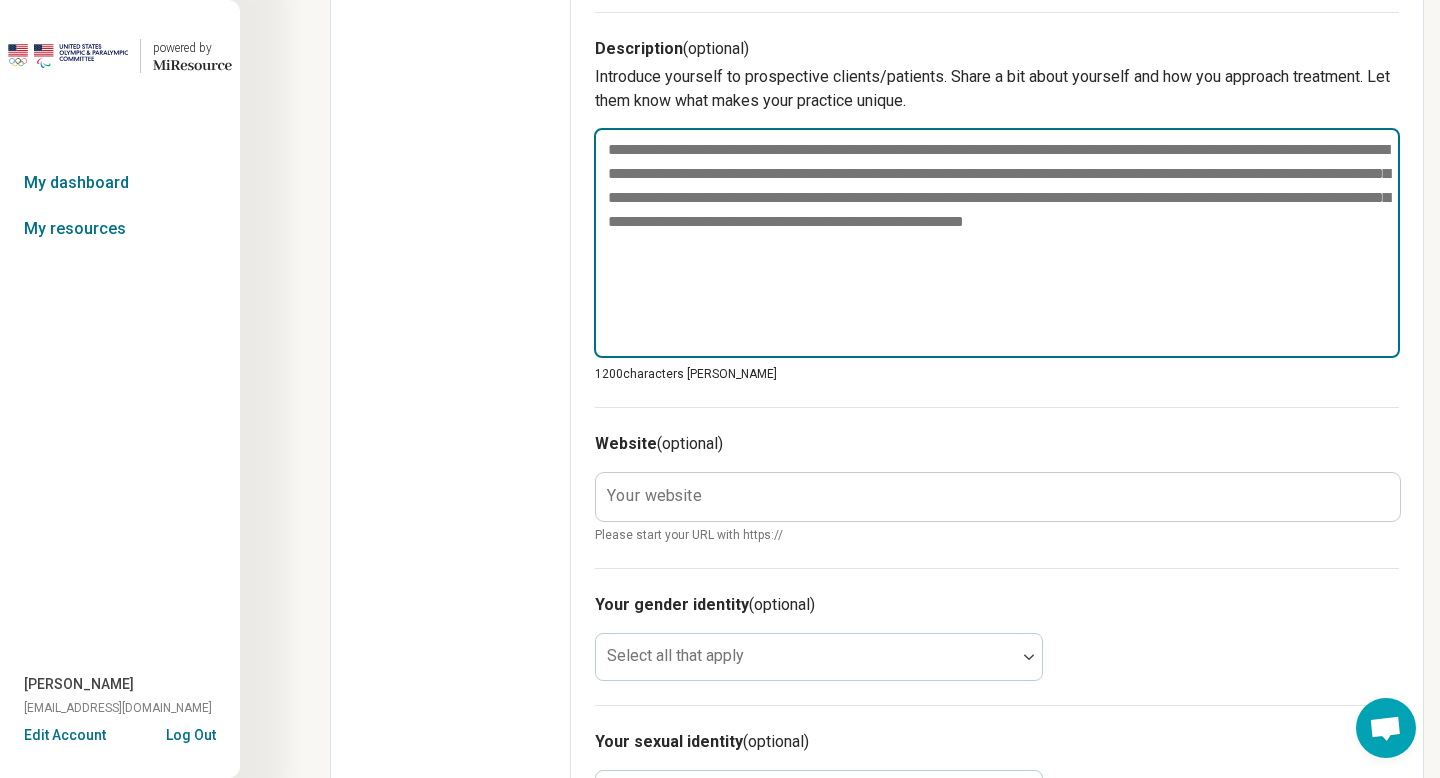click at bounding box center [997, 243] 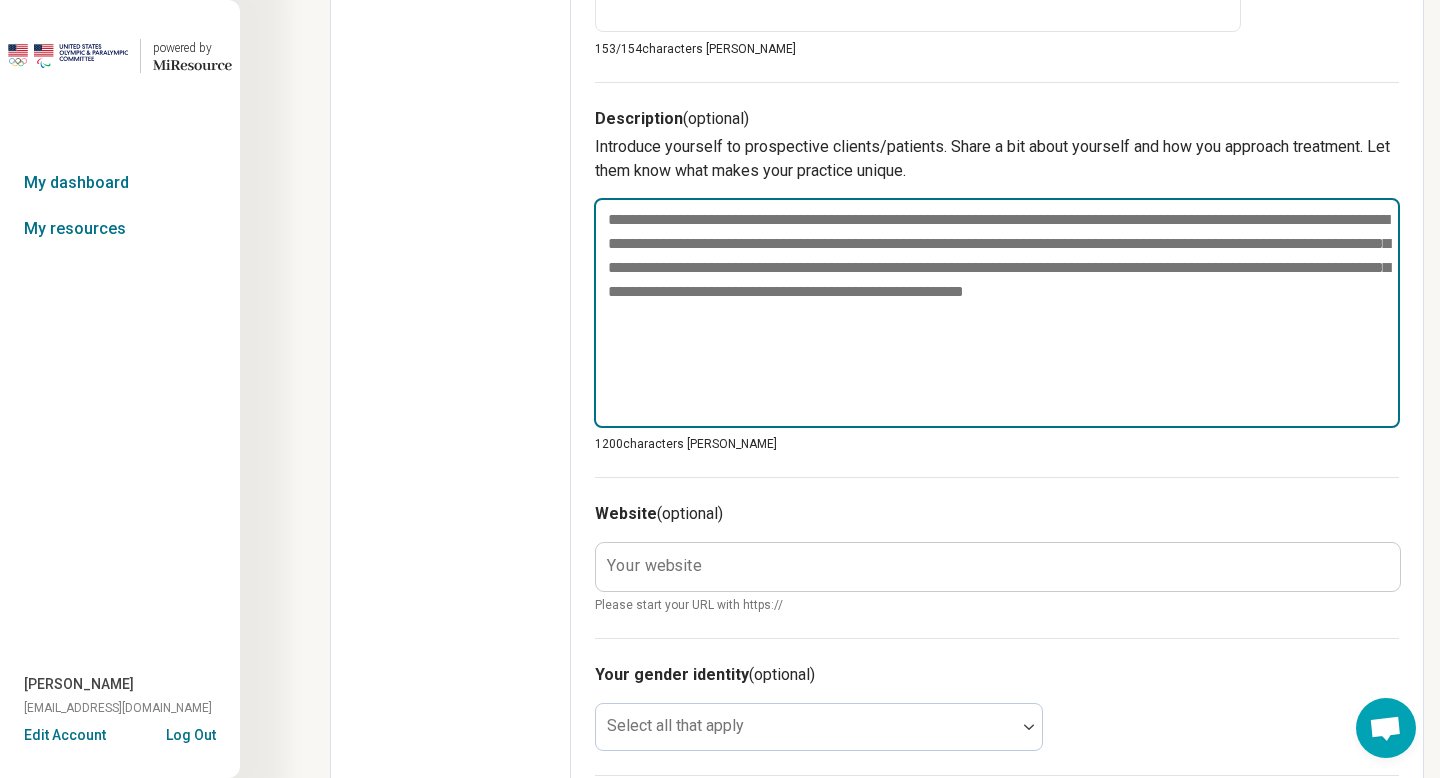 scroll, scrollTop: 710, scrollLeft: 0, axis: vertical 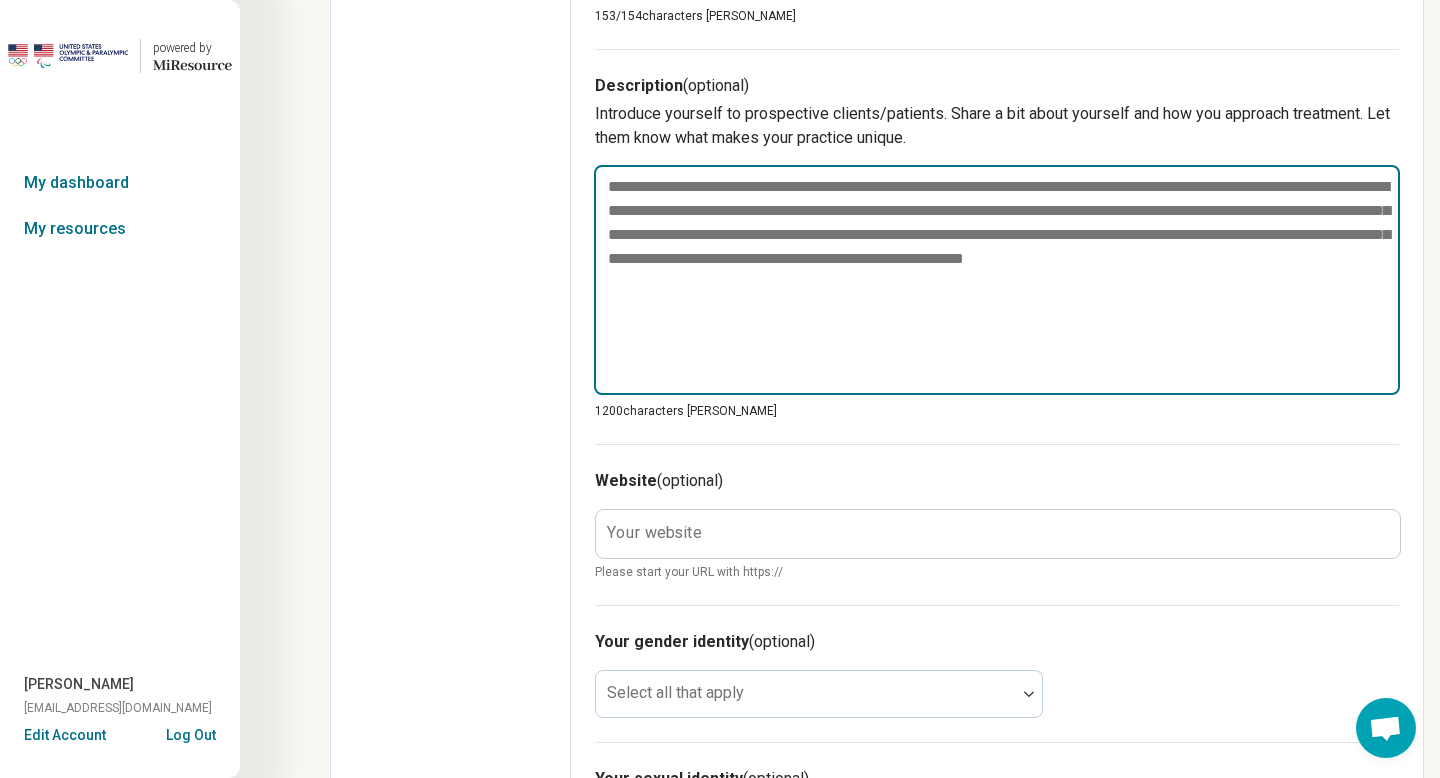paste on "**********" 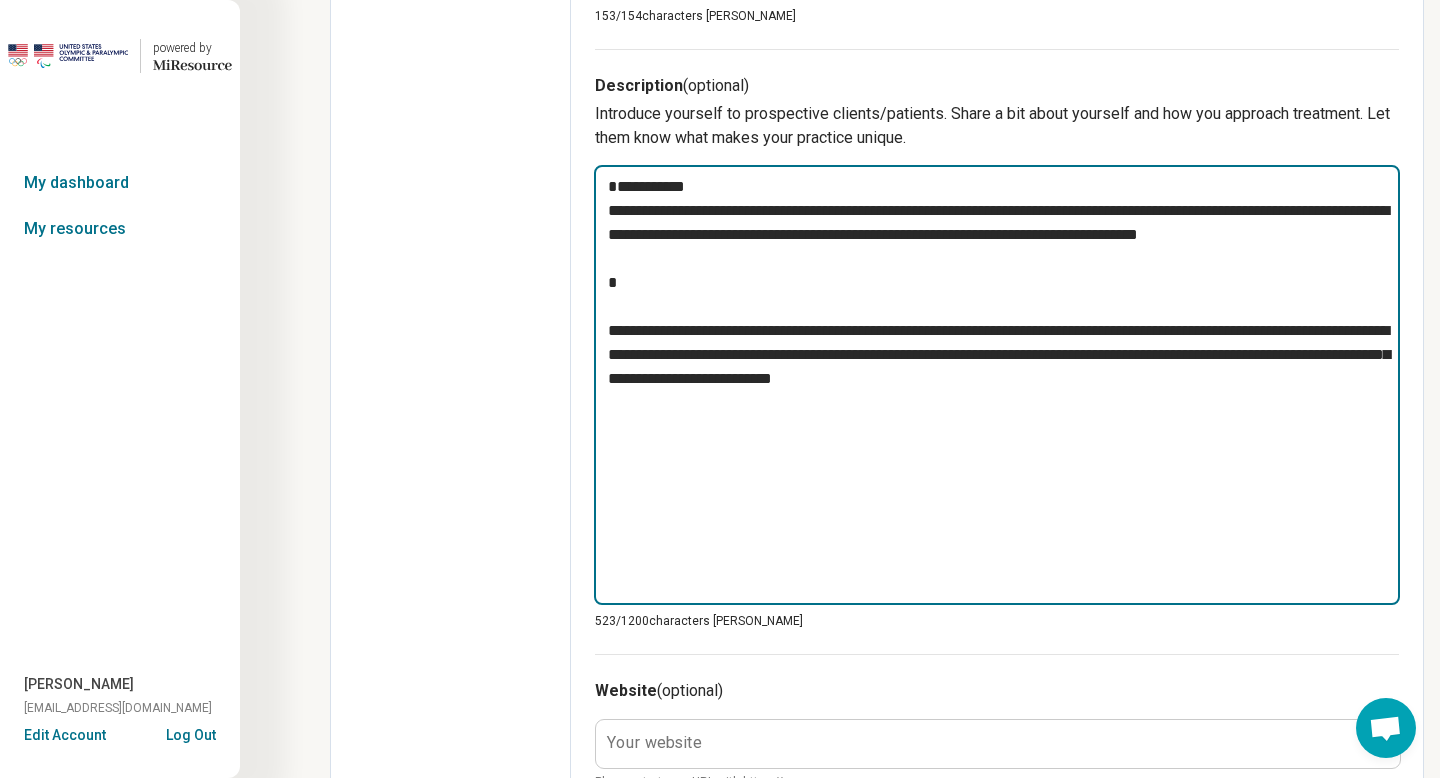 scroll, scrollTop: 774, scrollLeft: 0, axis: vertical 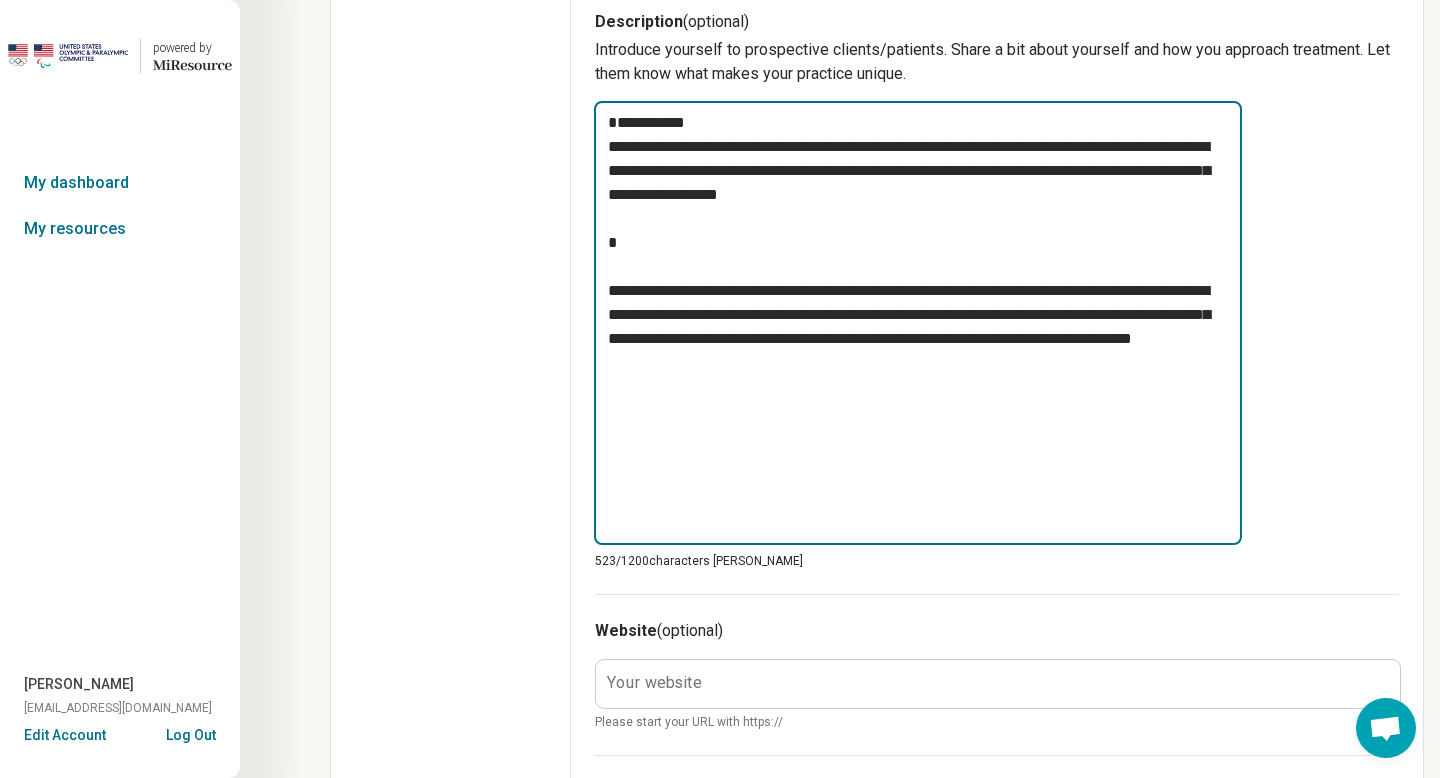 drag, startPoint x: 761, startPoint y: 403, endPoint x: 918, endPoint y: 402, distance: 157.00319 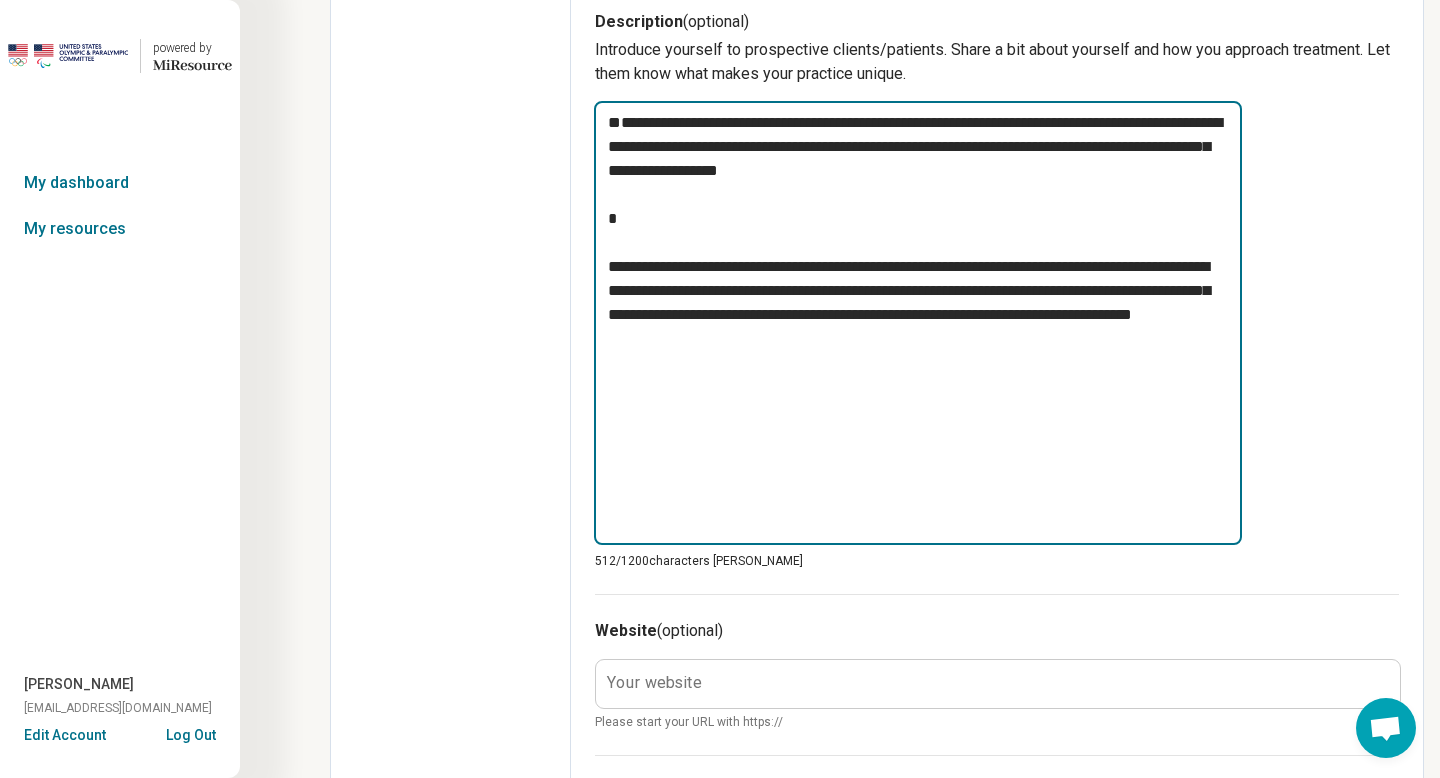 click on "**********" at bounding box center (918, 323) 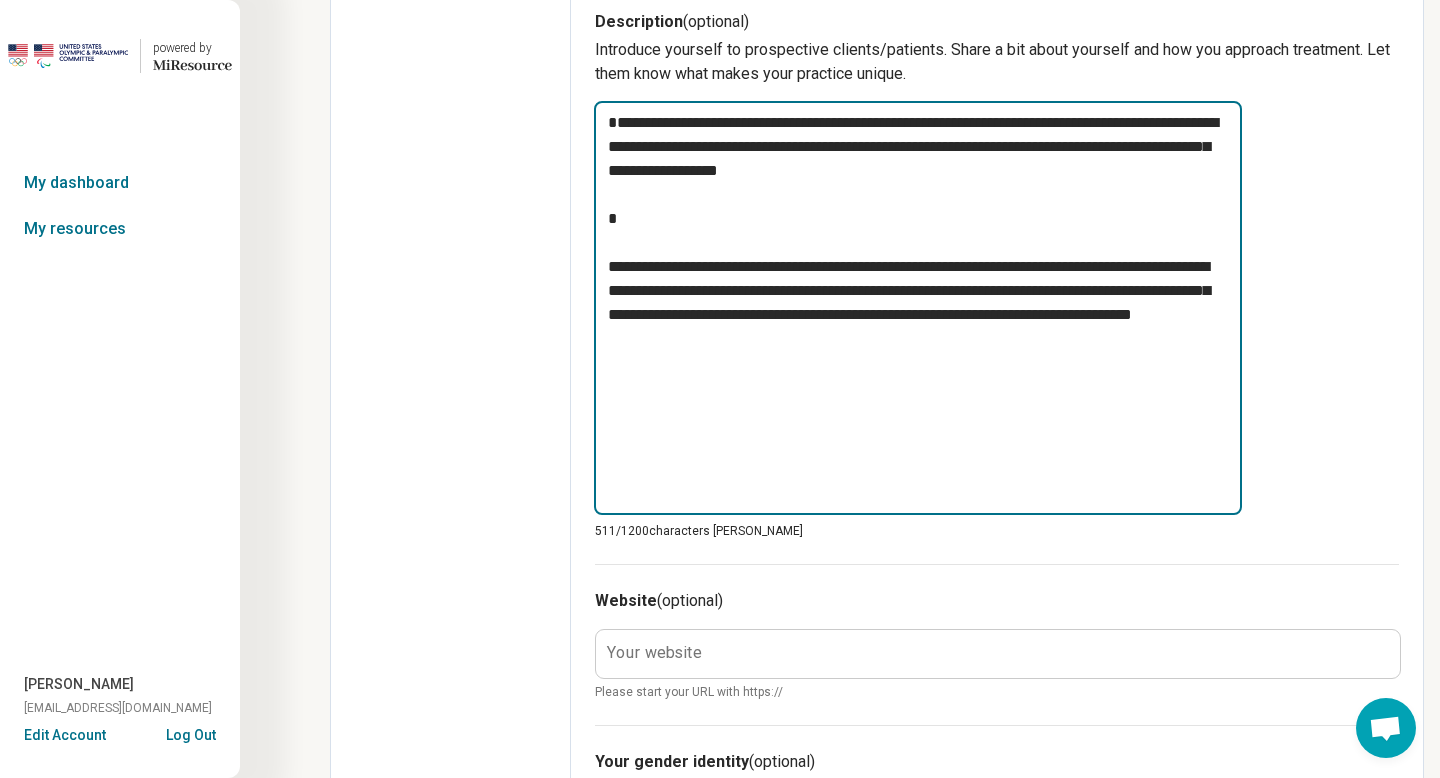type on "*" 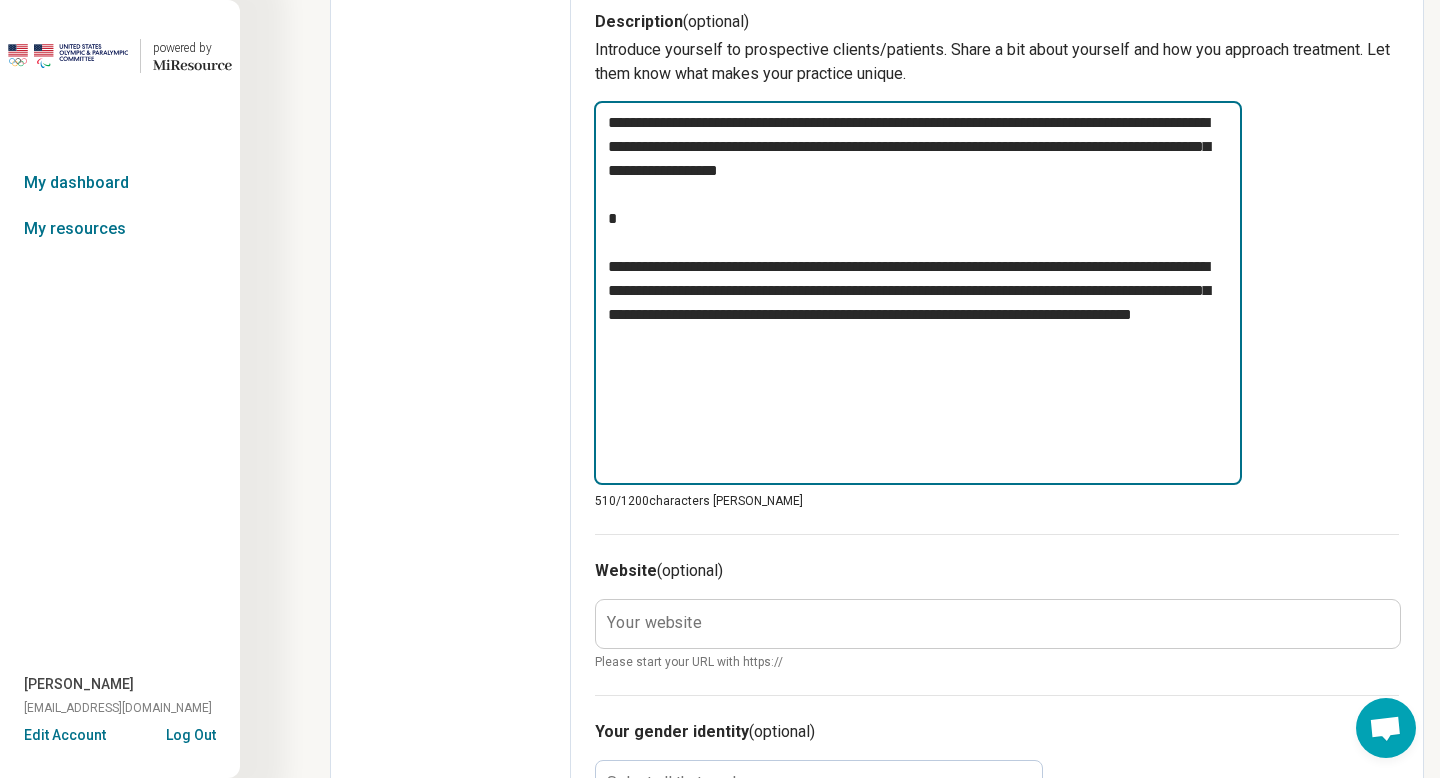 click on "**********" at bounding box center (918, 293) 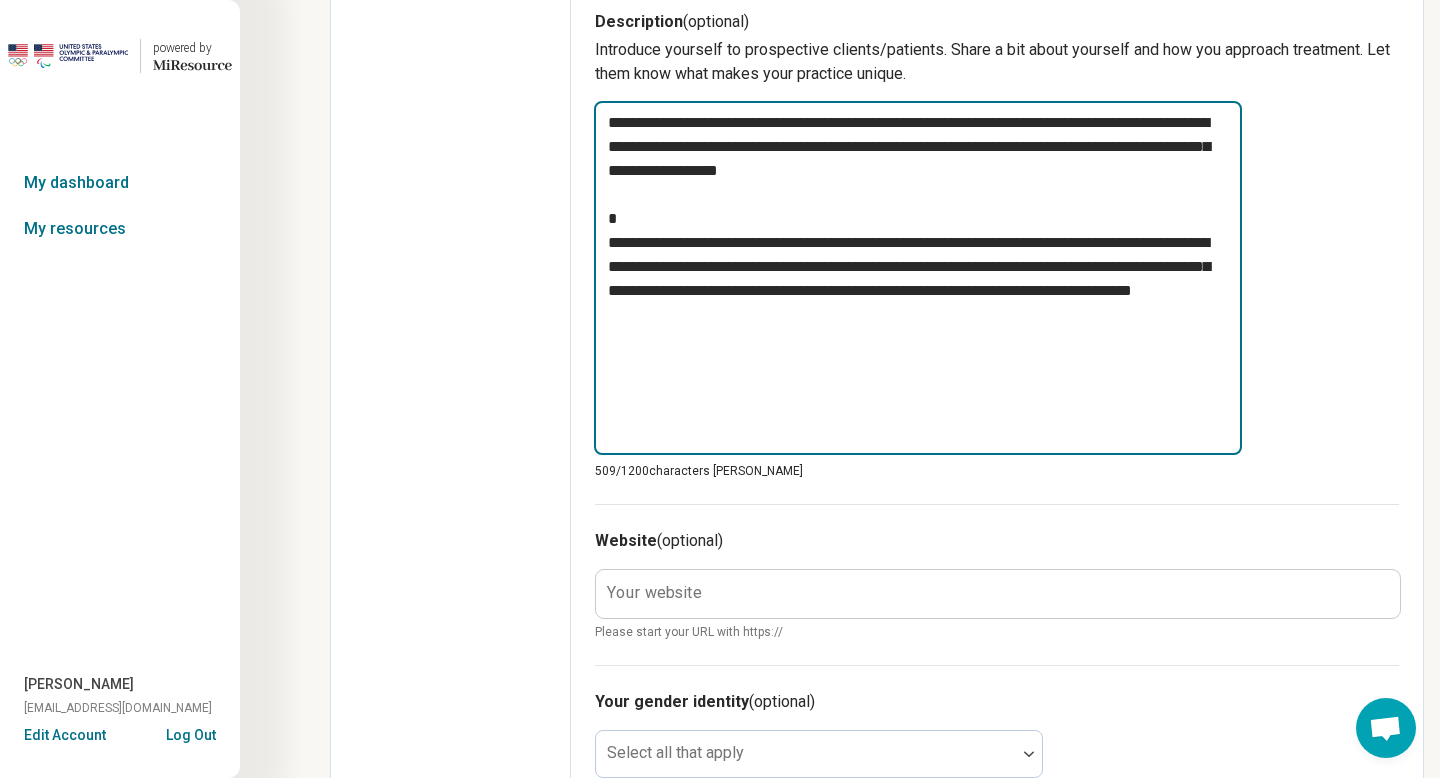 type on "*" 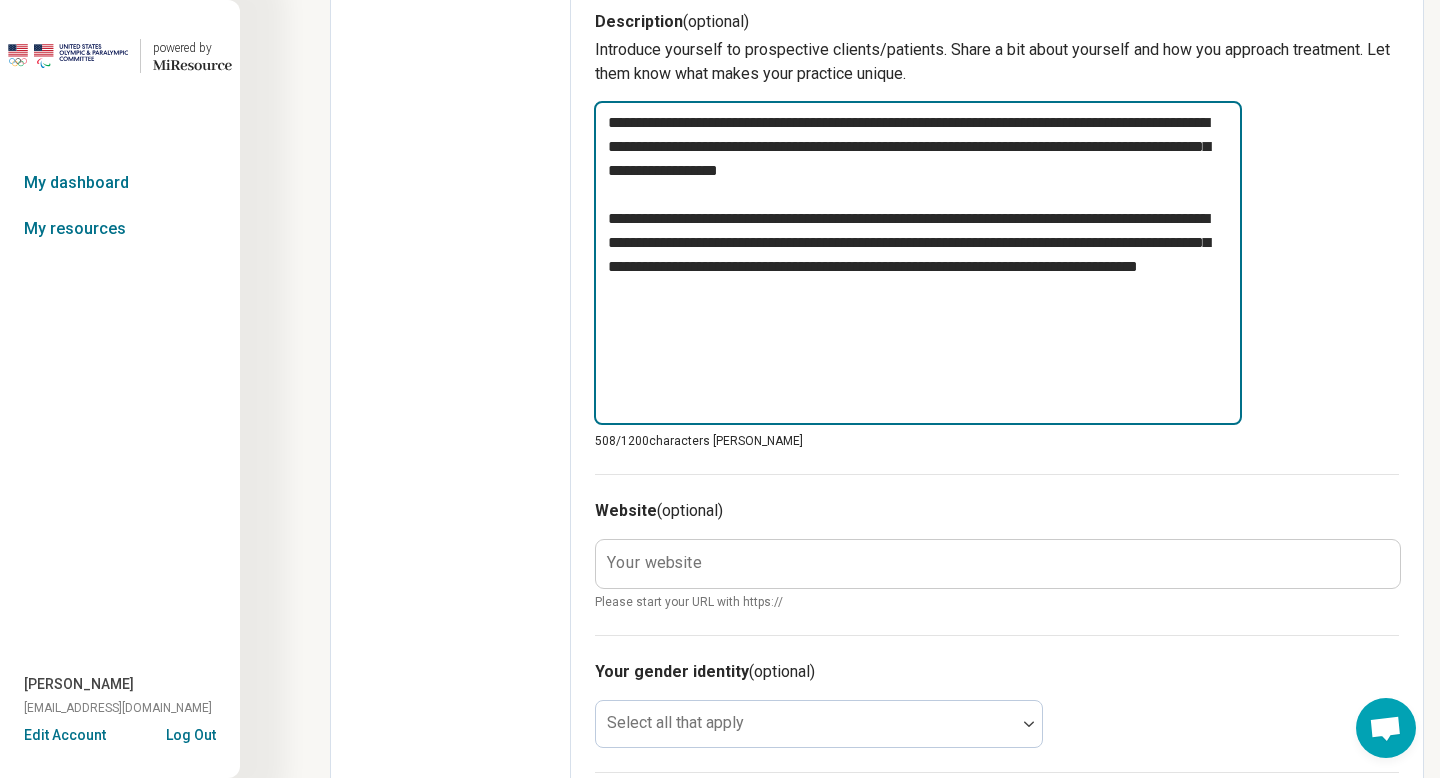 type on "*" 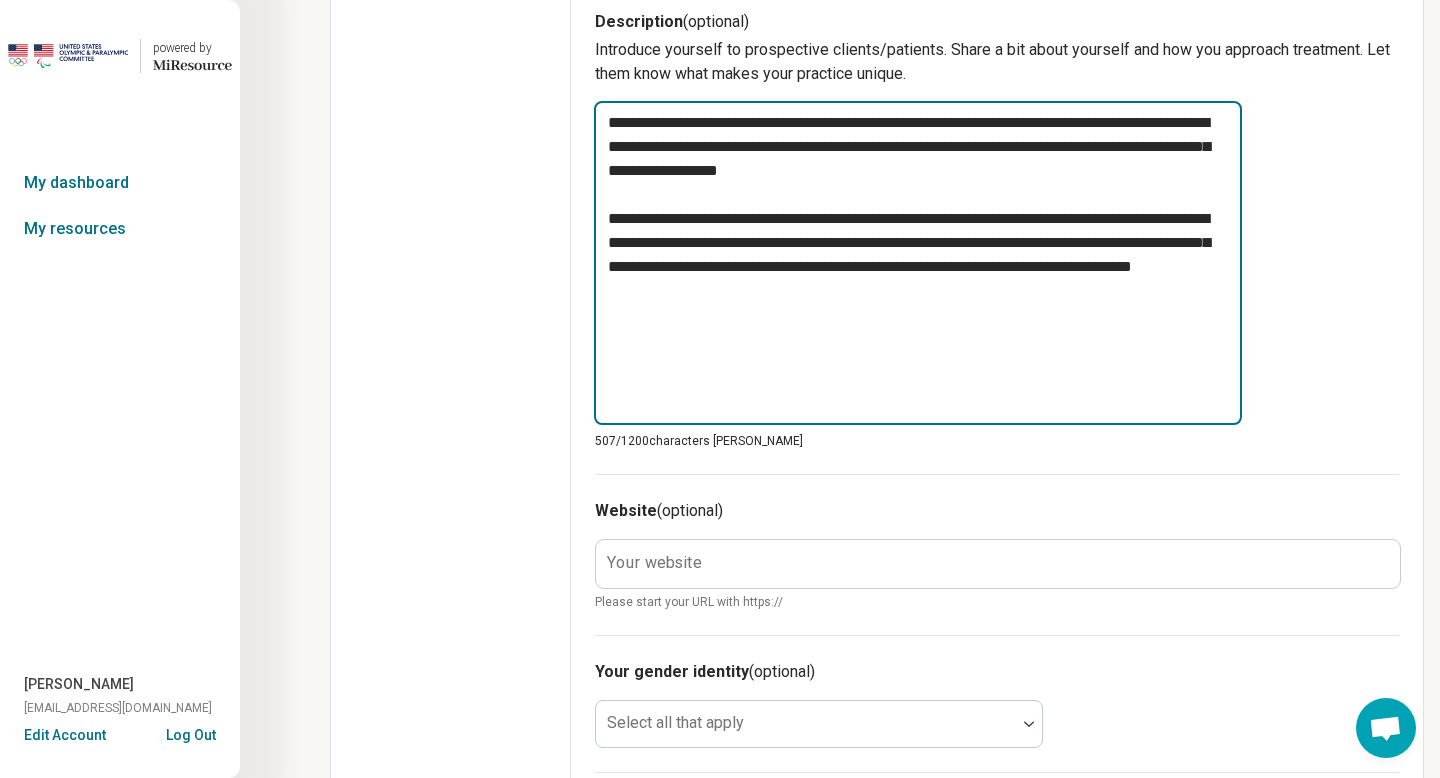 type on "*" 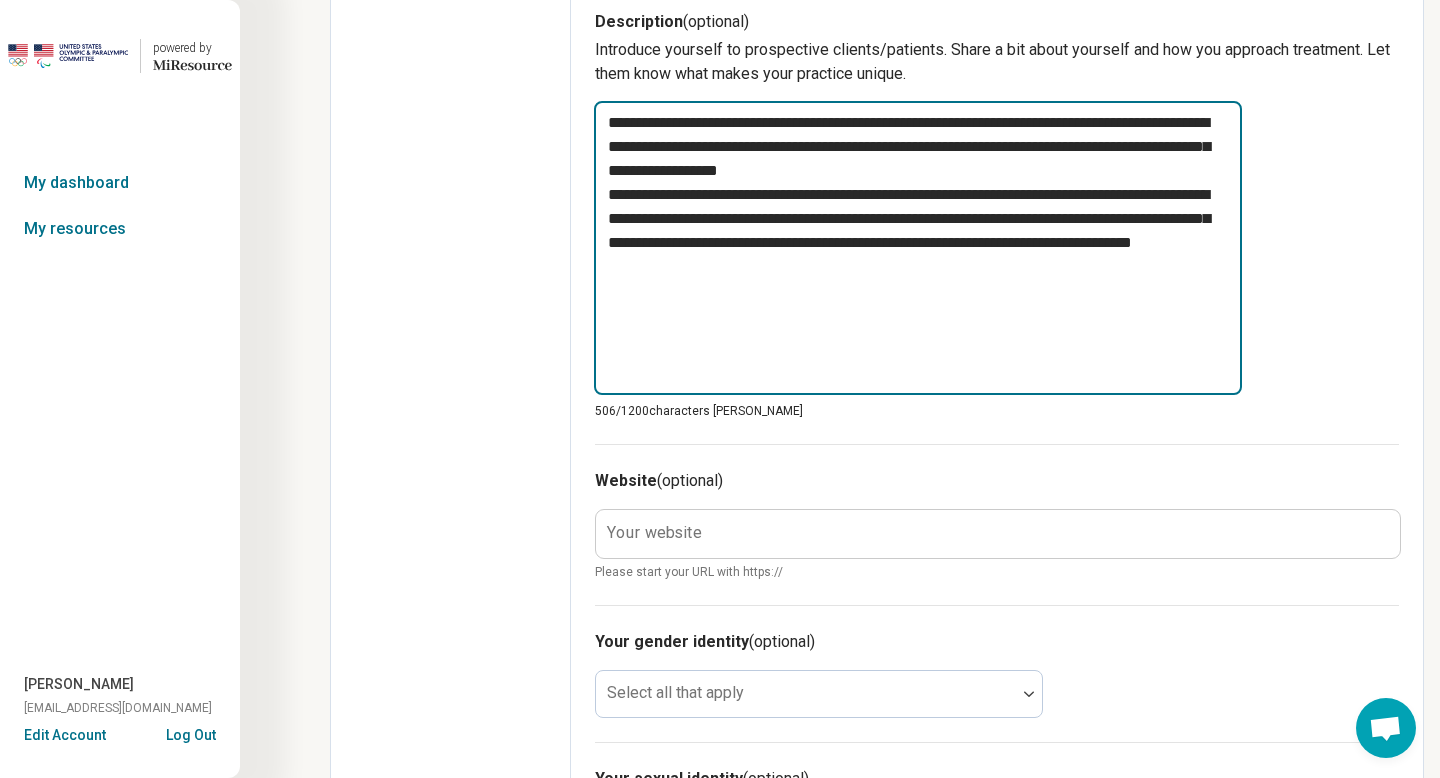 type on "*" 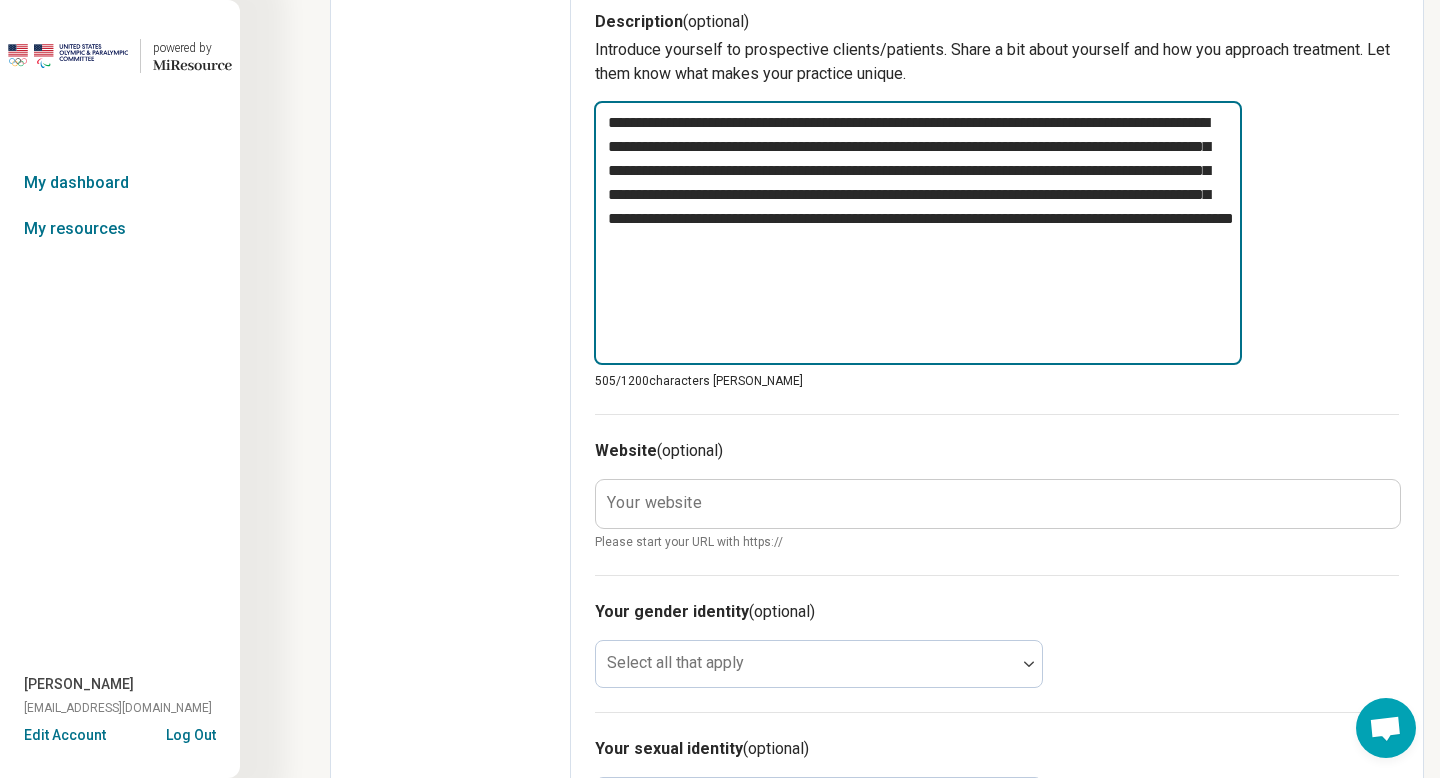 click on "**********" at bounding box center [918, 233] 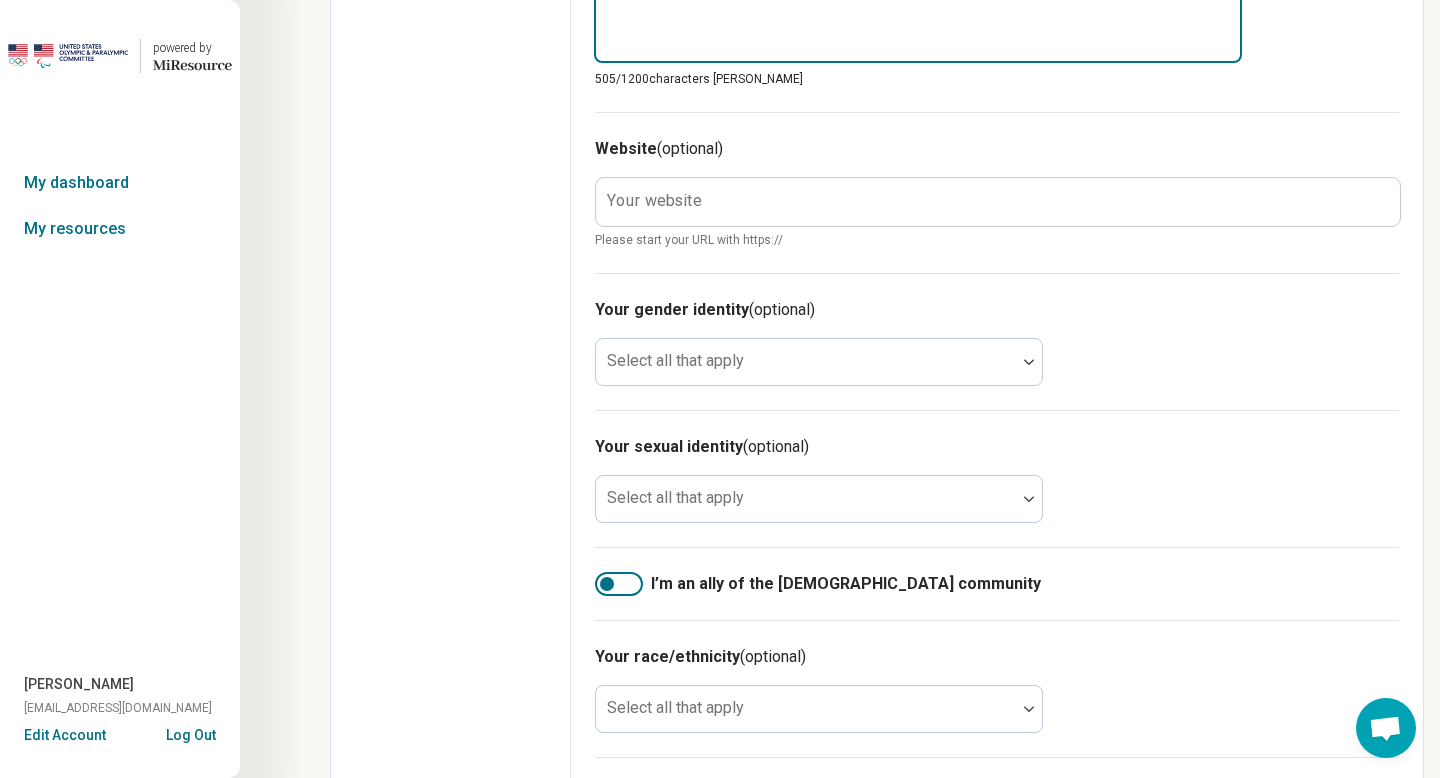 scroll, scrollTop: 1079, scrollLeft: 0, axis: vertical 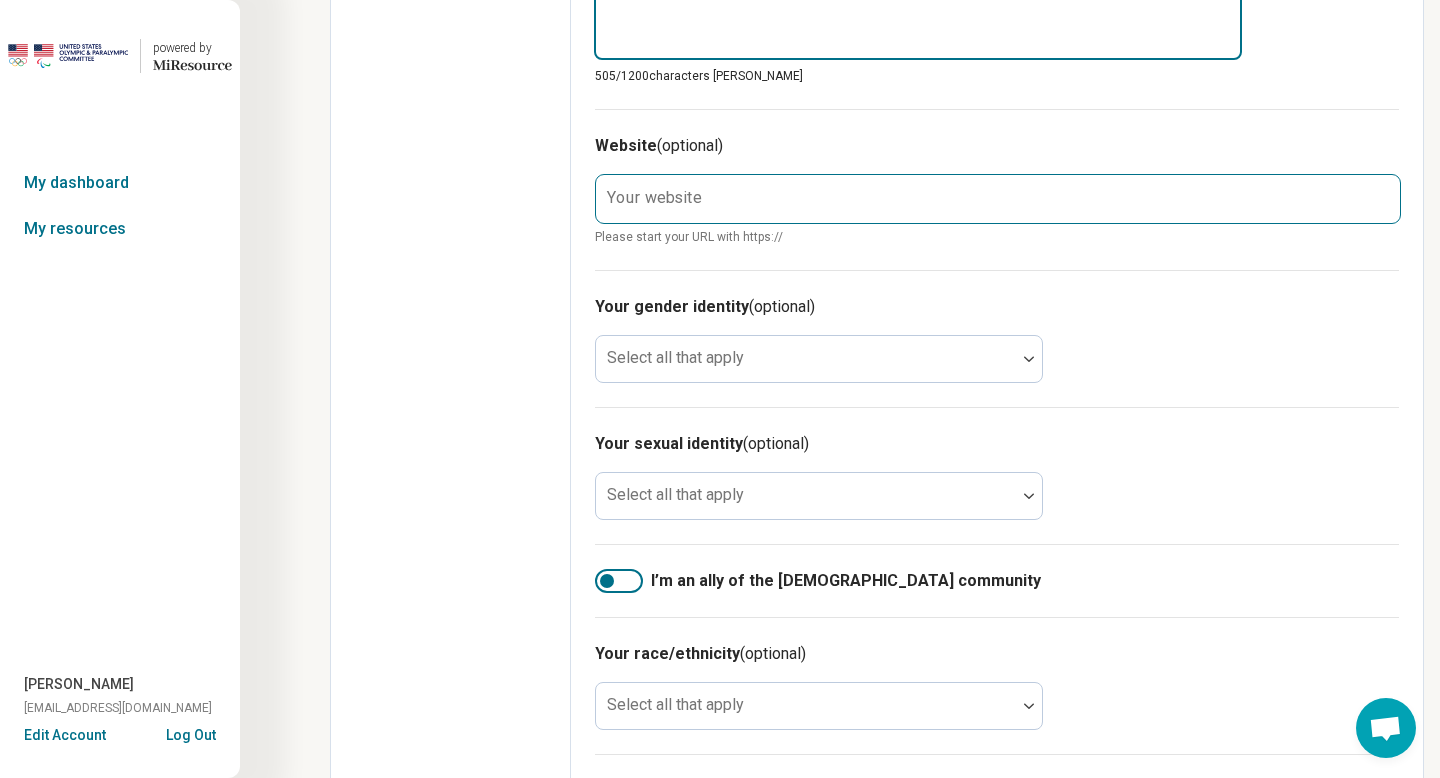 type on "**********" 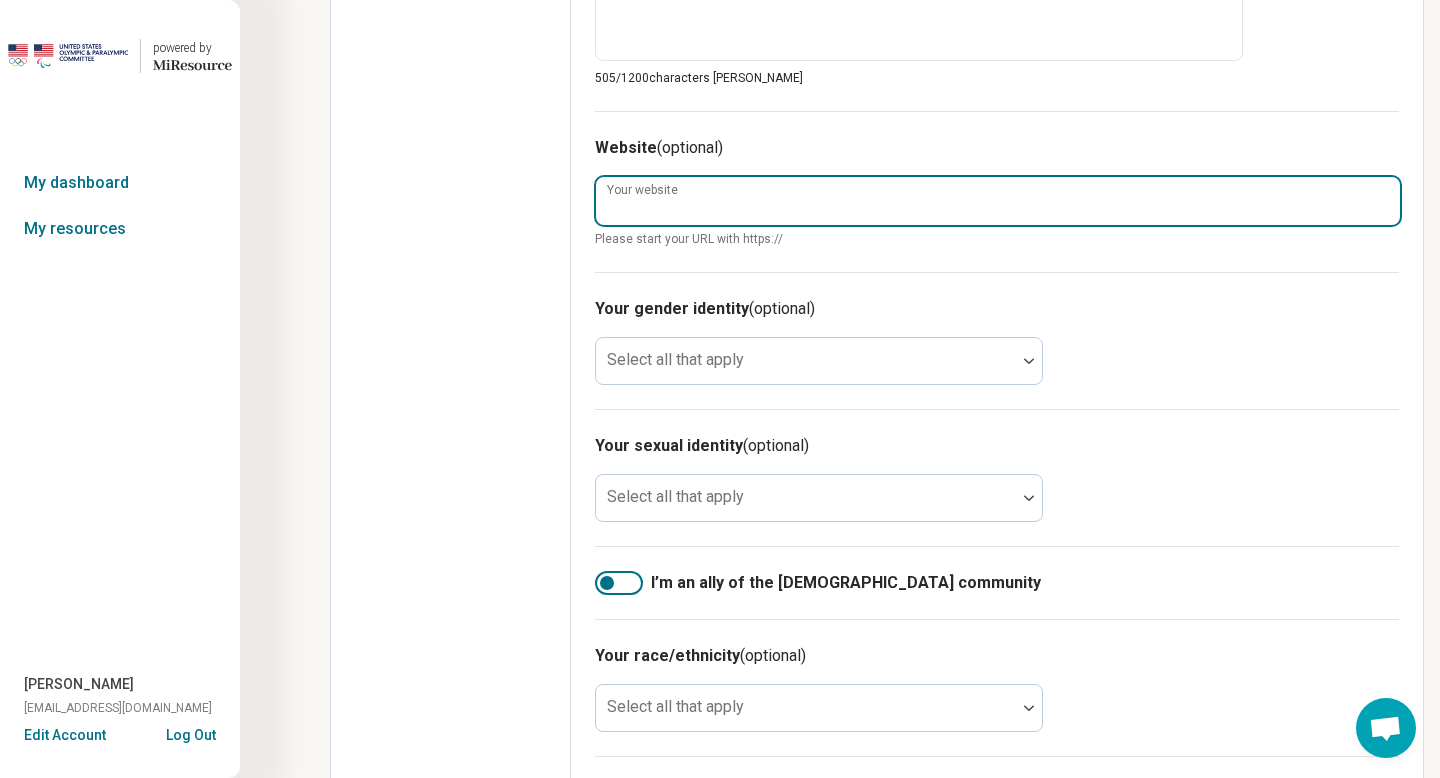 click on "Your website" at bounding box center (998, 201) 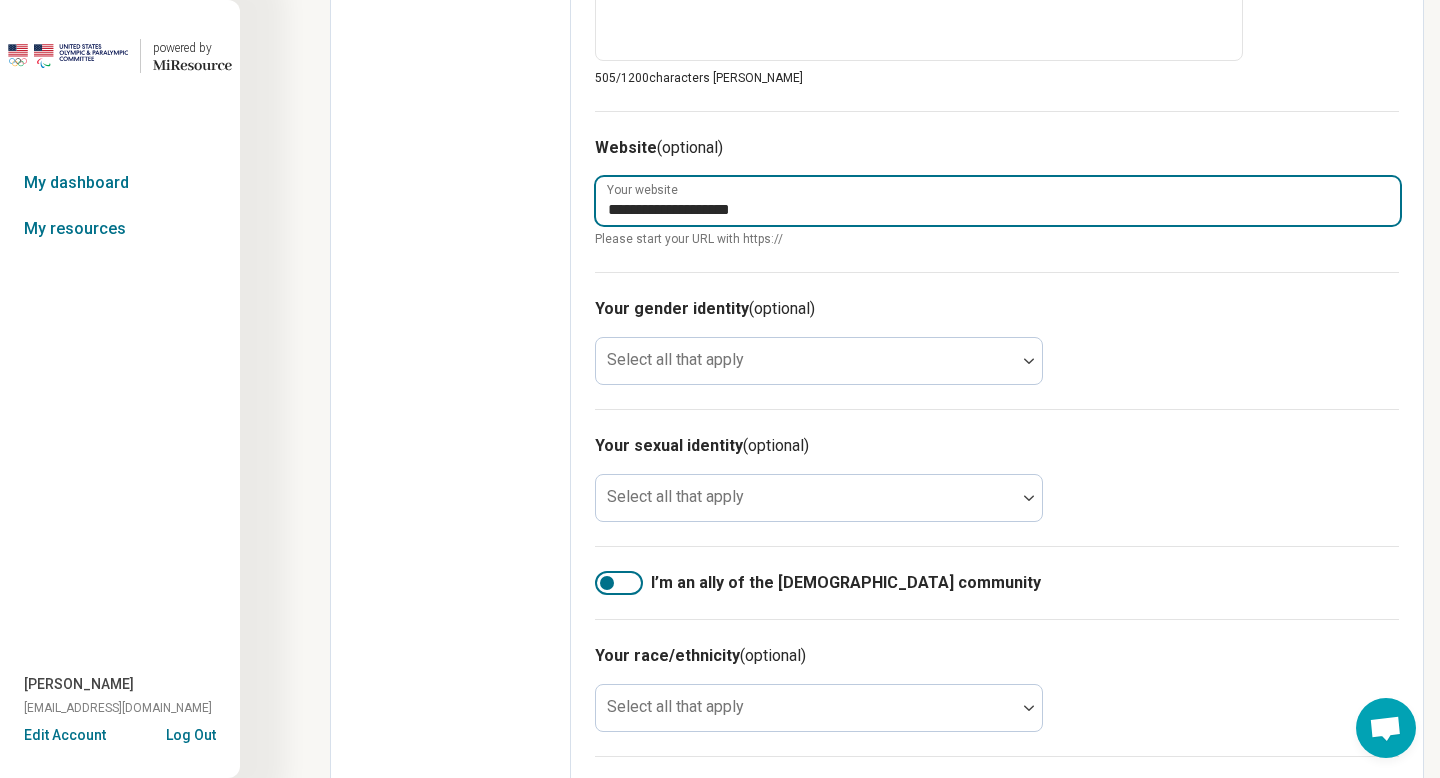 click on "**********" at bounding box center [998, 201] 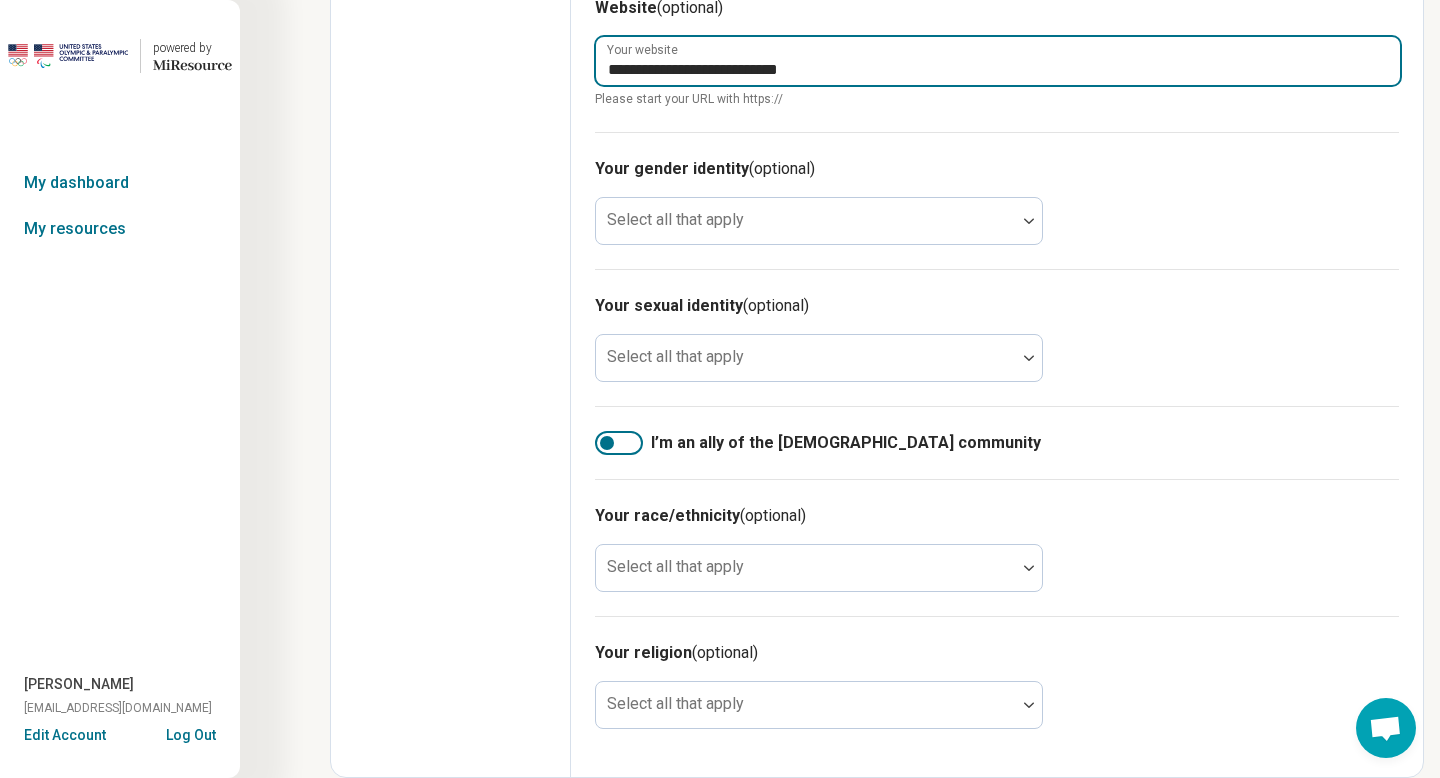 scroll, scrollTop: 1409, scrollLeft: 0, axis: vertical 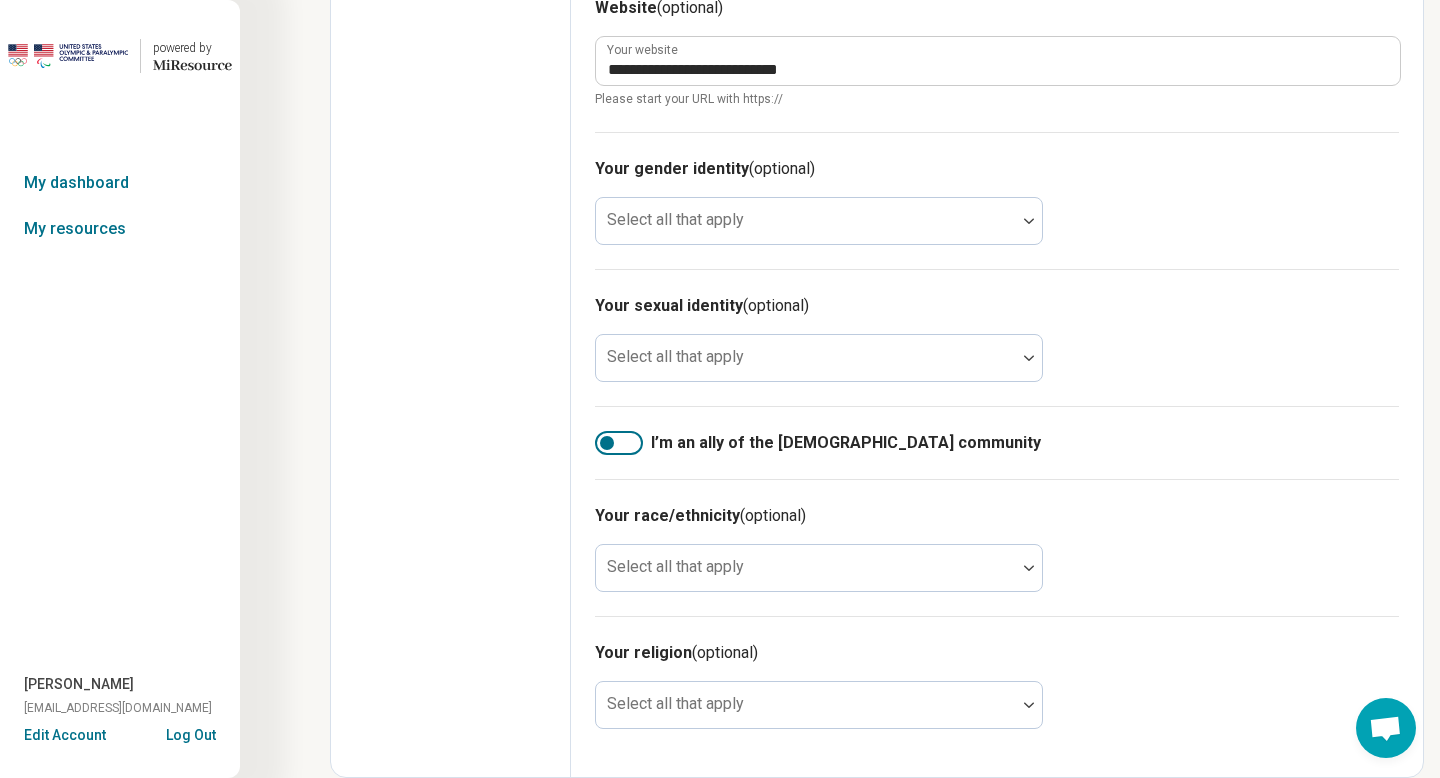 click at bounding box center [619, 443] 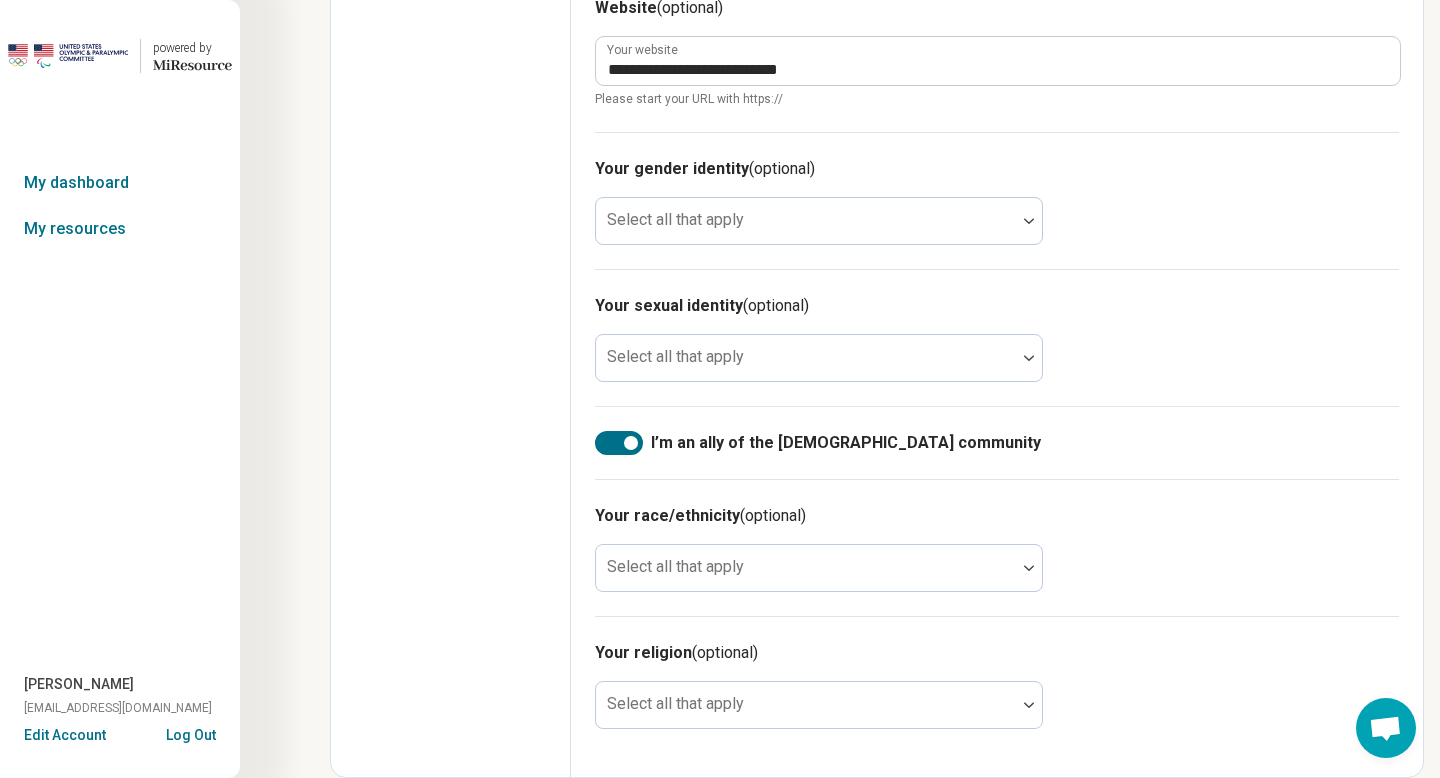 scroll, scrollTop: 1677, scrollLeft: 0, axis: vertical 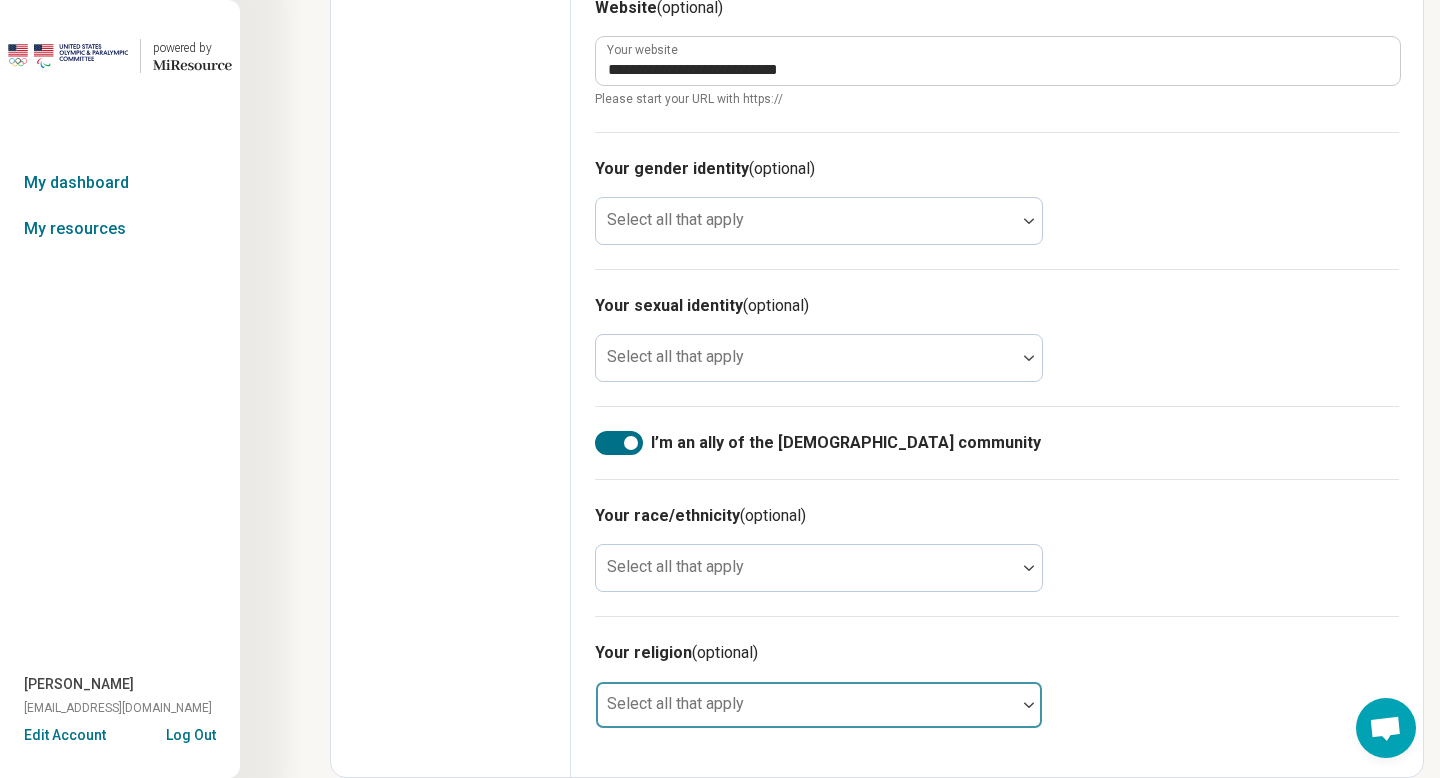 click at bounding box center (806, 713) 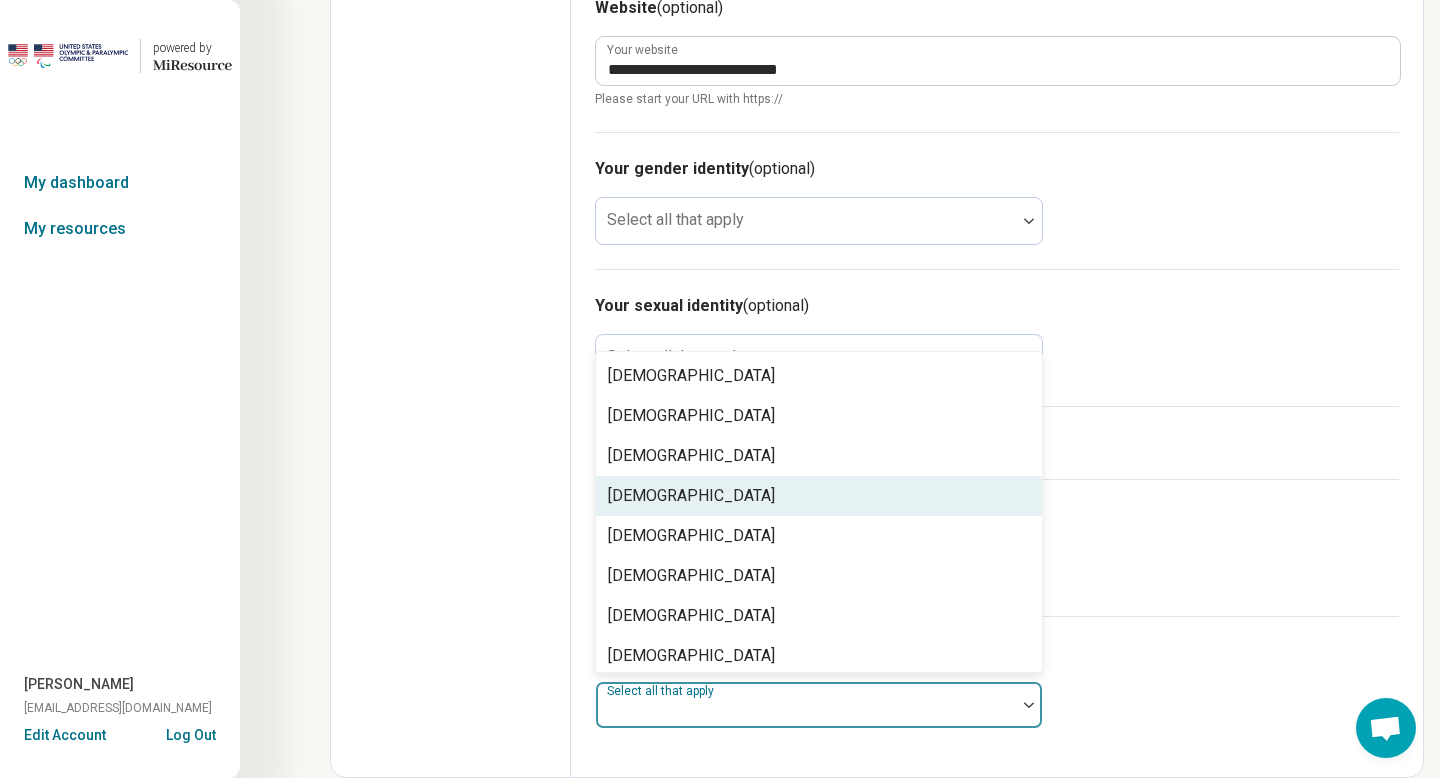 click on "[DEMOGRAPHIC_DATA]" at bounding box center [819, 496] 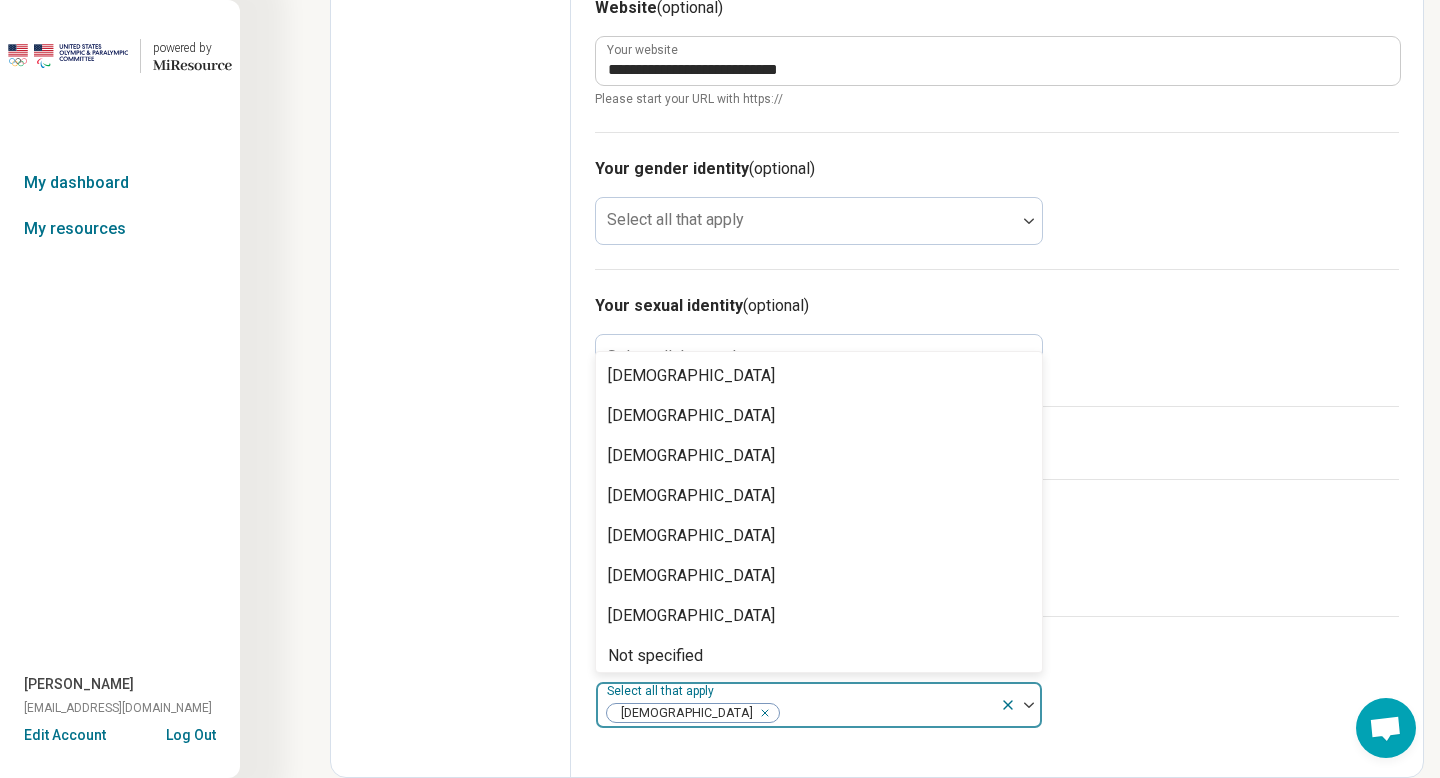 click on "Edit profile General Specialty Credentials Location Payment Schedule Profile completion:  46 % Profile Updated" at bounding box center [451, -173] 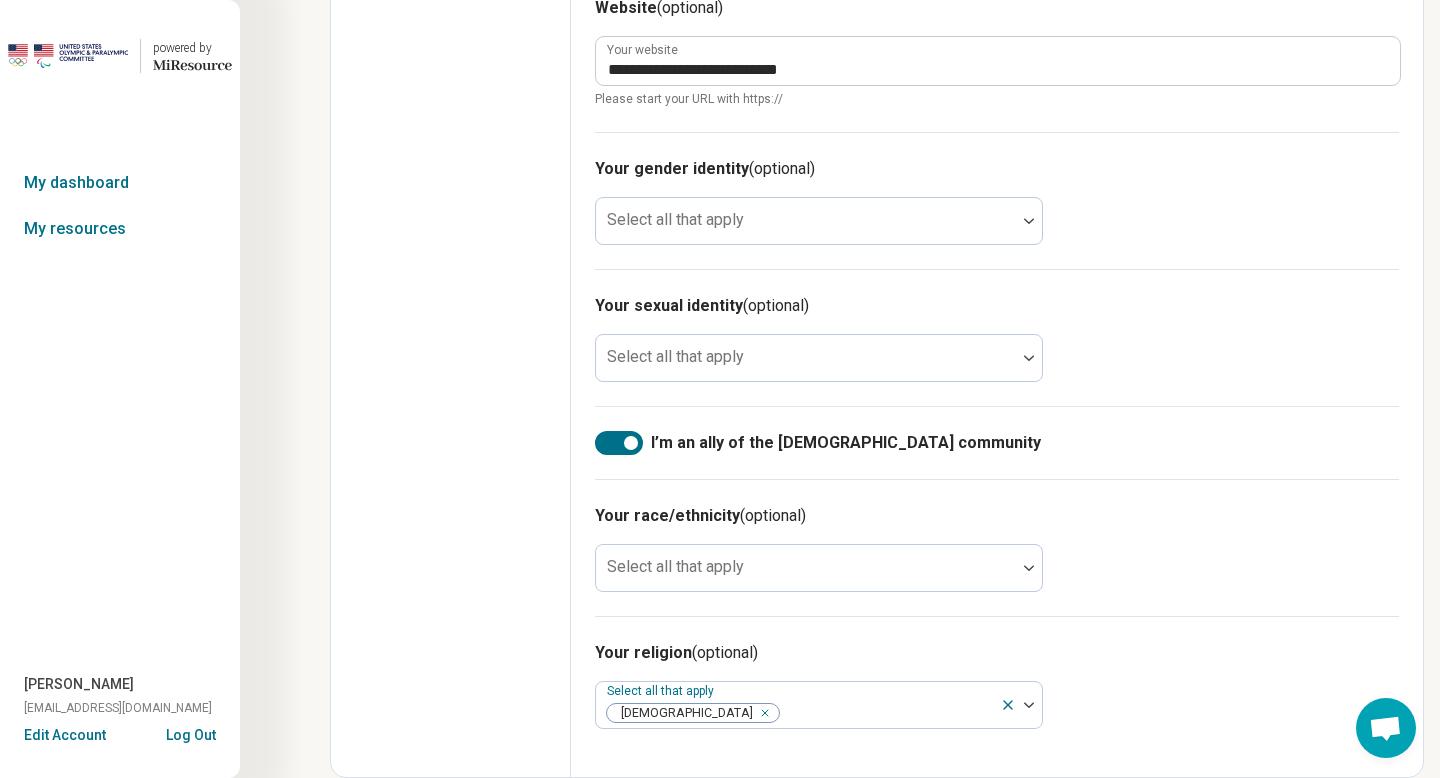 scroll, scrollTop: 0, scrollLeft: 0, axis: both 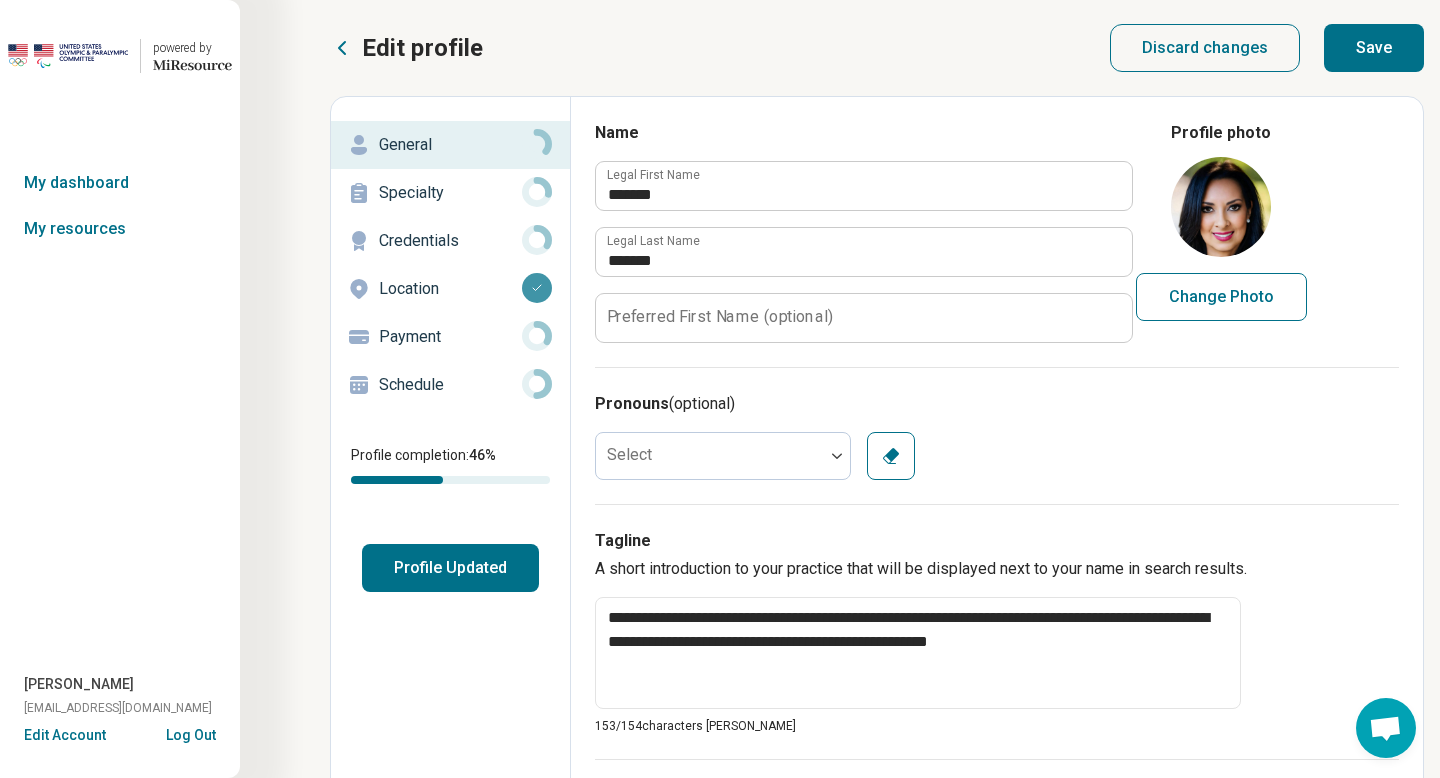 click on "Save" at bounding box center (1374, 48) 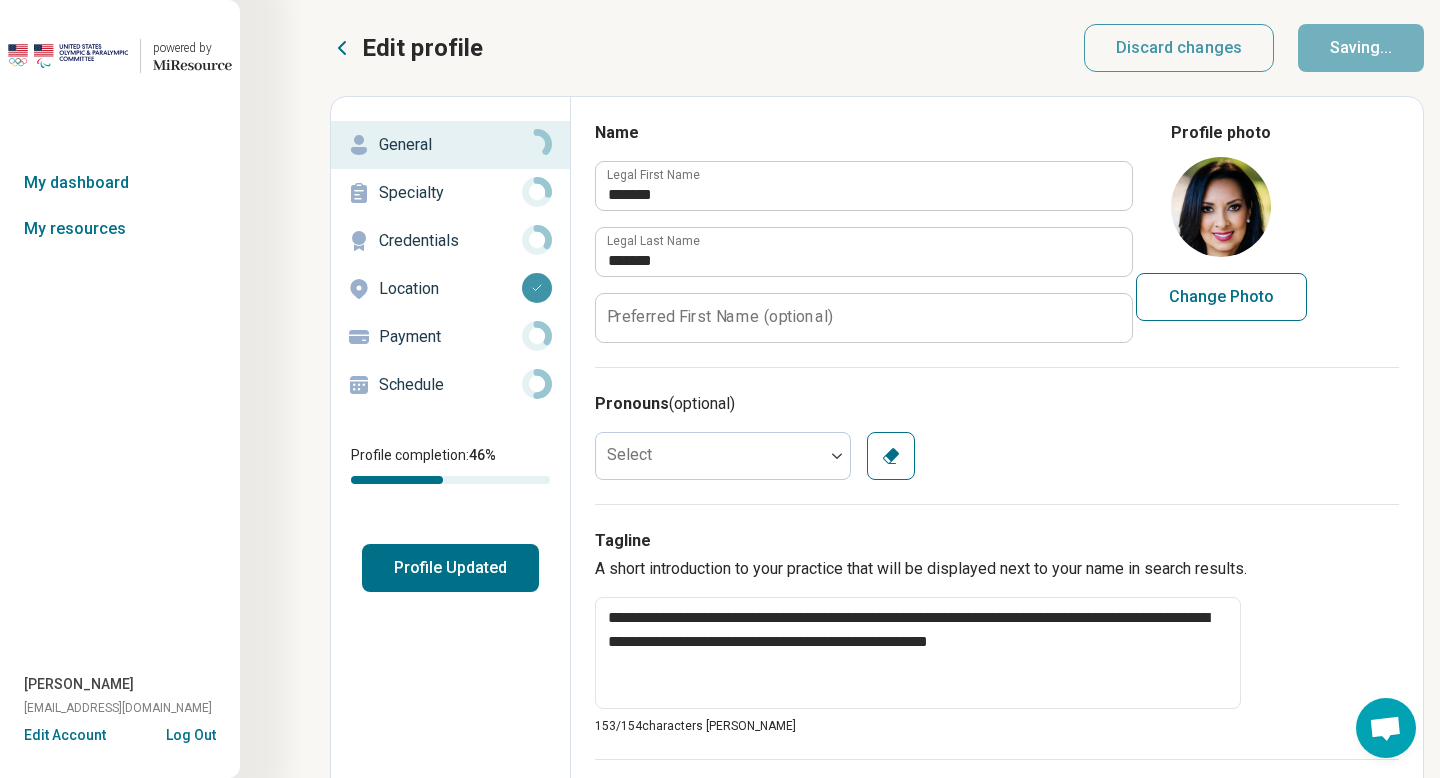 type on "*" 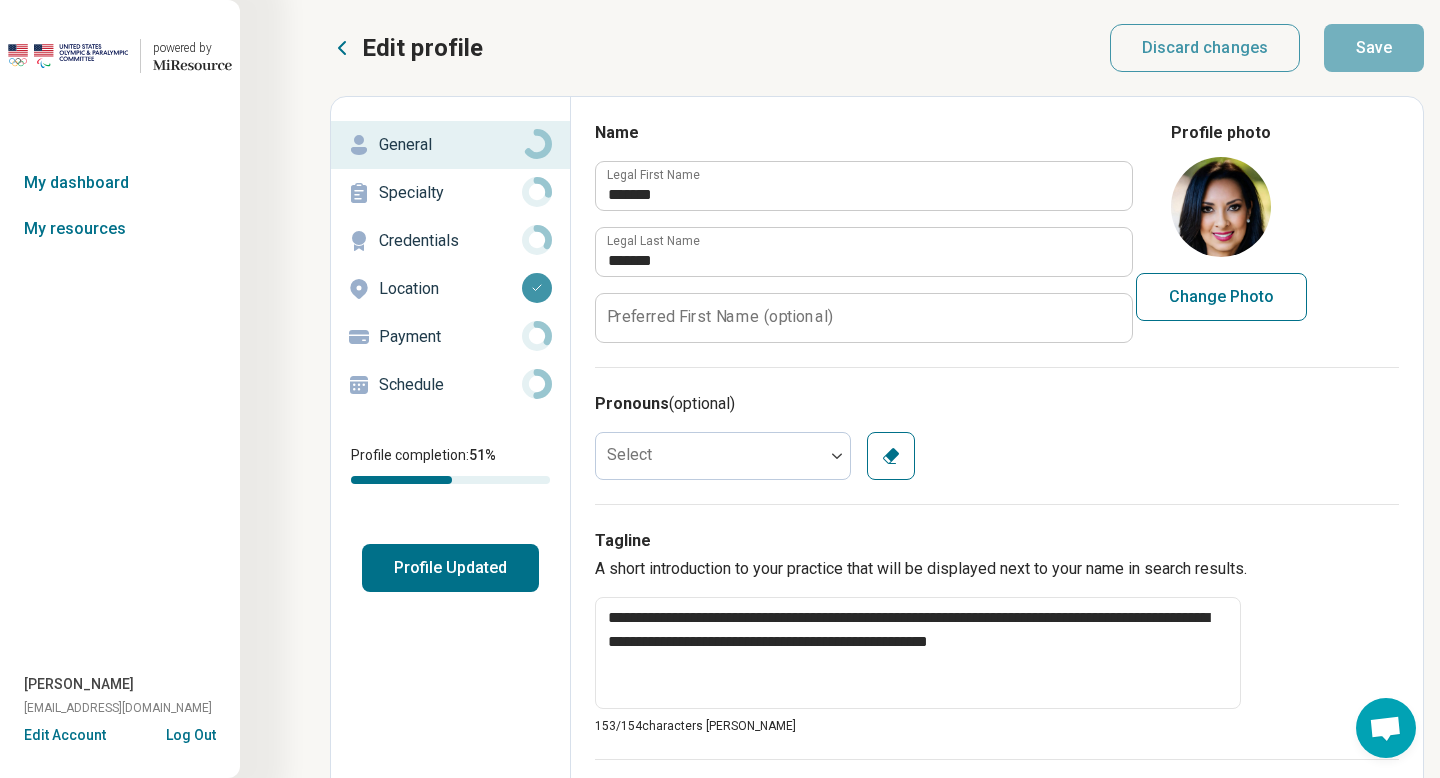 click 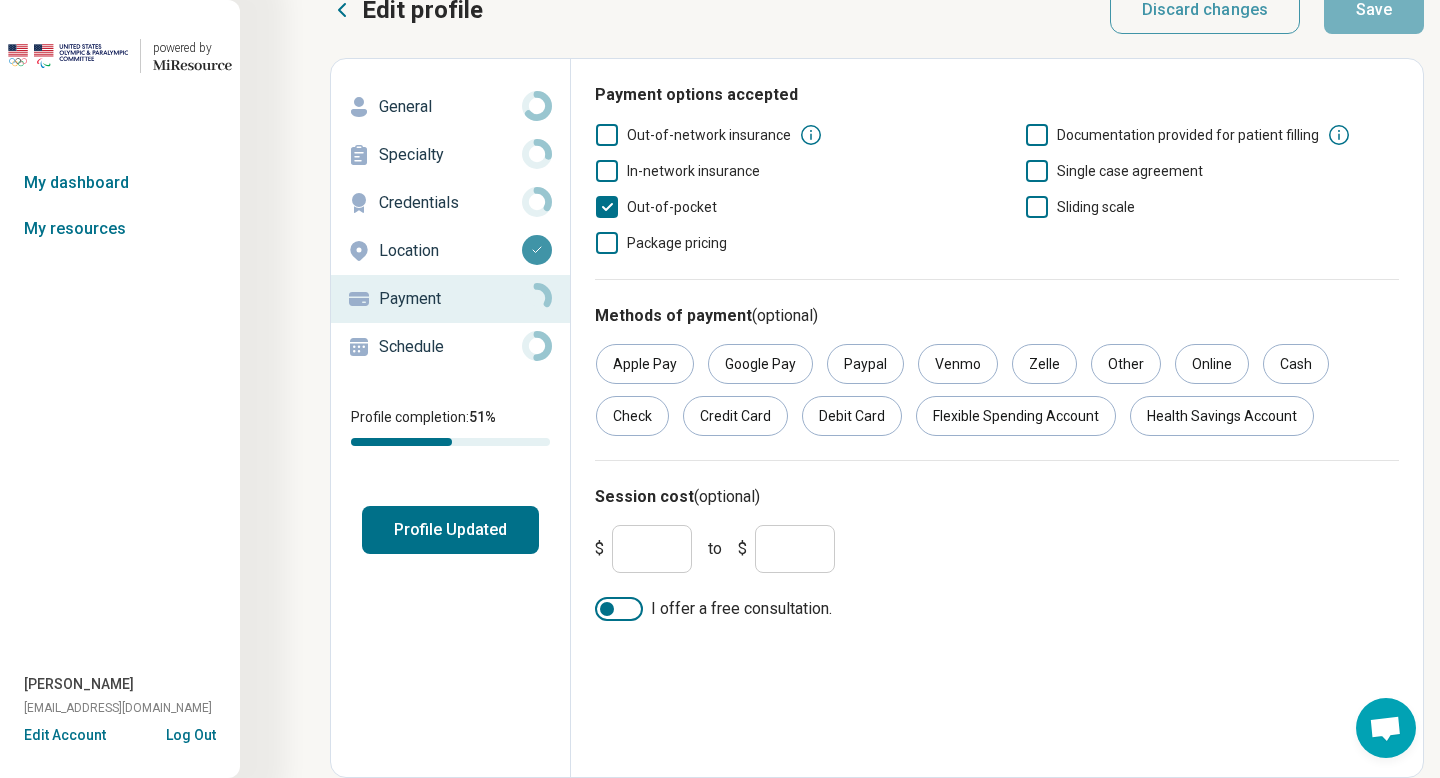 scroll, scrollTop: 242, scrollLeft: 0, axis: vertical 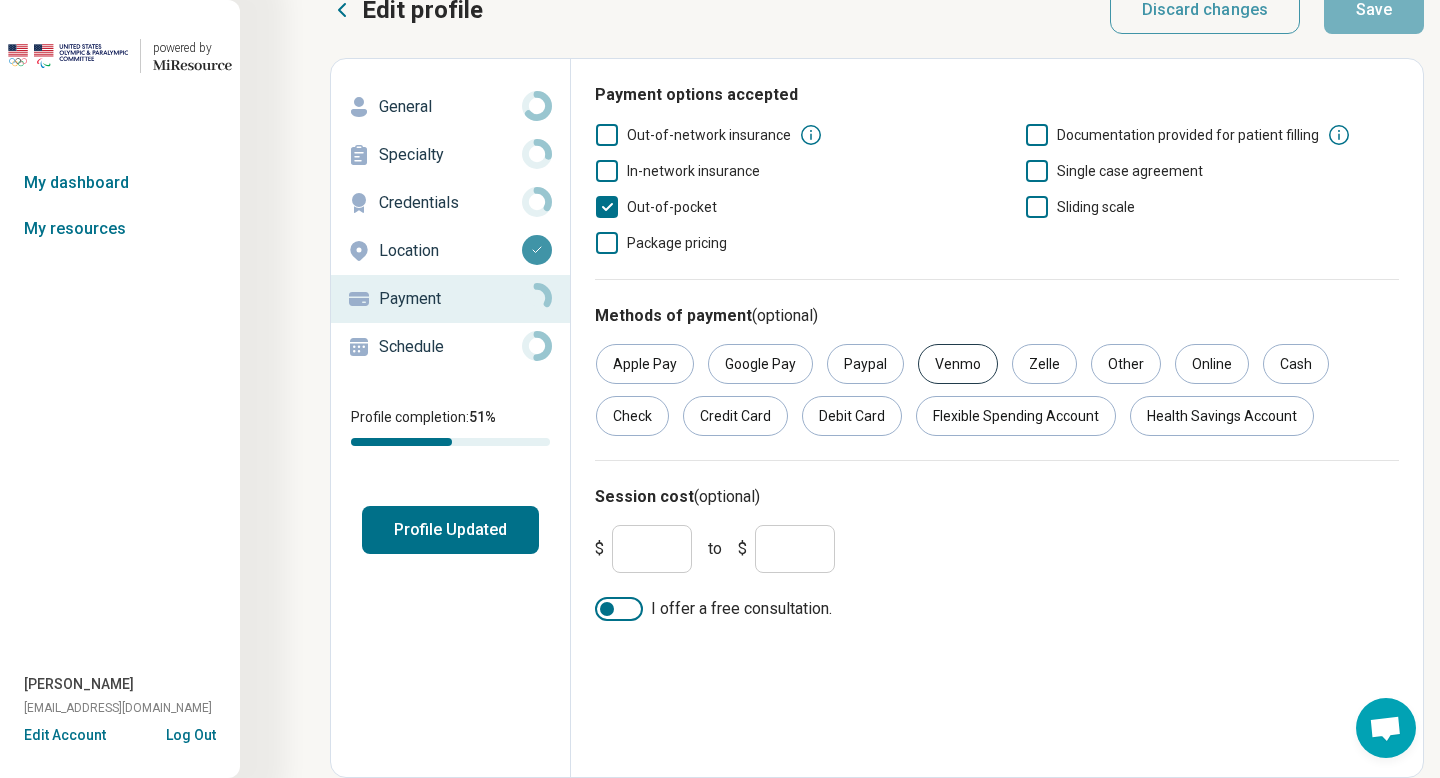 click on "Venmo" at bounding box center (958, 364) 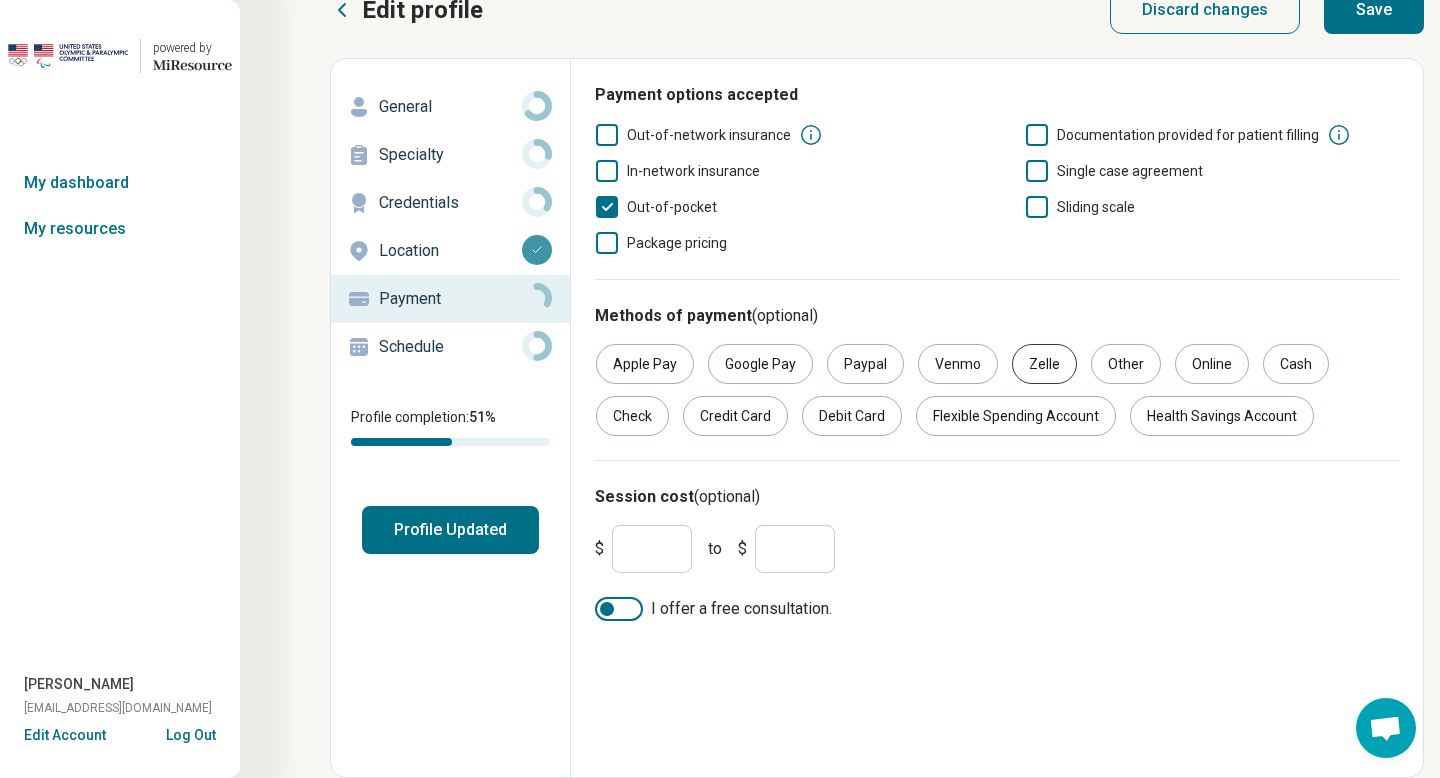 click on "Zelle" at bounding box center (1044, 364) 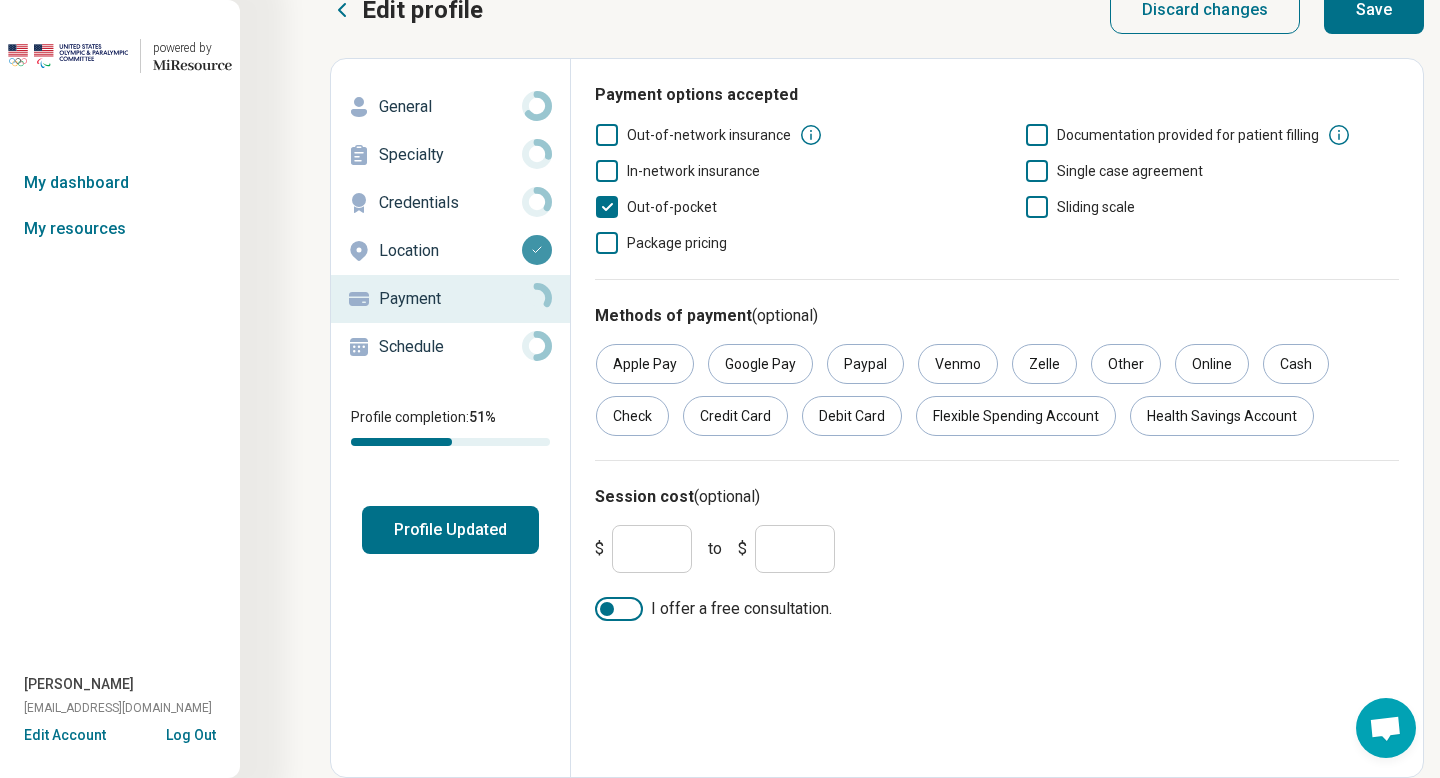 click on "Schedule" at bounding box center (450, 347) 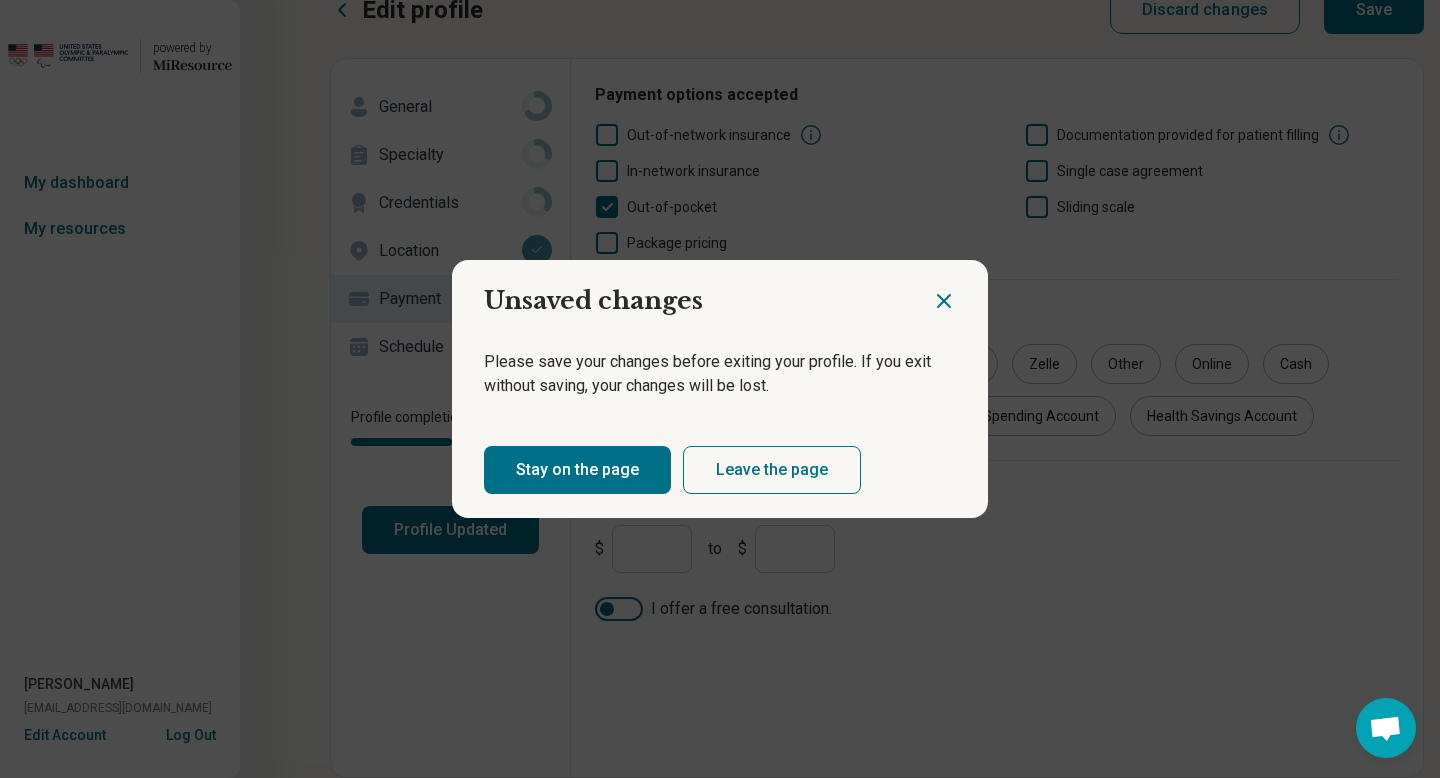click 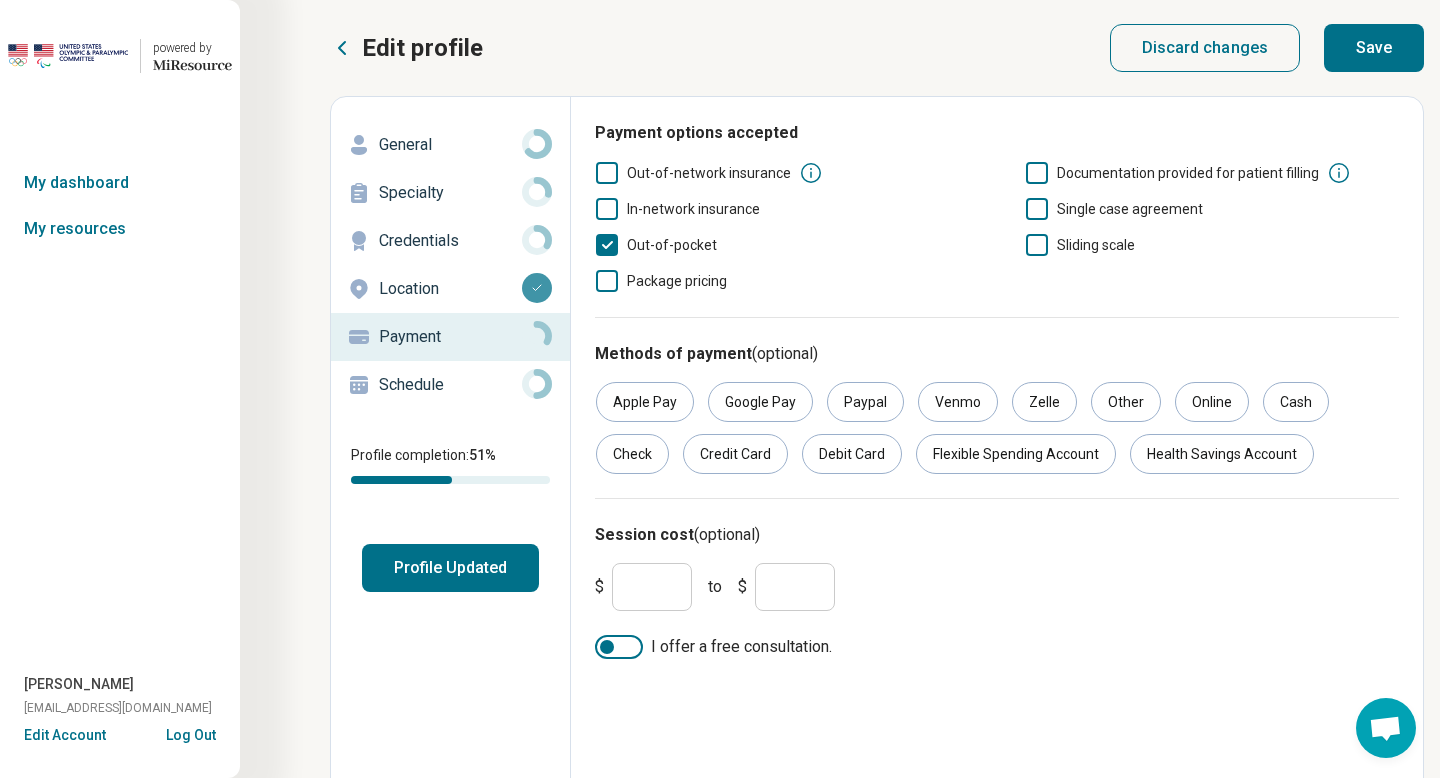 scroll, scrollTop: 144, scrollLeft: 0, axis: vertical 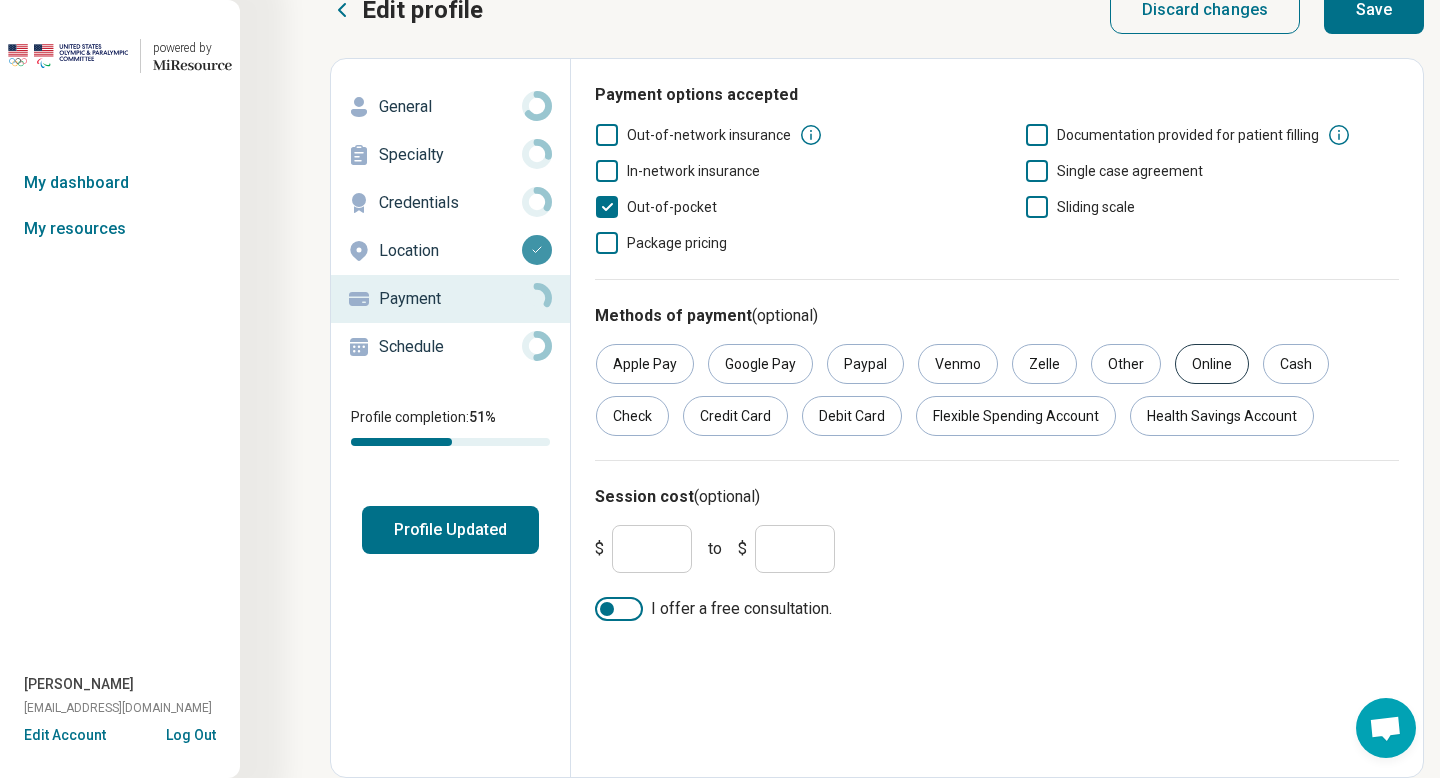 click on "Online" at bounding box center [1212, 364] 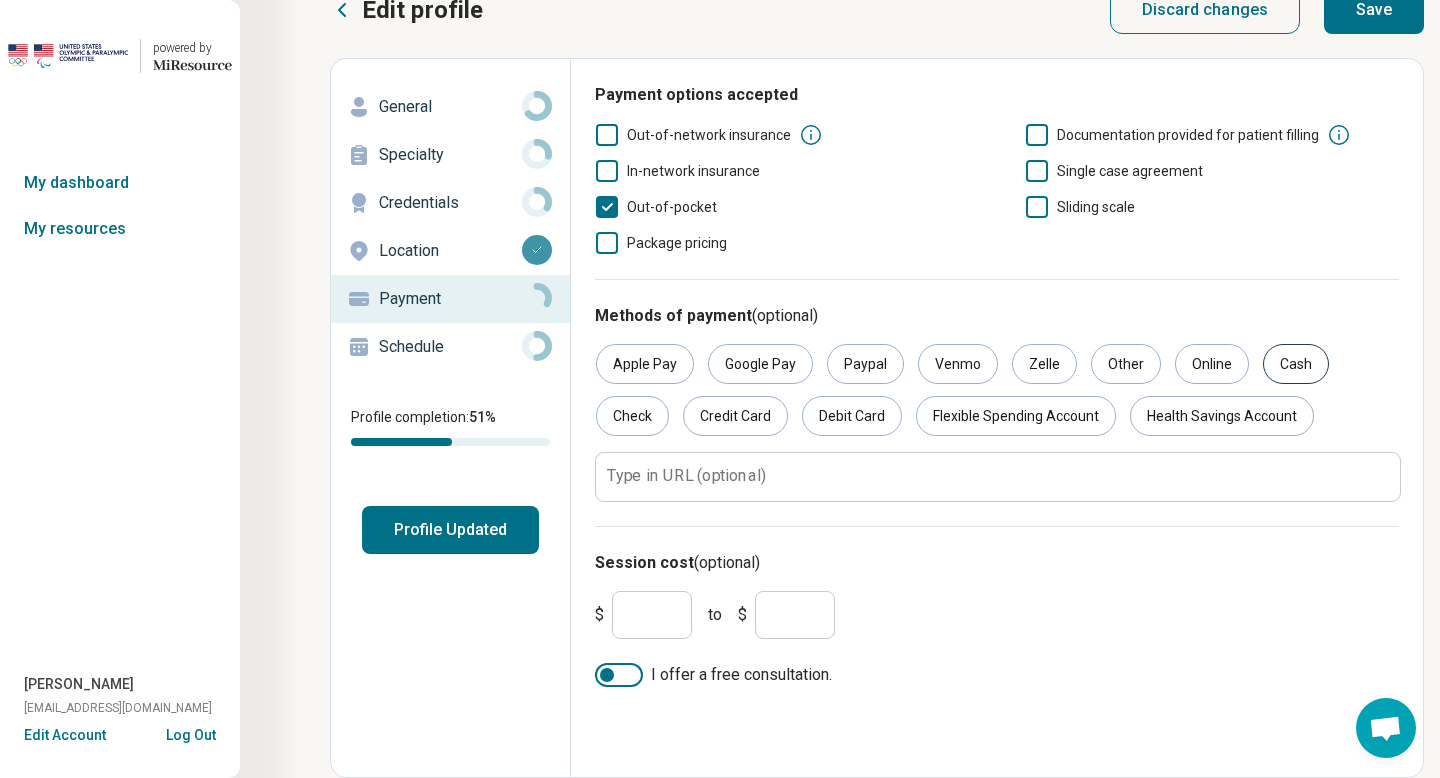 click on "Cash" at bounding box center (1296, 364) 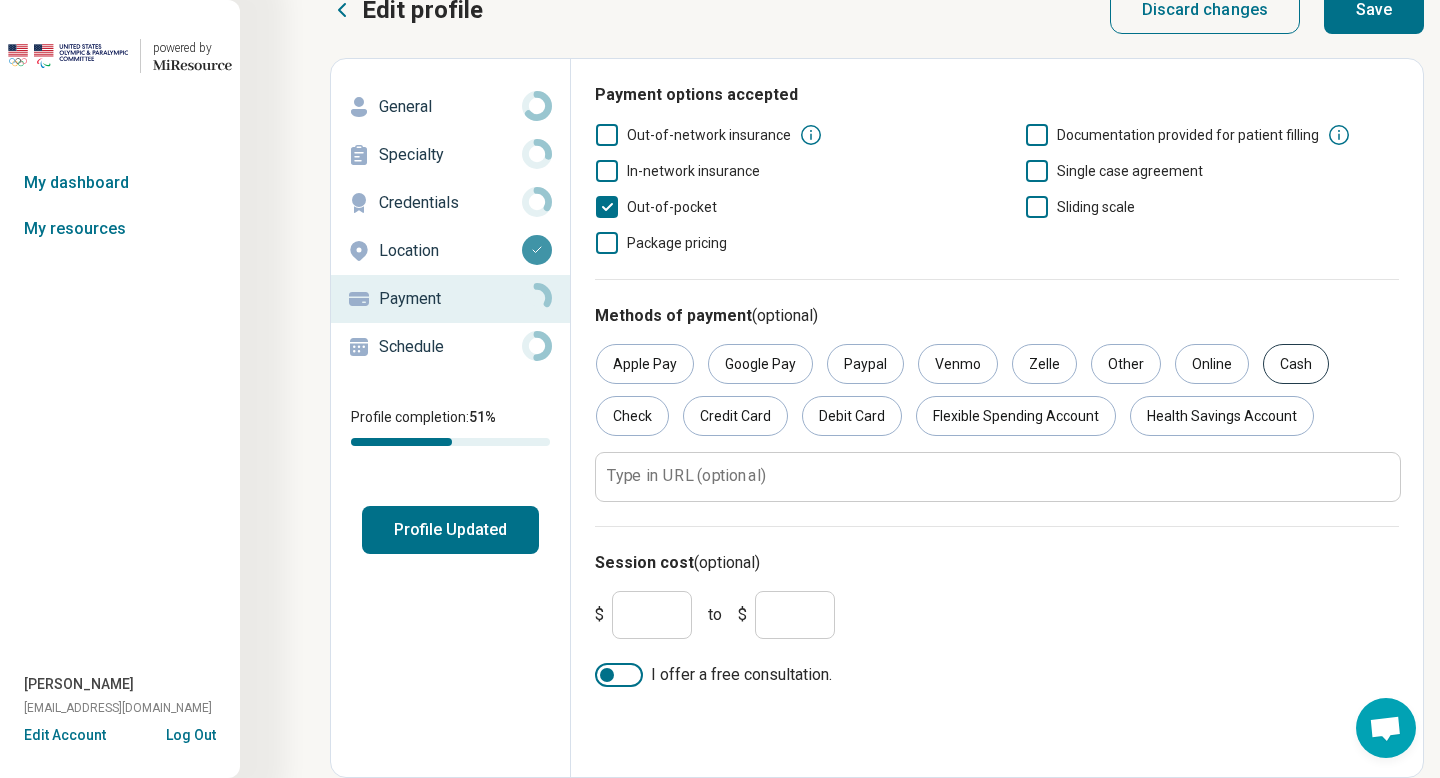 scroll, scrollTop: 0, scrollLeft: 0, axis: both 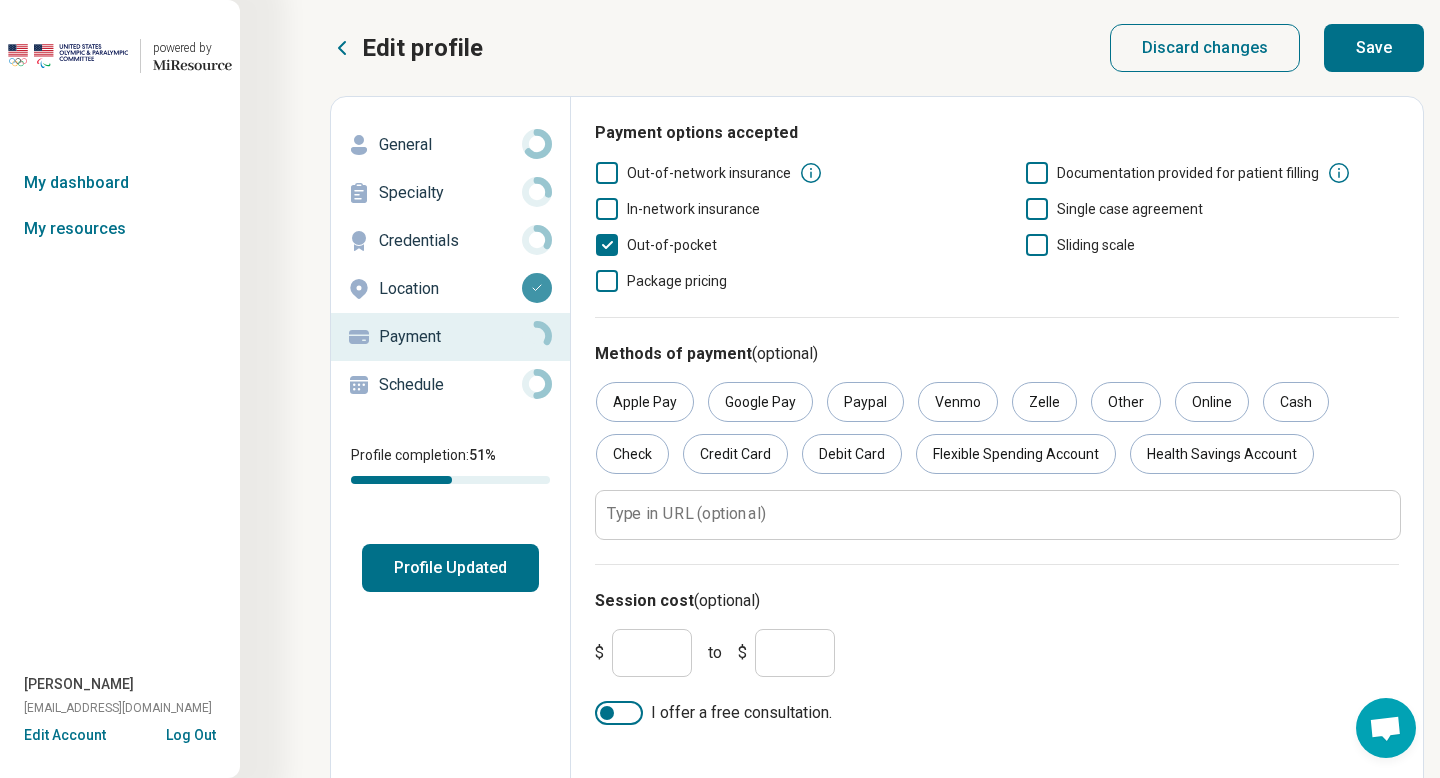 click on "Save" at bounding box center [1374, 48] 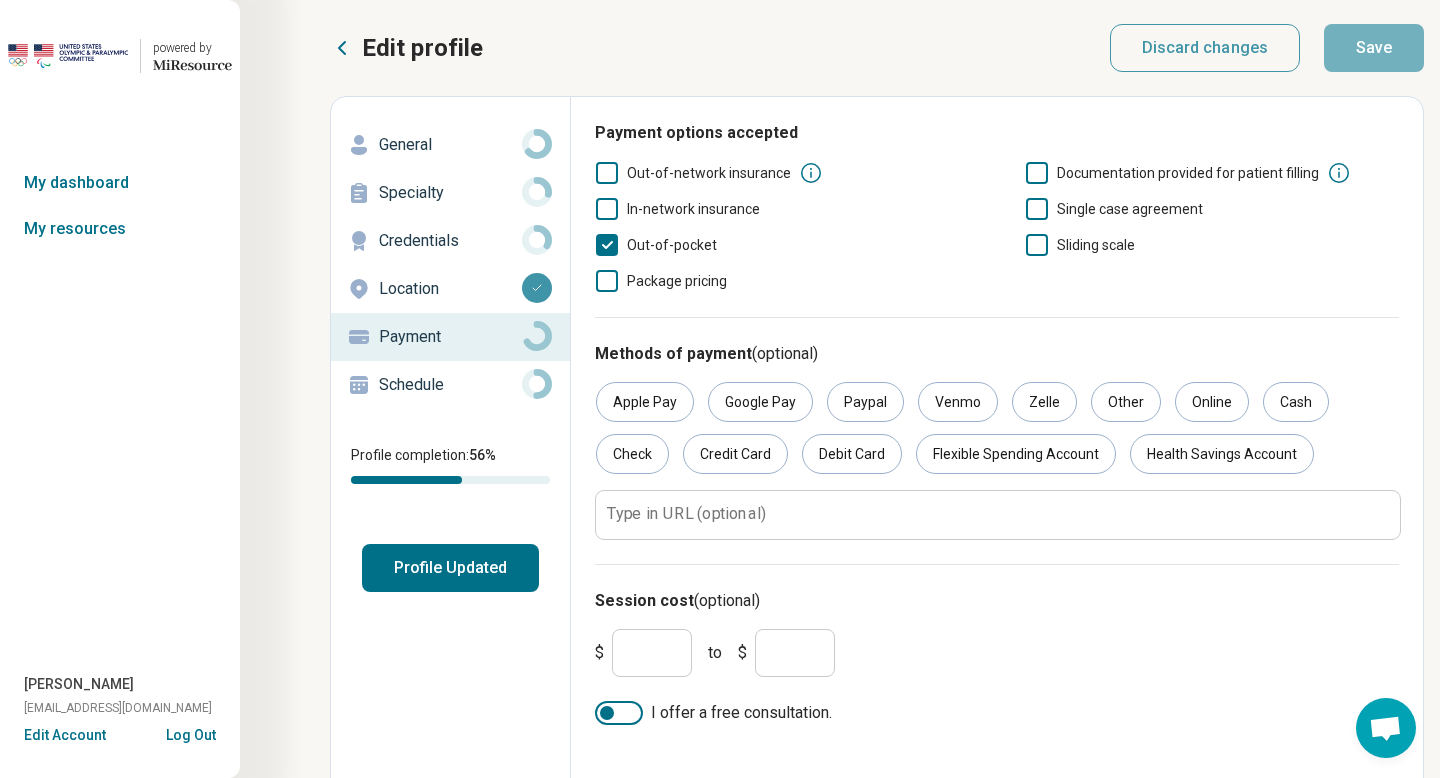 click on "Schedule" at bounding box center (450, 385) 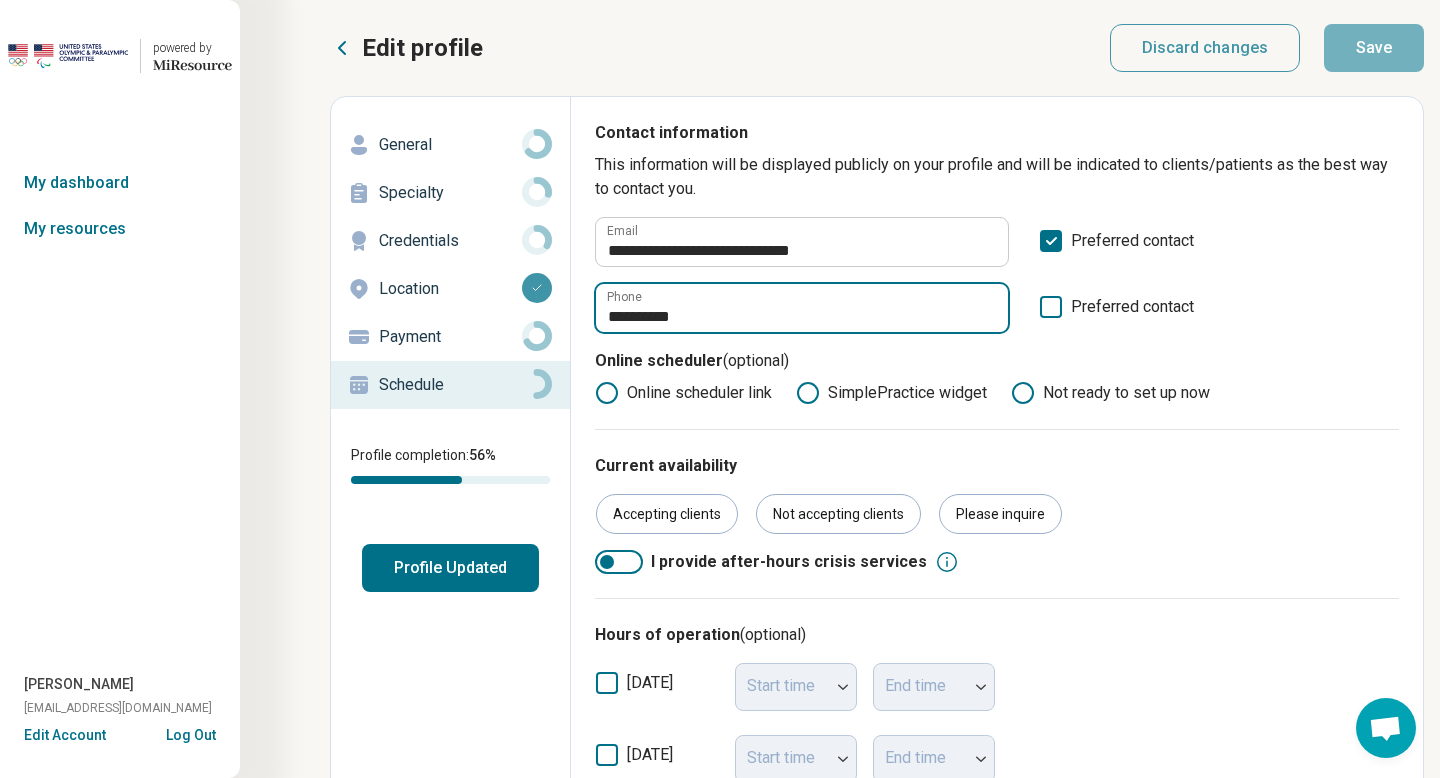 drag, startPoint x: 899, startPoint y: 395, endPoint x: 752, endPoint y: 395, distance: 147 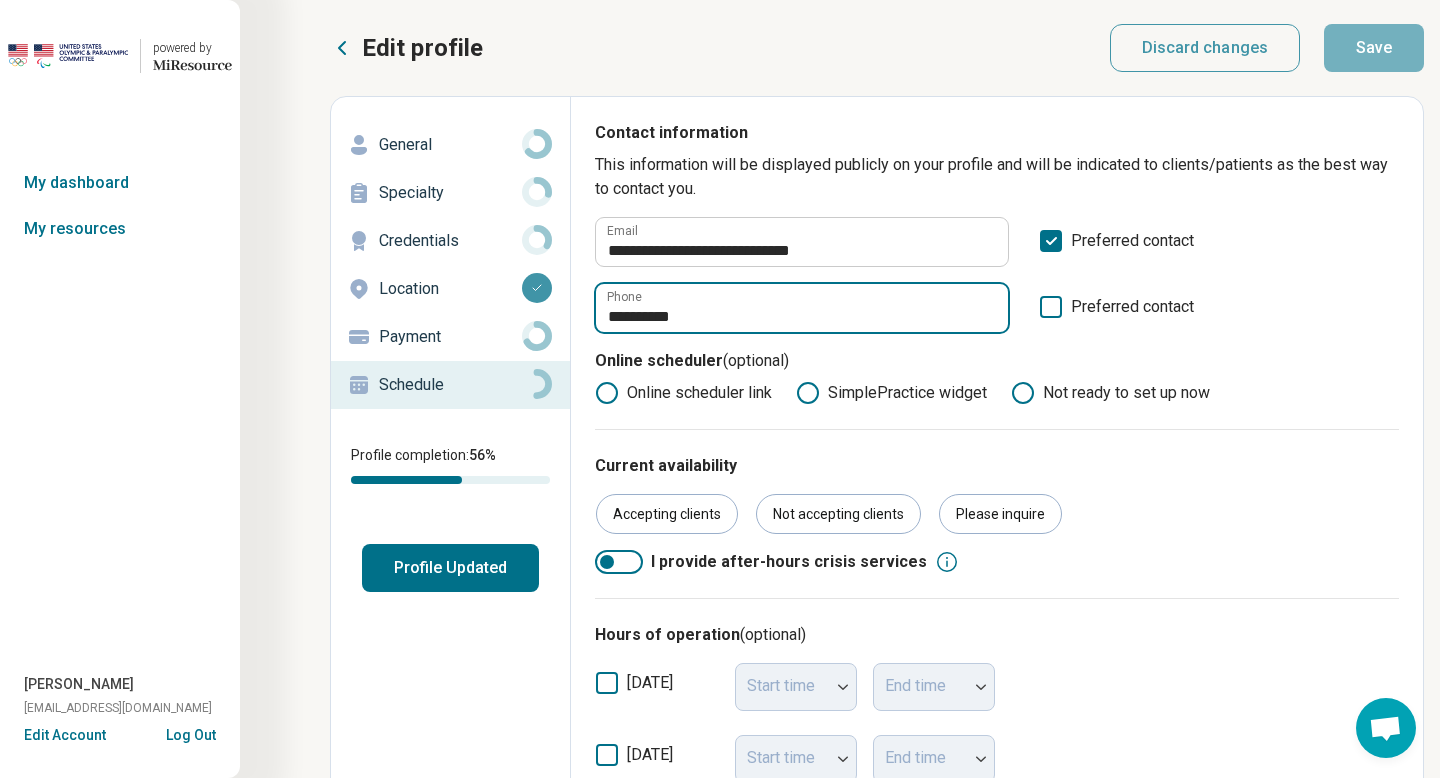 paste on "****" 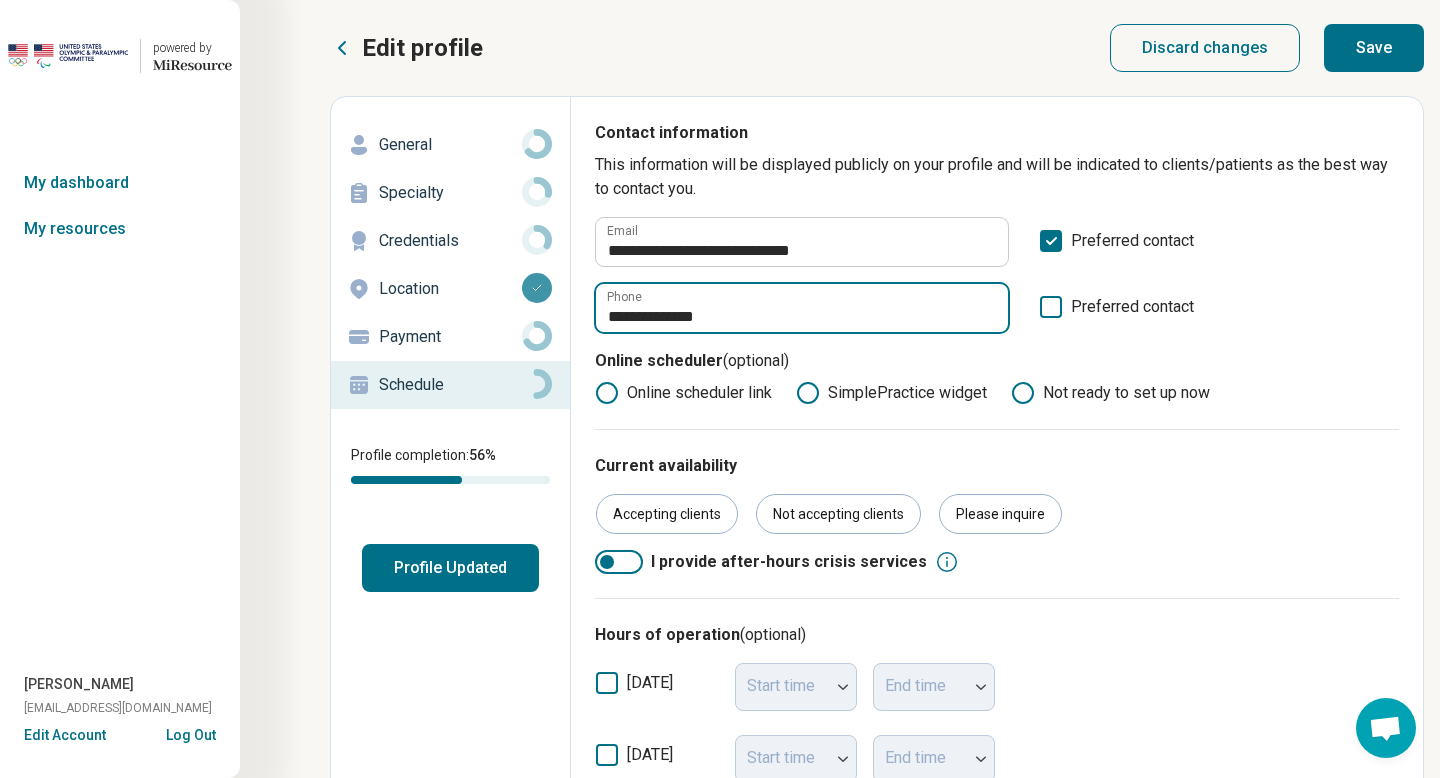 type on "**********" 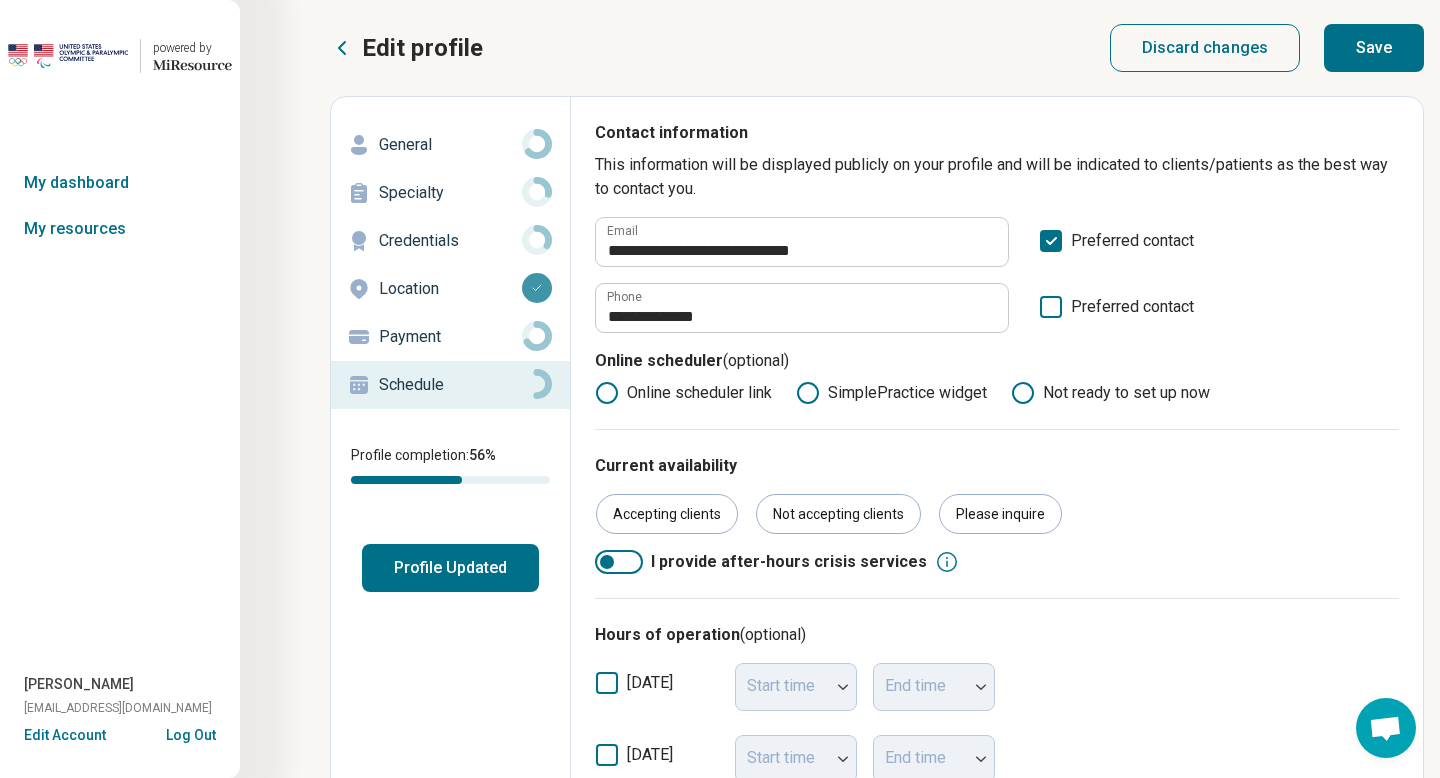 click on "**********" at bounding box center (997, 275) 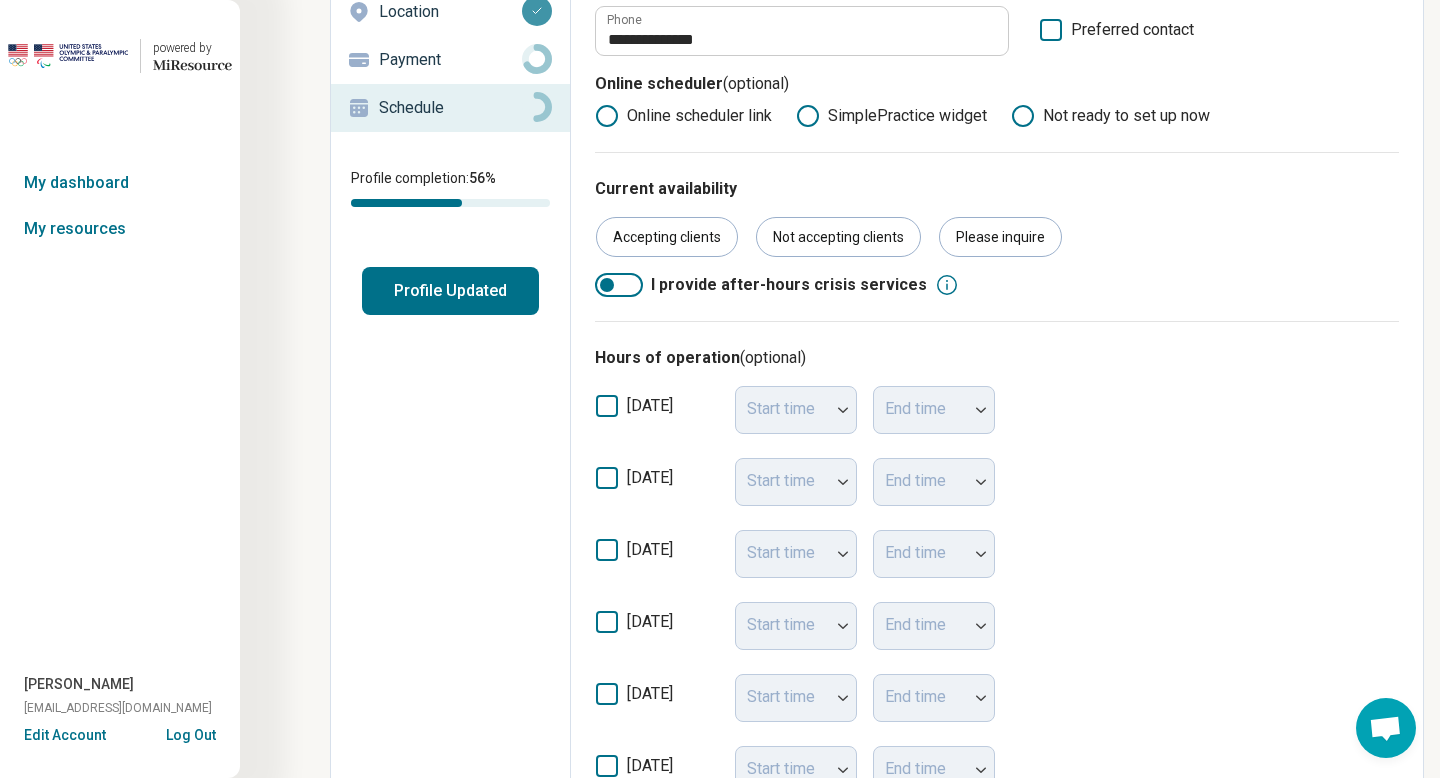 scroll, scrollTop: 0, scrollLeft: 0, axis: both 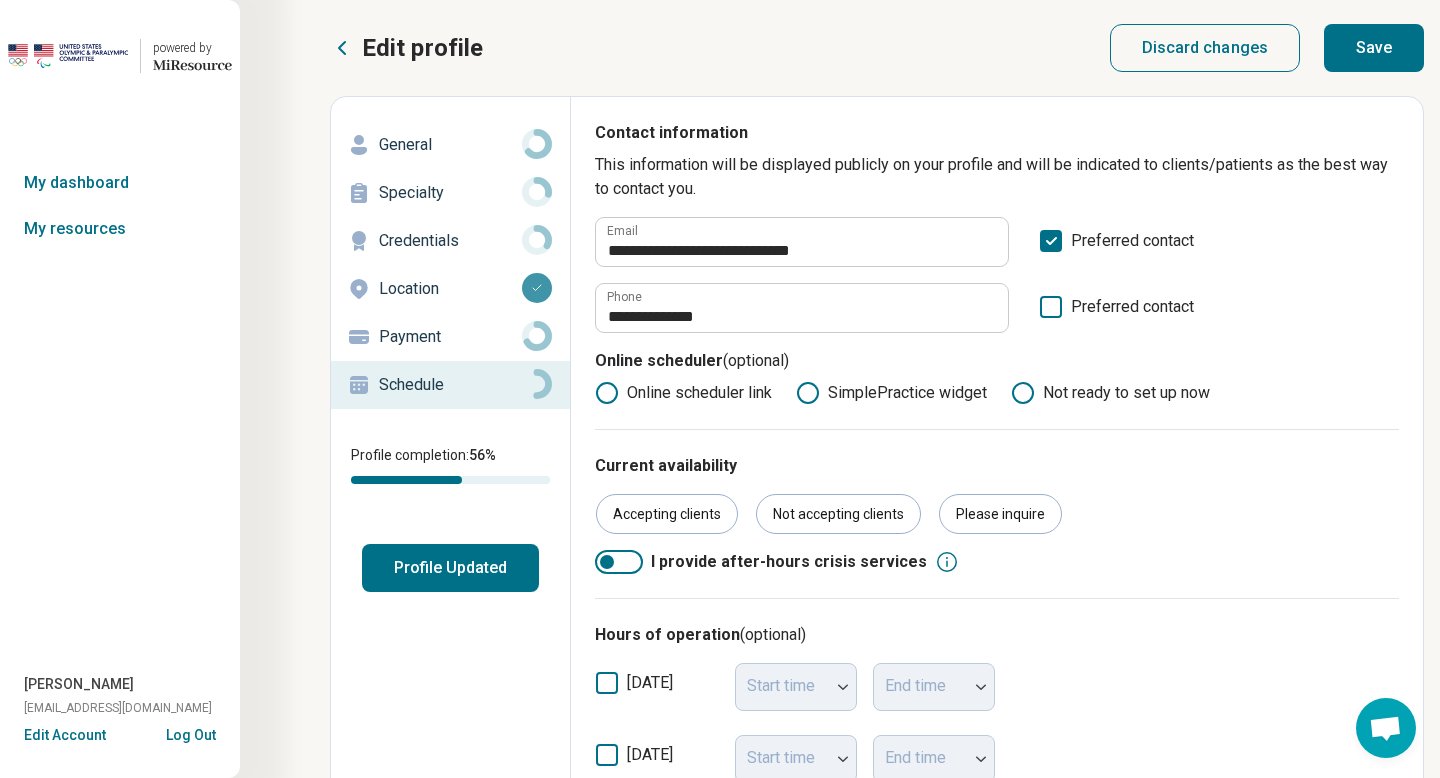 click on "Save" at bounding box center [1374, 48] 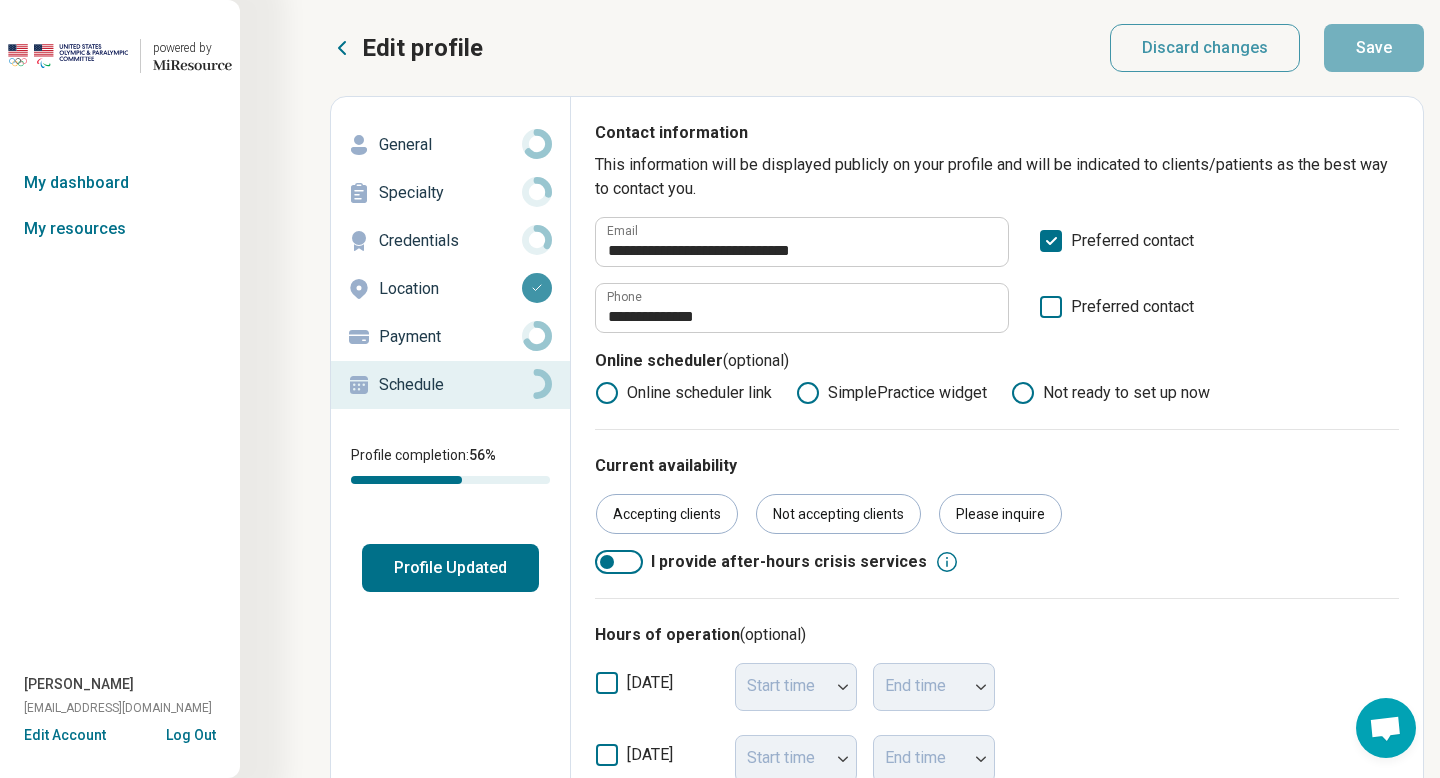 click on "General" at bounding box center [450, 145] 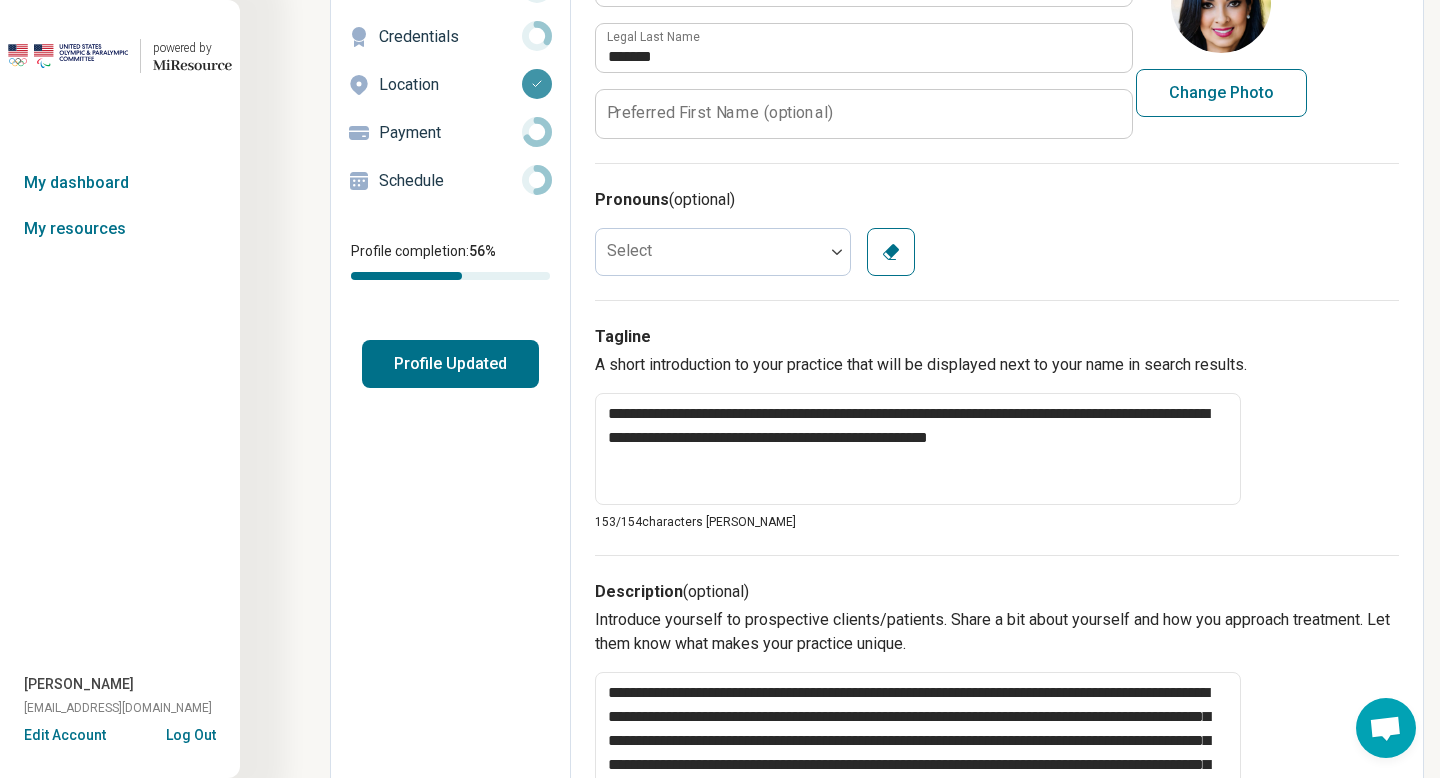 scroll, scrollTop: 0, scrollLeft: 0, axis: both 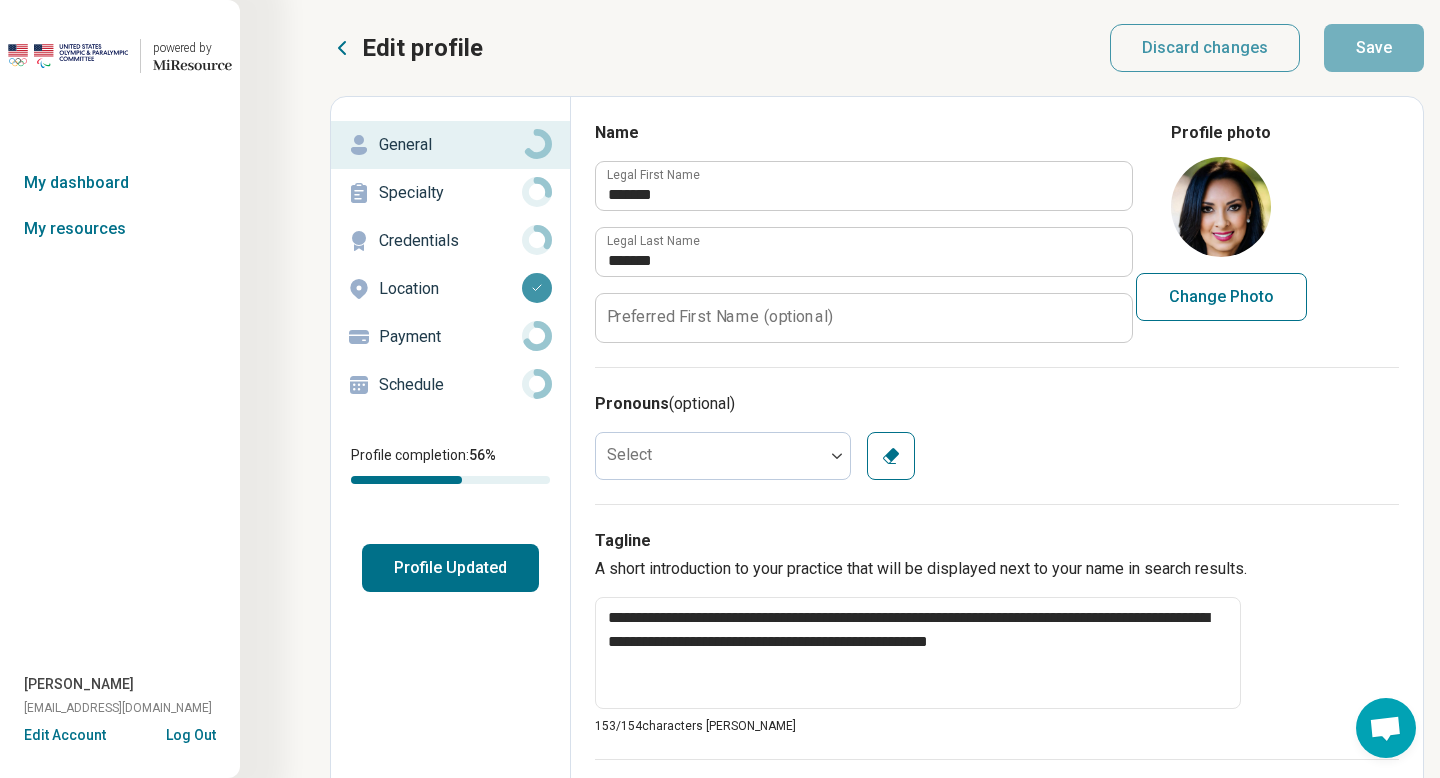 click on "Specialty" at bounding box center [450, 193] 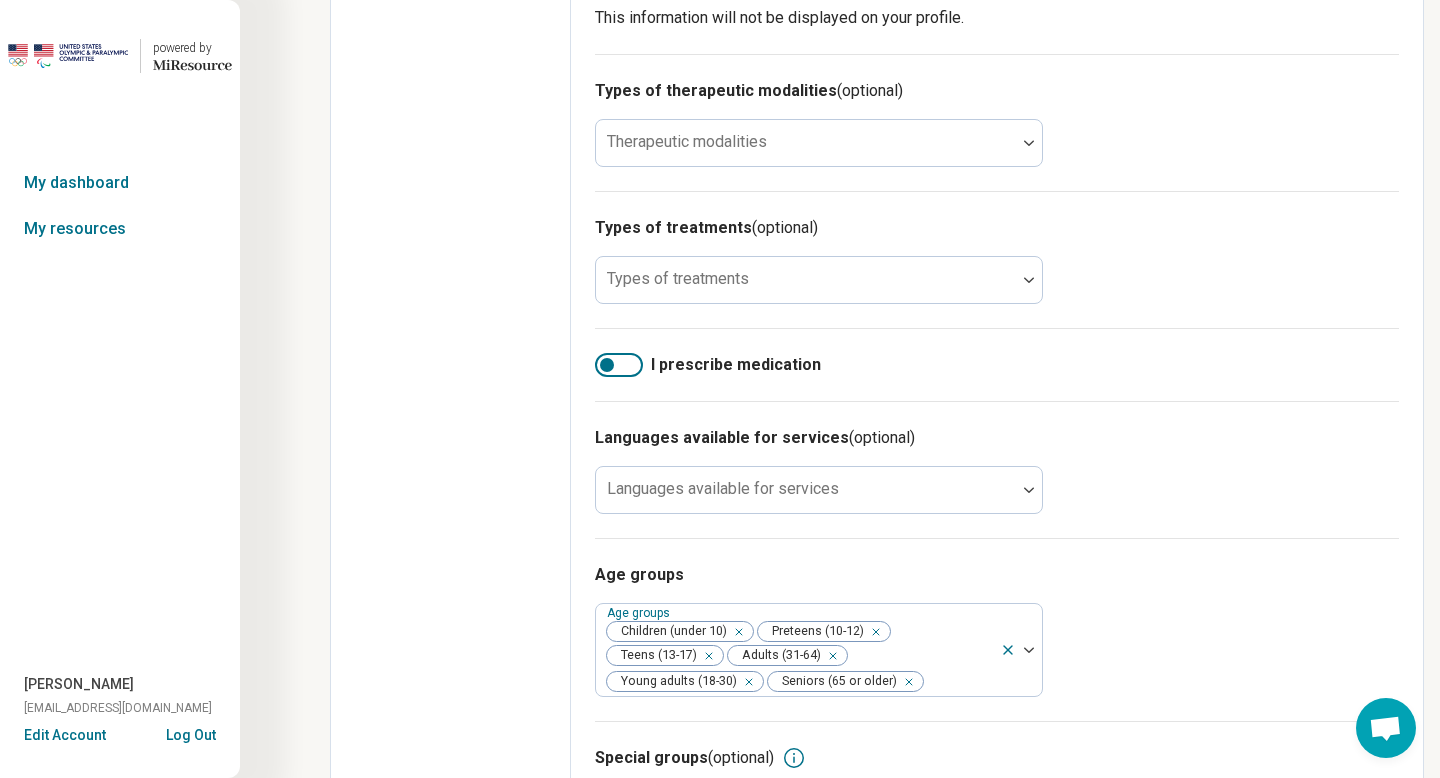 scroll, scrollTop: 888, scrollLeft: 0, axis: vertical 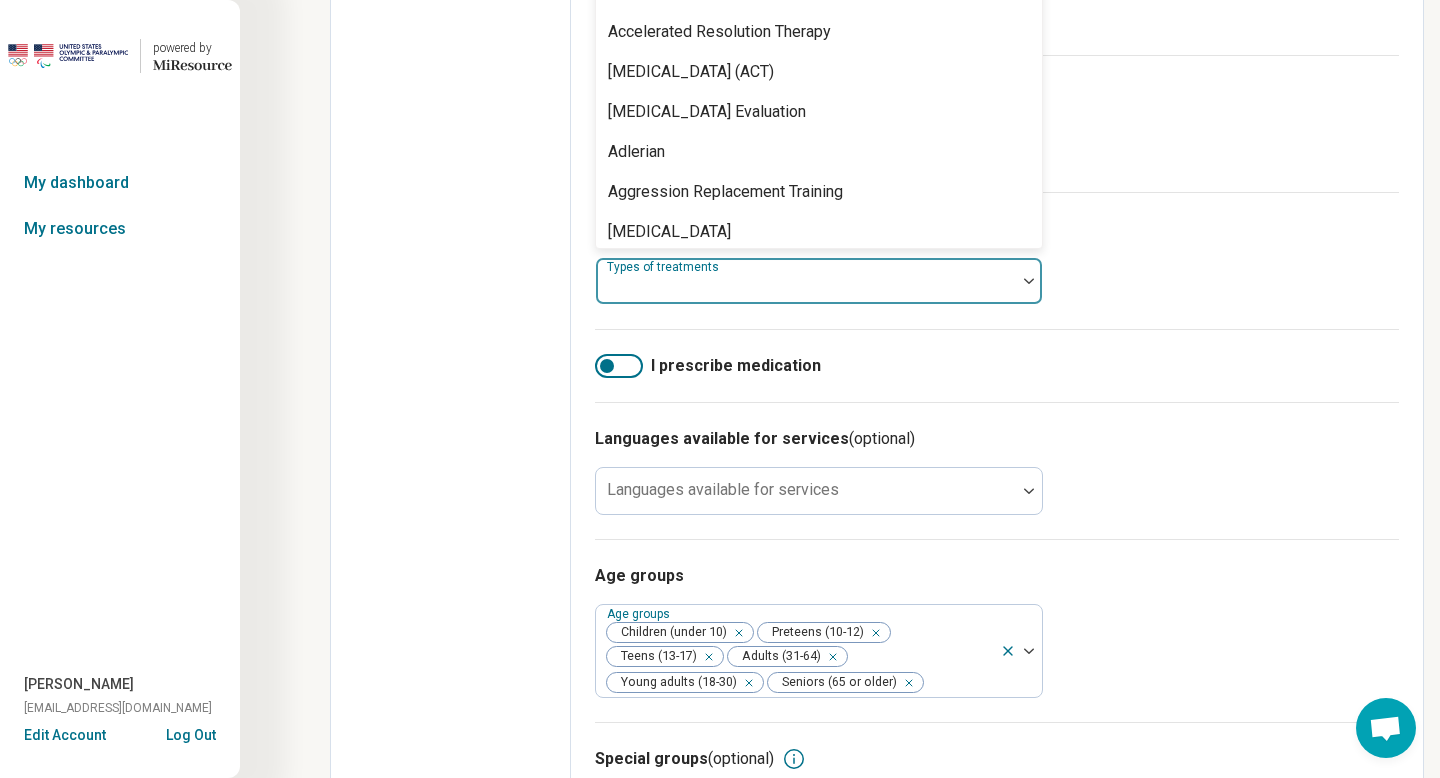 click at bounding box center [806, 289] 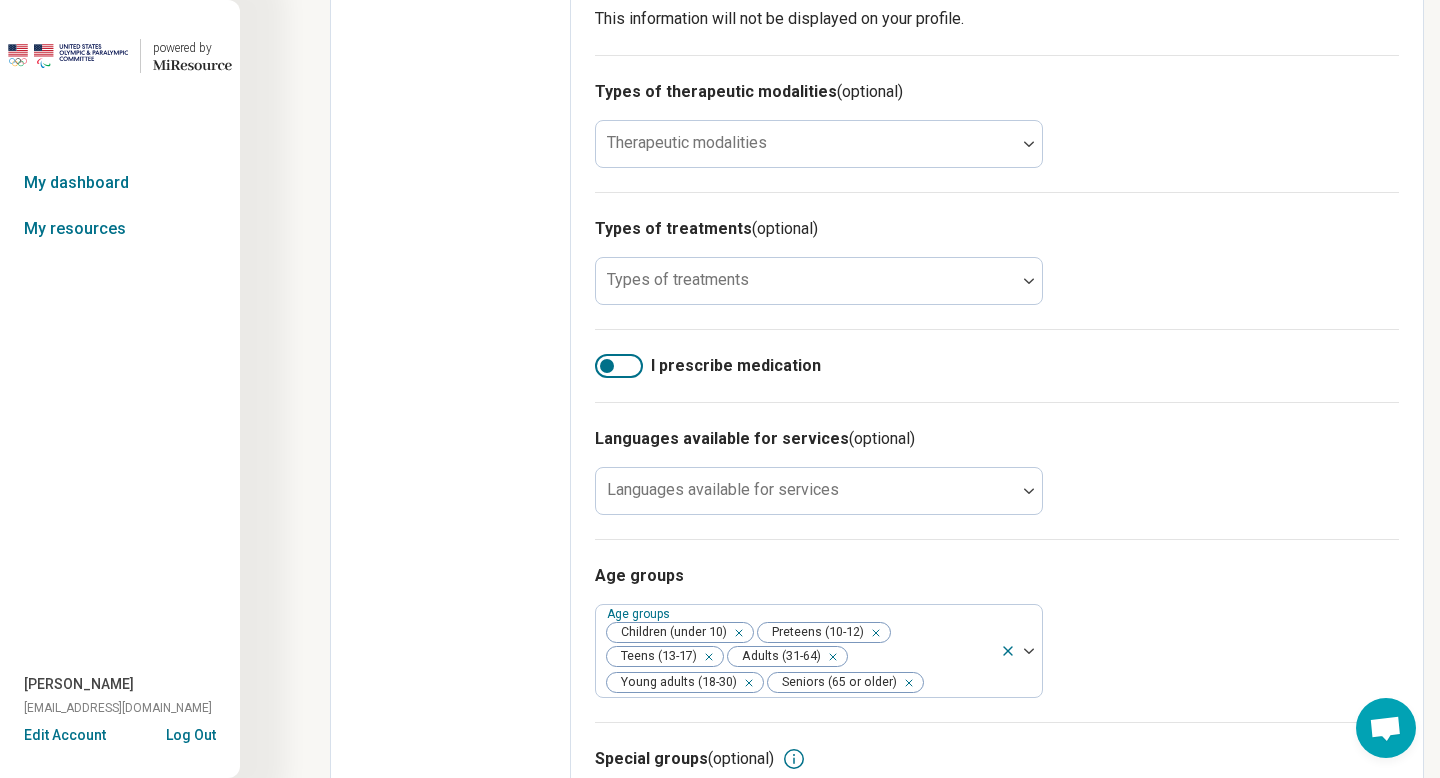 click on "Edit profile General Specialty Credentials Location Payment Schedule Profile completion:  56 % Profile Updated" at bounding box center (451, 46) 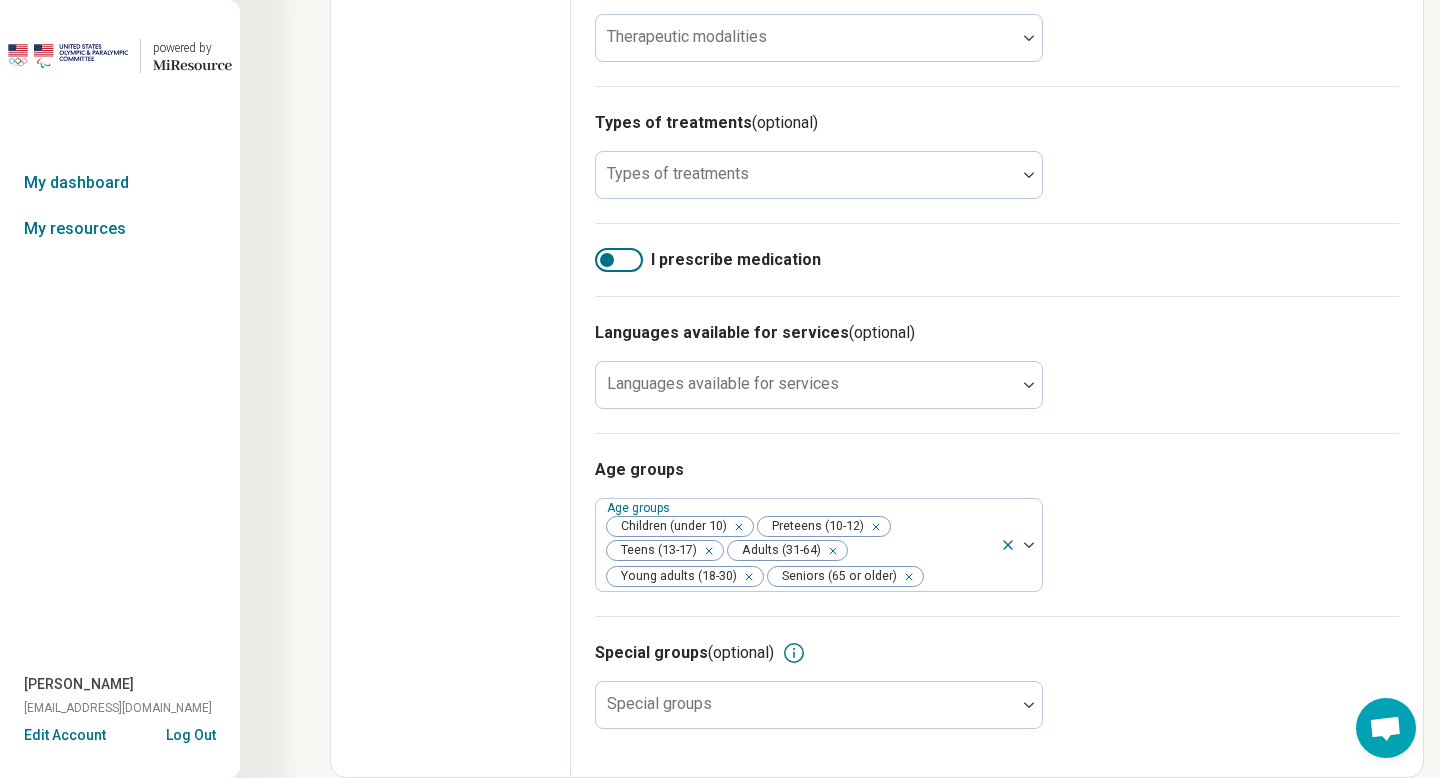 scroll, scrollTop: 1196, scrollLeft: 0, axis: vertical 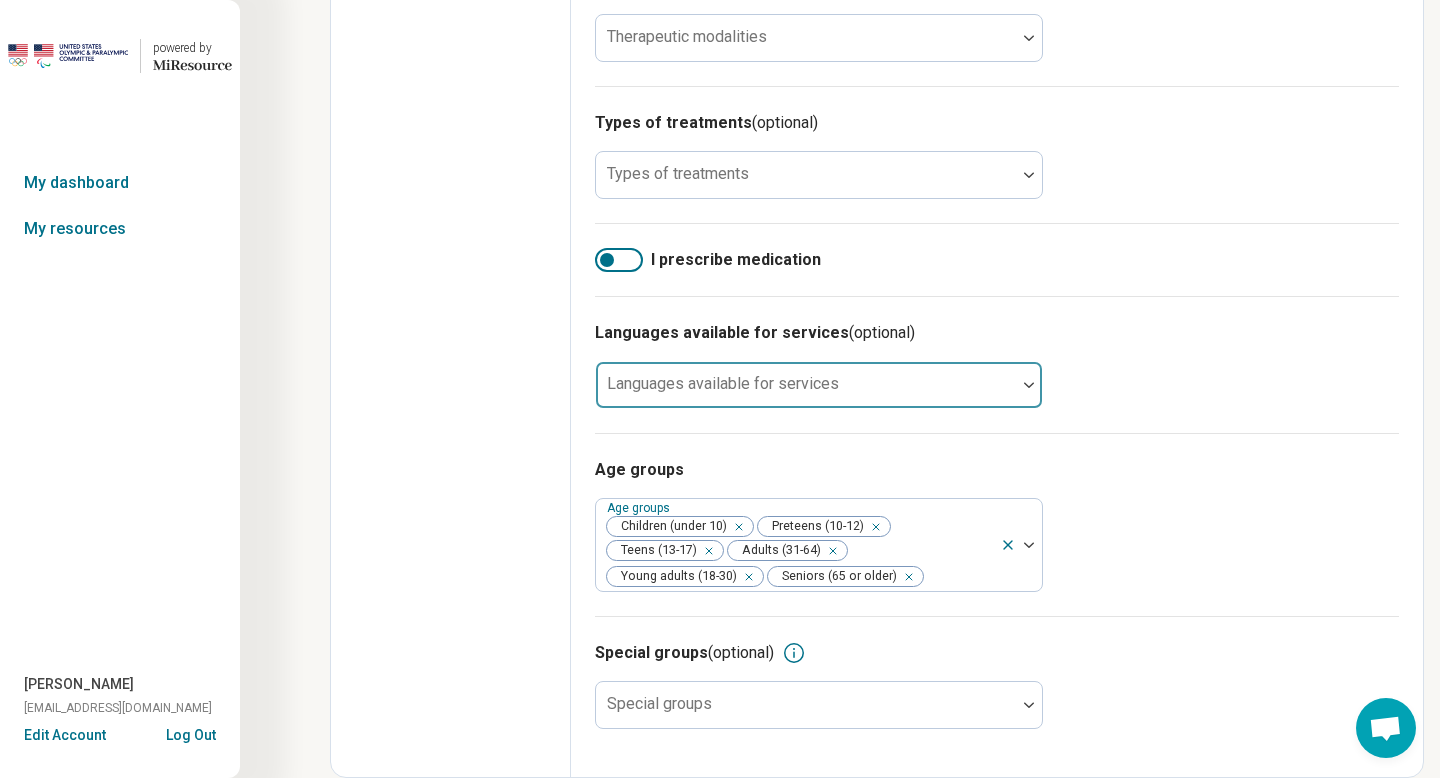 click at bounding box center [806, 393] 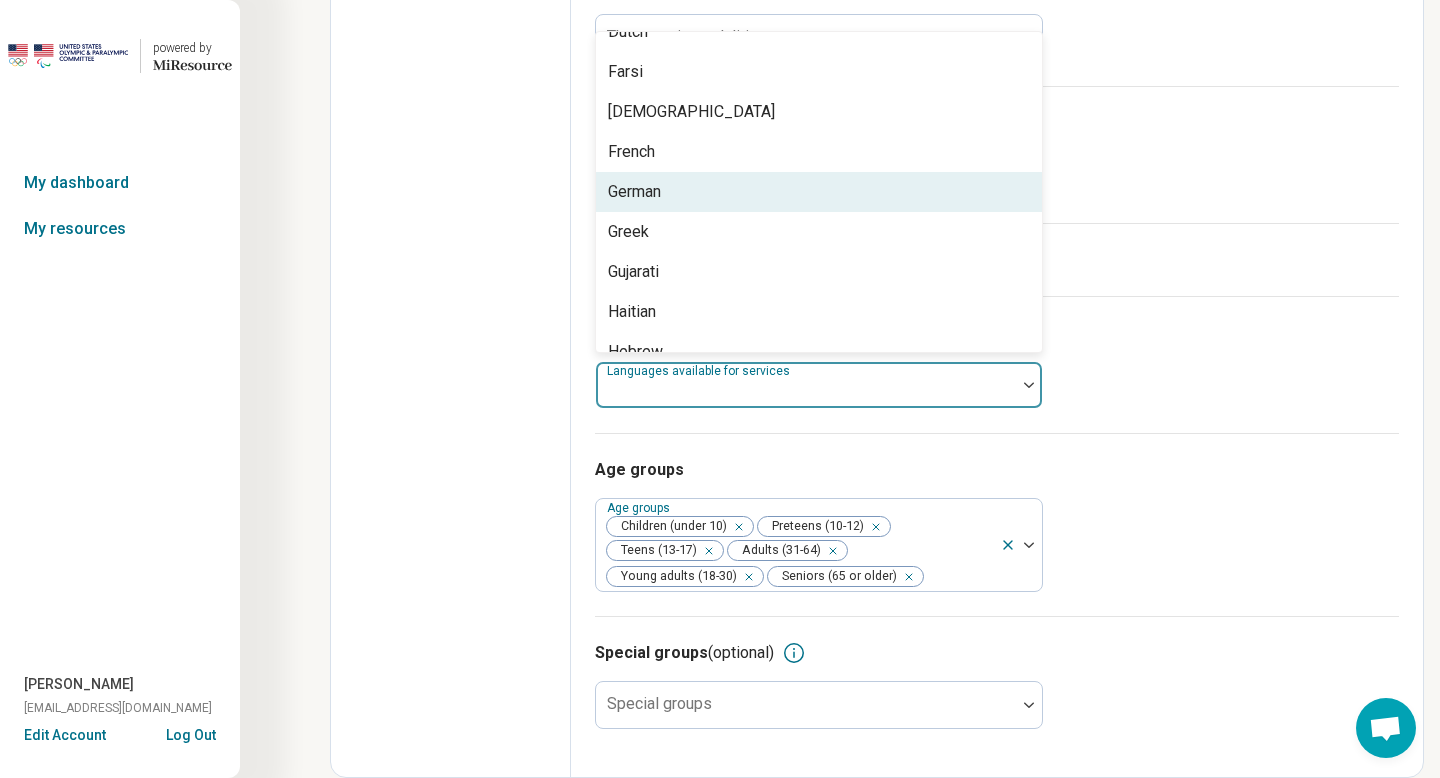 scroll, scrollTop: 458, scrollLeft: 0, axis: vertical 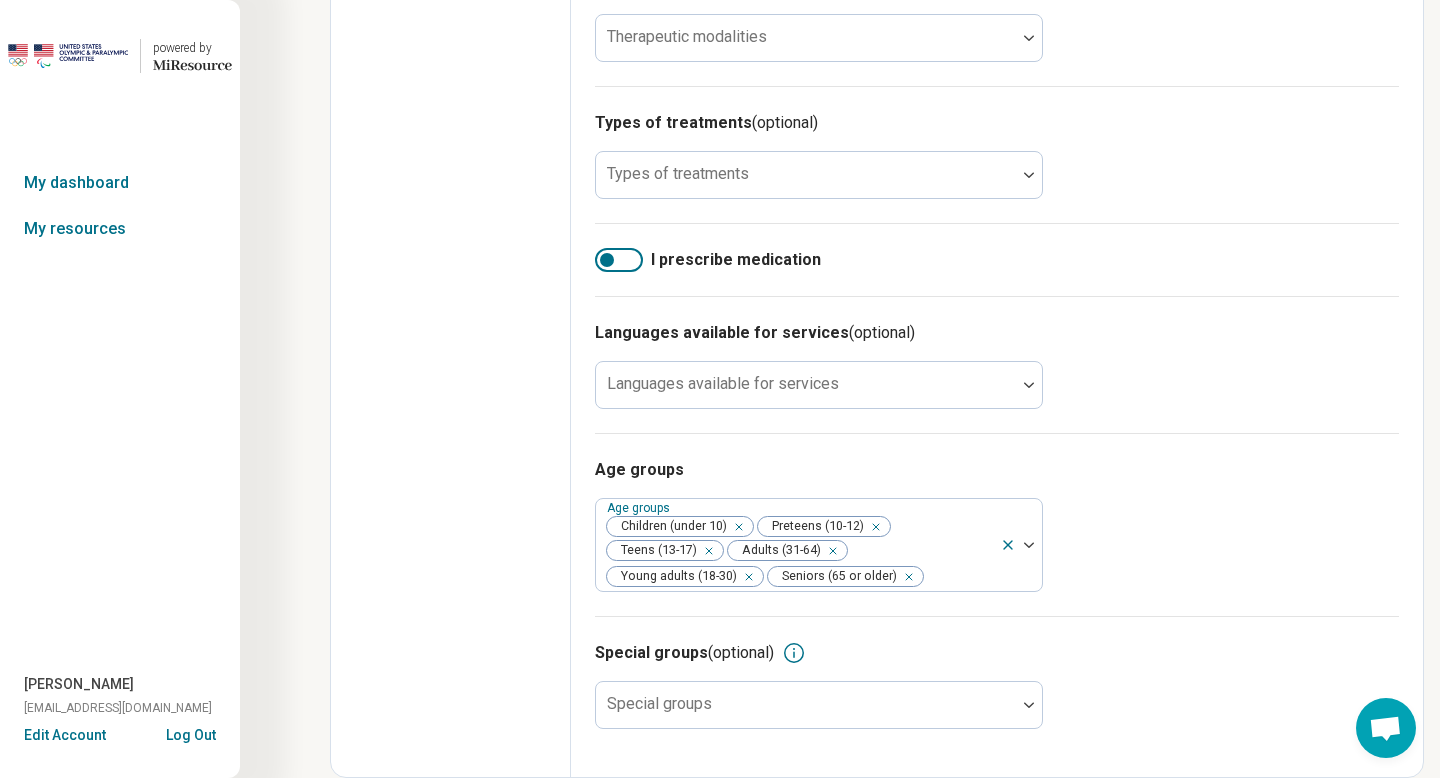 click on "Edit profile General Specialty Credentials Location Payment Schedule Profile completion:  56 % Profile Updated" at bounding box center [451, -60] 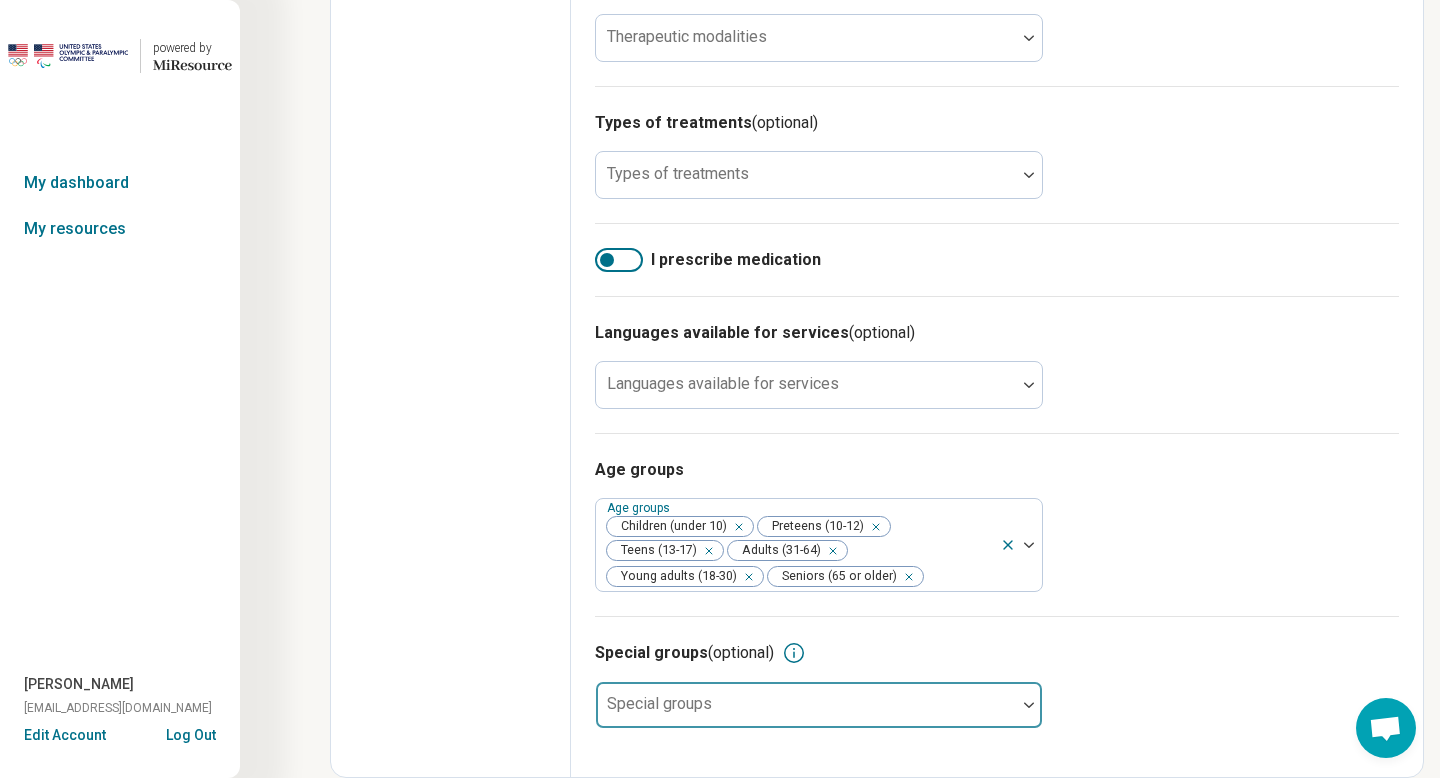 click on "Special groups" at bounding box center (819, 705) 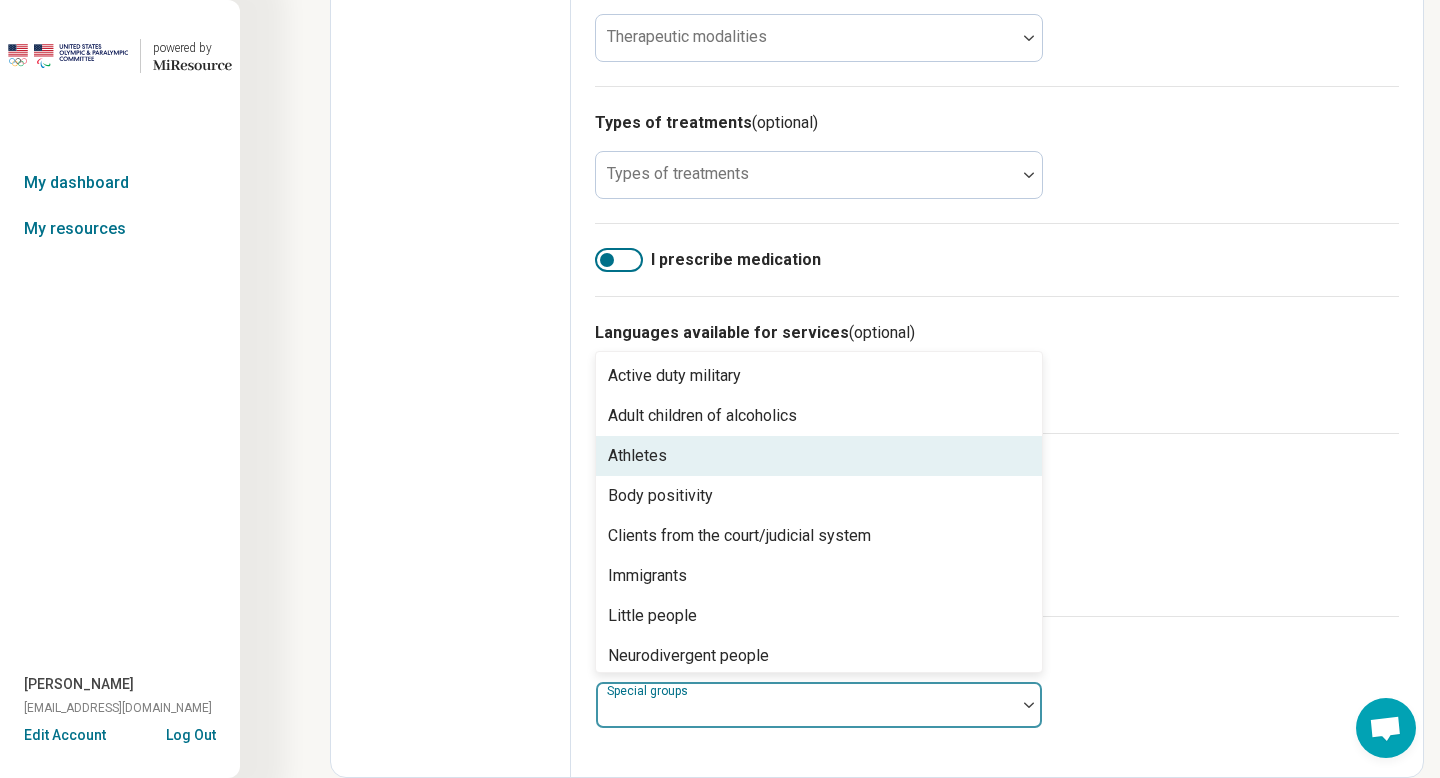 click on "Athletes" at bounding box center [637, 456] 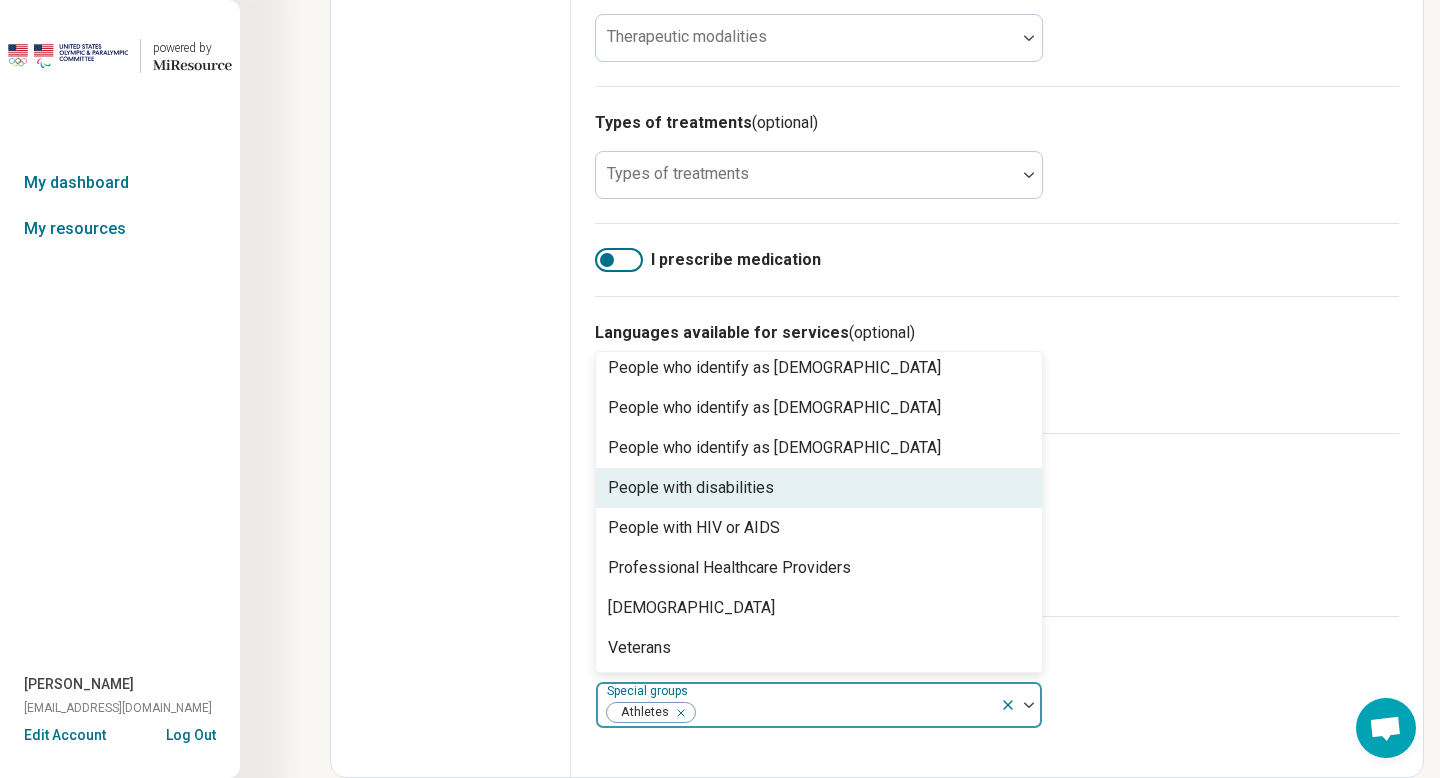 scroll, scrollTop: 620, scrollLeft: 0, axis: vertical 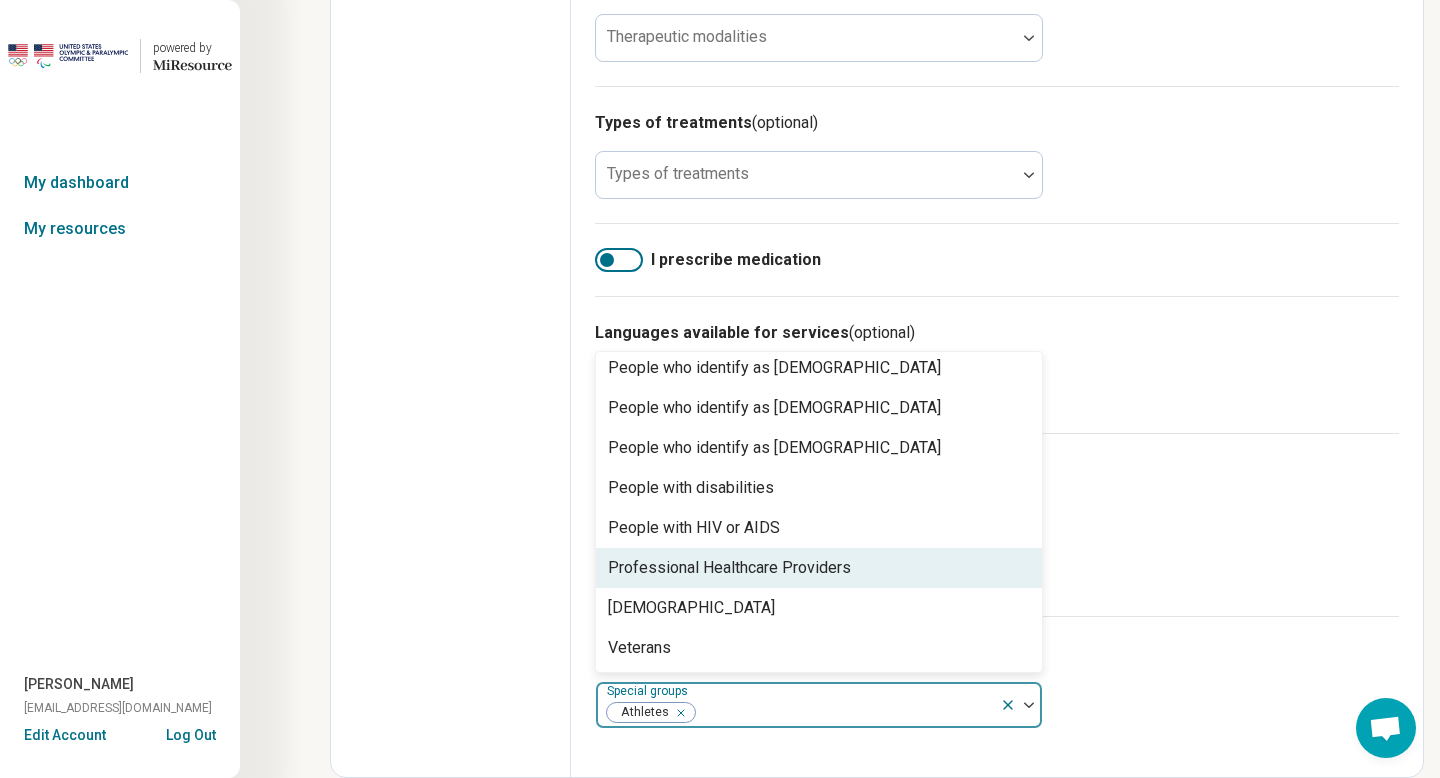 click on "Professional Healthcare Providers" at bounding box center (729, 568) 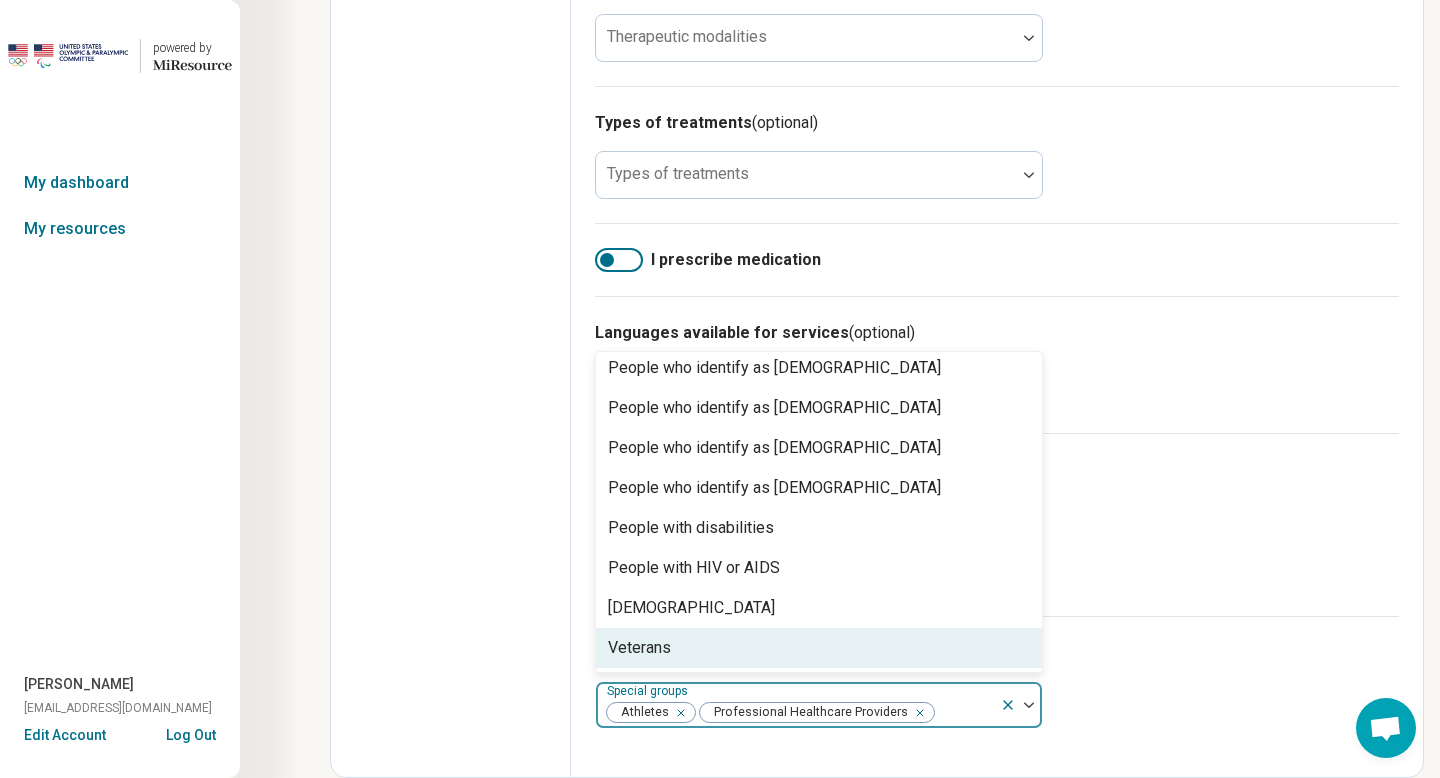 click on "Veterans" at bounding box center [639, 648] 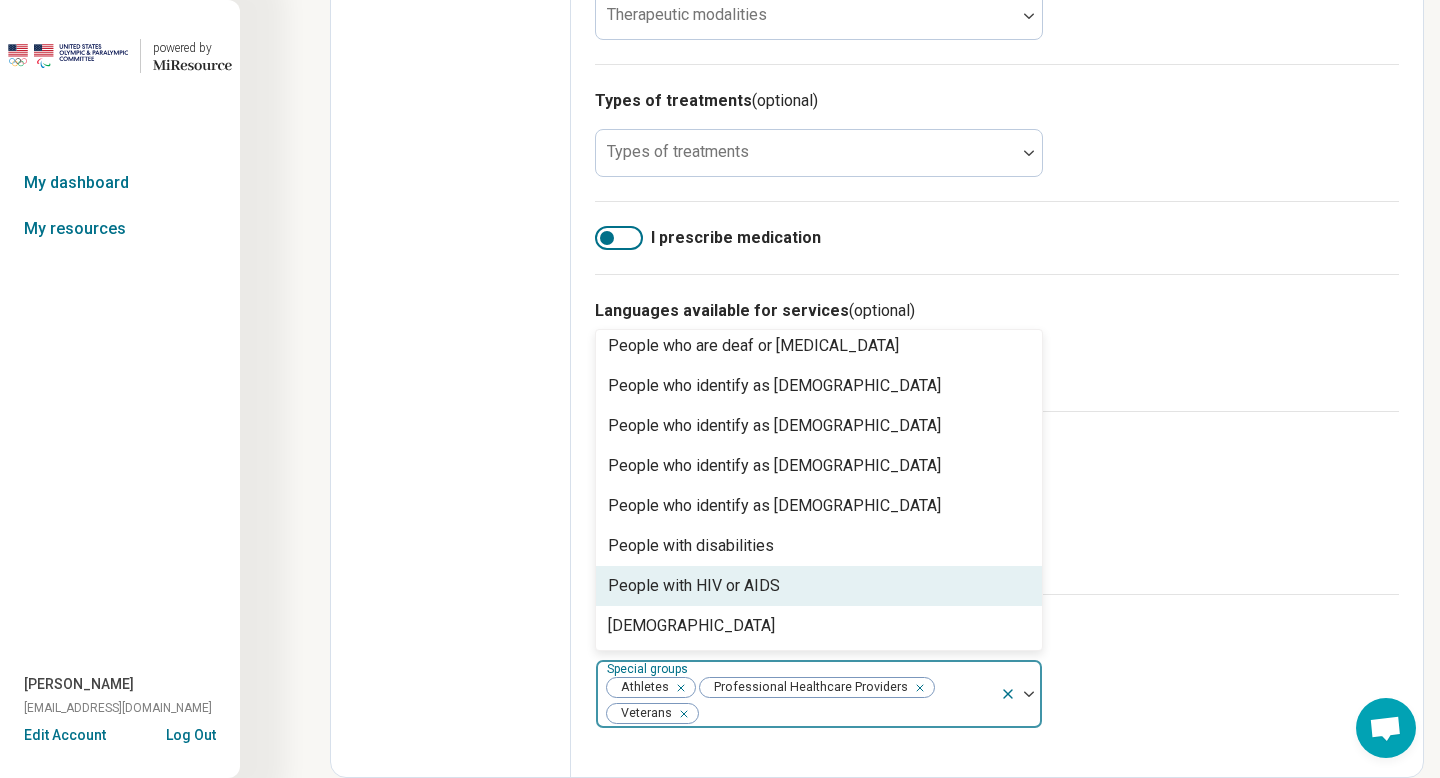 click on "Edit profile General Specialty Credentials Location Payment Schedule Profile completion:  56 % Profile Updated" at bounding box center [451, -71] 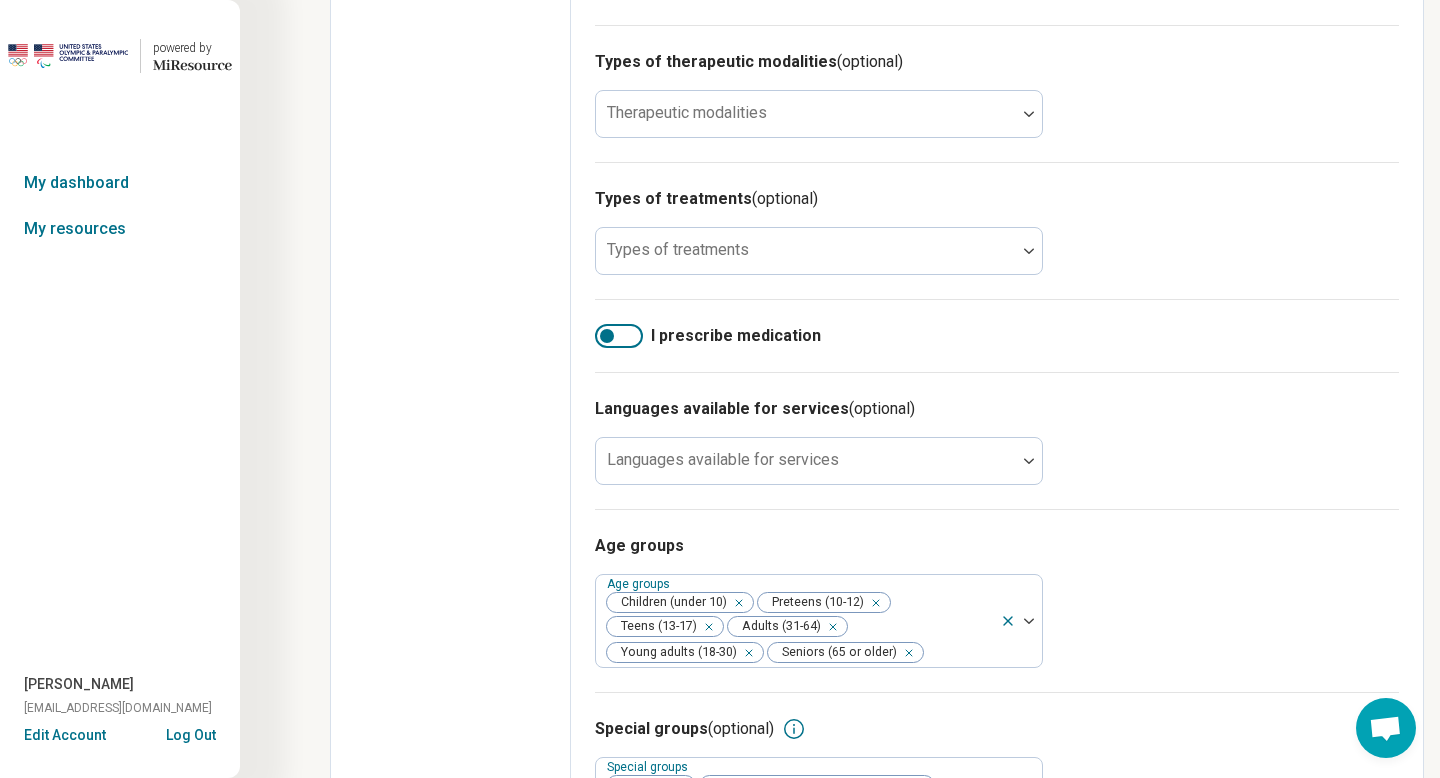 scroll, scrollTop: 0, scrollLeft: 0, axis: both 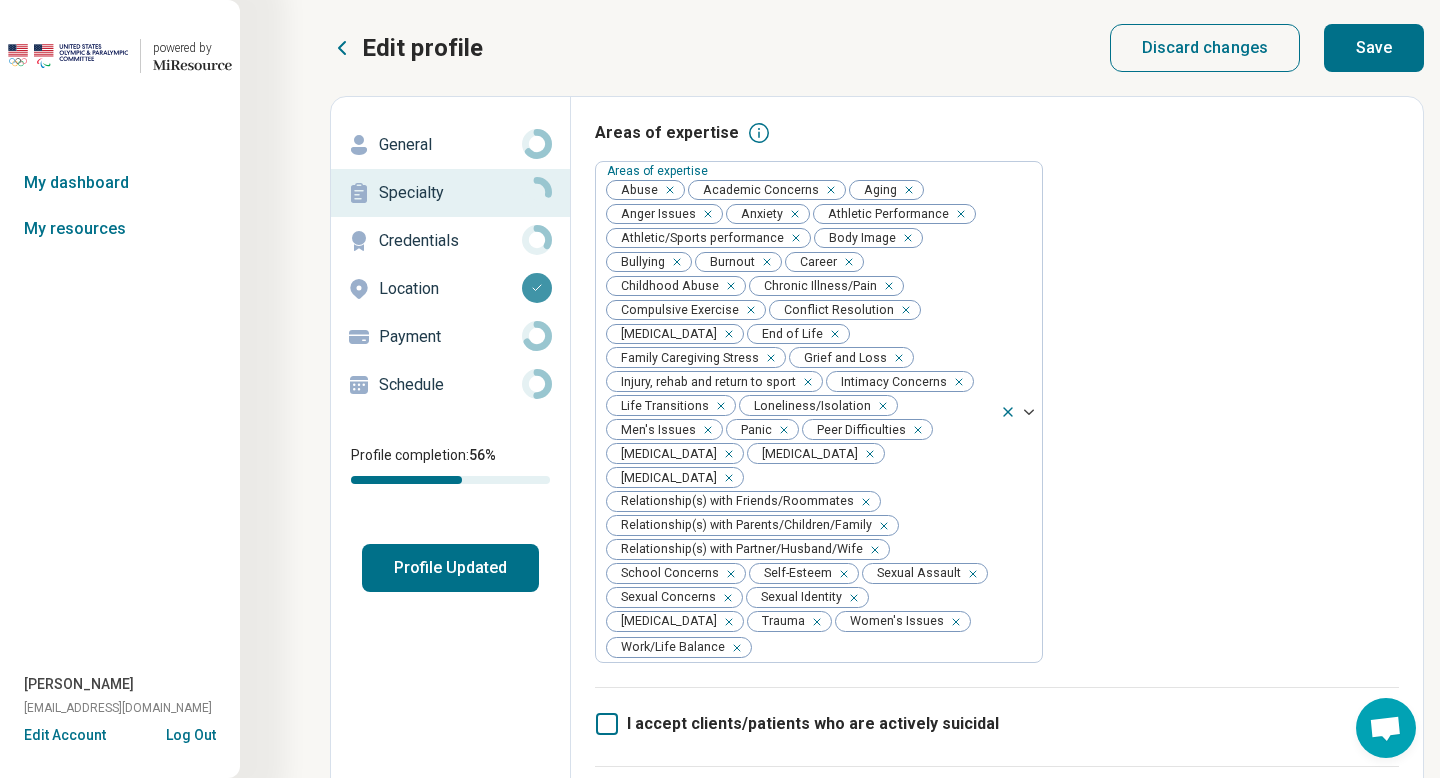 click on "Save" at bounding box center (1374, 48) 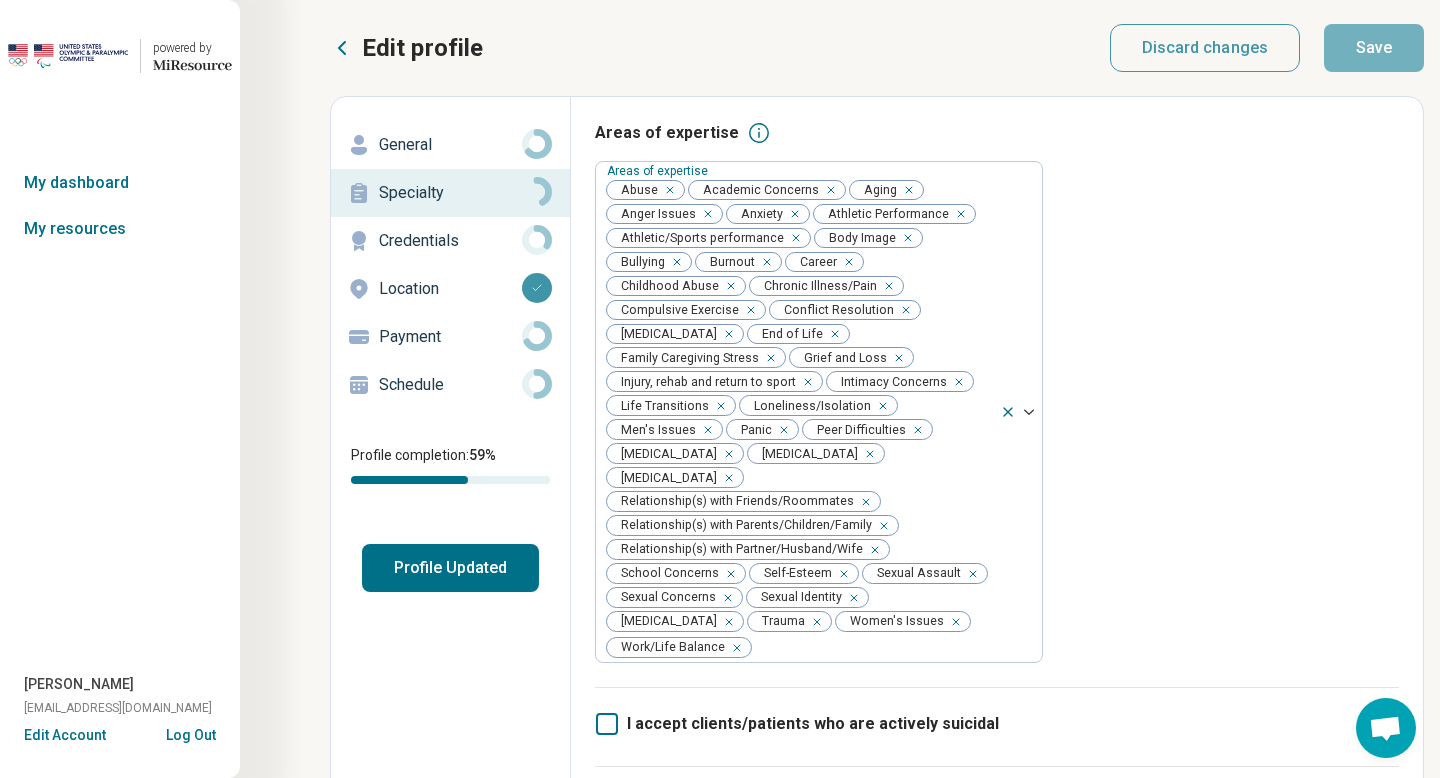 click on "Credentials" at bounding box center [450, 241] 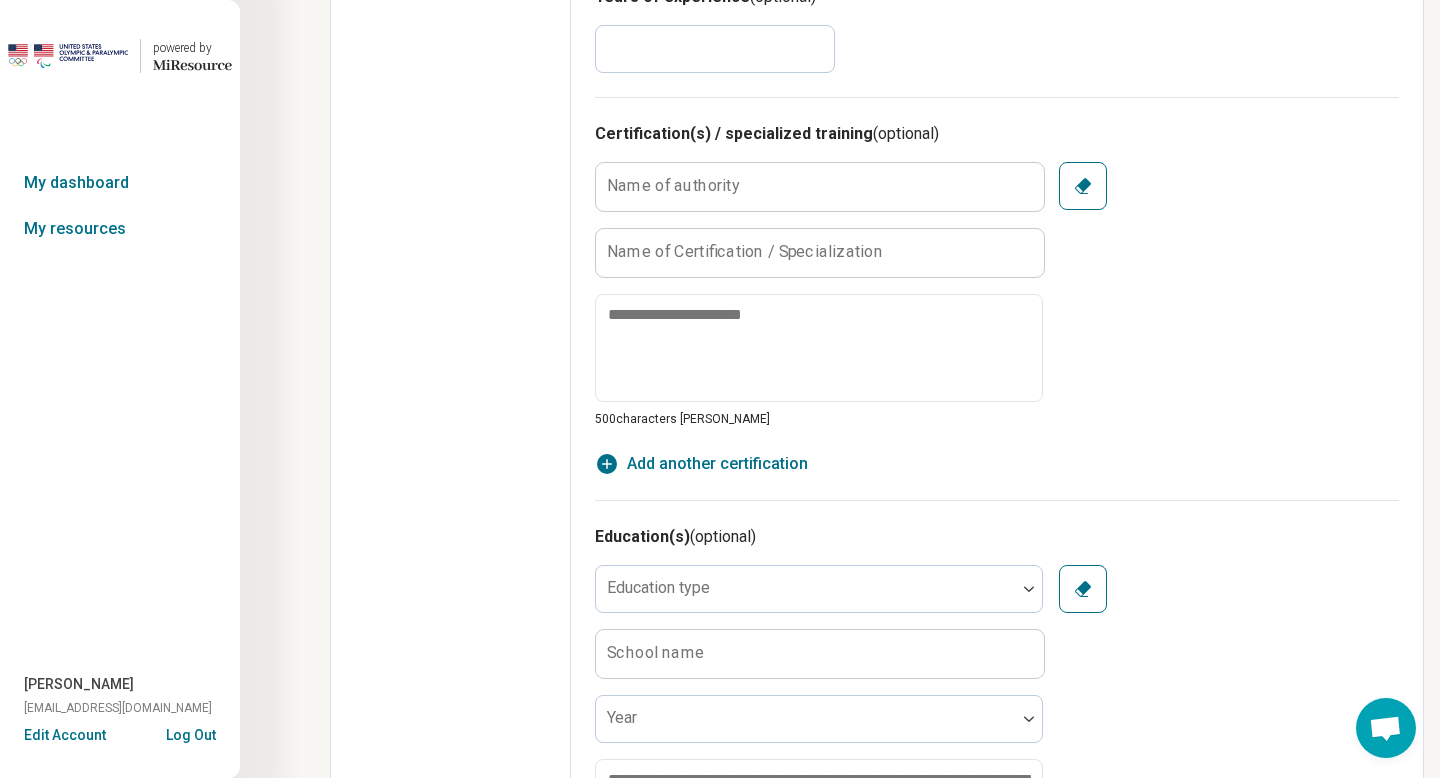 scroll, scrollTop: 1818, scrollLeft: 0, axis: vertical 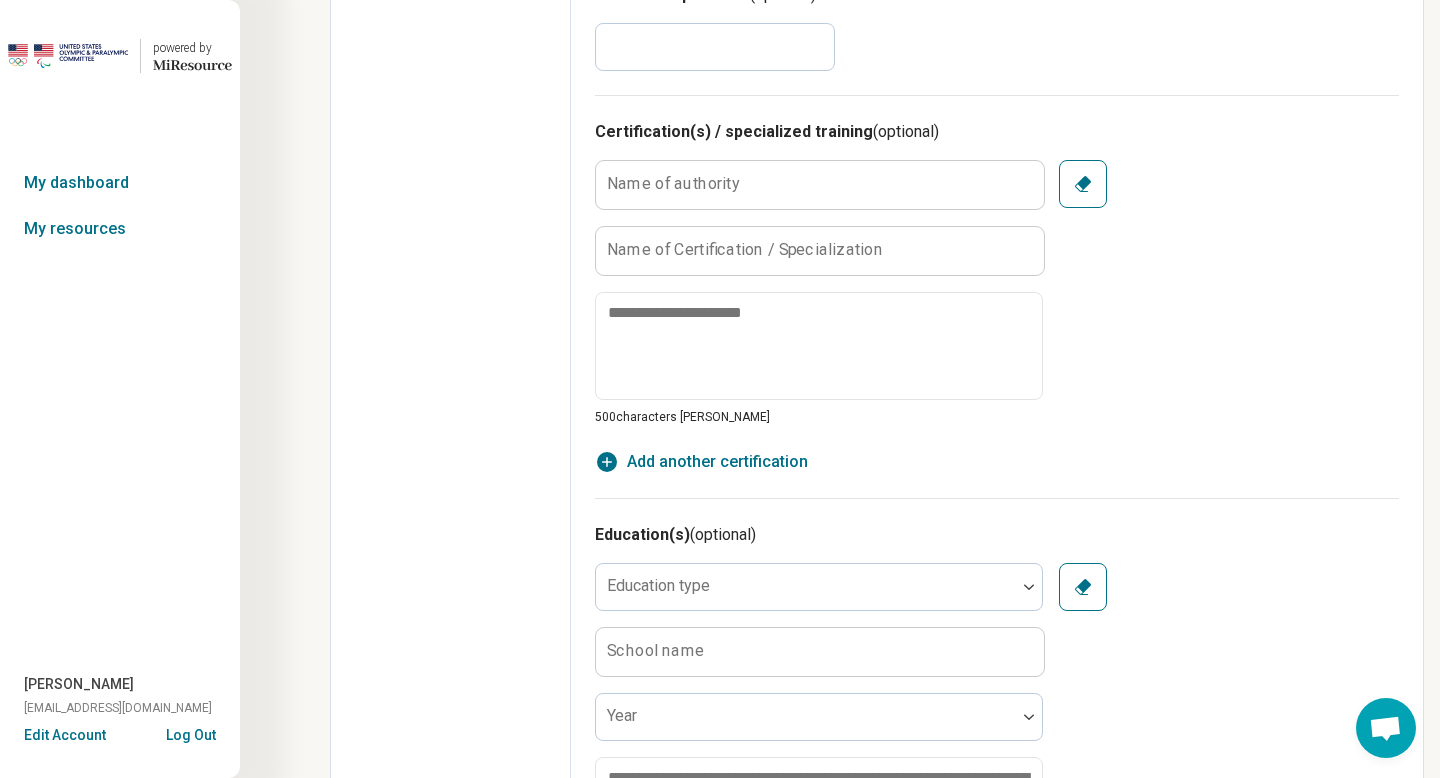 click on "*" at bounding box center [715, 47] 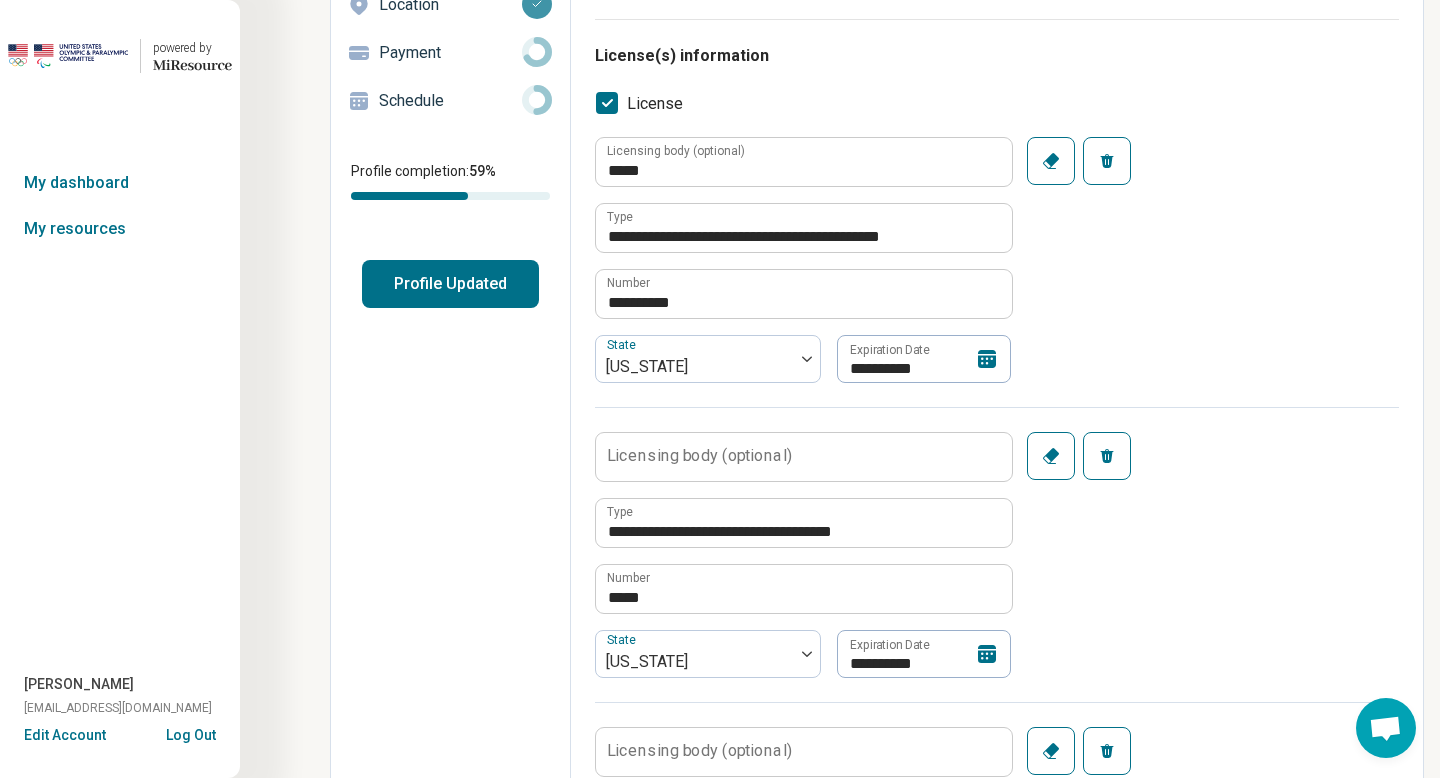 scroll, scrollTop: 0, scrollLeft: 0, axis: both 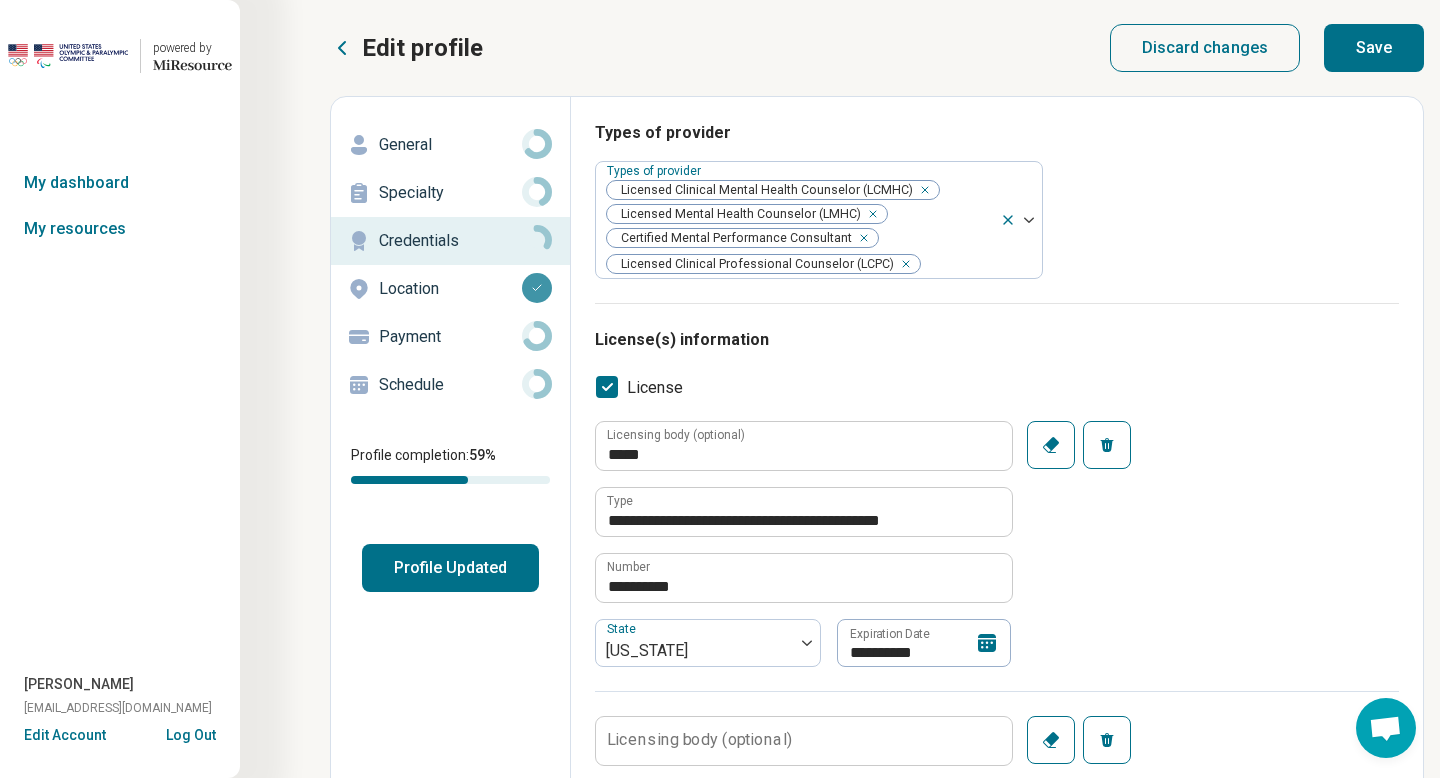 click on "Save" at bounding box center (1374, 48) 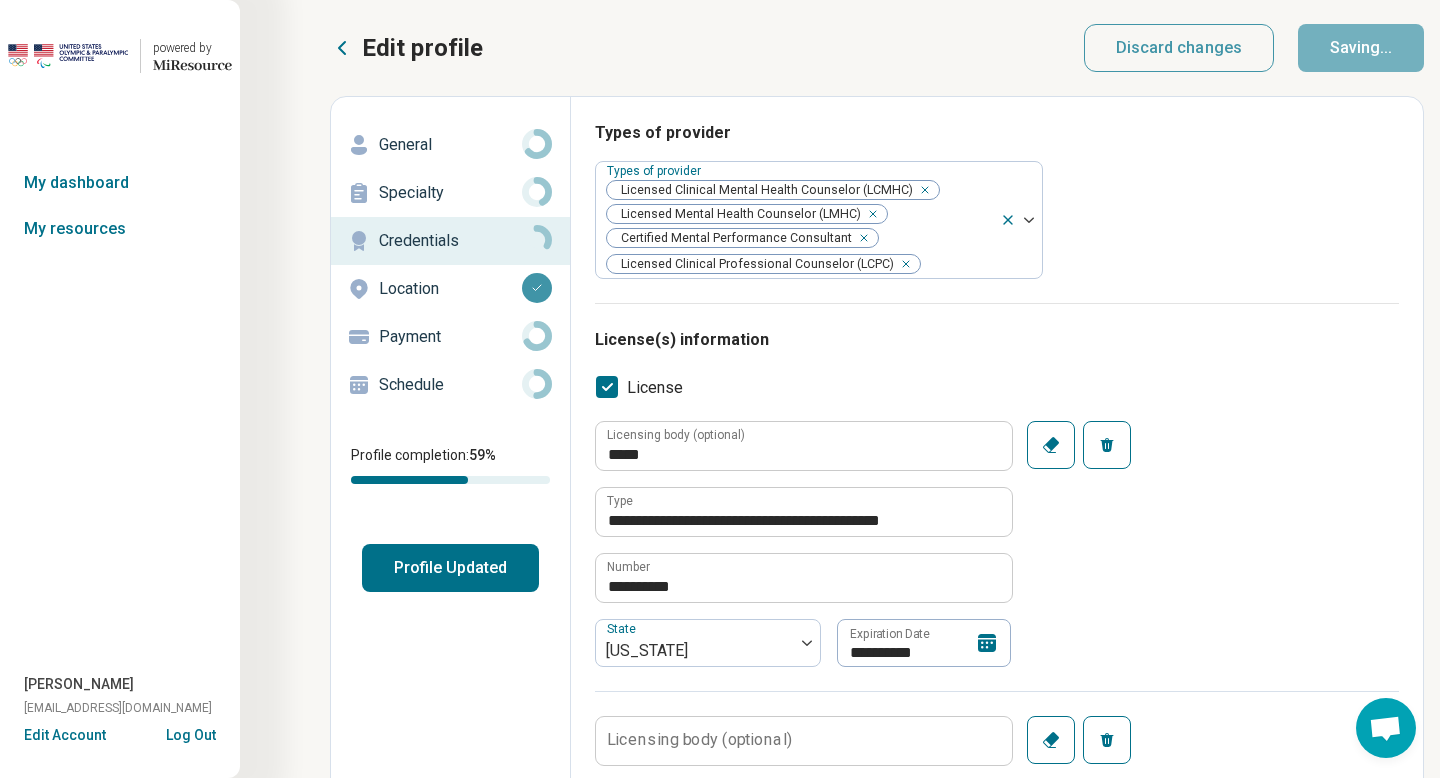 type on "*" 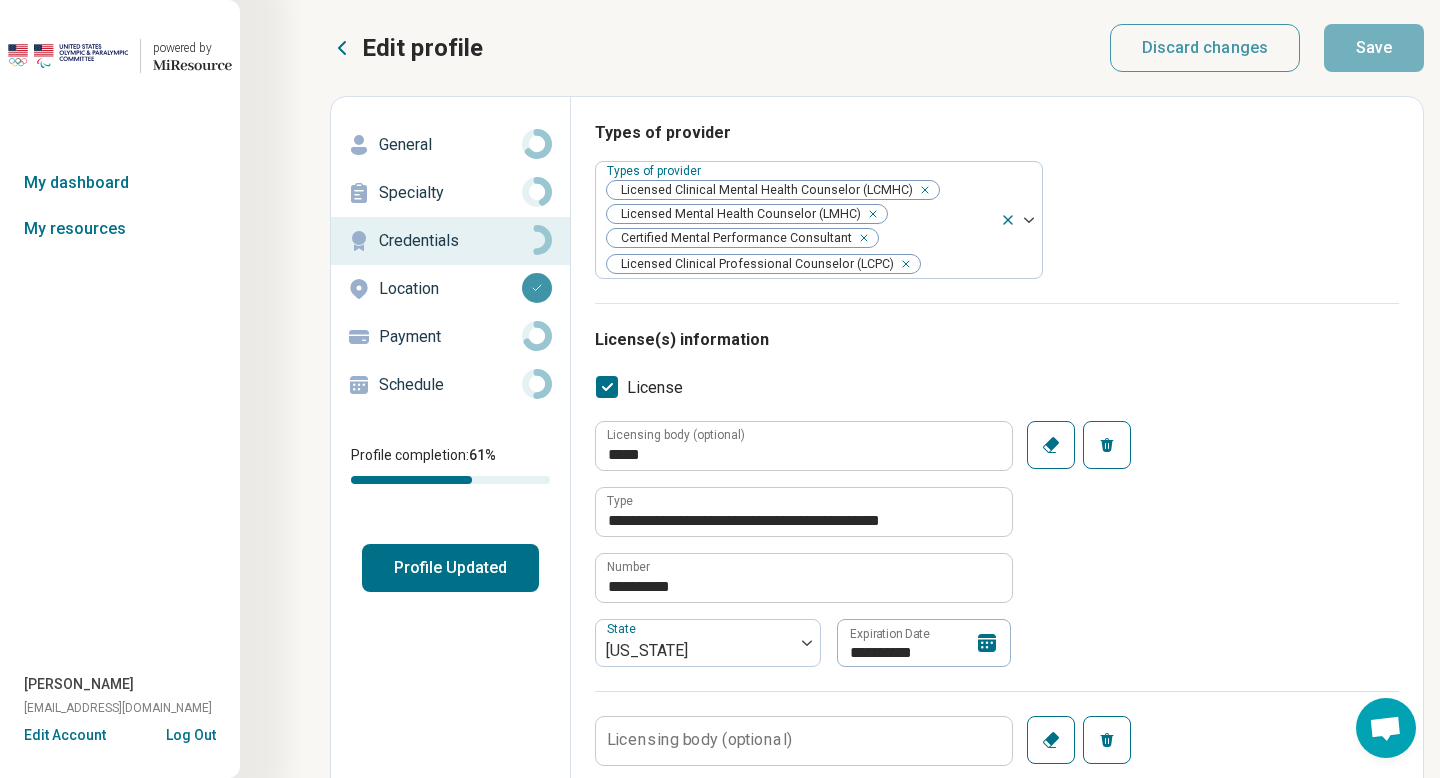 click on "Location" at bounding box center [450, 289] 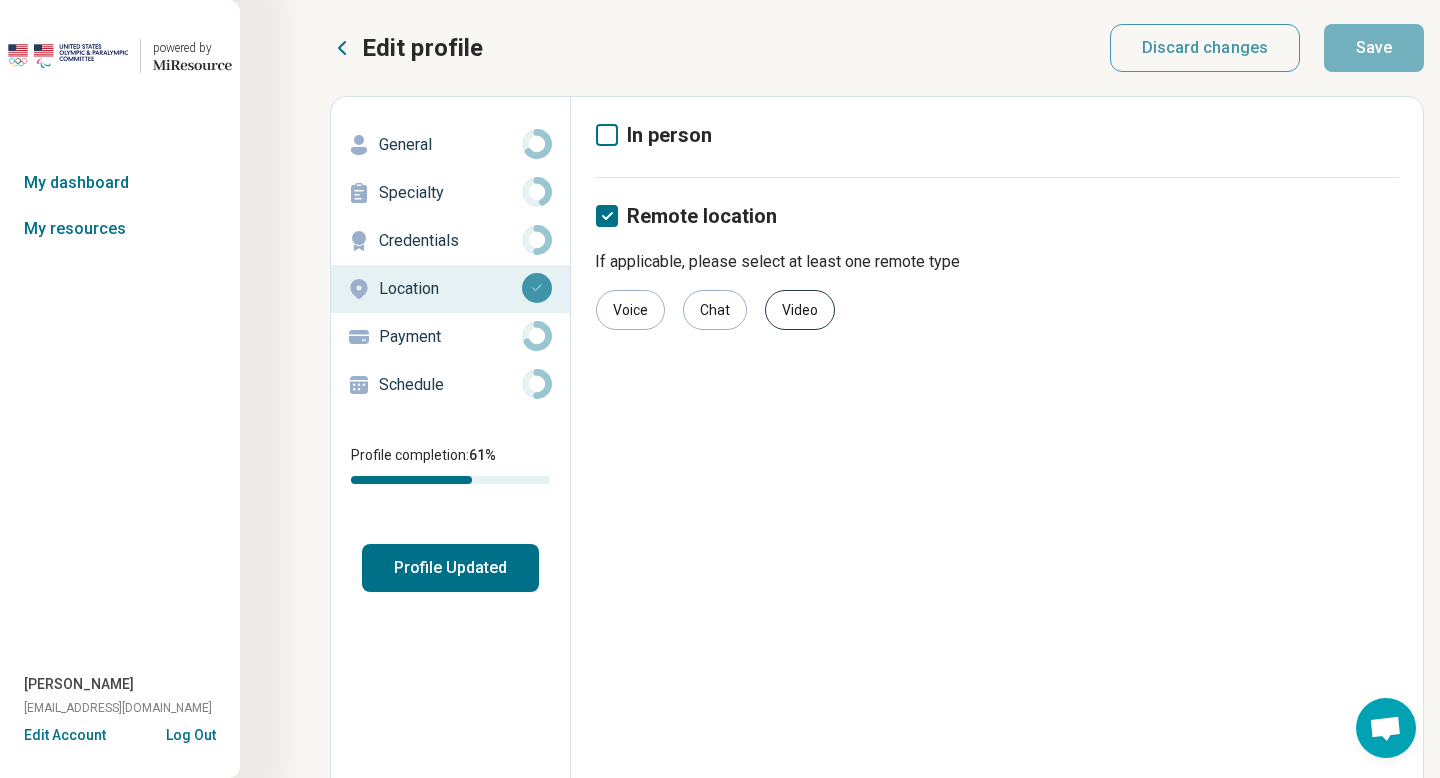 click on "Video" at bounding box center [800, 310] 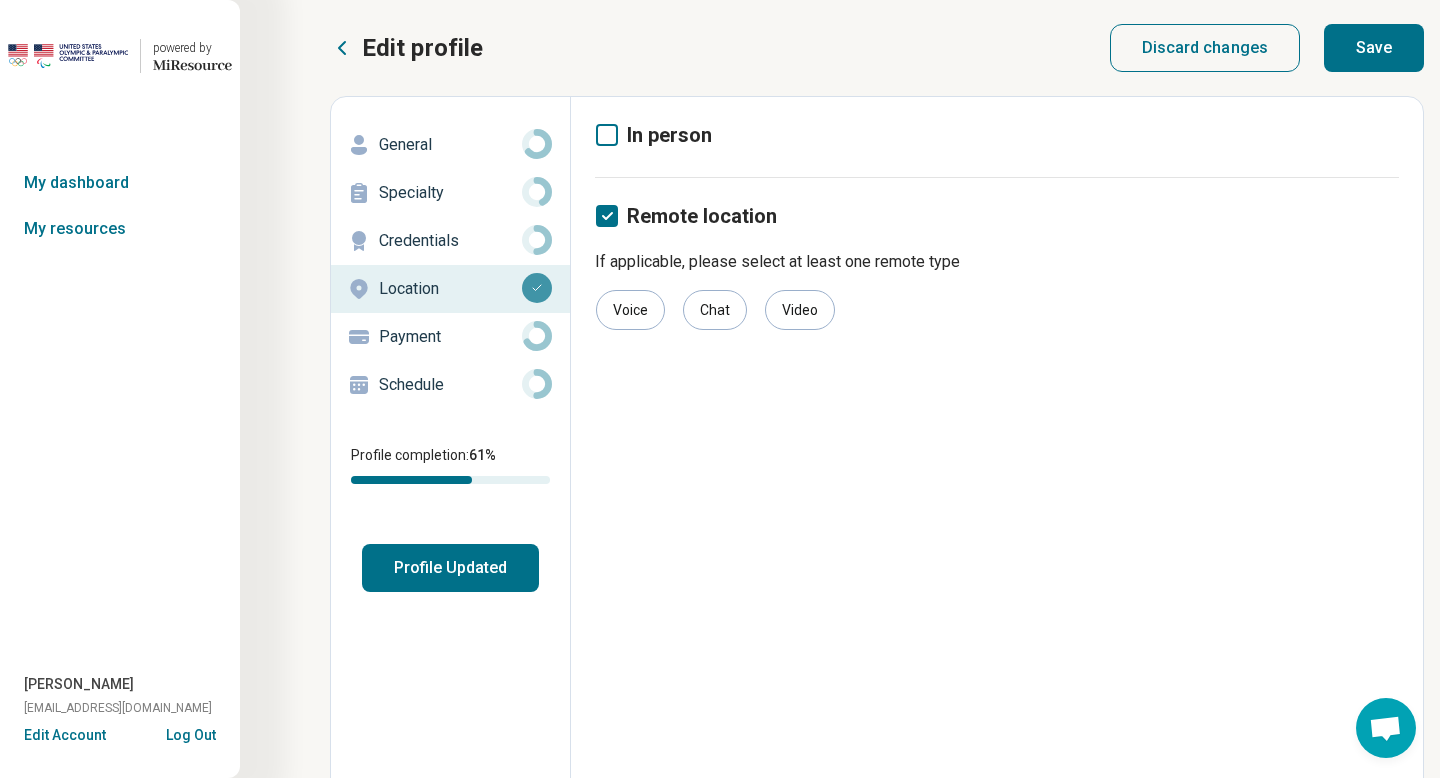click 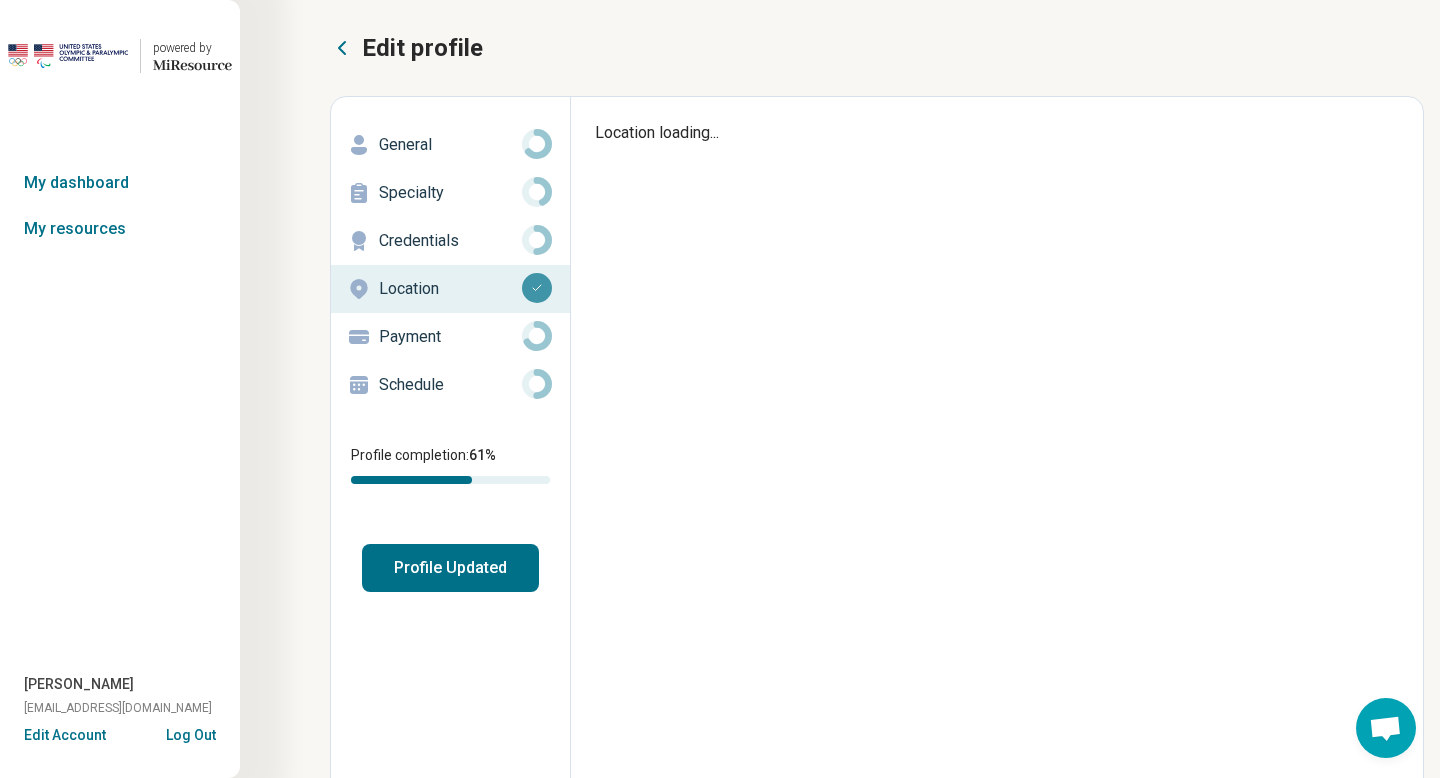 scroll, scrollTop: 0, scrollLeft: 0, axis: both 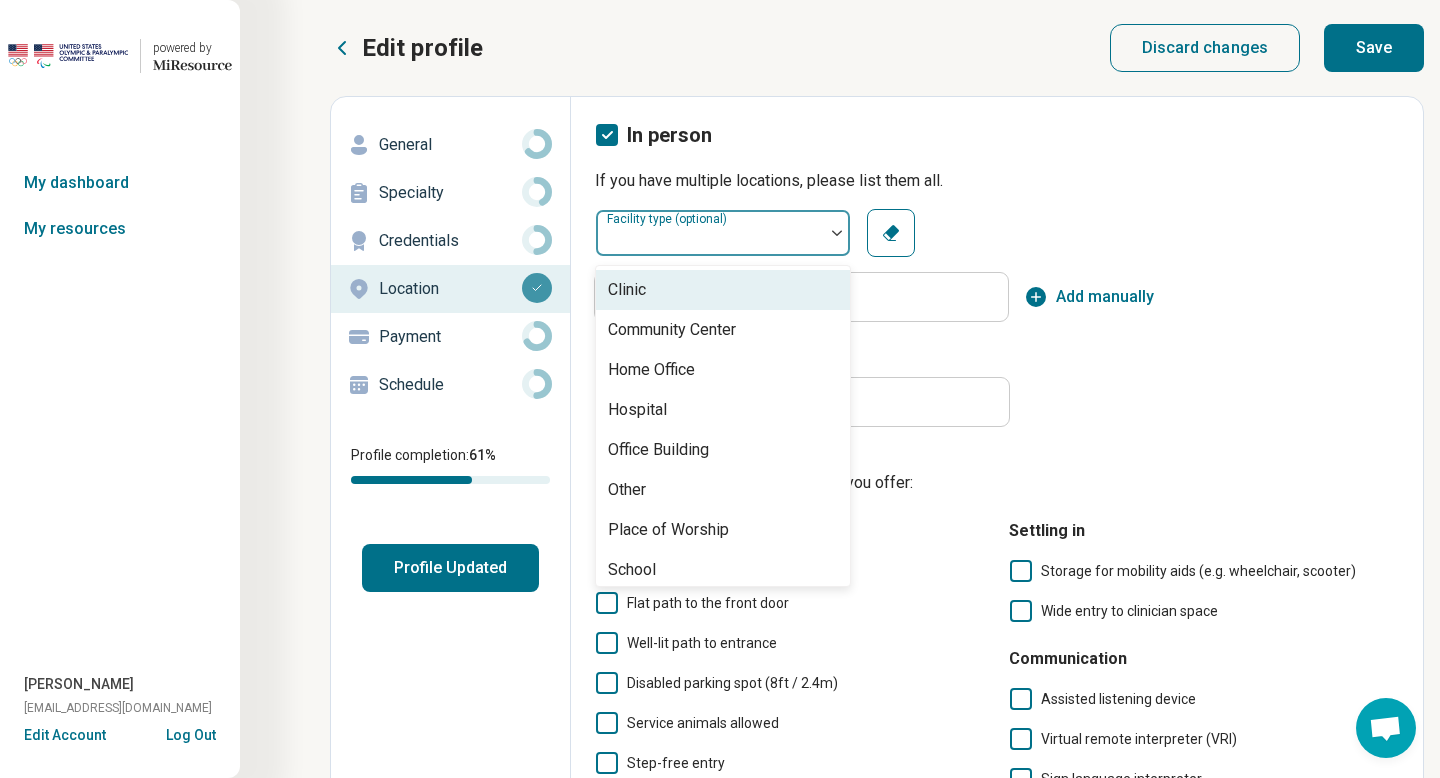 click on "Facility type (optional)" at bounding box center [723, 233] 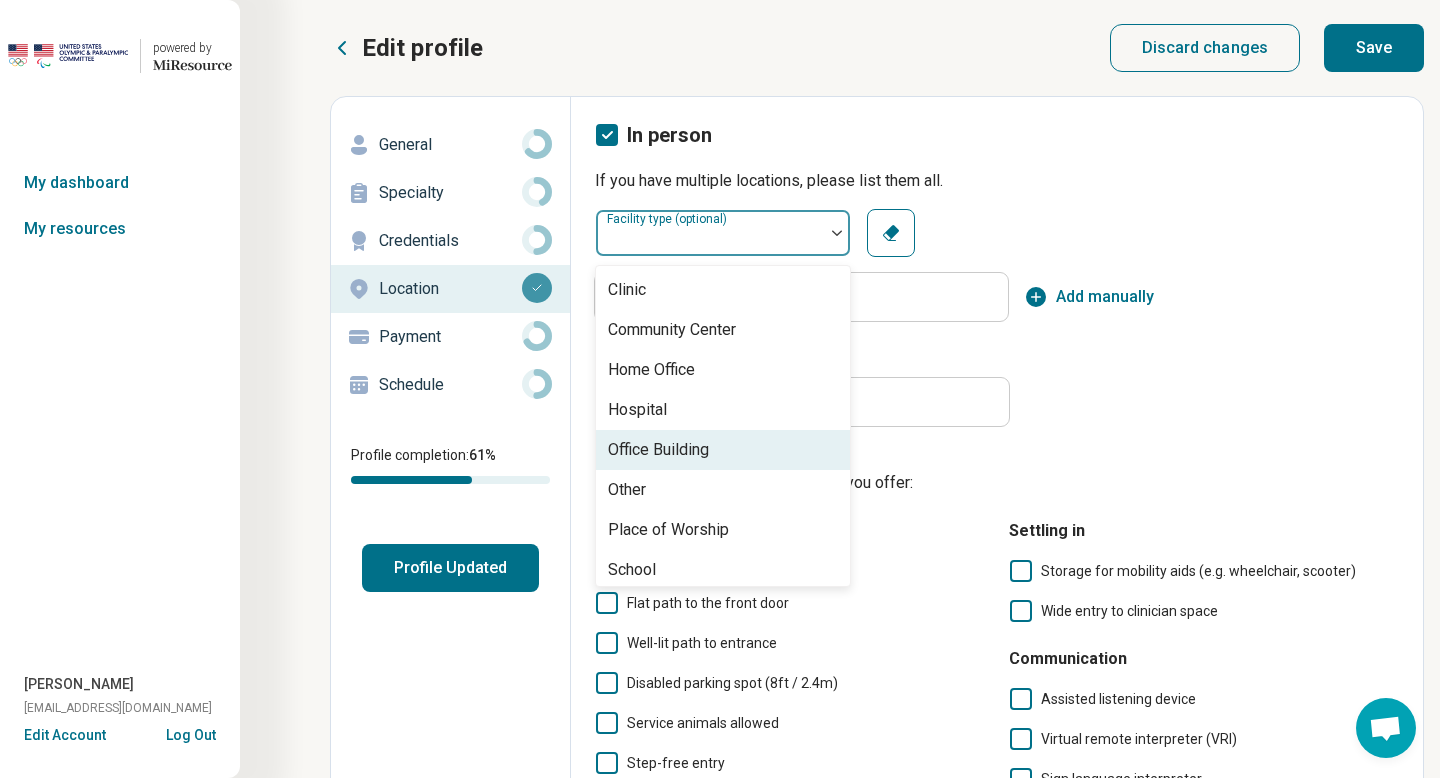 click on "Office Building" at bounding box center [658, 450] 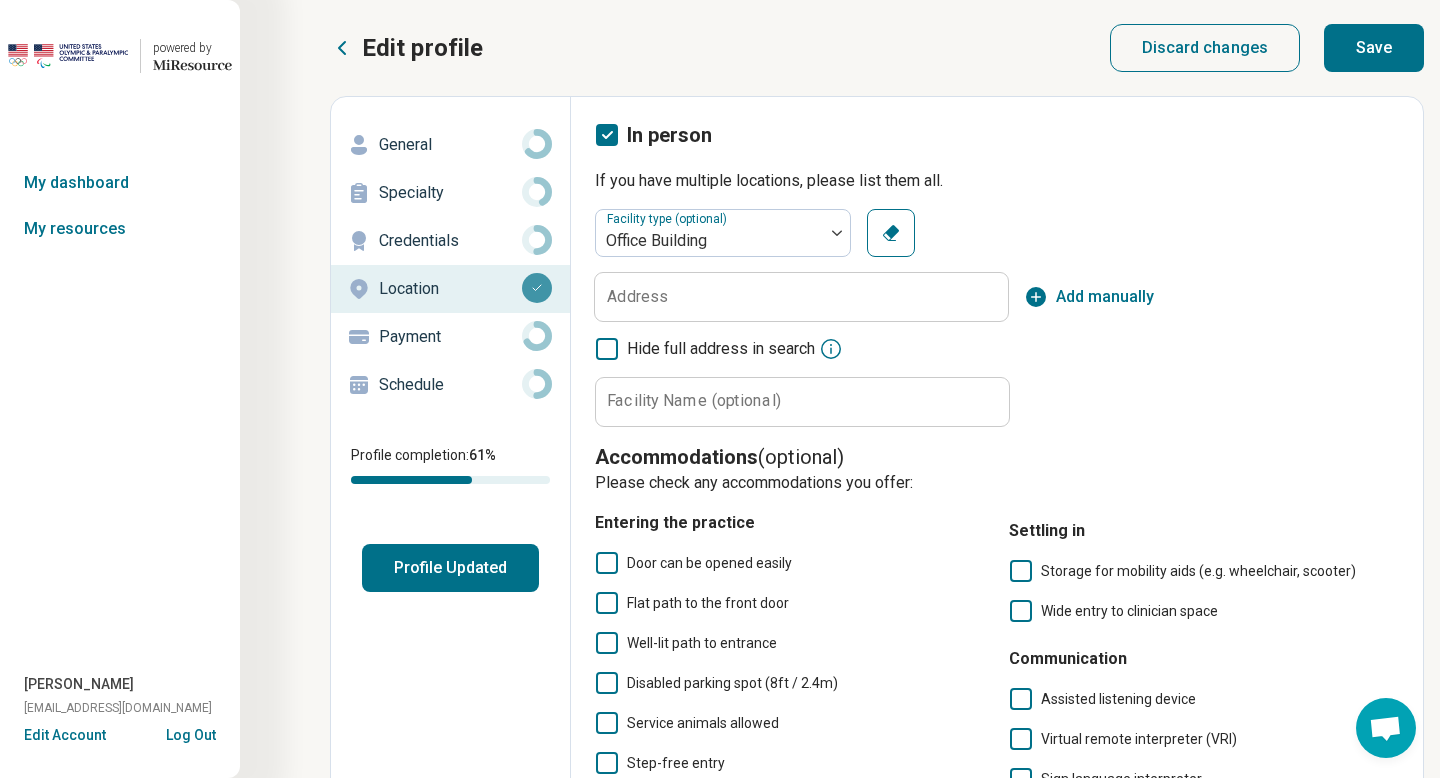click 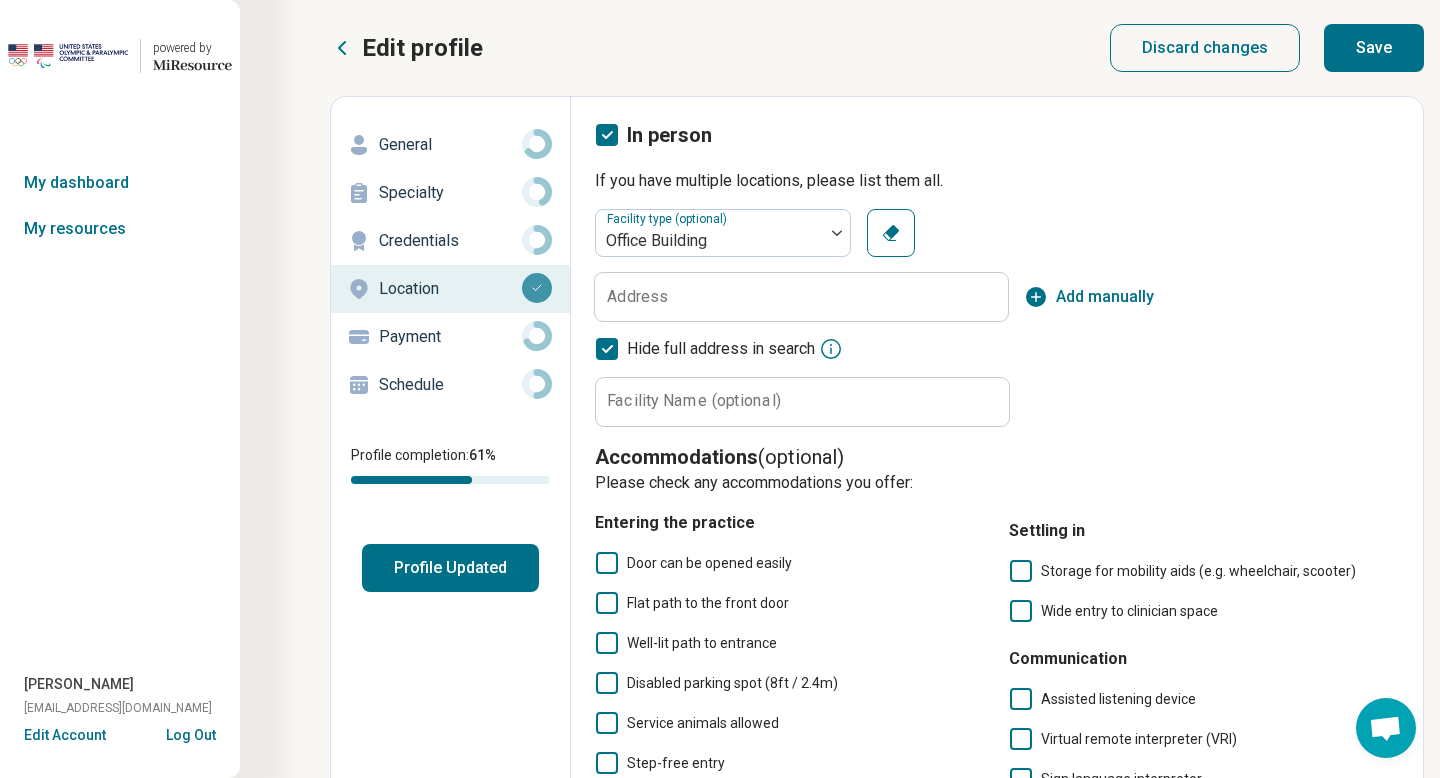 click on "Address" at bounding box center [637, 297] 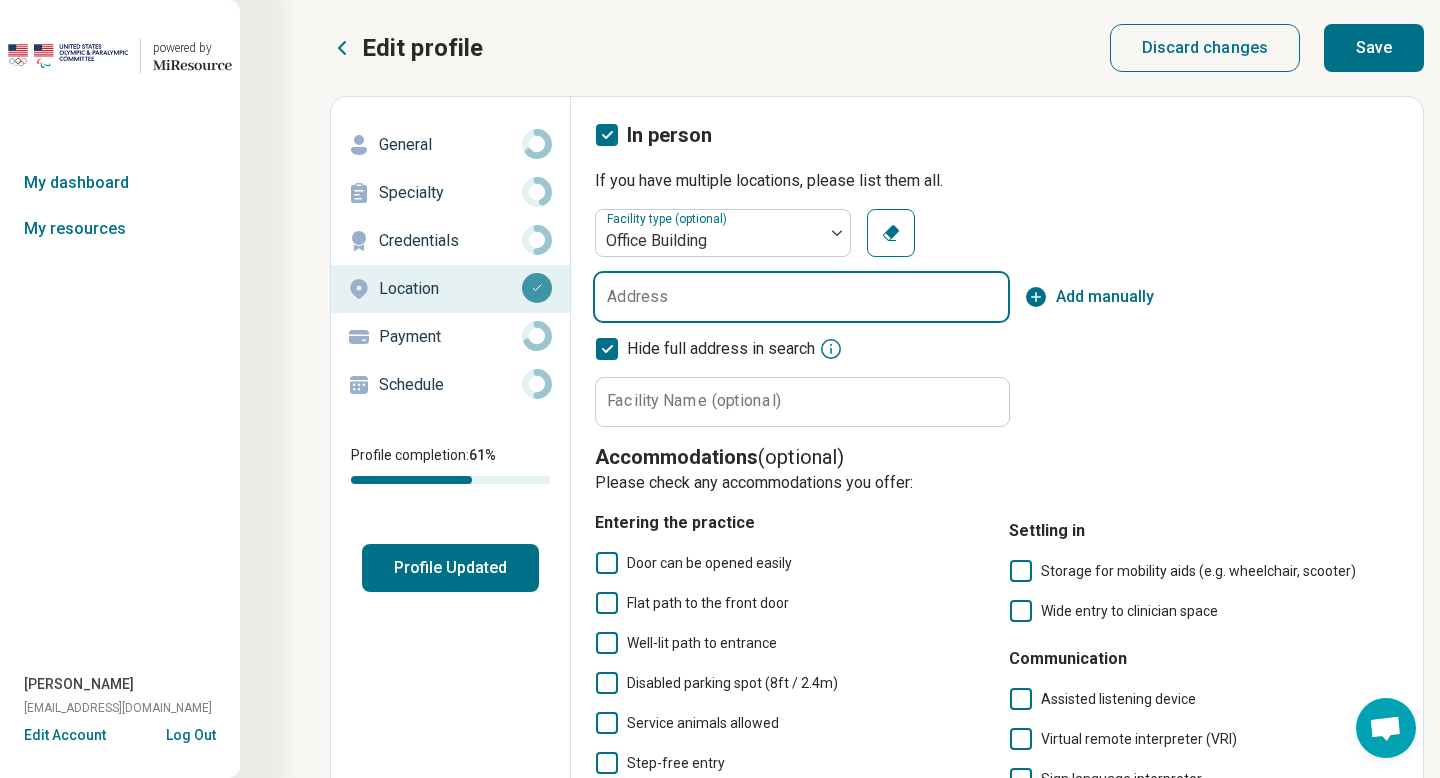 click on "Address" at bounding box center (801, 297) 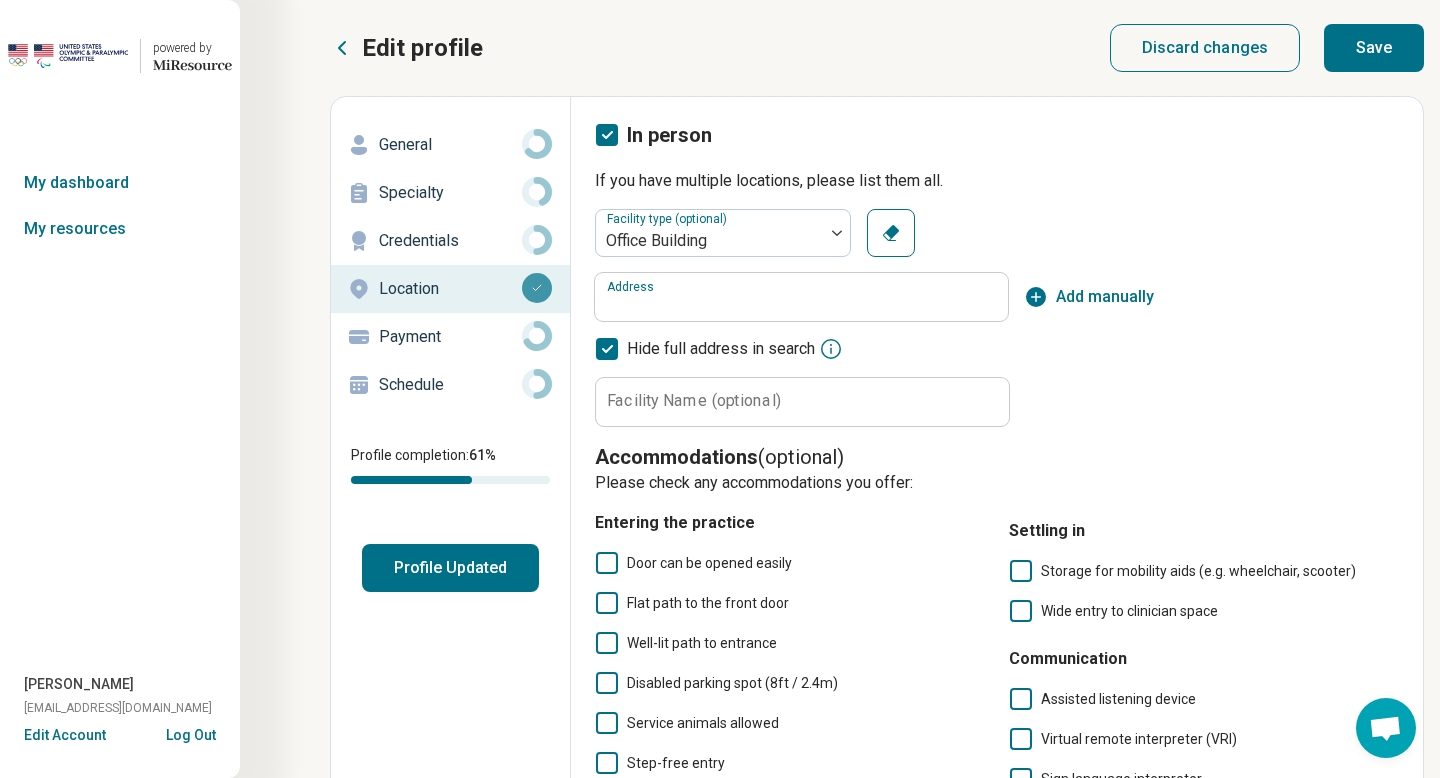 click 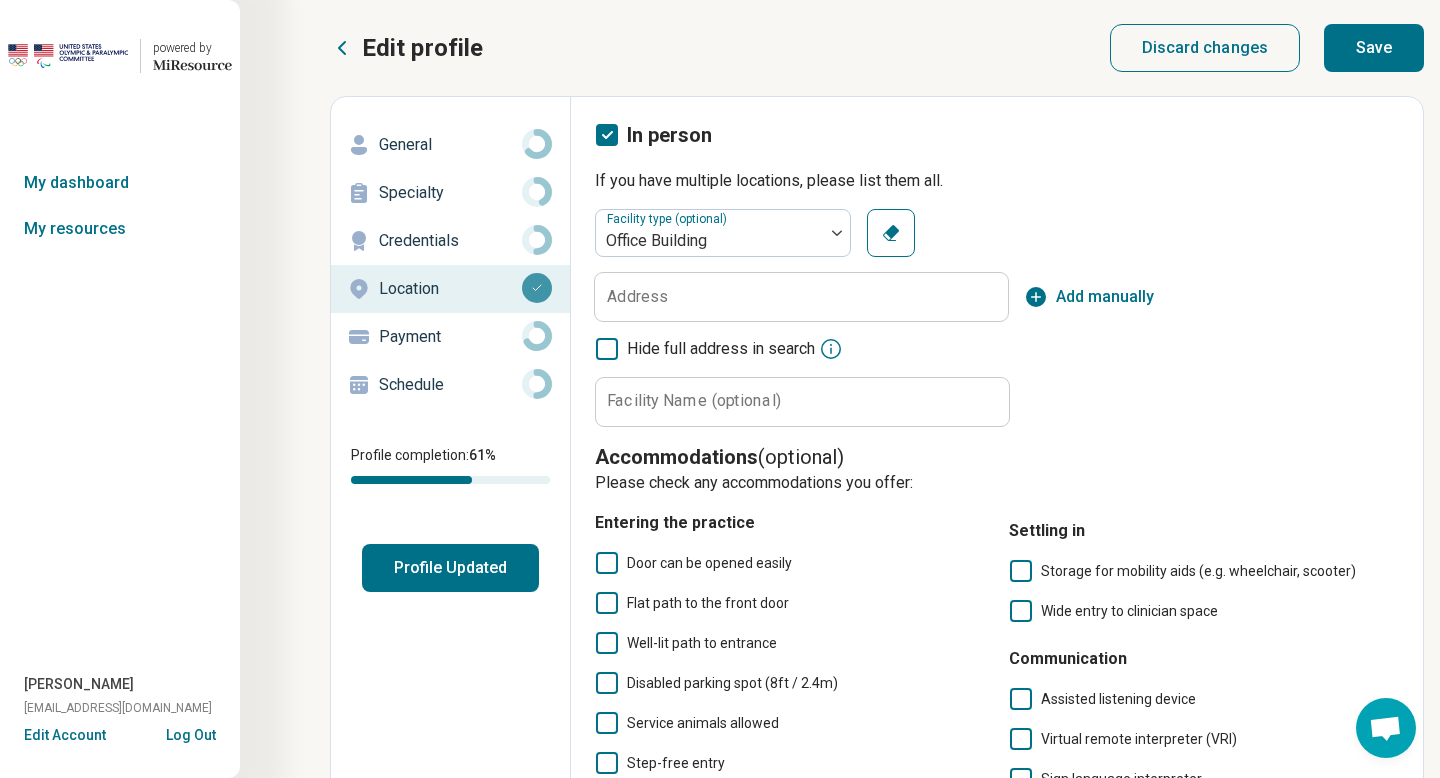 click on "Address" at bounding box center (637, 297) 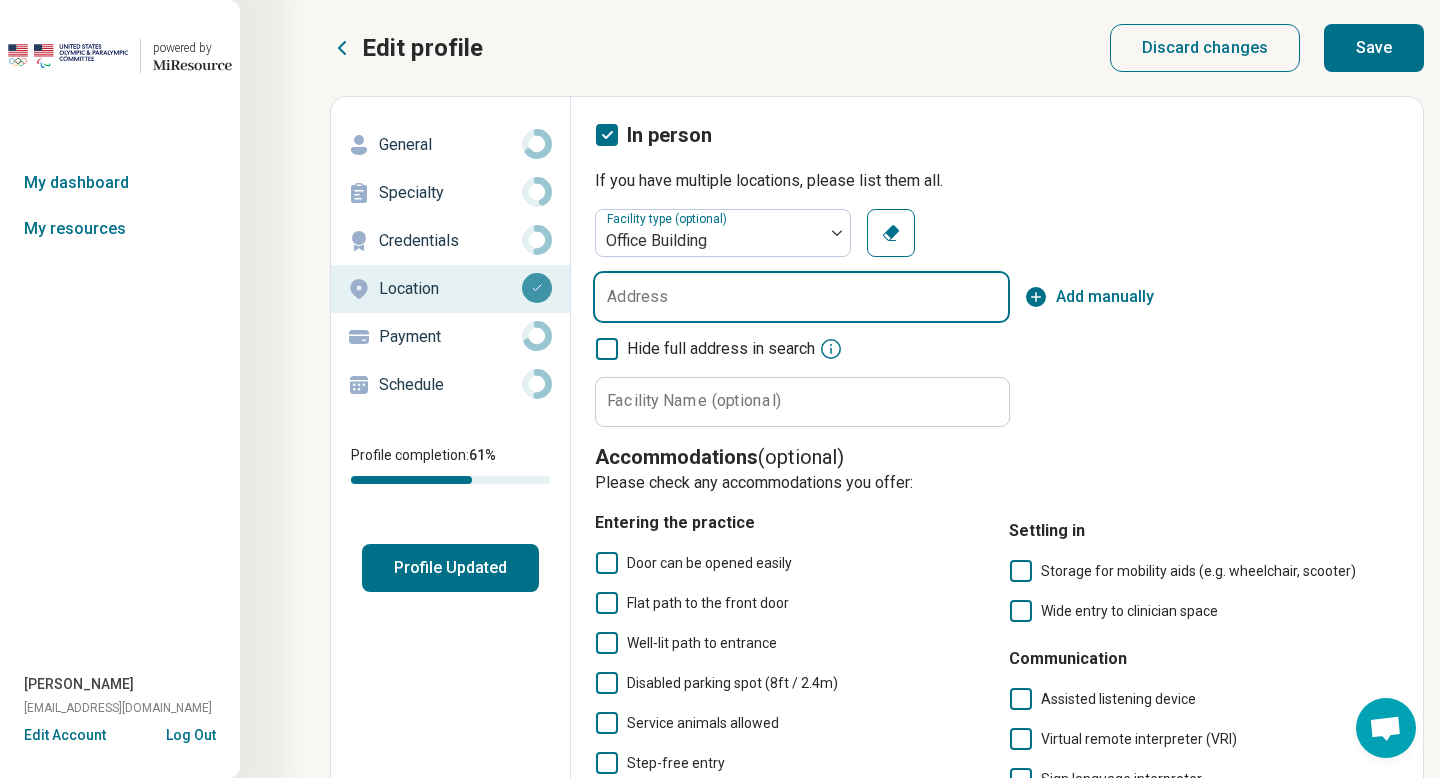 click on "Address" at bounding box center (801, 297) 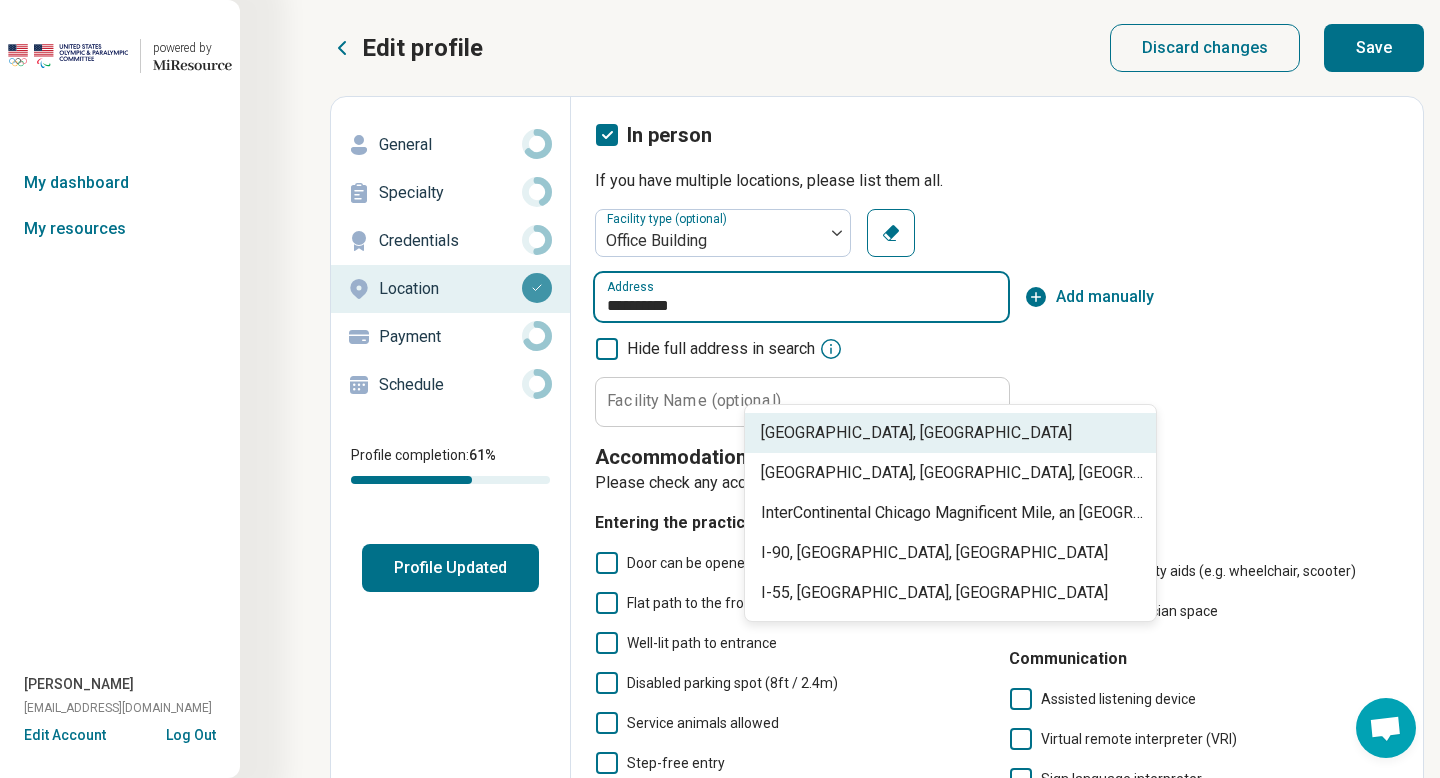 click on "[GEOGRAPHIC_DATA], [GEOGRAPHIC_DATA]" at bounding box center (954, 433) 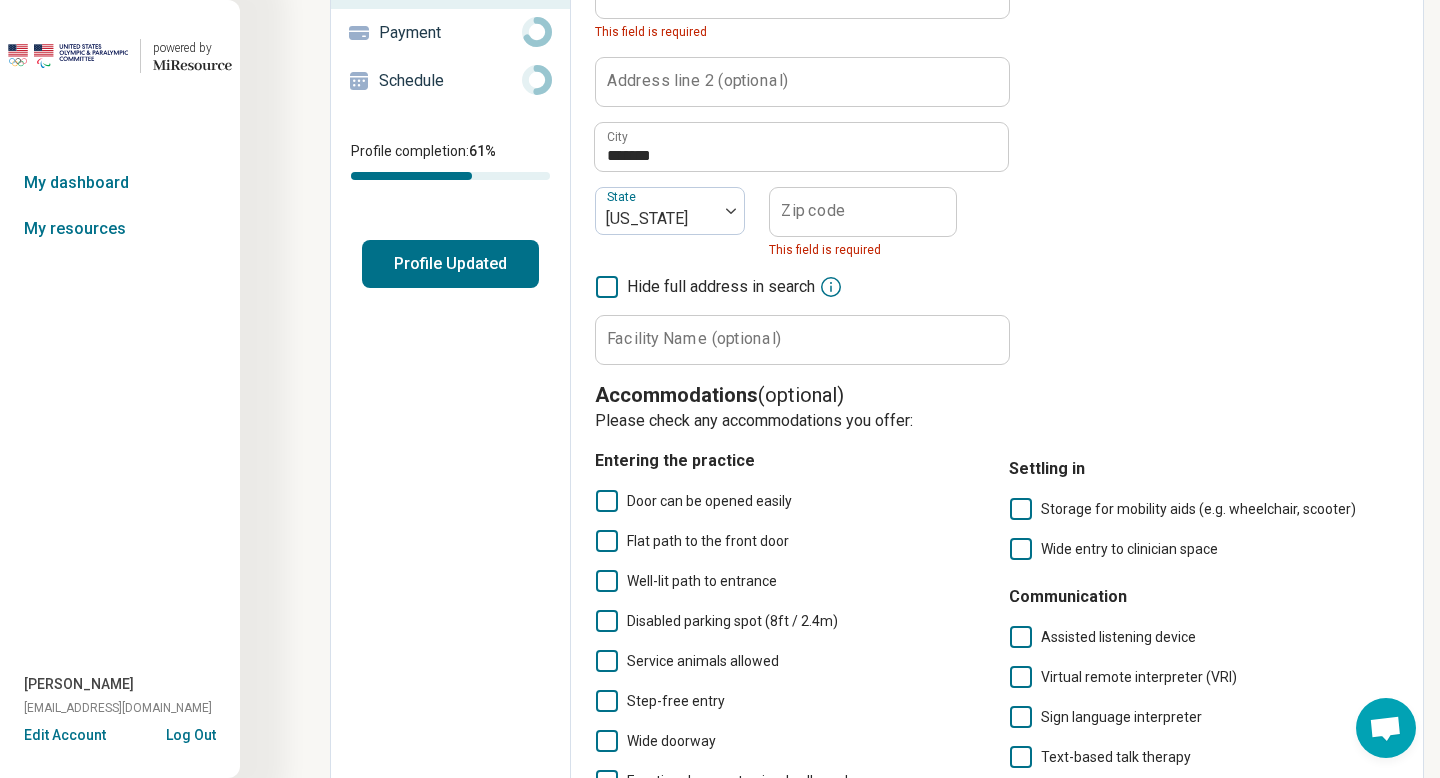 scroll, scrollTop: 306, scrollLeft: 0, axis: vertical 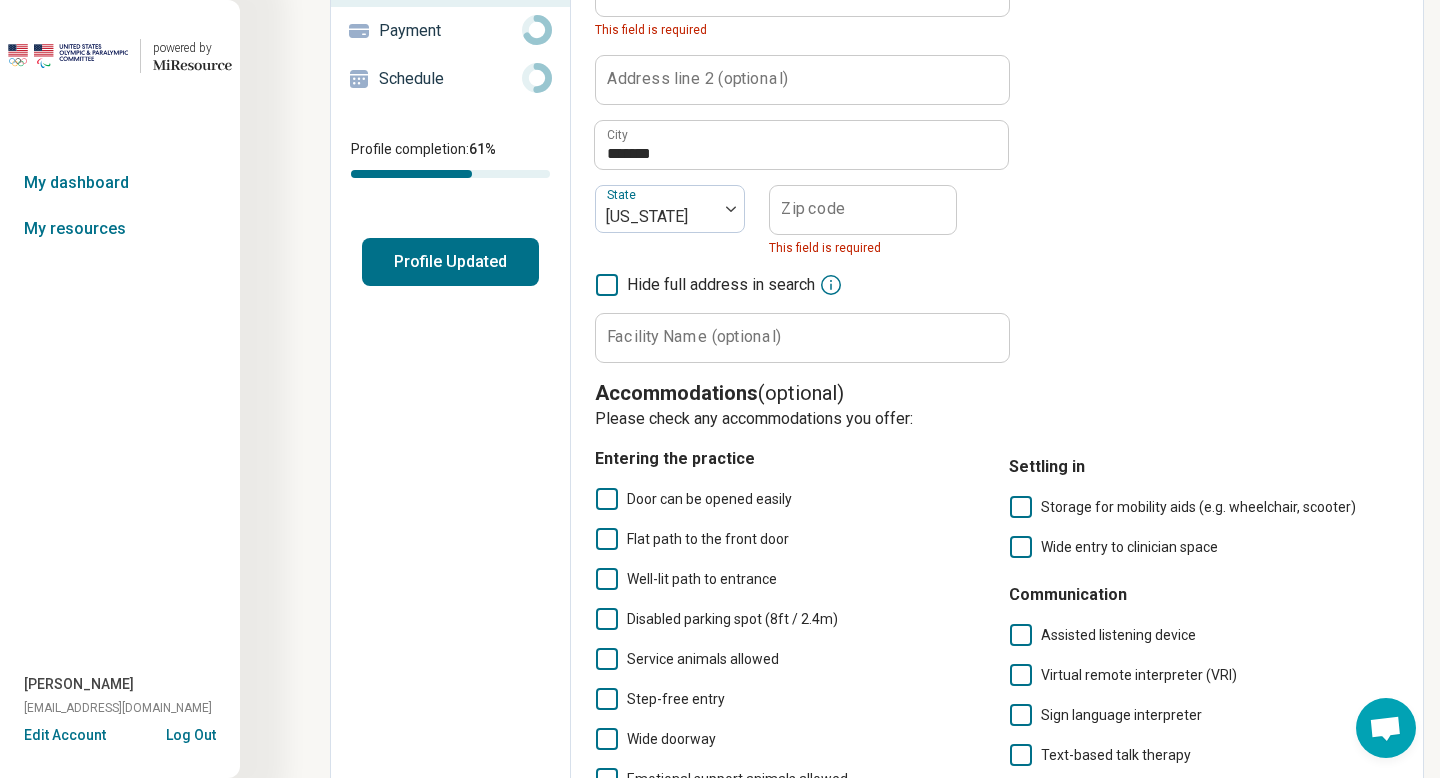 click 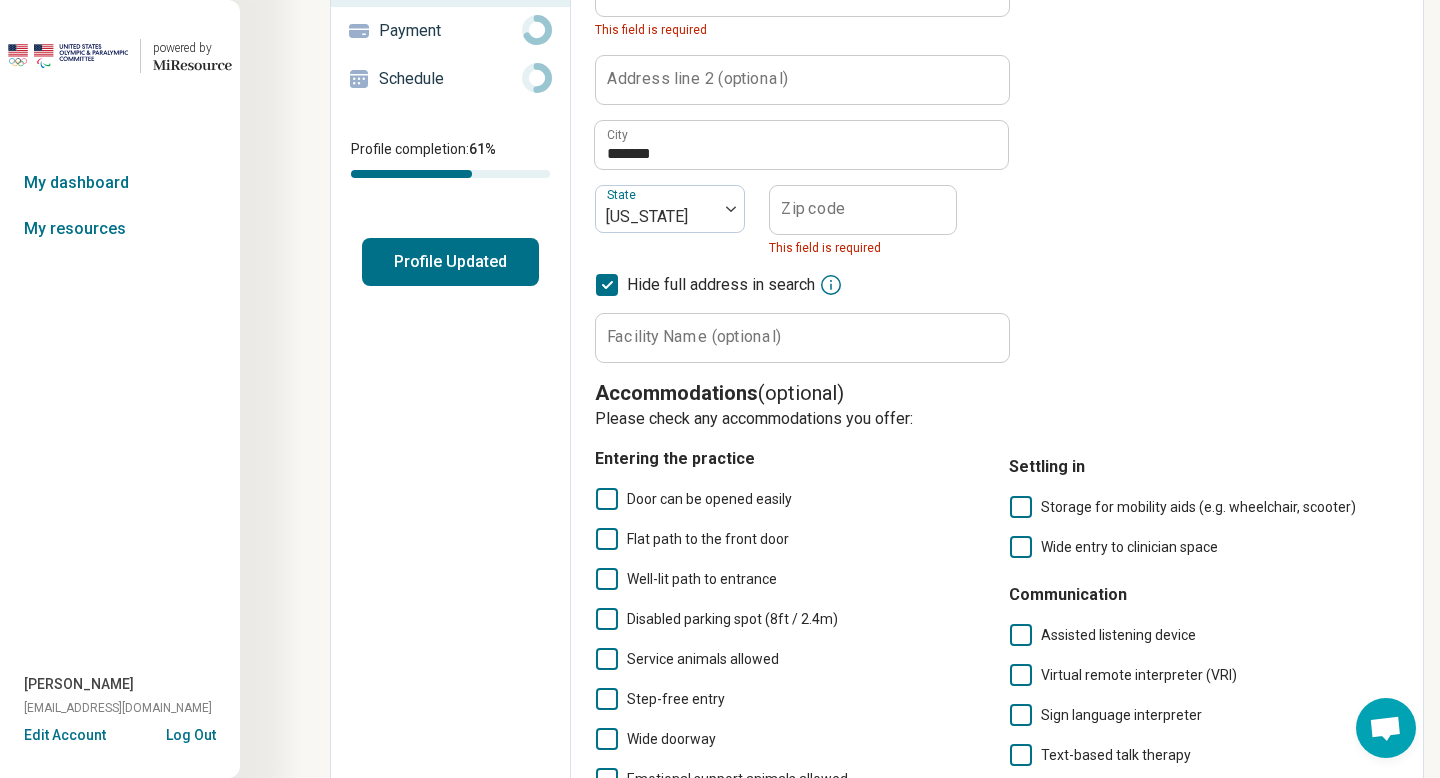 click on "Address line 1" at bounding box center [660, -9] 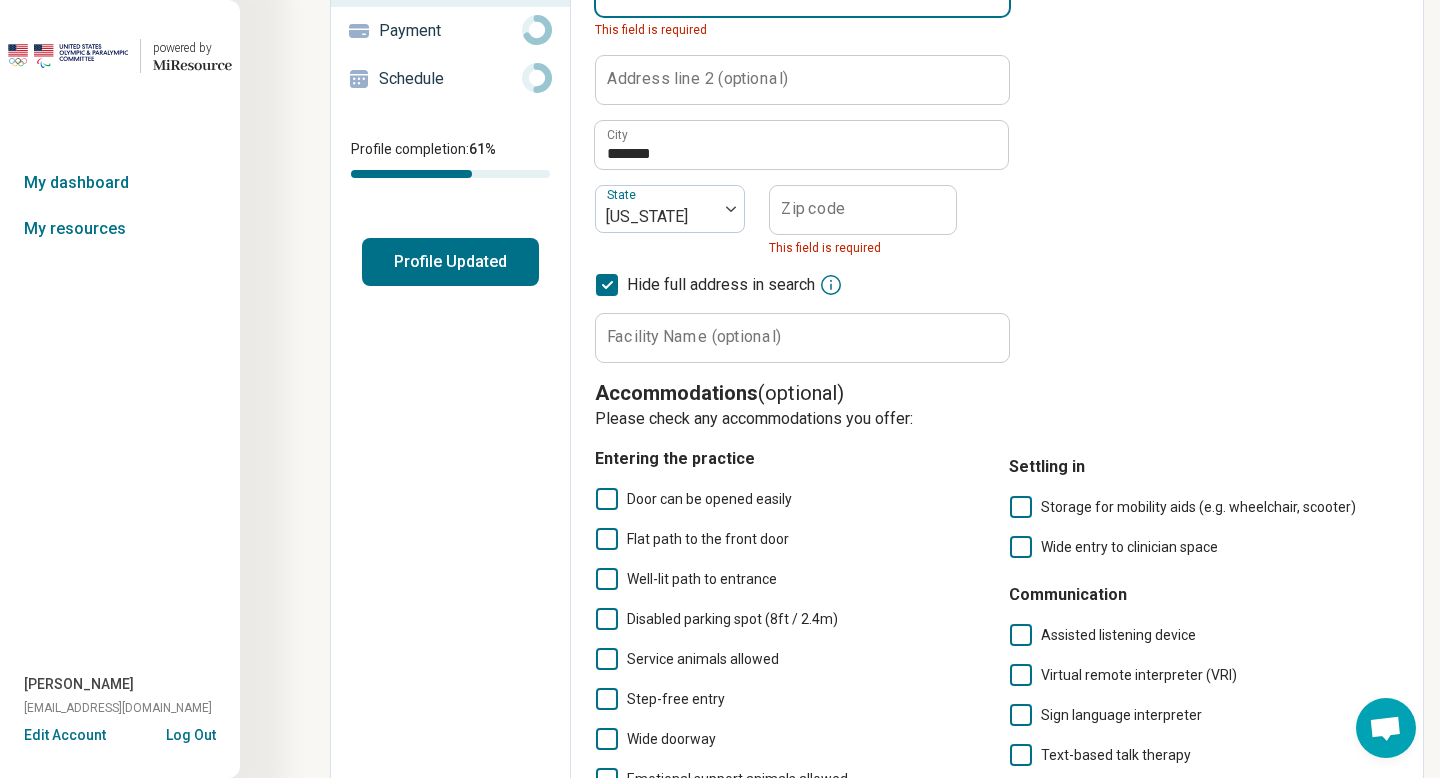 click on "Address line 1" at bounding box center [802, -8] 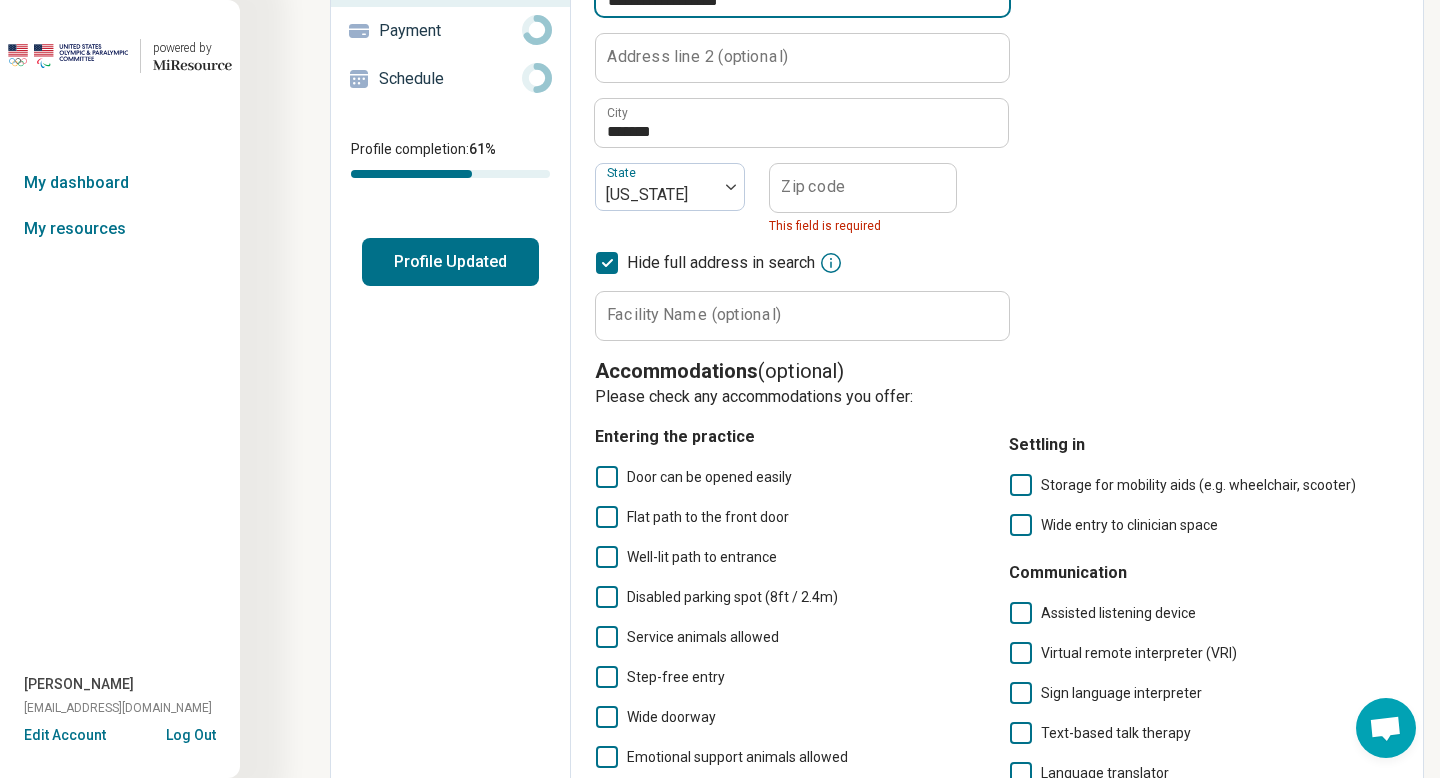 type on "**********" 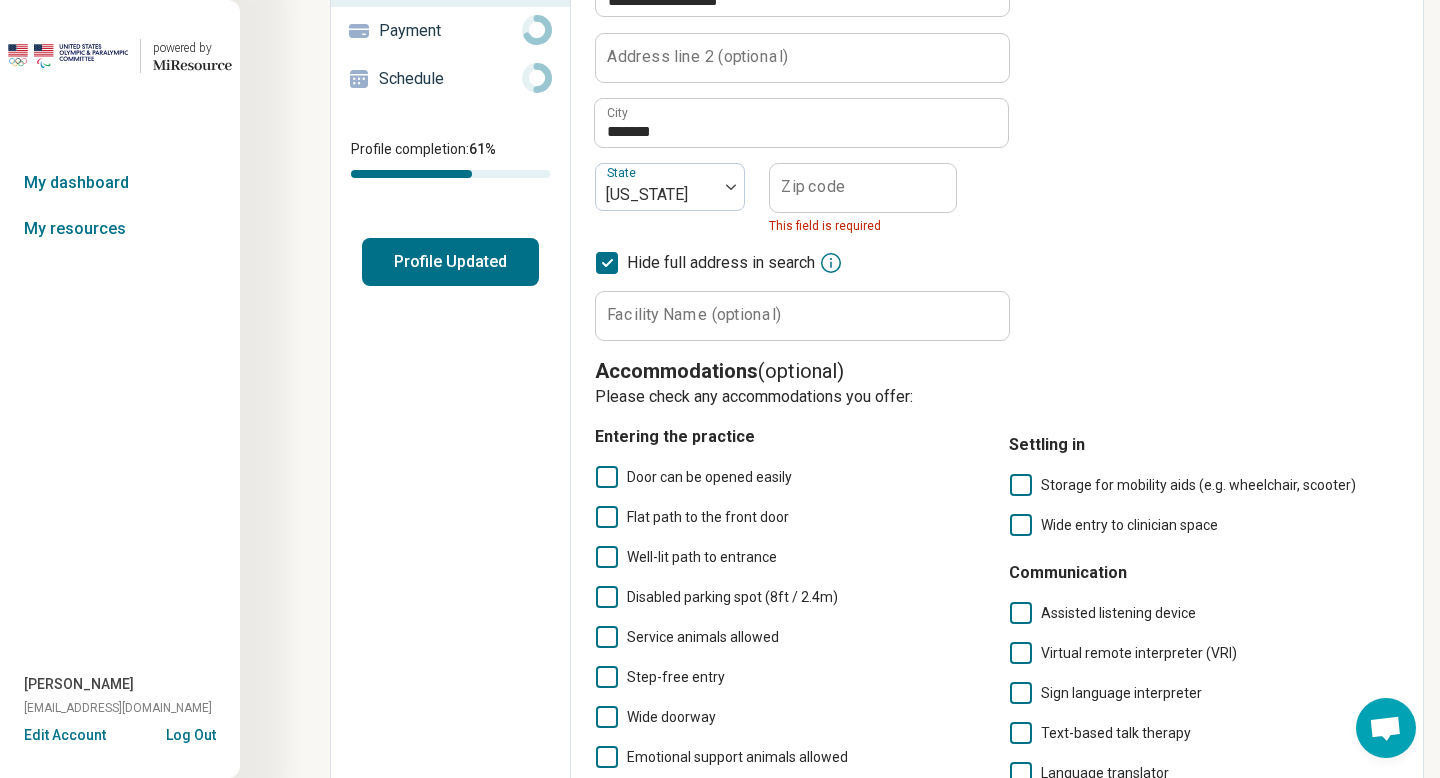 click on "Address line 2 (optional)" at bounding box center (697, 57) 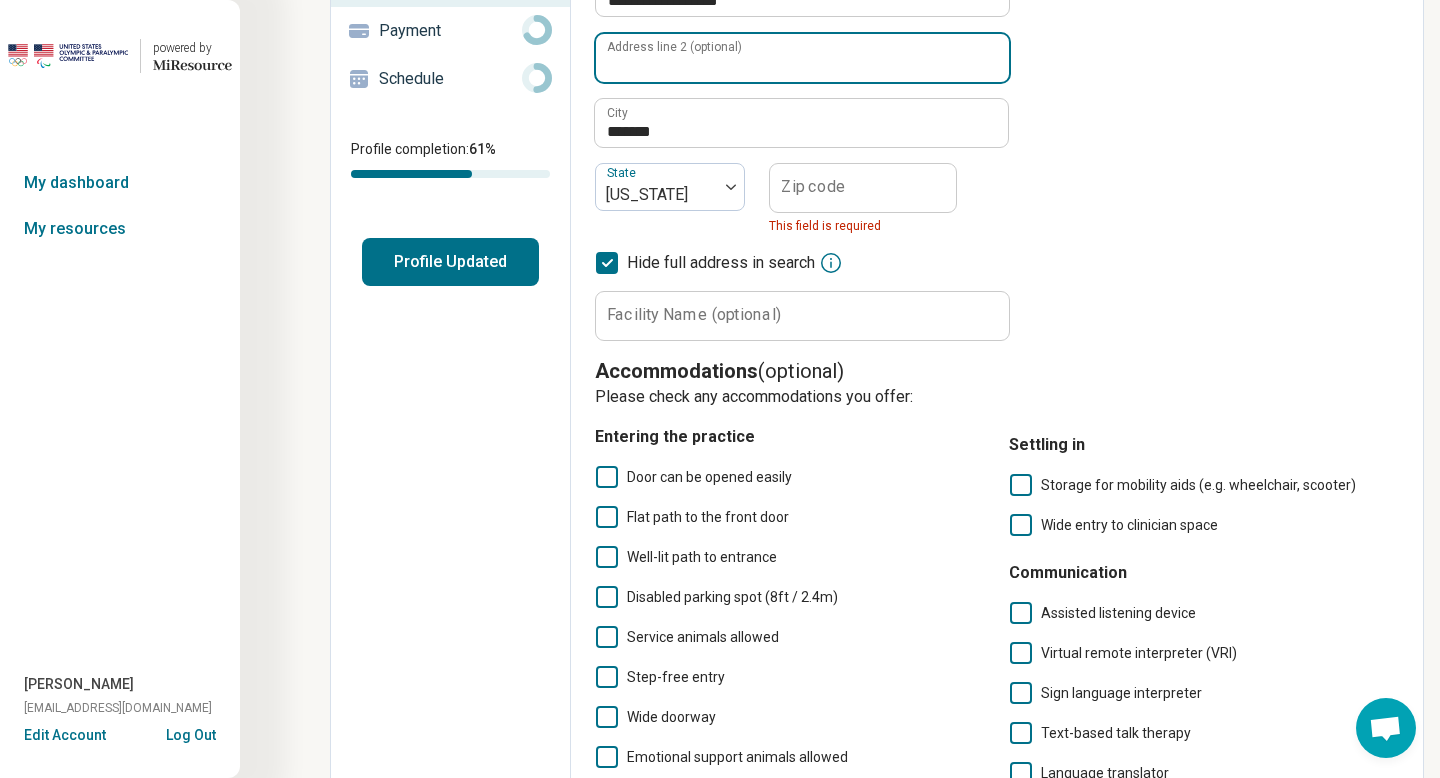 click on "Address line 2 (optional)" at bounding box center (802, 58) 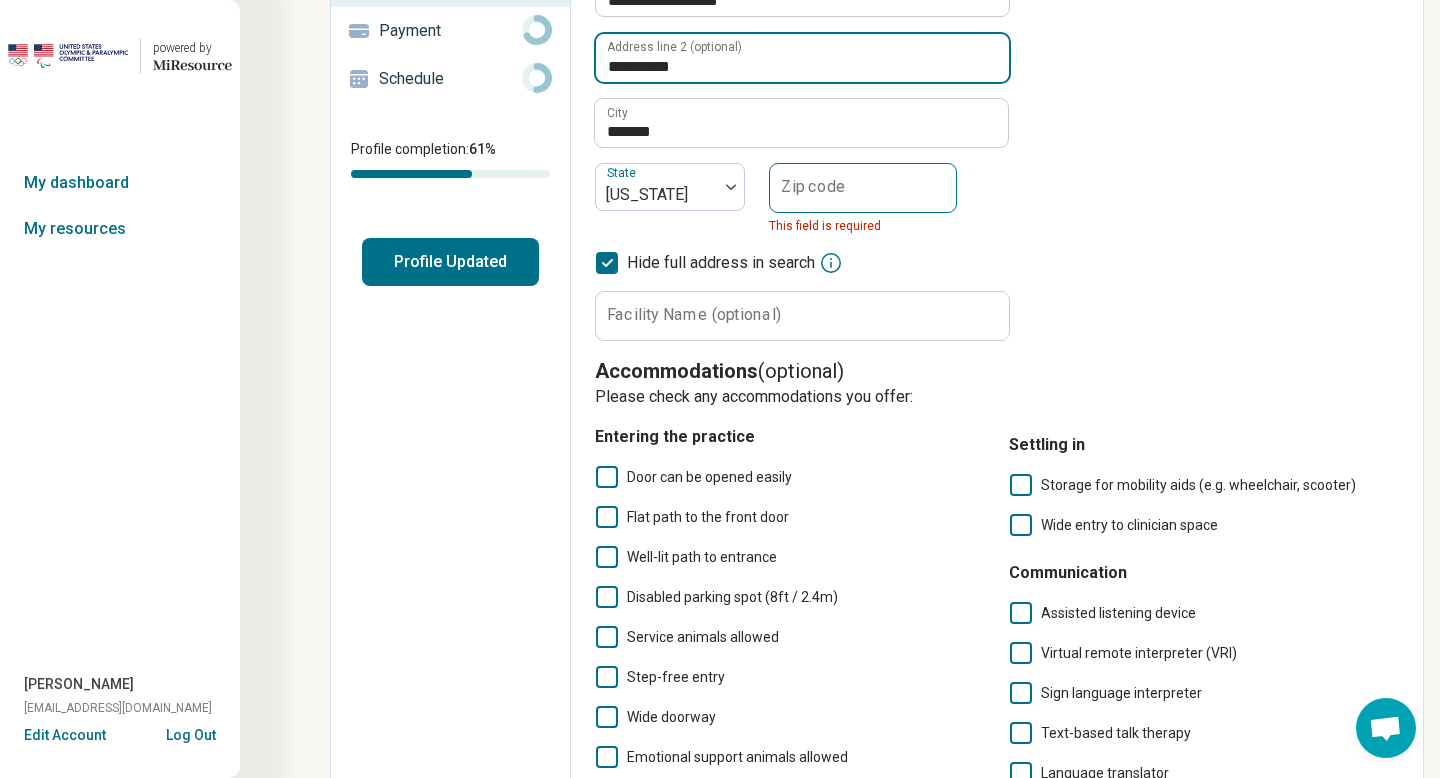 type on "**********" 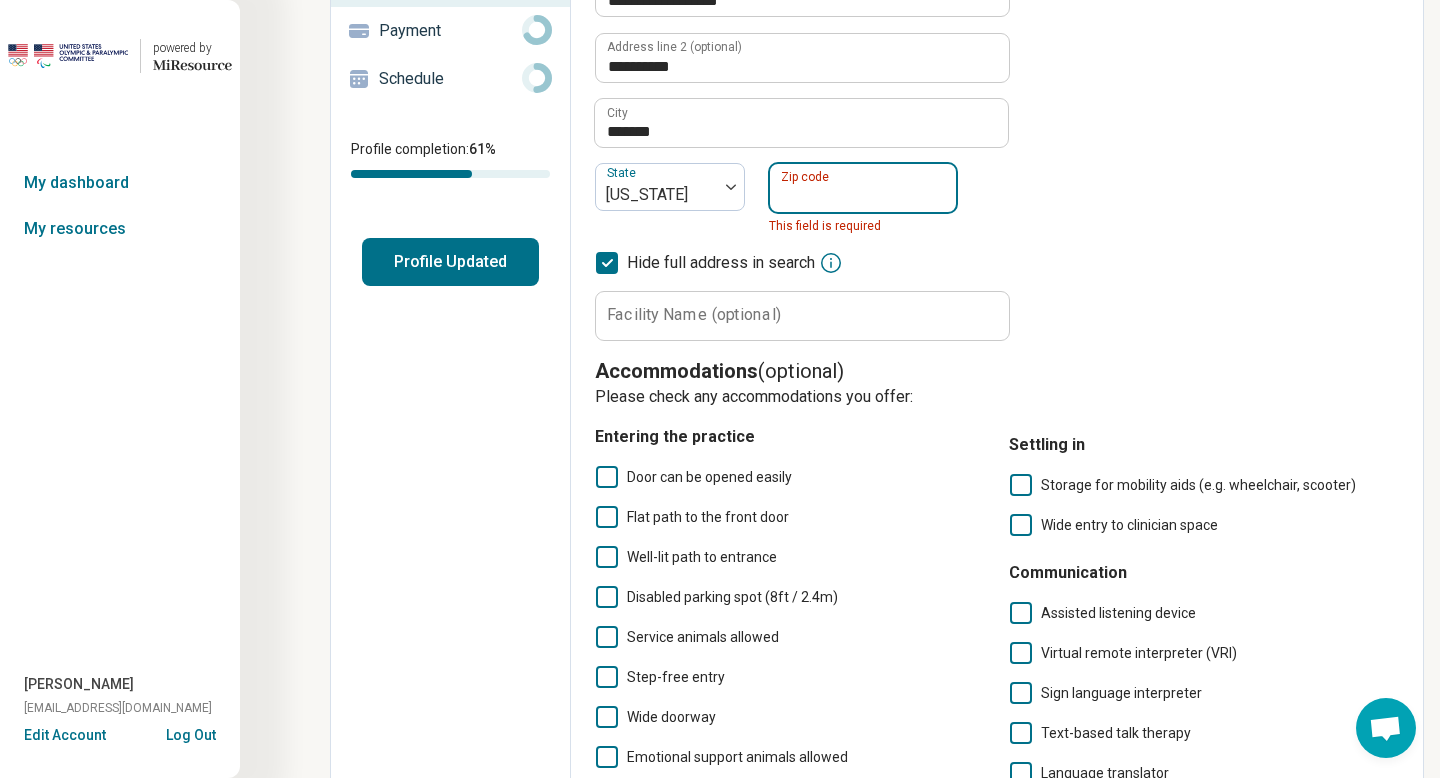 click on "Zip code" at bounding box center [863, 188] 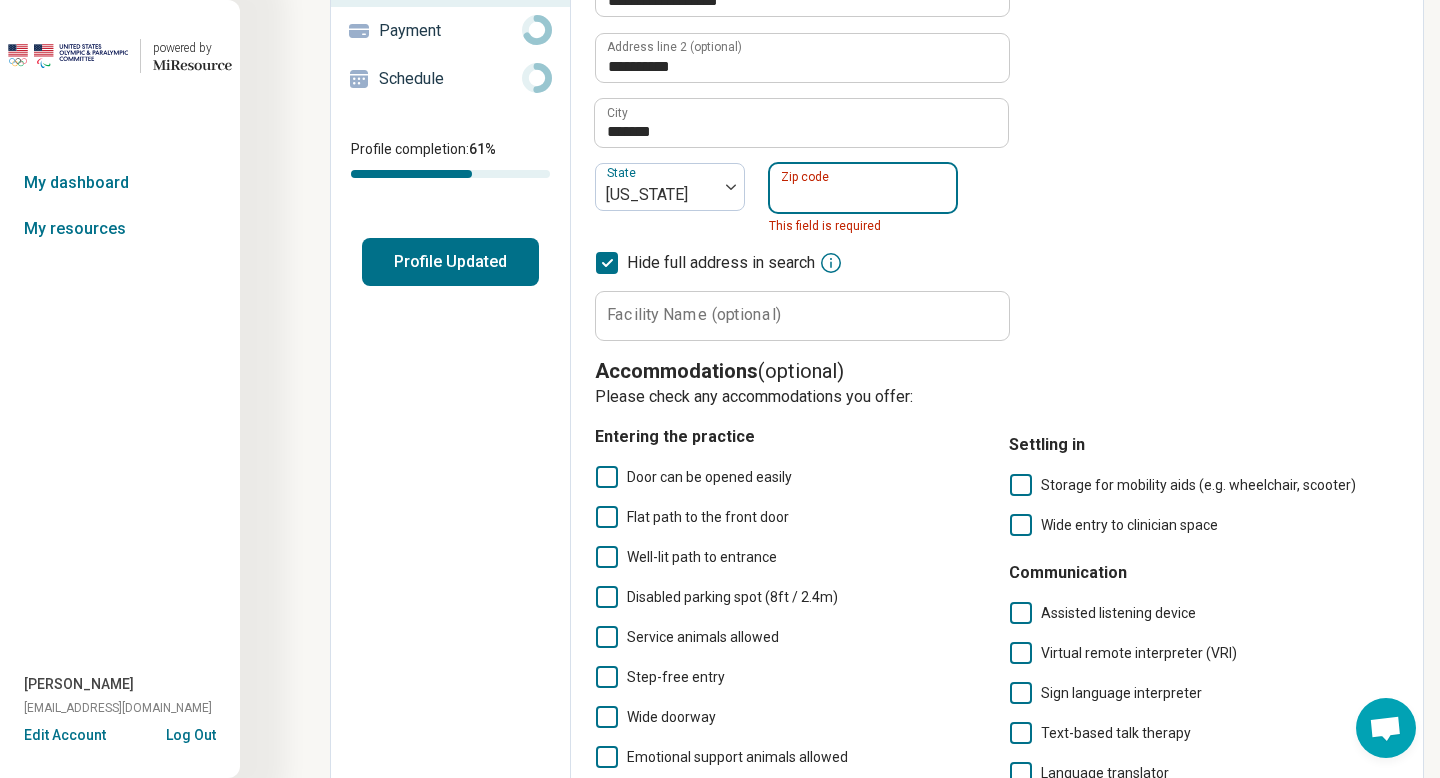 paste on "*****" 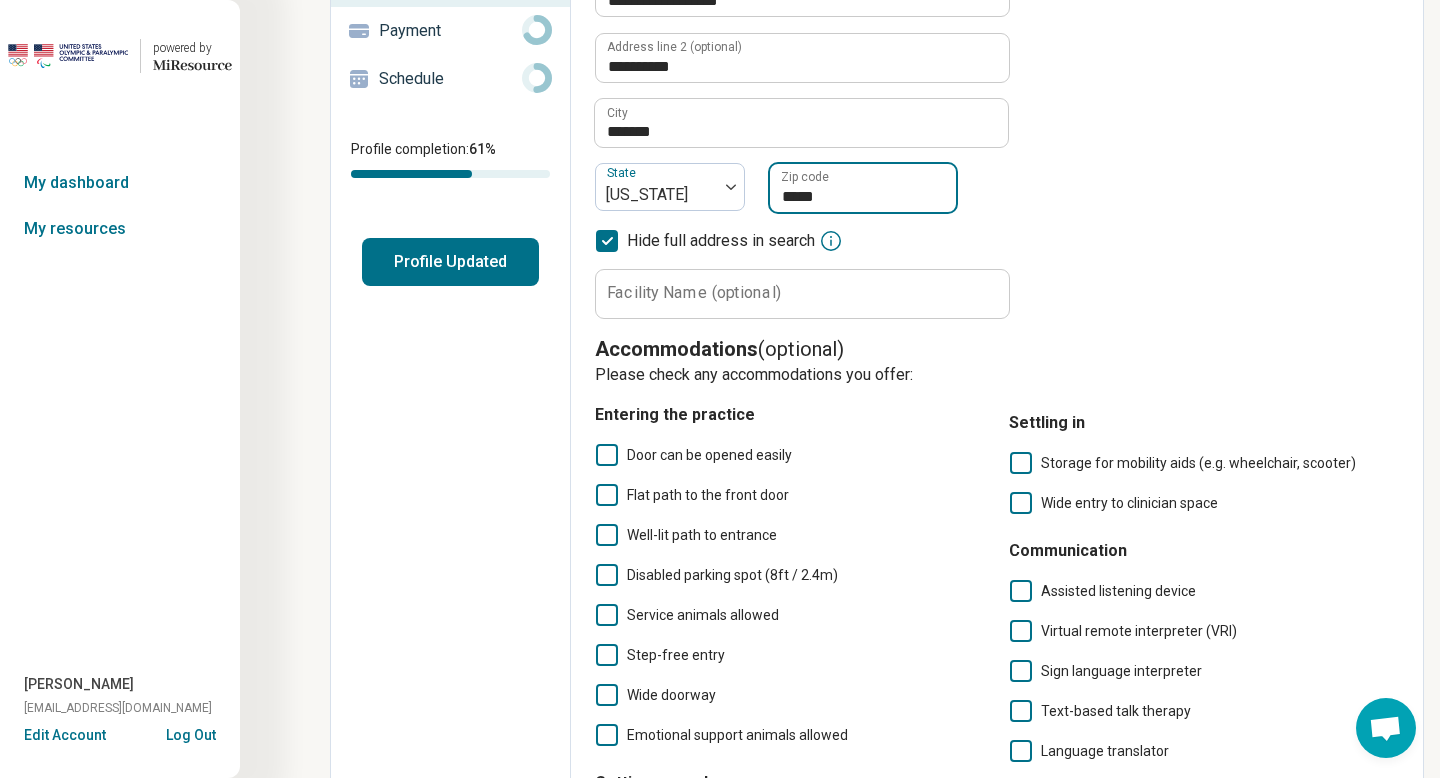 type on "*****" 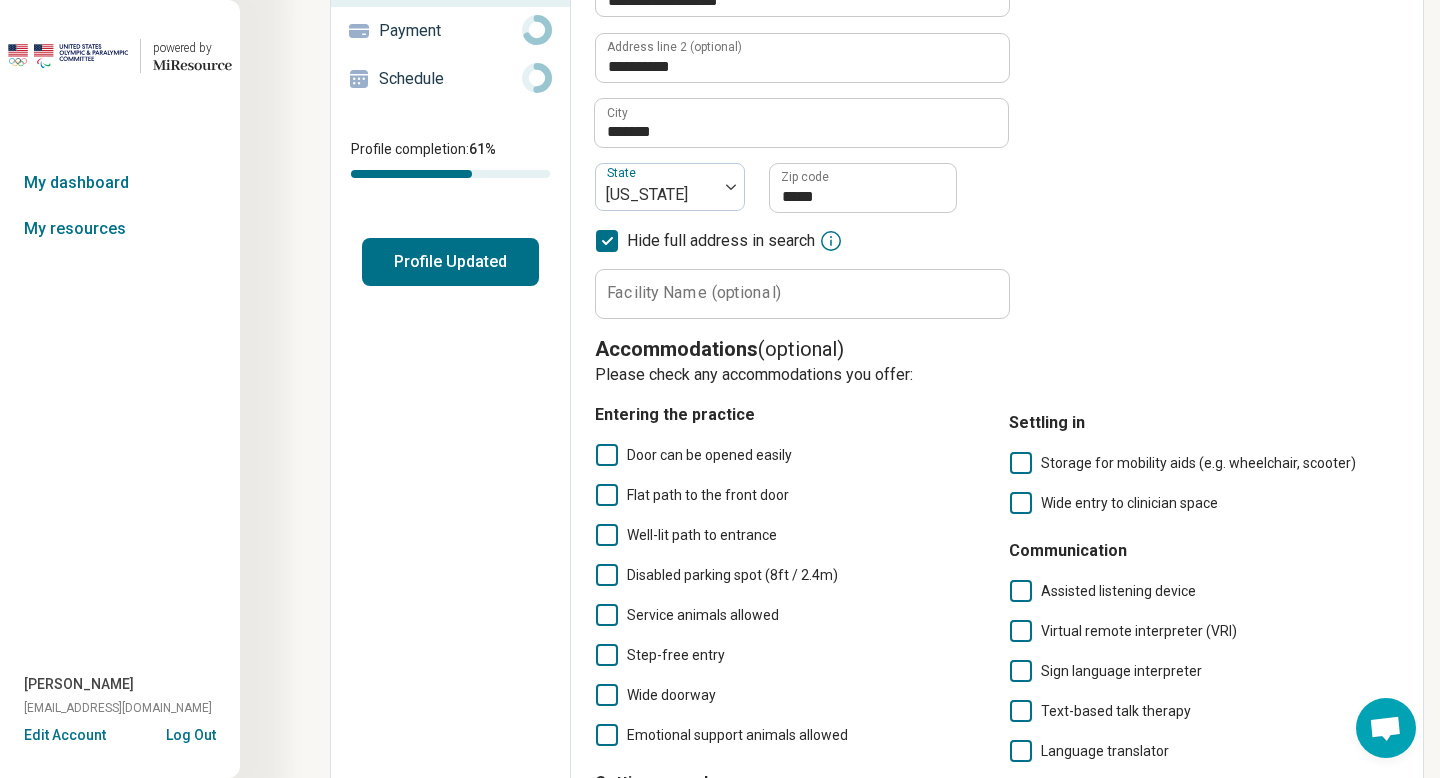 click on "**********" at bounding box center (997, 111) 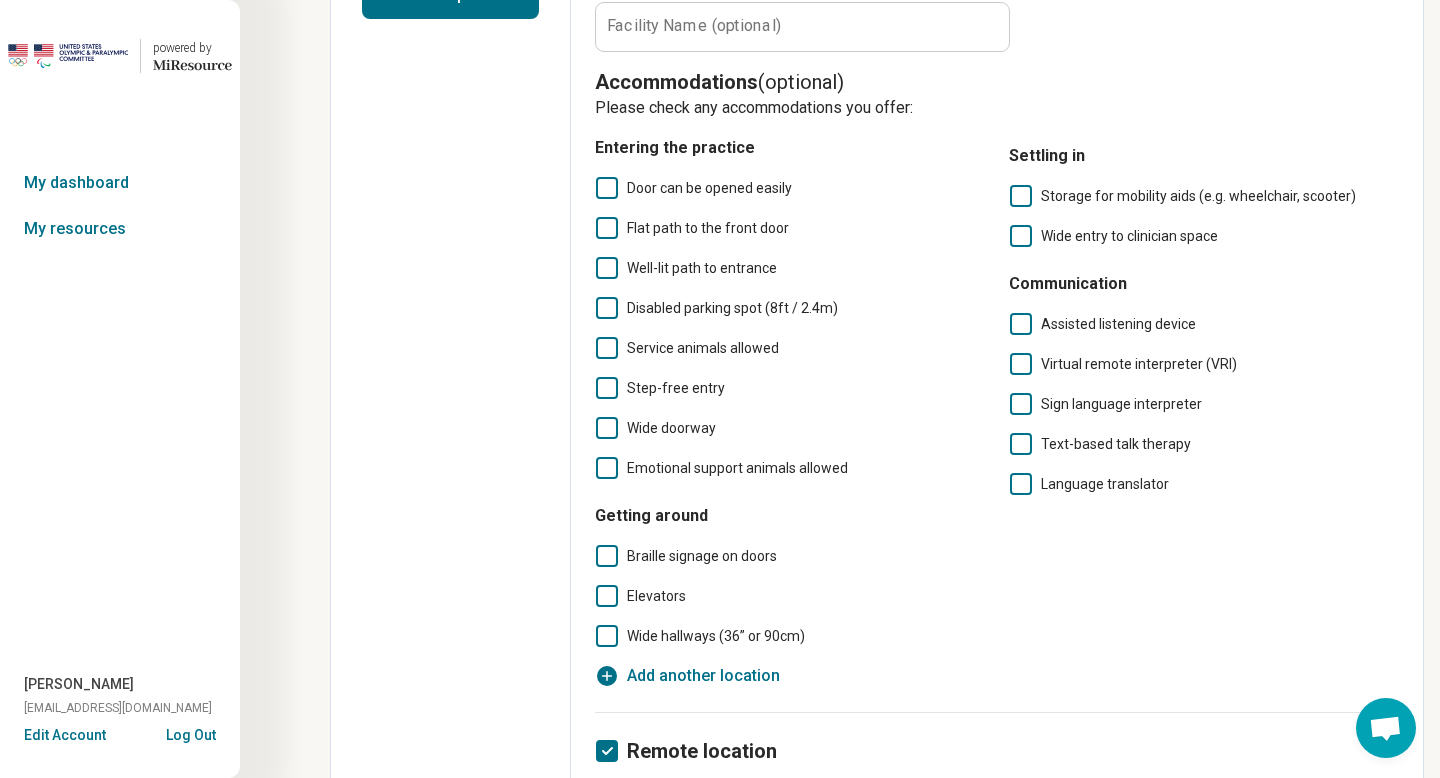 scroll, scrollTop: 0, scrollLeft: 0, axis: both 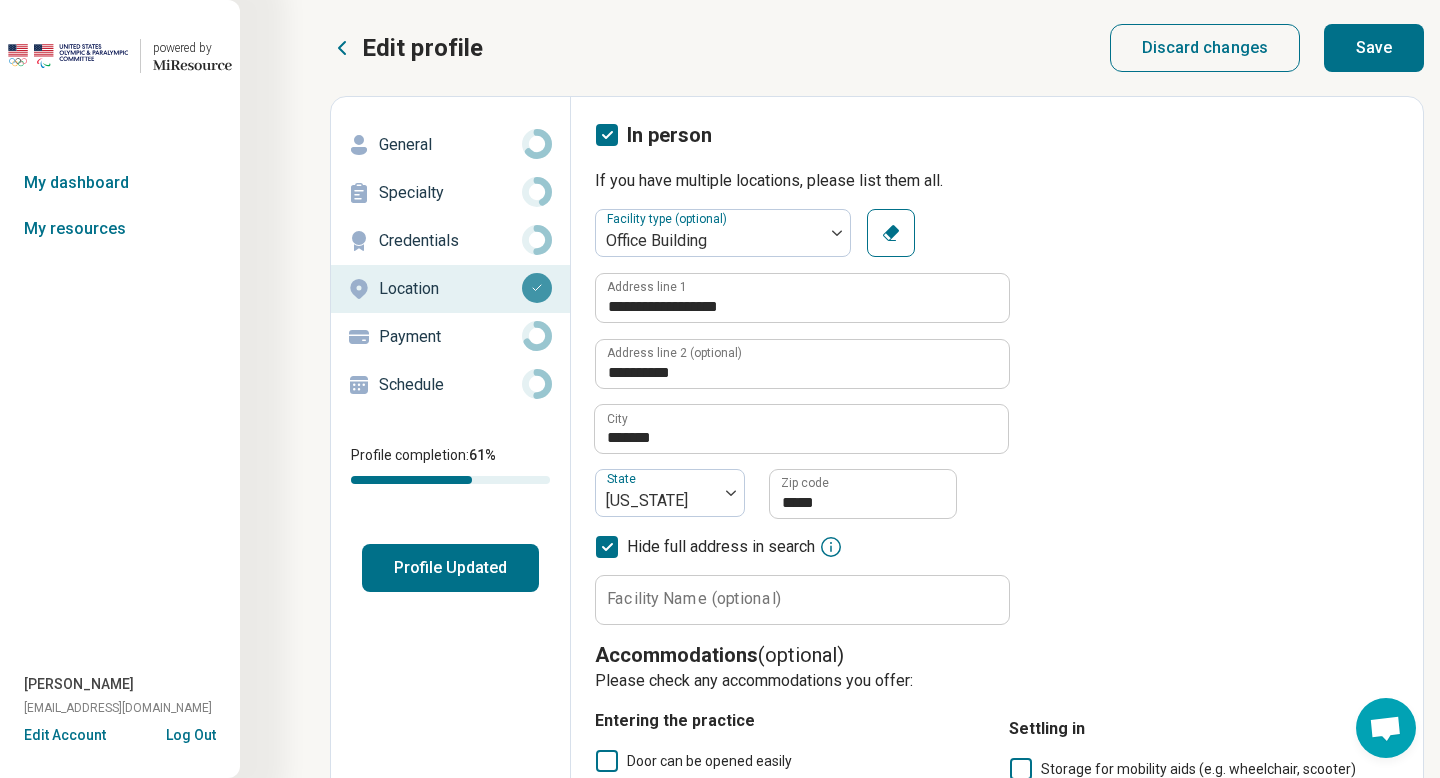 click on "Save" at bounding box center [1374, 48] 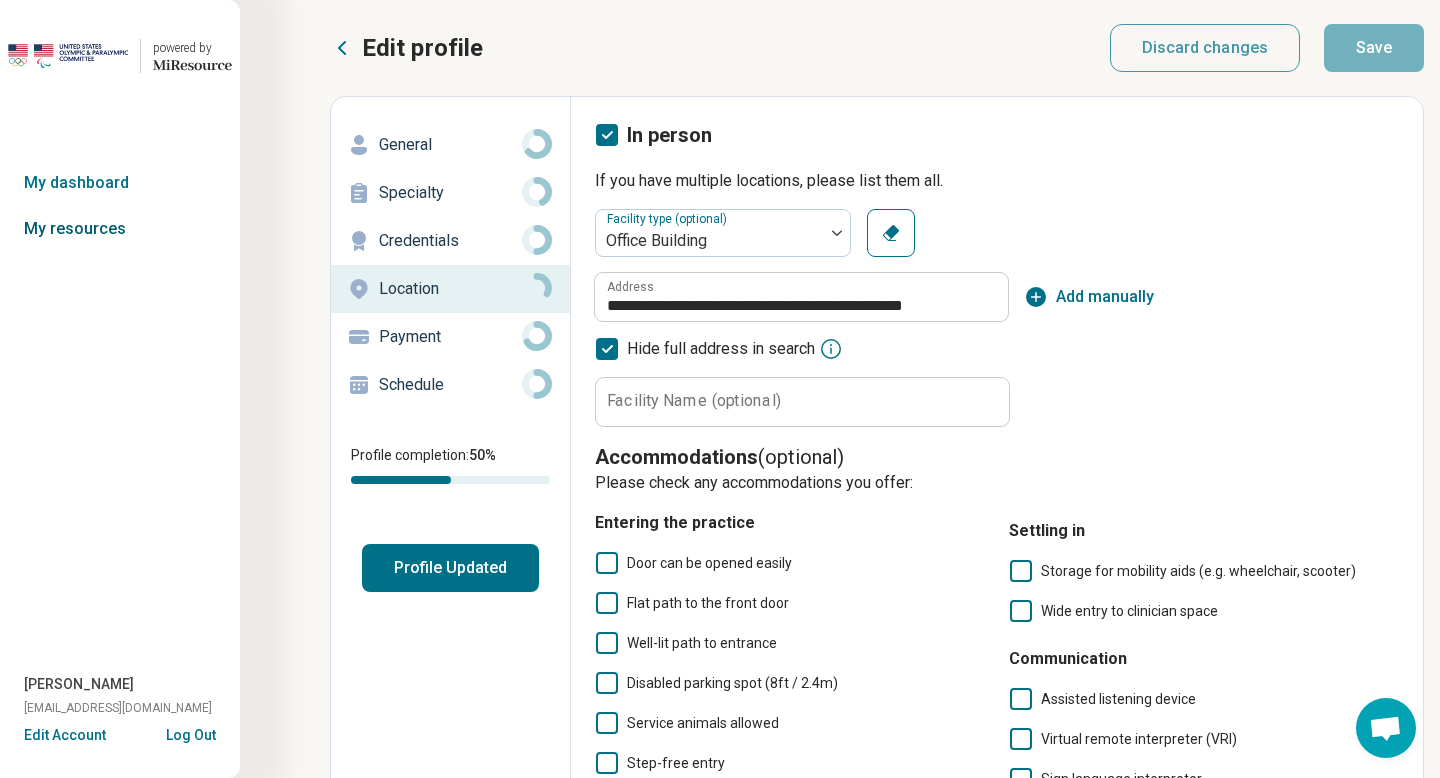 click on "My resources" at bounding box center [120, 229] 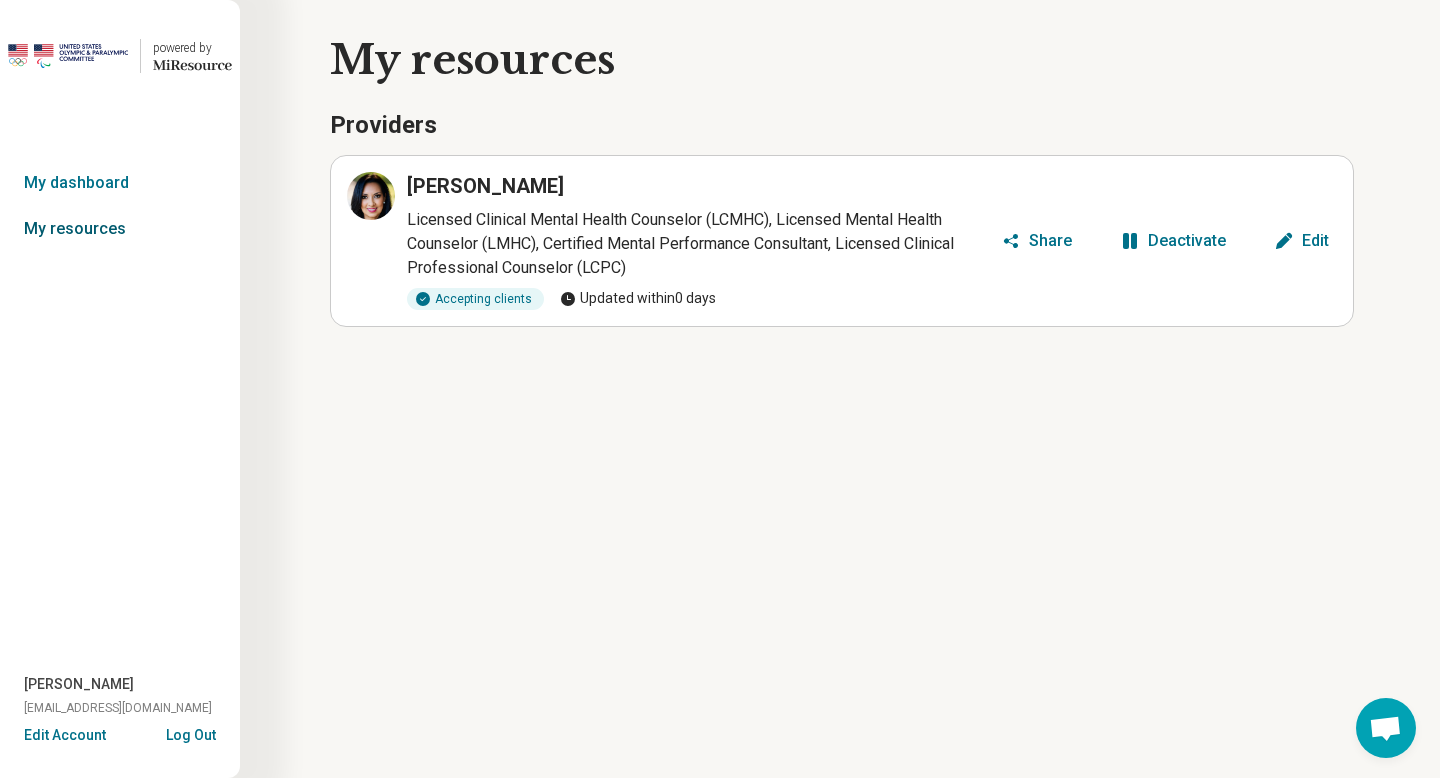 click on "My resources" at bounding box center [120, 229] 